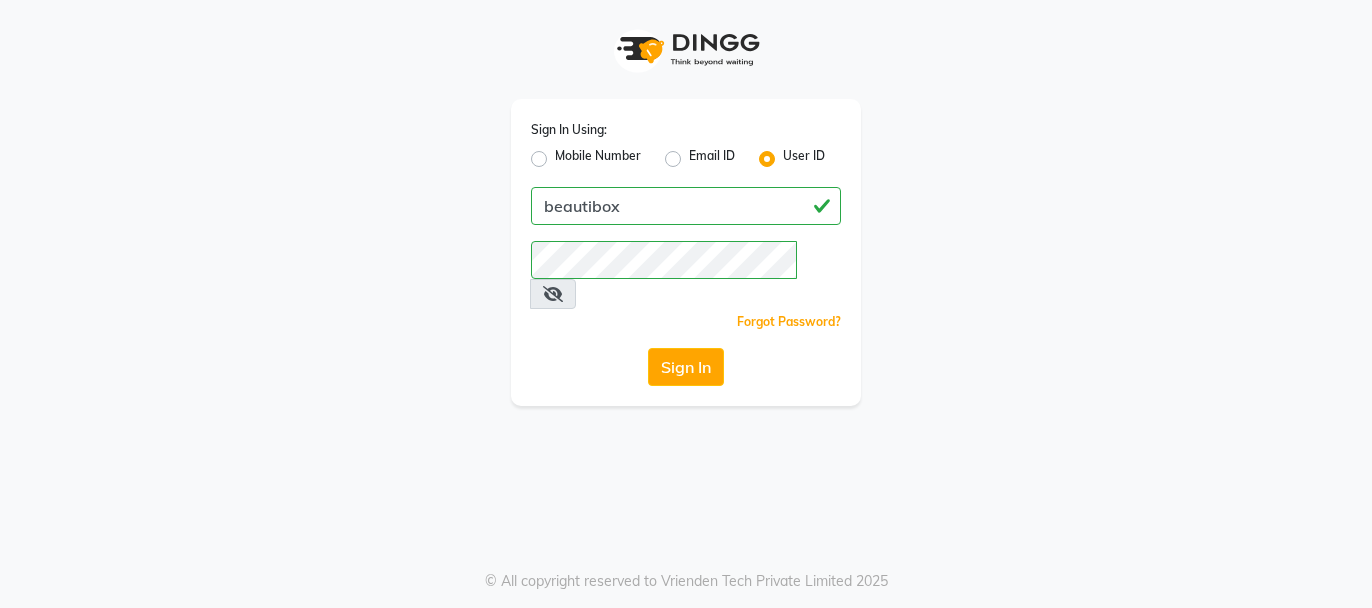 scroll, scrollTop: 0, scrollLeft: 0, axis: both 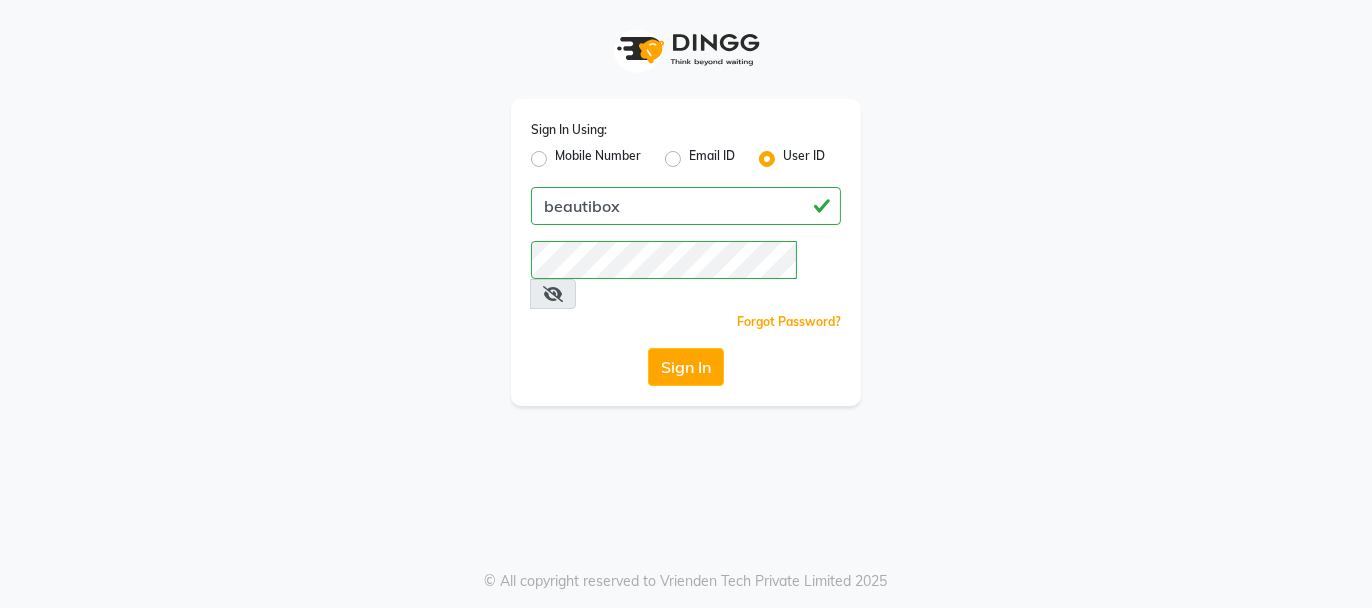 click on "Sign In" 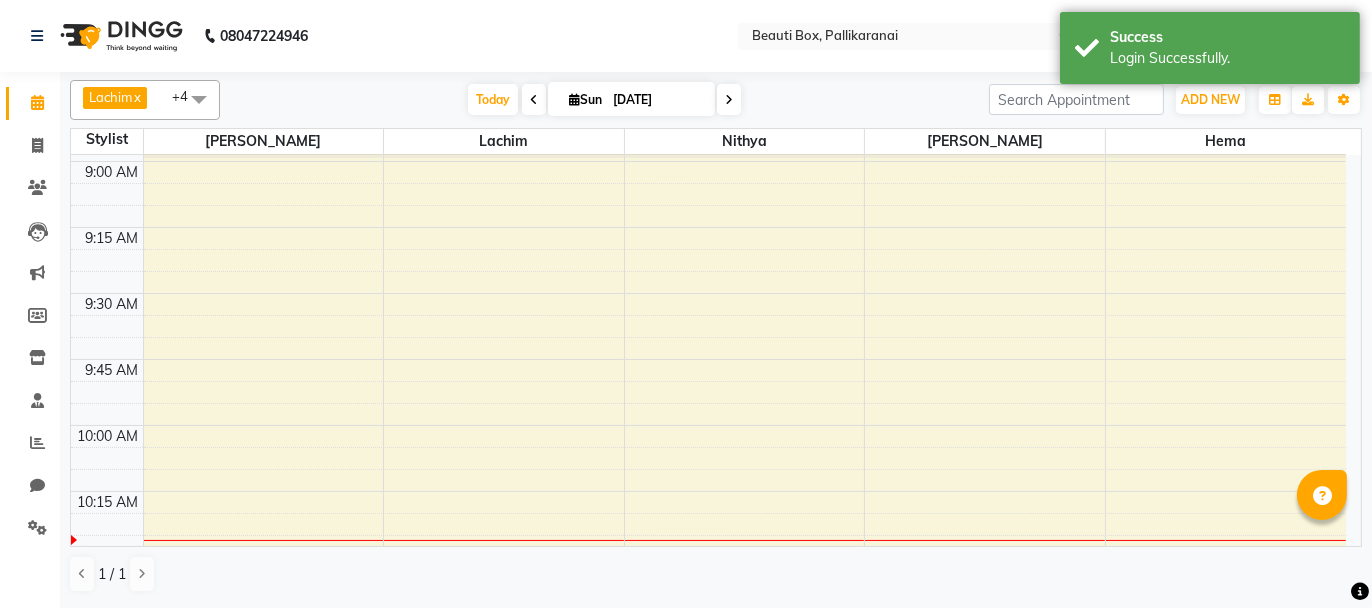 scroll, scrollTop: 300, scrollLeft: 0, axis: vertical 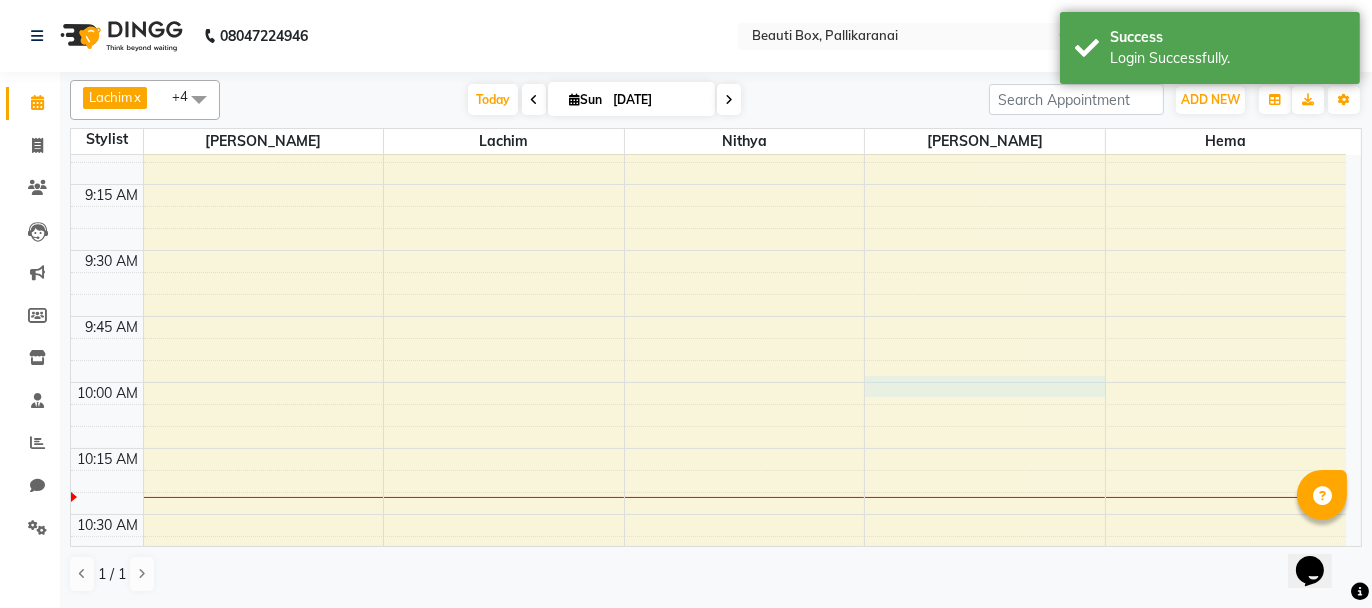 click on "8:00 AM 8:15 AM 8:30 AM 8:45 AM 9:00 AM 9:15 AM 9:30 AM 9:45 AM 10:00 AM 10:15 AM 10:30 AM 10:45 AM 11:00 AM 11:15 AM 11:30 AM 11:45 AM 12:00 PM 12:15 PM 12:30 PM 12:45 PM 1:00 PM 1:15 PM 1:30 PM 1:45 PM 2:00 PM 2:15 PM 2:30 PM 2:45 PM 3:00 PM 3:15 PM 3:30 PM 3:45 PM 4:00 PM 4:15 PM 4:30 PM 4:45 PM 5:00 PM 5:15 PM 5:30 PM 5:45 PM 6:00 PM 6:15 PM 6:30 PM 6:45 PM 7:00 PM 7:15 PM 7:30 PM 7:45 PM 8:00 PM 8:15 PM 8:30 PM 8:45 PM 9:00 PM 9:15 PM 9:30 PM 9:45 PM" at bounding box center [708, 1702] 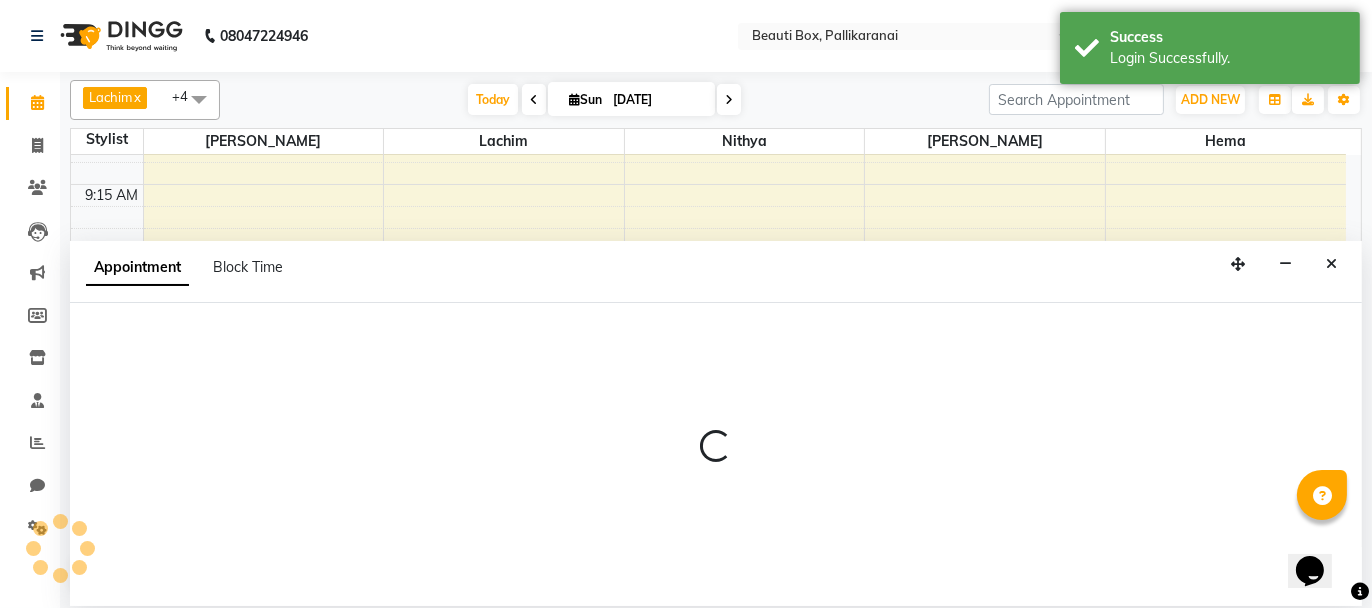 select on "40097" 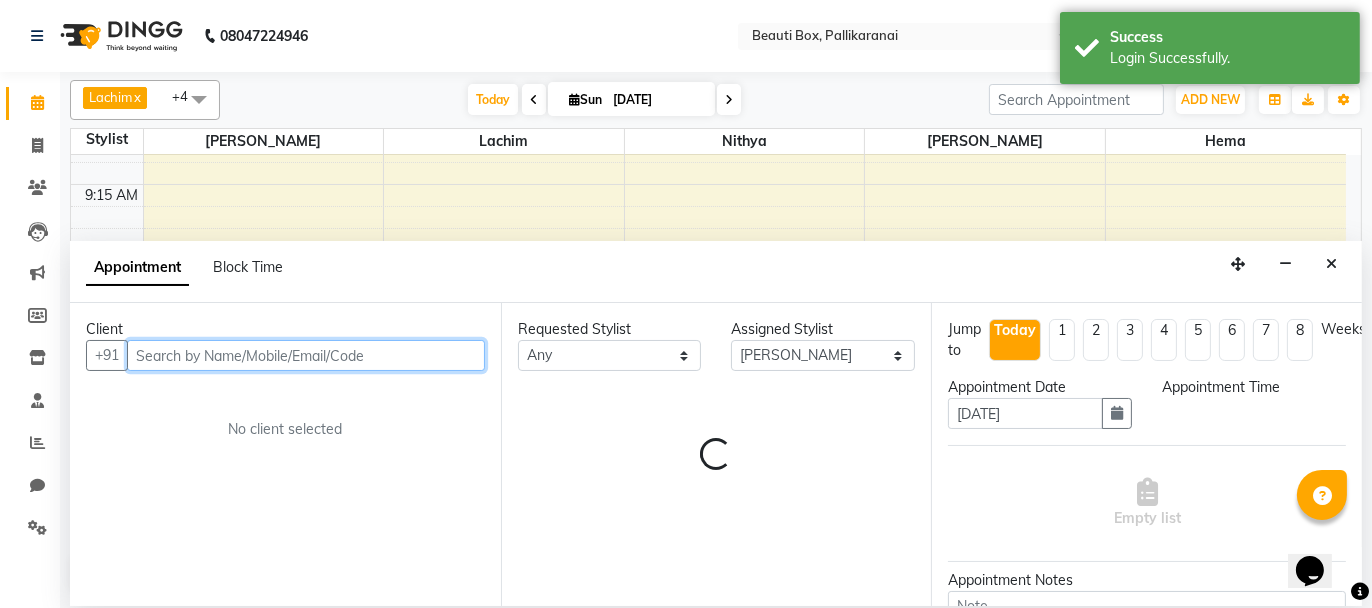 select on "600" 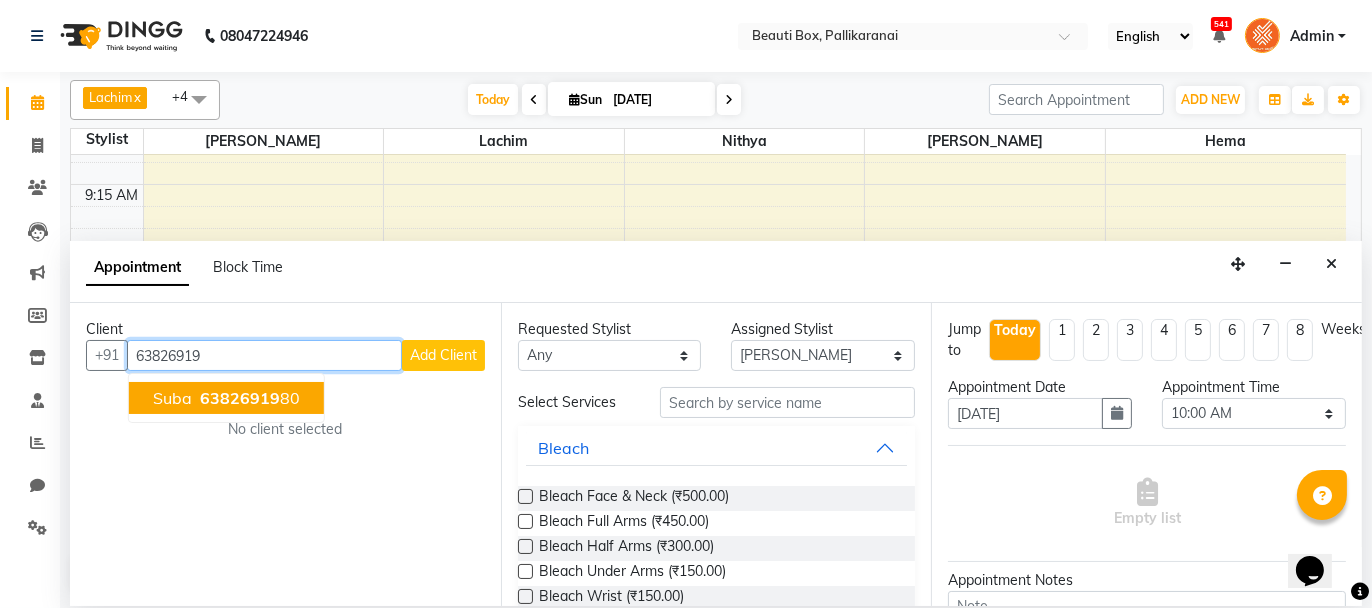 click on "63826919" at bounding box center [240, 398] 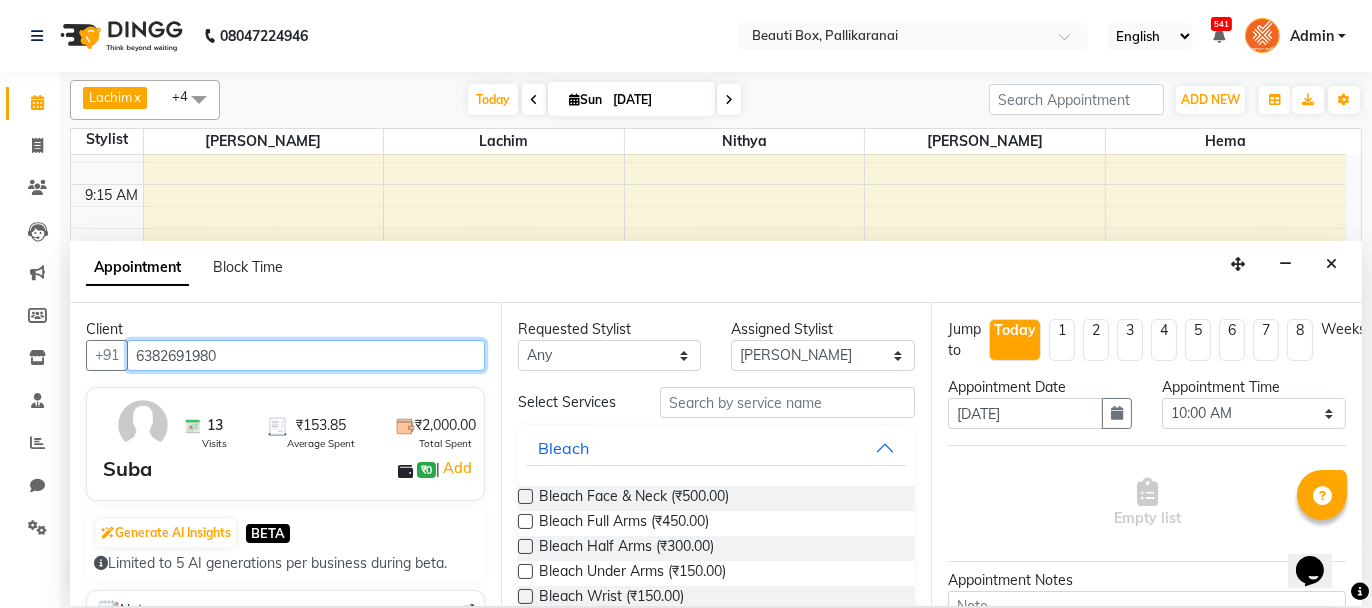 type on "6382691980" 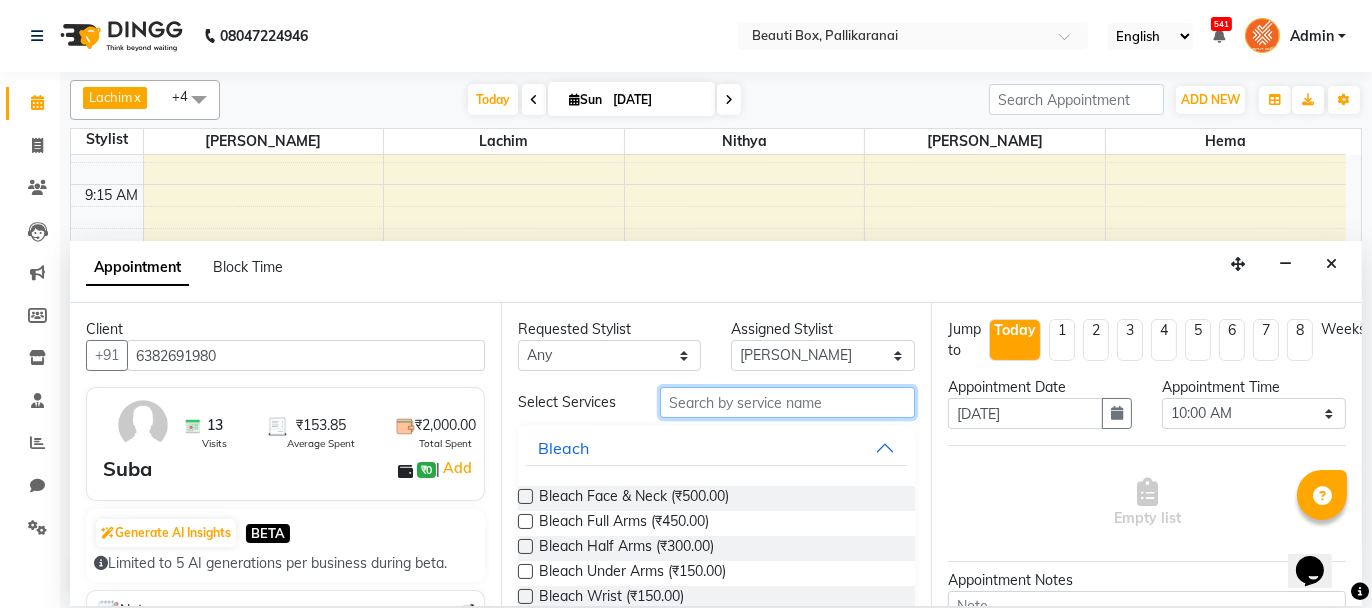 click at bounding box center [787, 402] 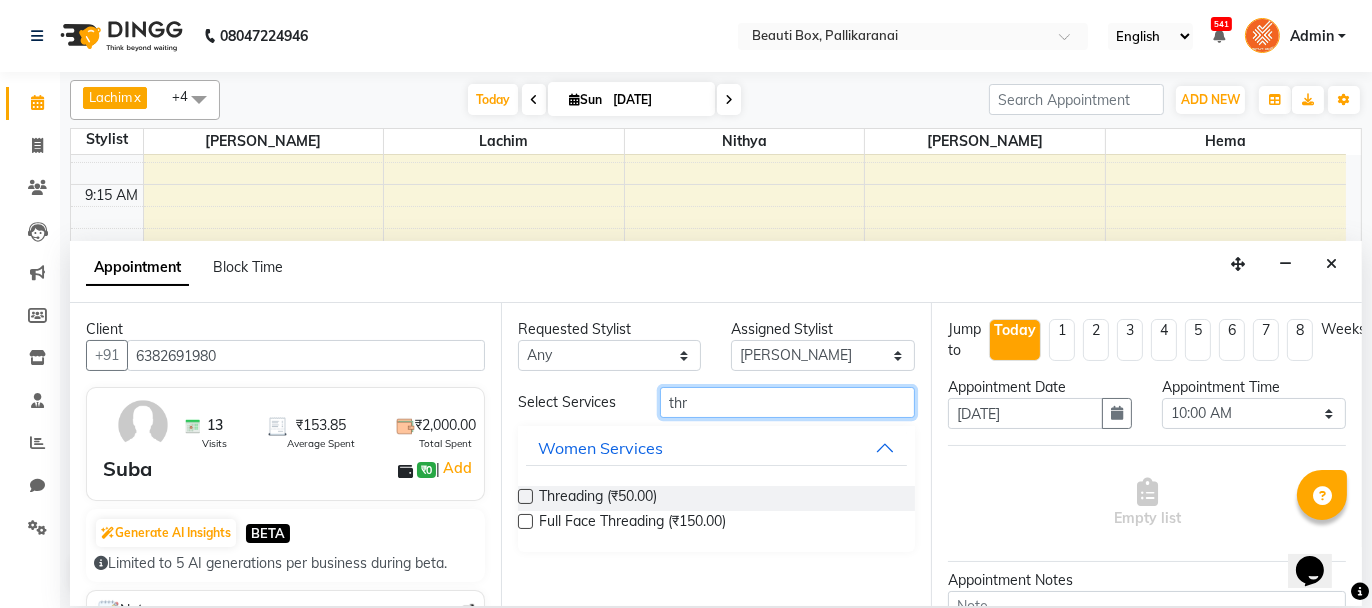 type on "thr" 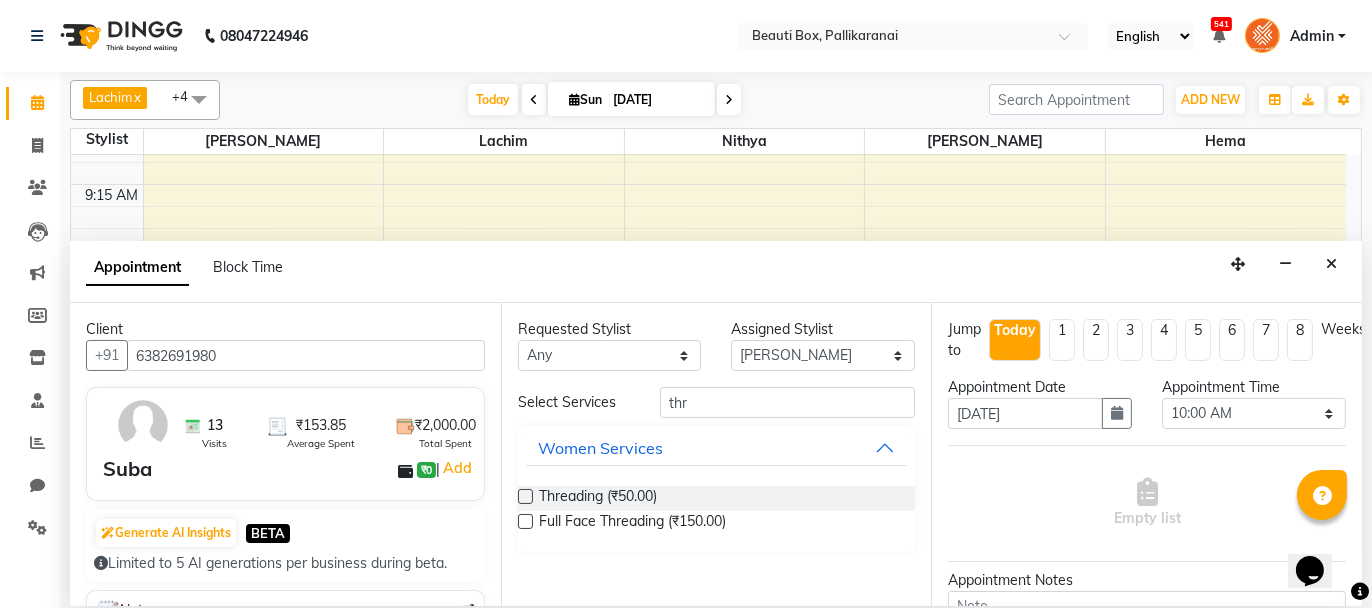click at bounding box center (525, 496) 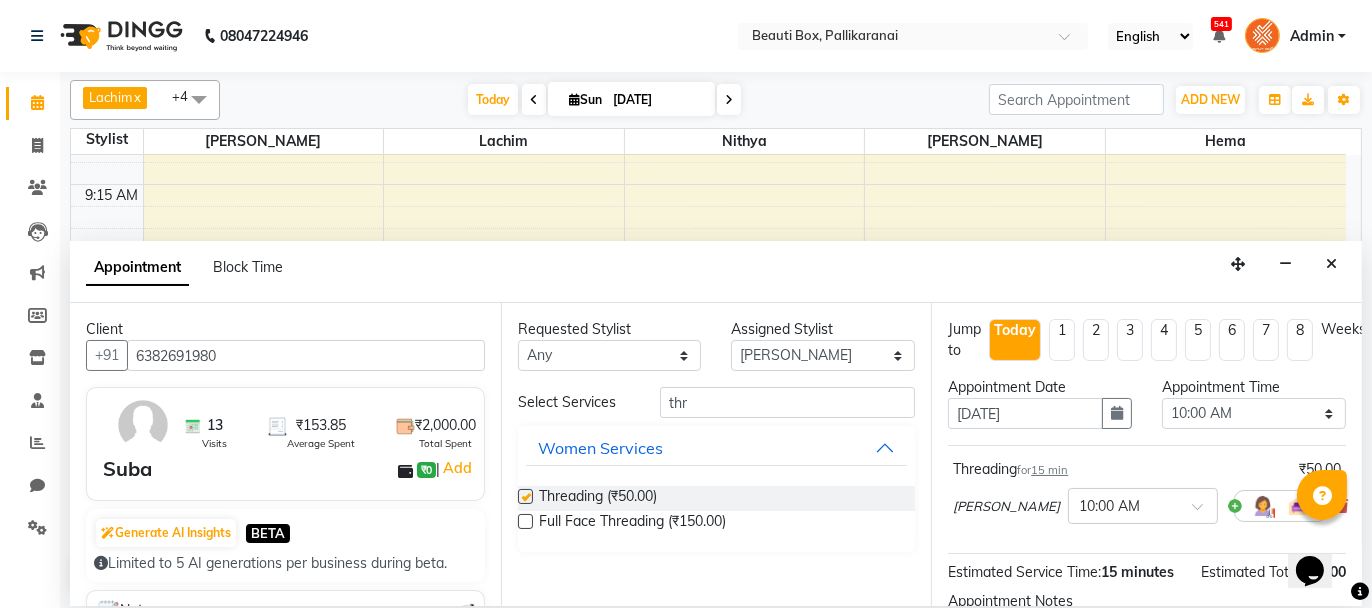 checkbox on "false" 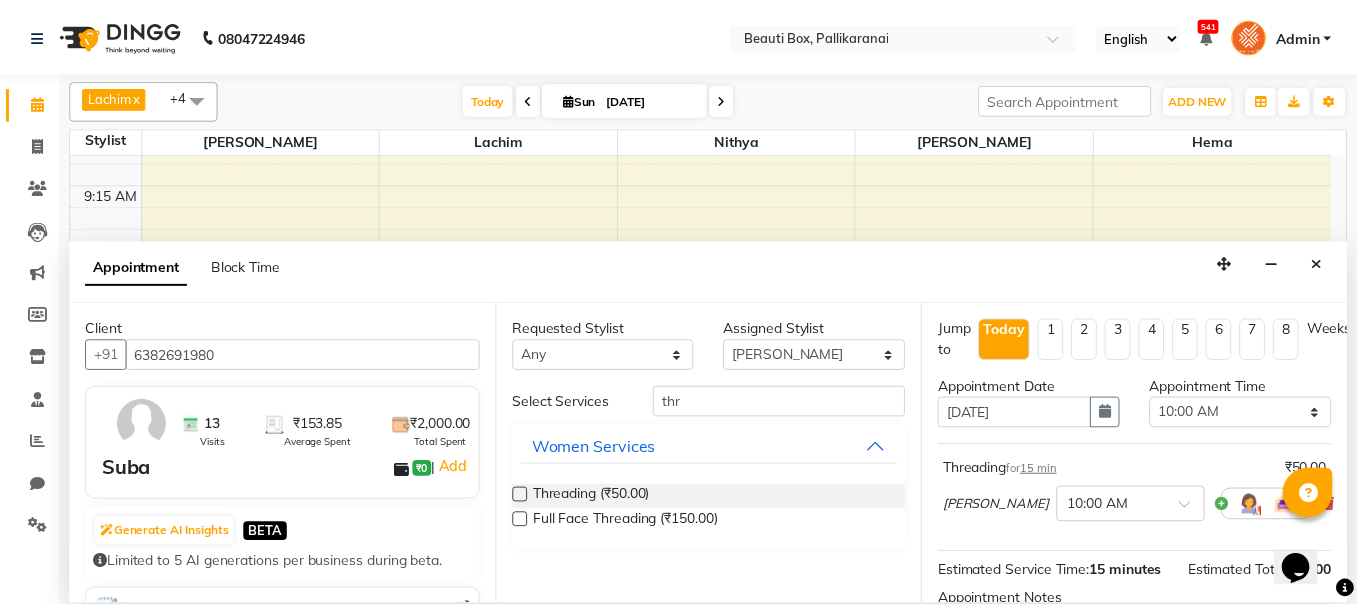 scroll, scrollTop: 242, scrollLeft: 0, axis: vertical 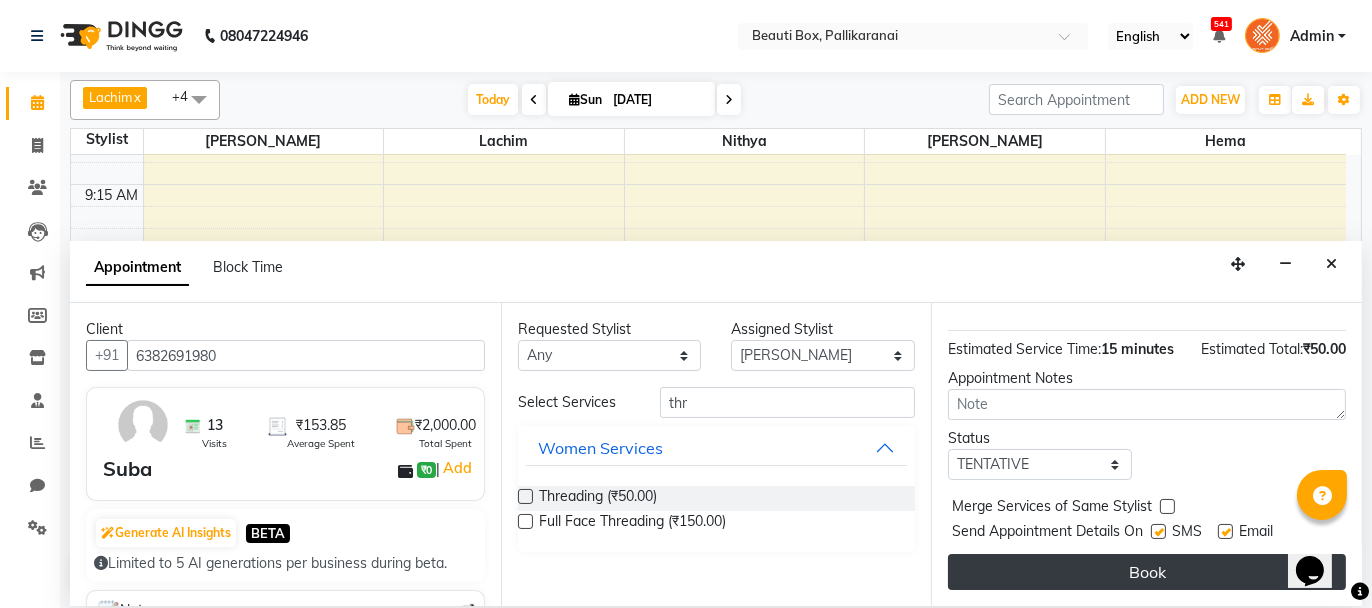 click on "Book" at bounding box center [1147, 572] 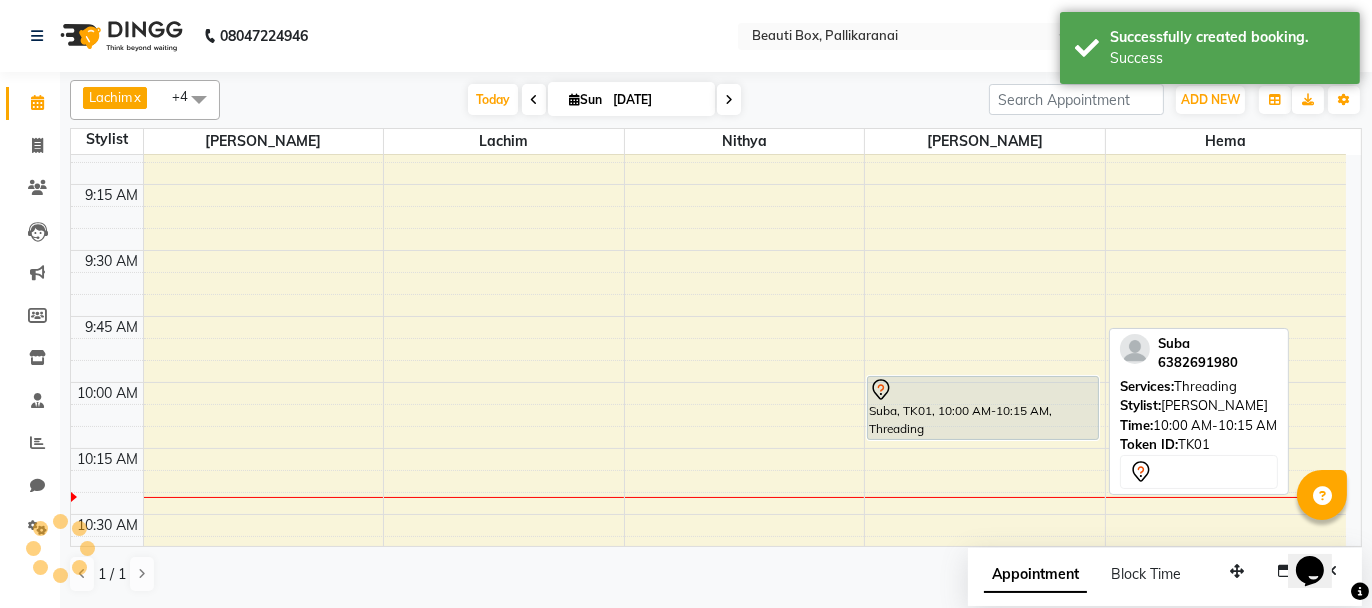 click at bounding box center [983, 390] 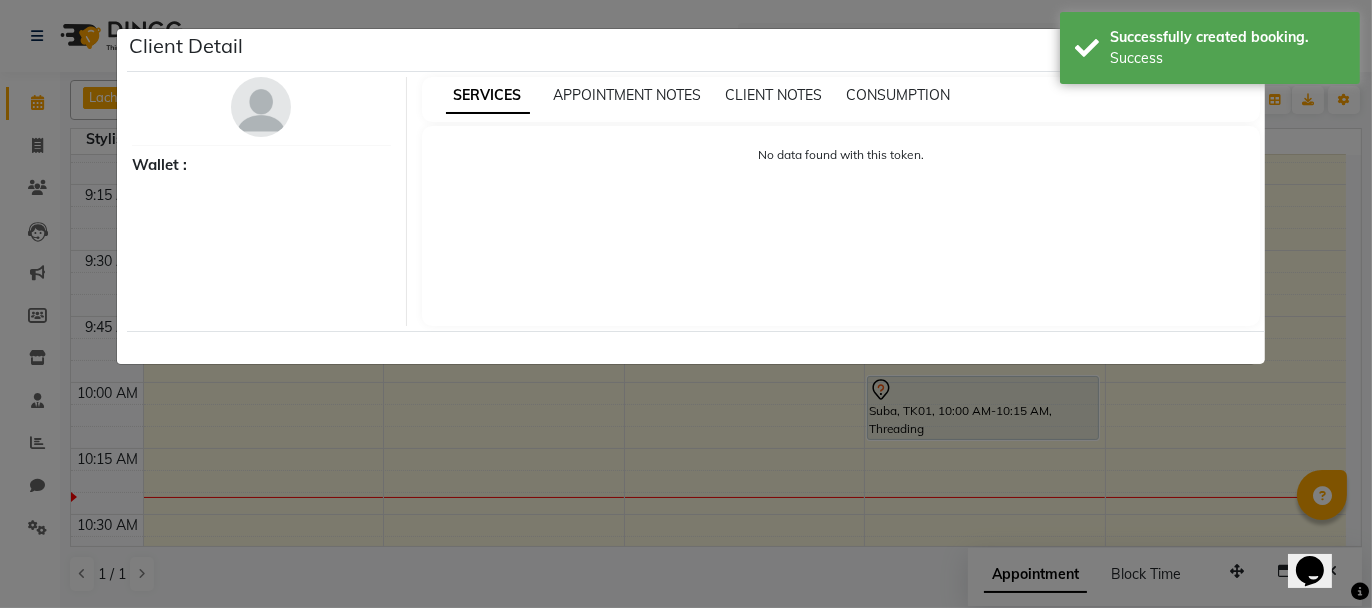 select on "7" 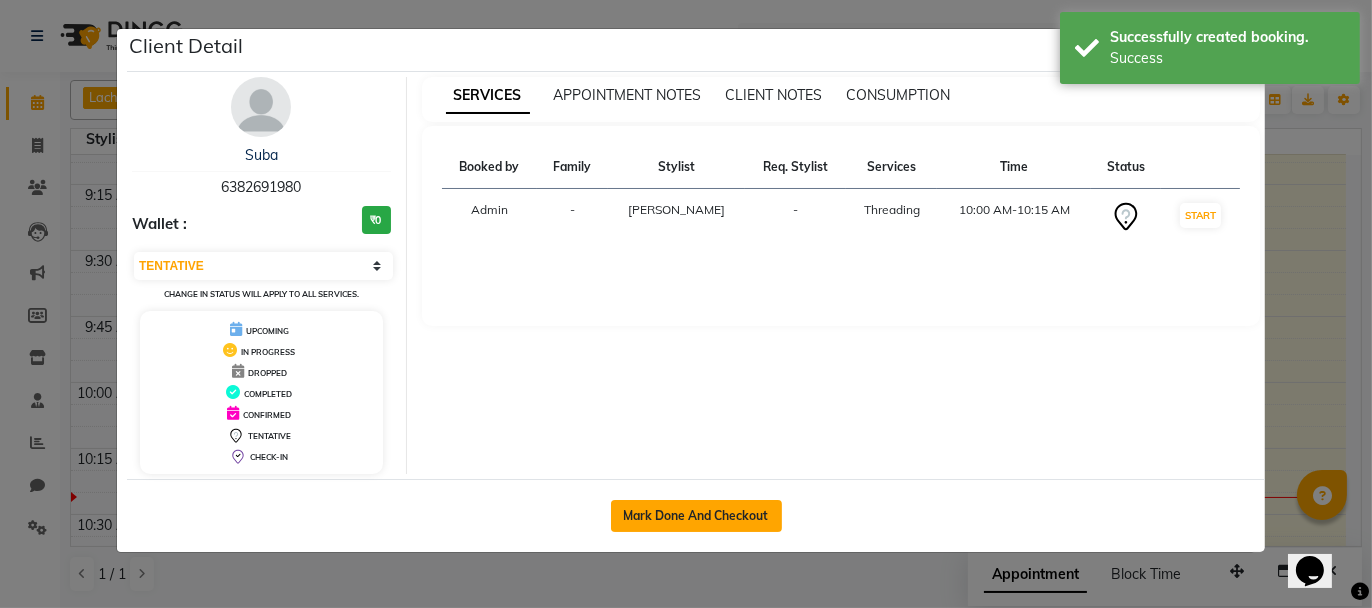 click on "Mark Done And Checkout" 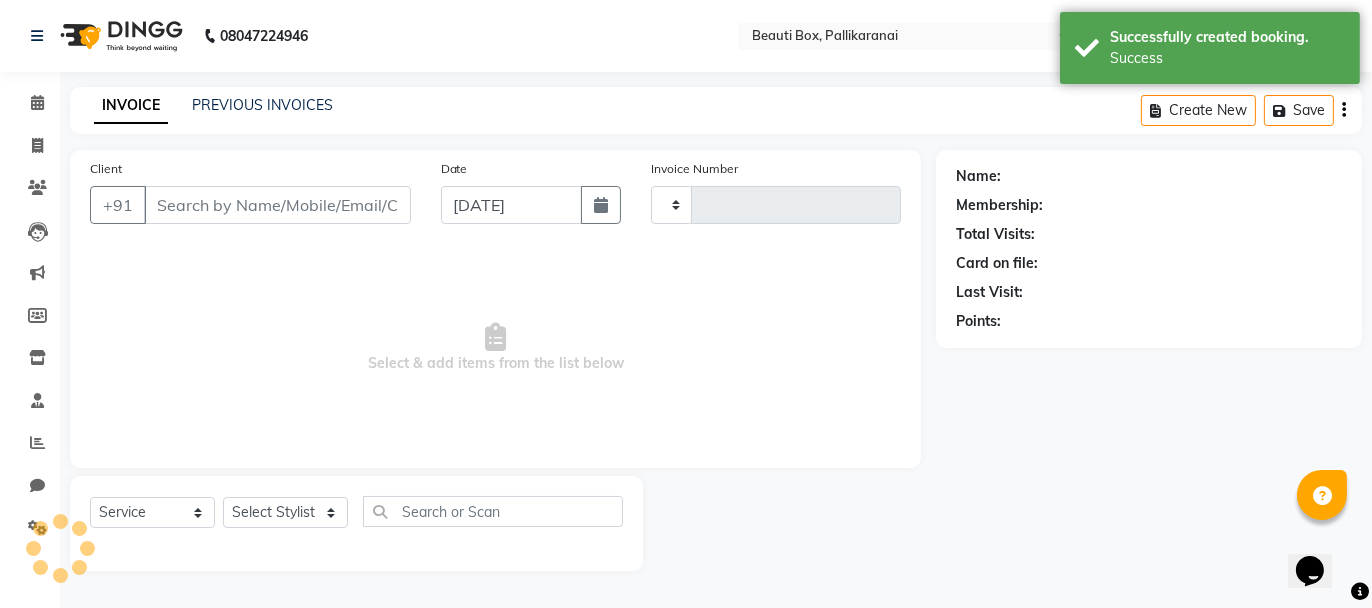 type on "1649" 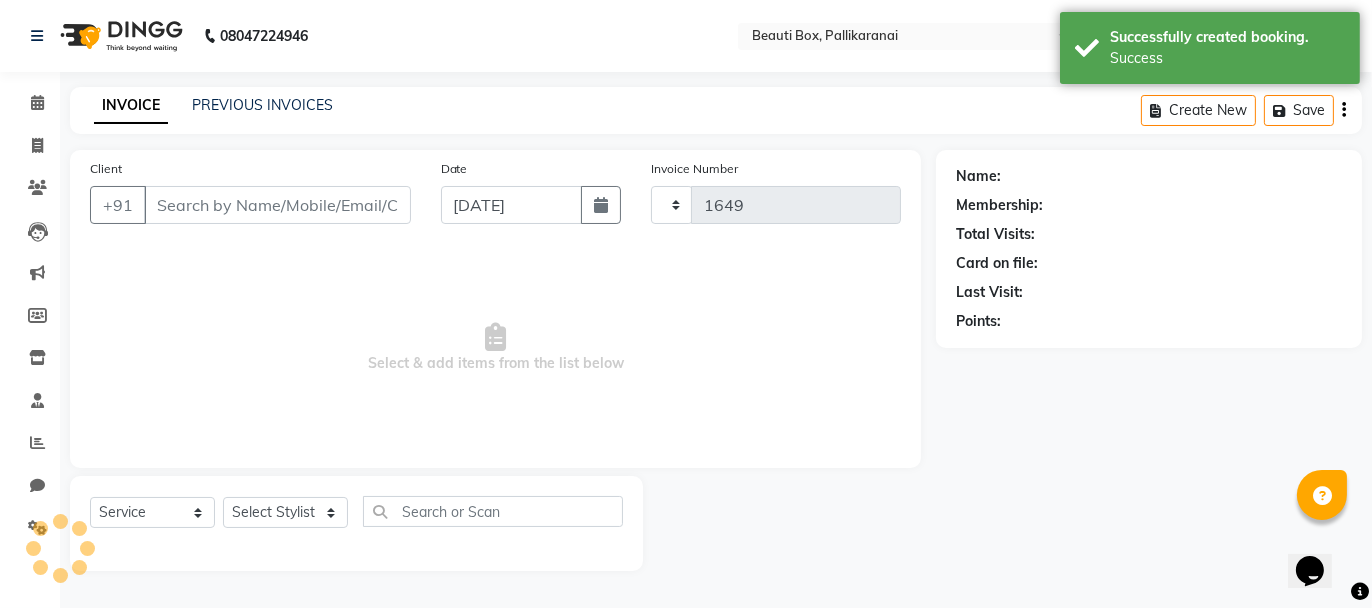 select on "11" 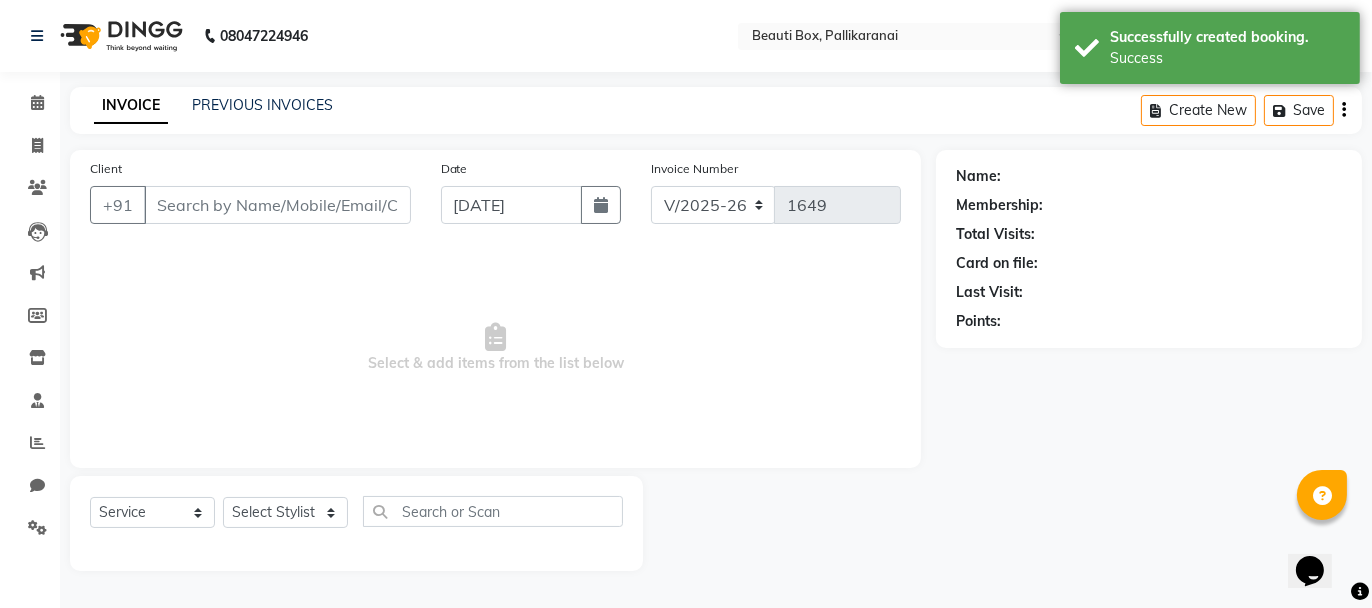 type on "6382691980" 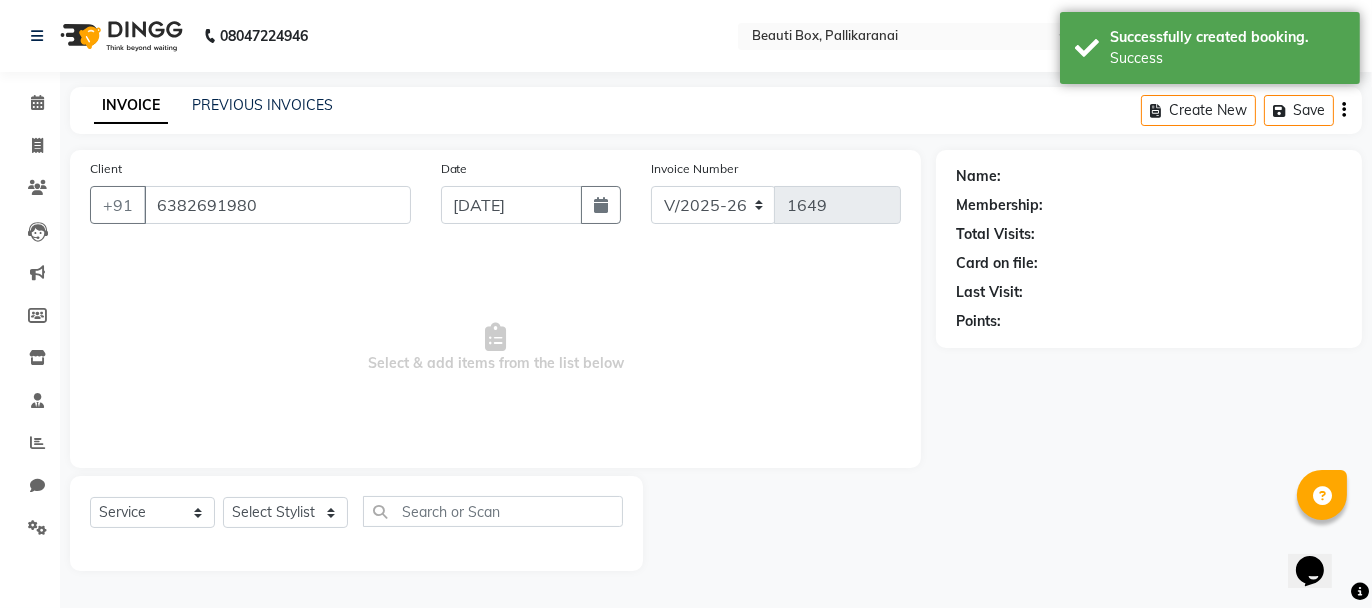select on "40097" 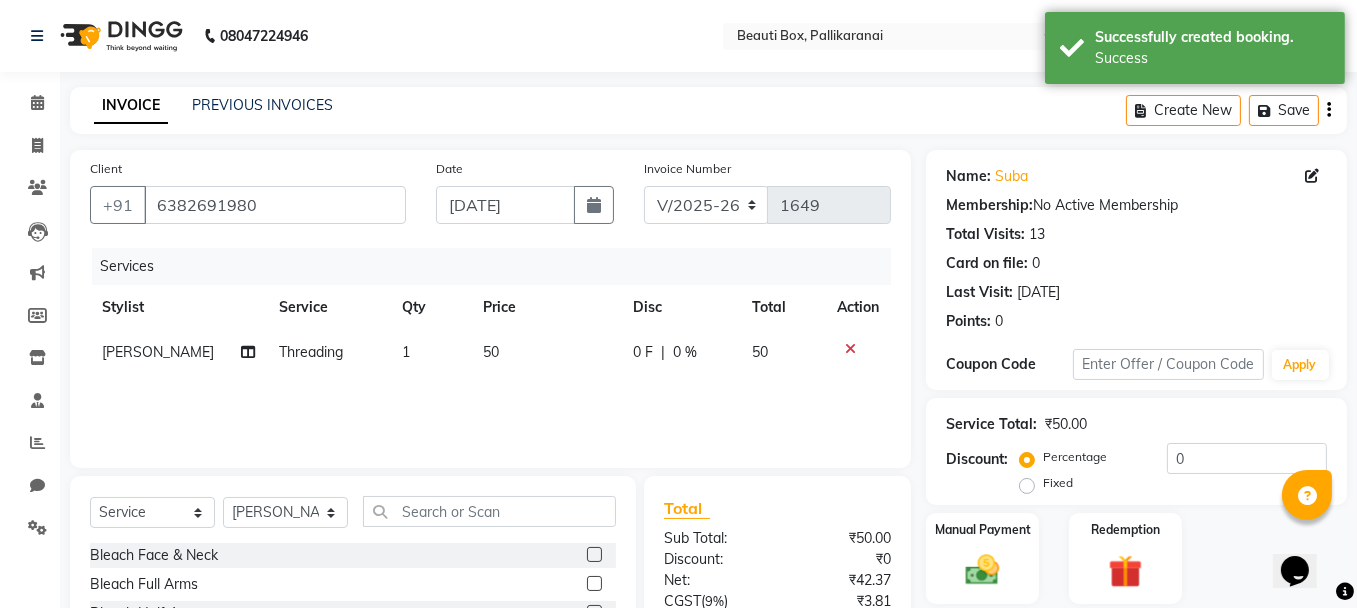 scroll, scrollTop: 192, scrollLeft: 0, axis: vertical 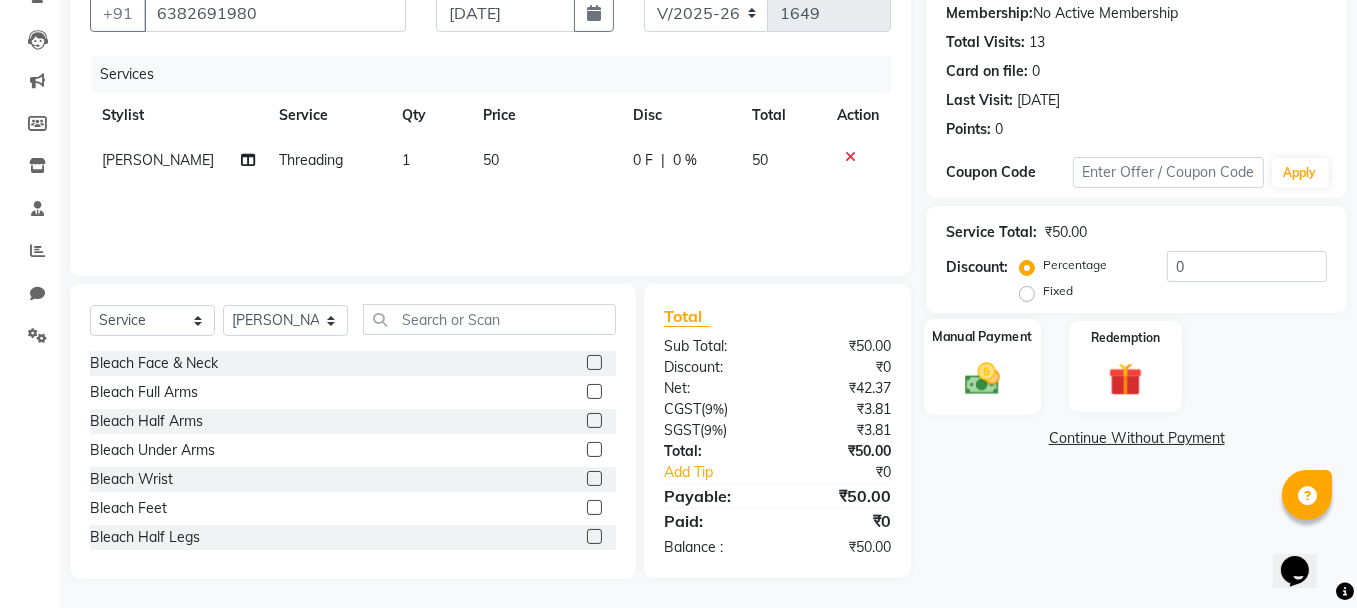 click 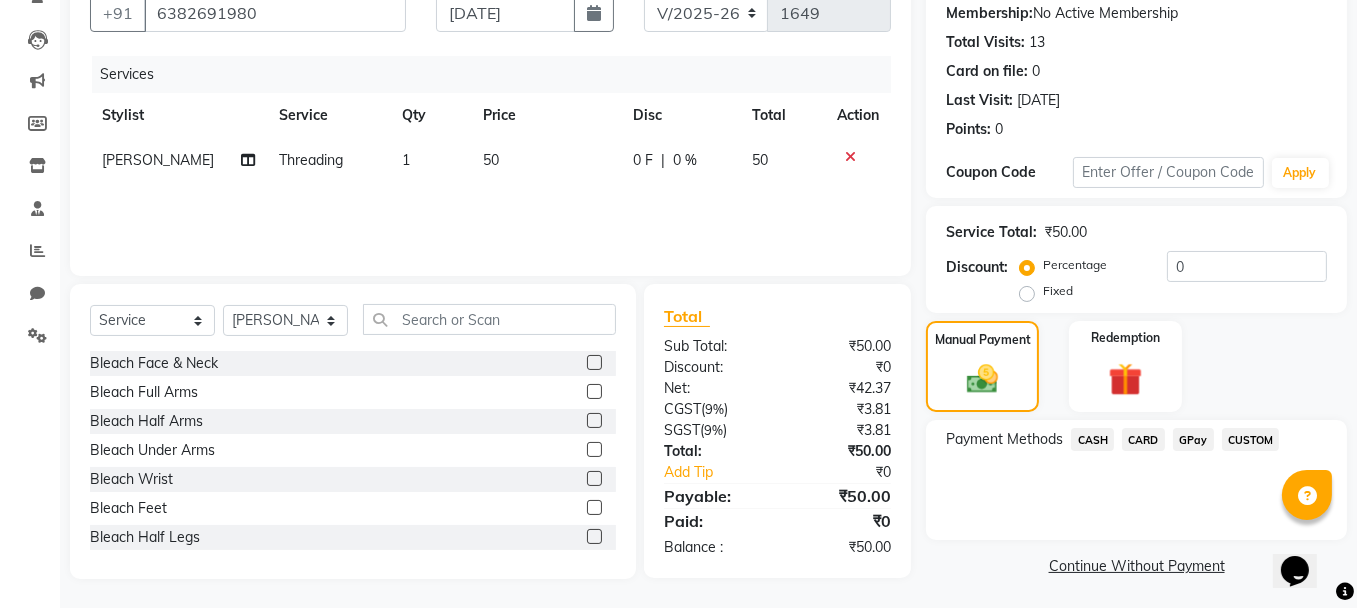 click on "GPay" 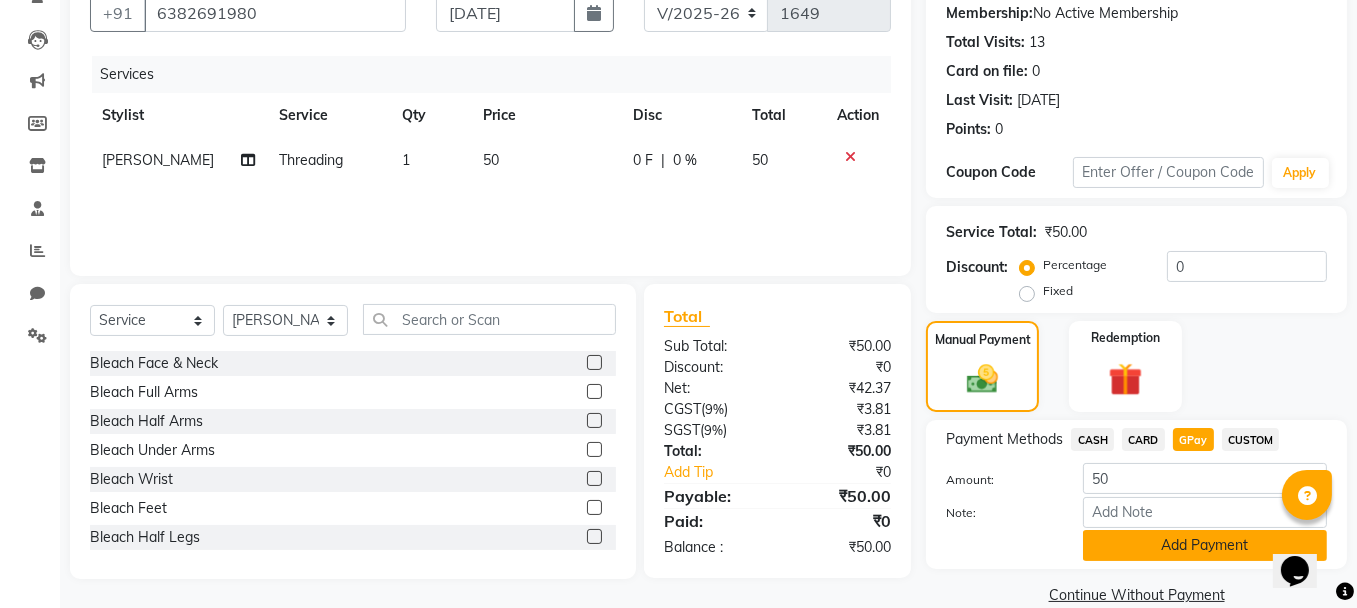 click on "Add Payment" 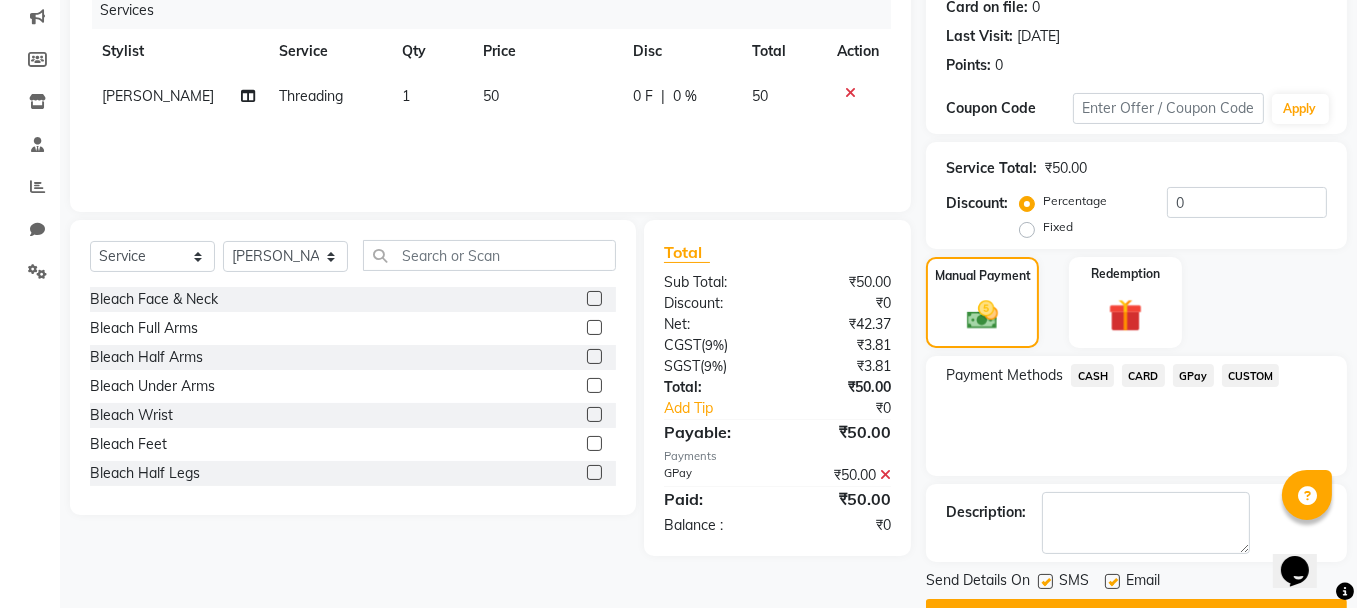 scroll, scrollTop: 305, scrollLeft: 0, axis: vertical 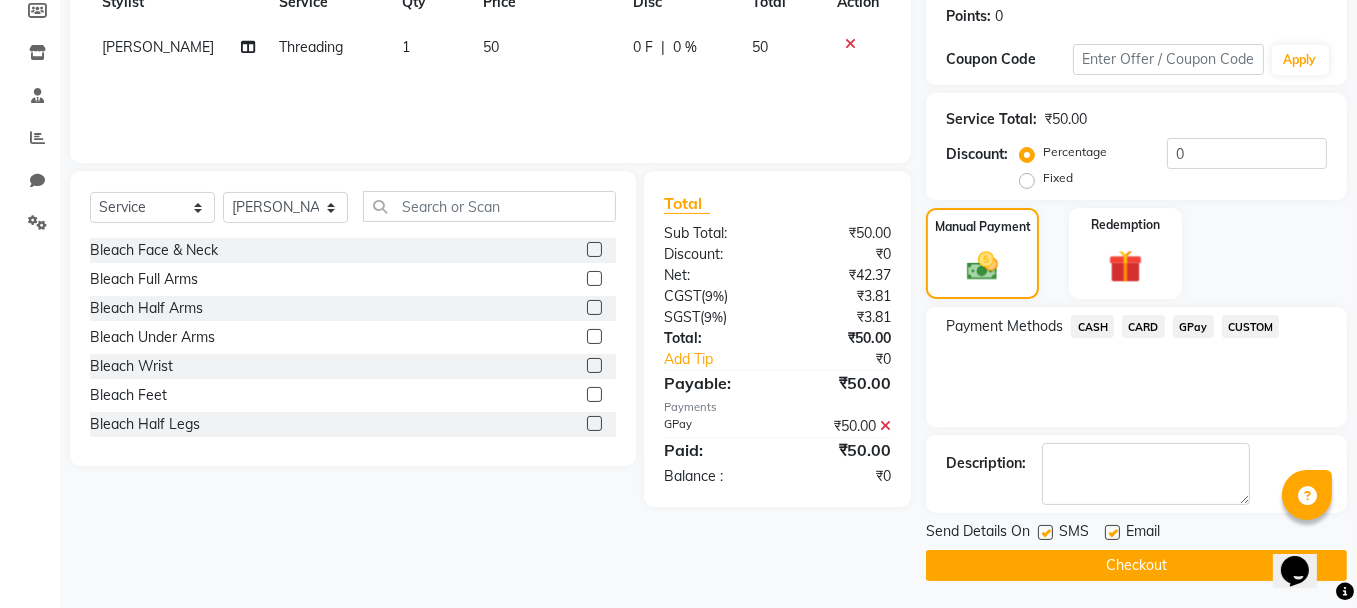 click on "Checkout" 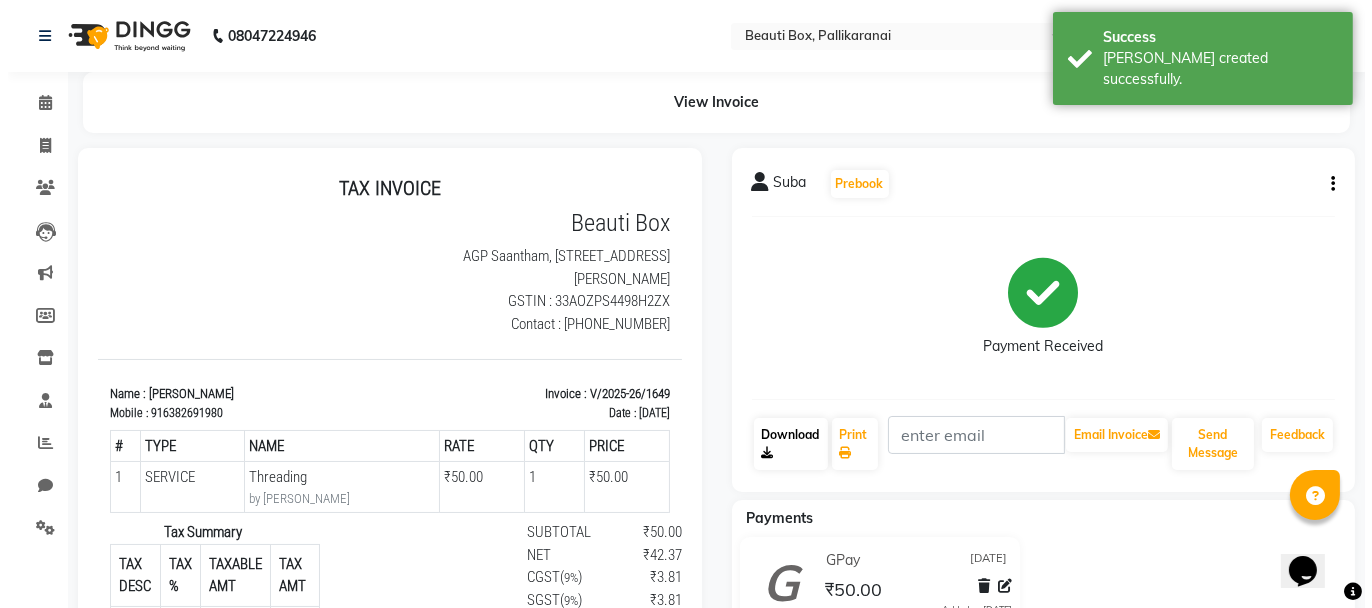 scroll, scrollTop: 0, scrollLeft: 0, axis: both 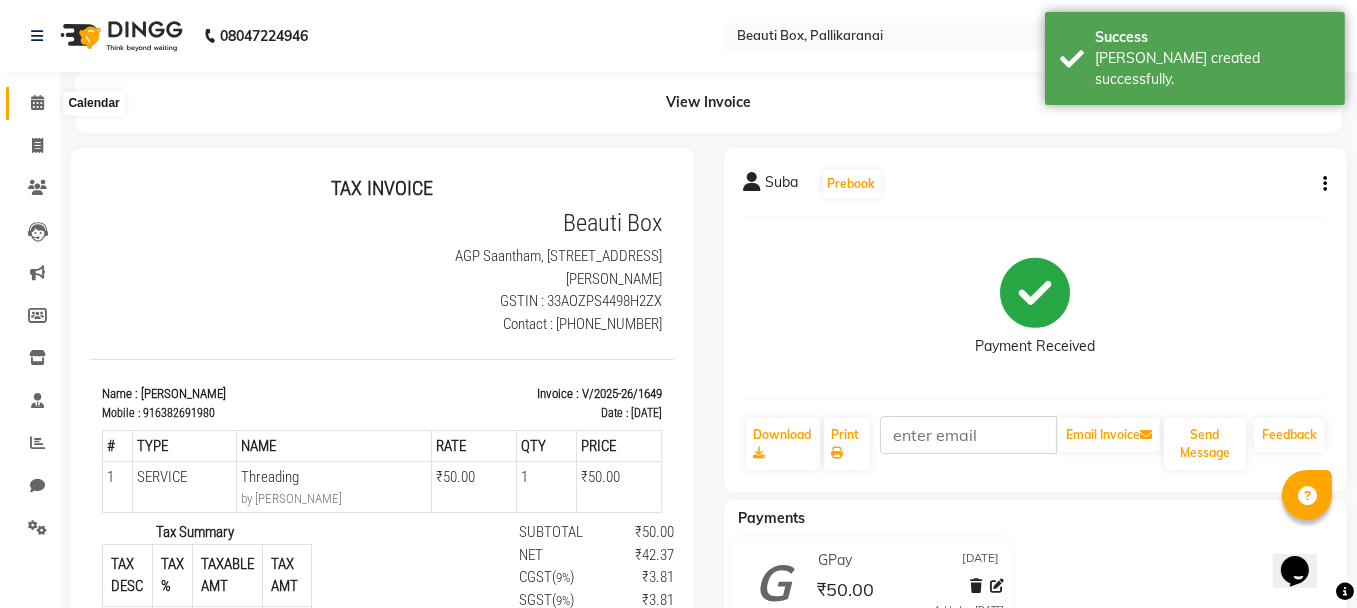 click 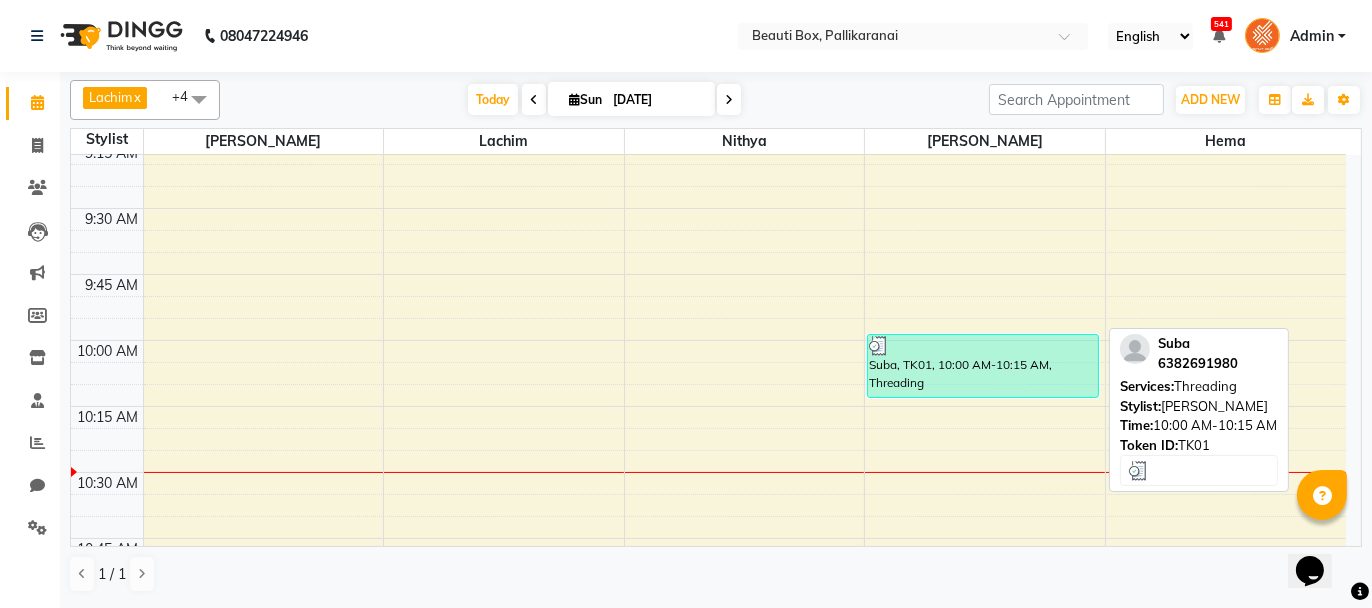 scroll, scrollTop: 300, scrollLeft: 0, axis: vertical 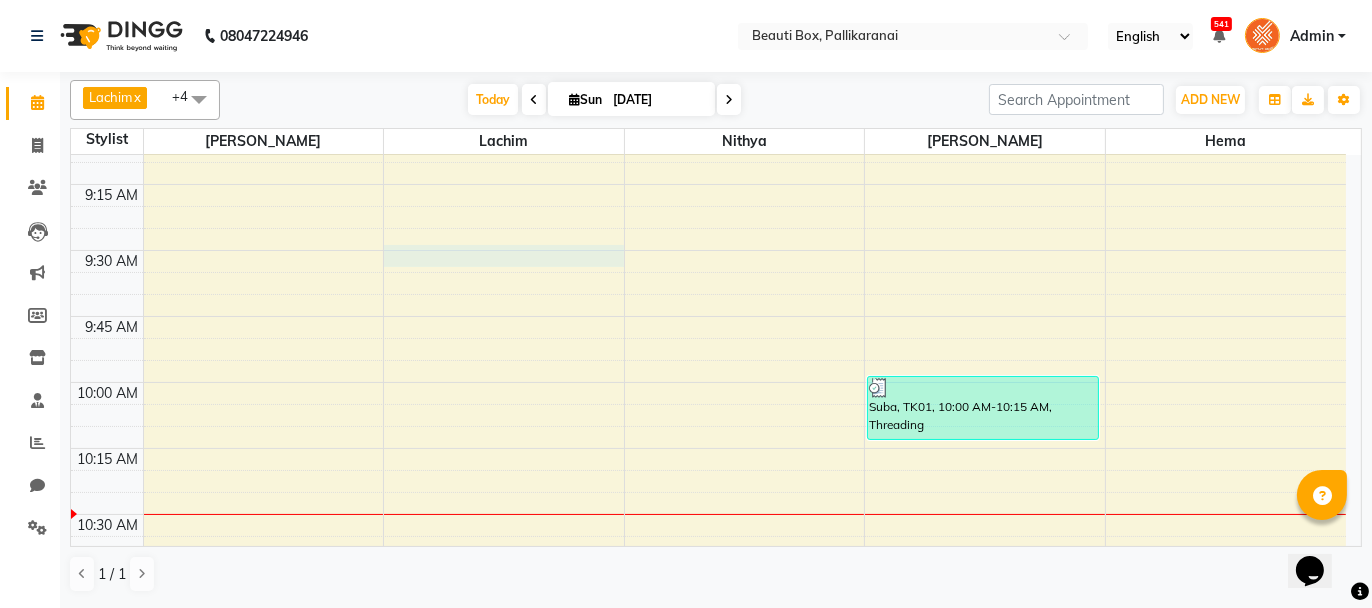 click on "8:00 AM 8:15 AM 8:30 AM 8:45 AM 9:00 AM 9:15 AM 9:30 AM 9:45 AM 10:00 AM 10:15 AM 10:30 AM 10:45 AM 11:00 AM 11:15 AM 11:30 AM 11:45 AM 12:00 PM 12:15 PM 12:30 PM 12:45 PM 1:00 PM 1:15 PM 1:30 PM 1:45 PM 2:00 PM 2:15 PM 2:30 PM 2:45 PM 3:00 PM 3:15 PM 3:30 PM 3:45 PM 4:00 PM 4:15 PM 4:30 PM 4:45 PM 5:00 PM 5:15 PM 5:30 PM 5:45 PM 6:00 PM 6:15 PM 6:30 PM 6:45 PM 7:00 PM 7:15 PM 7:30 PM 7:45 PM 8:00 PM 8:15 PM 8:30 PM 8:45 PM 9:00 PM 9:15 PM 9:30 PM 9:45 PM     Suba, TK01, 10:00 AM-10:15 AM, Threading" at bounding box center (708, 1702) 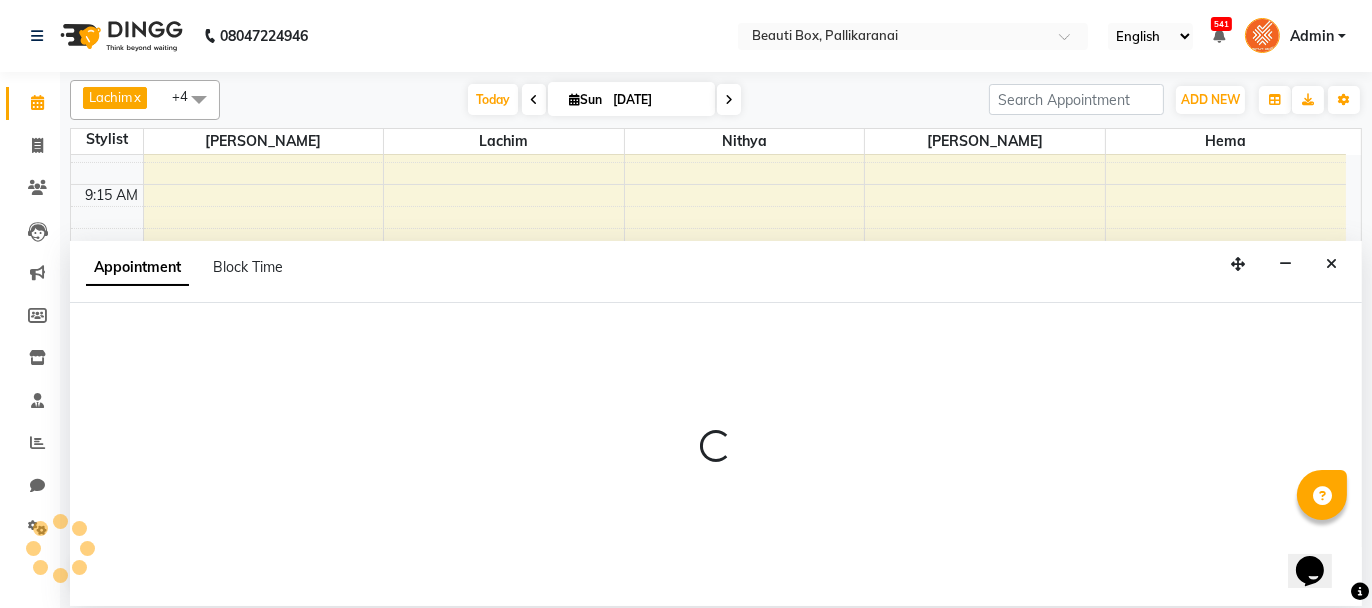 select on "9763" 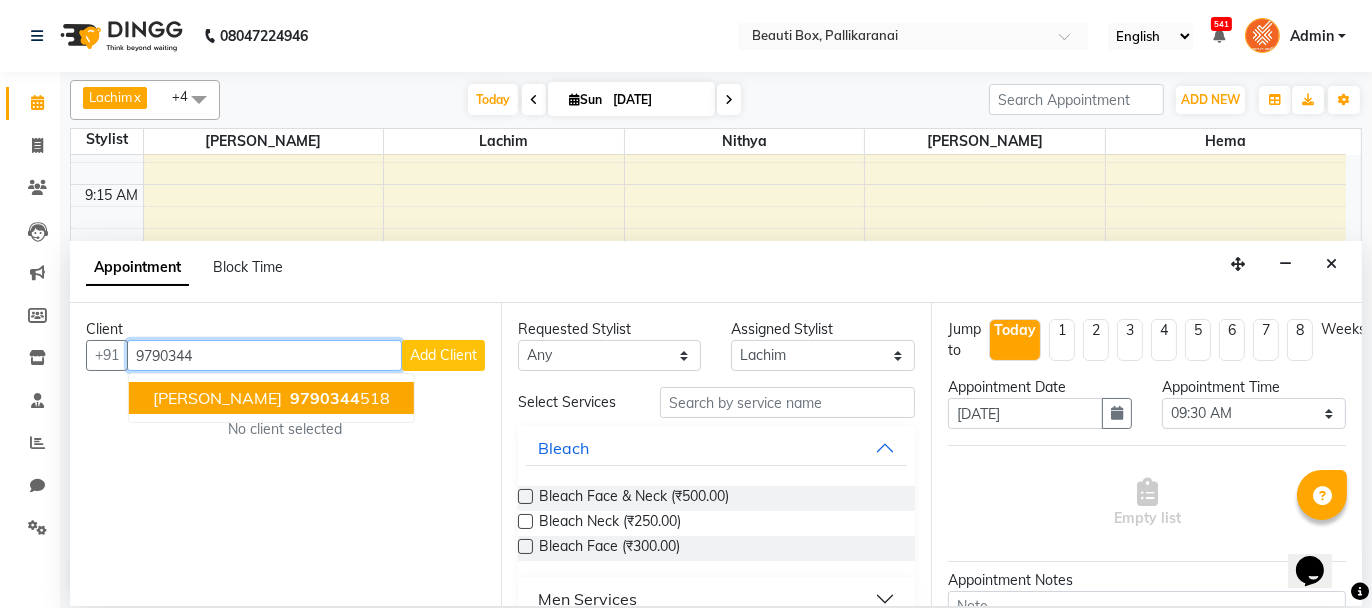 click on "9790344" at bounding box center (325, 398) 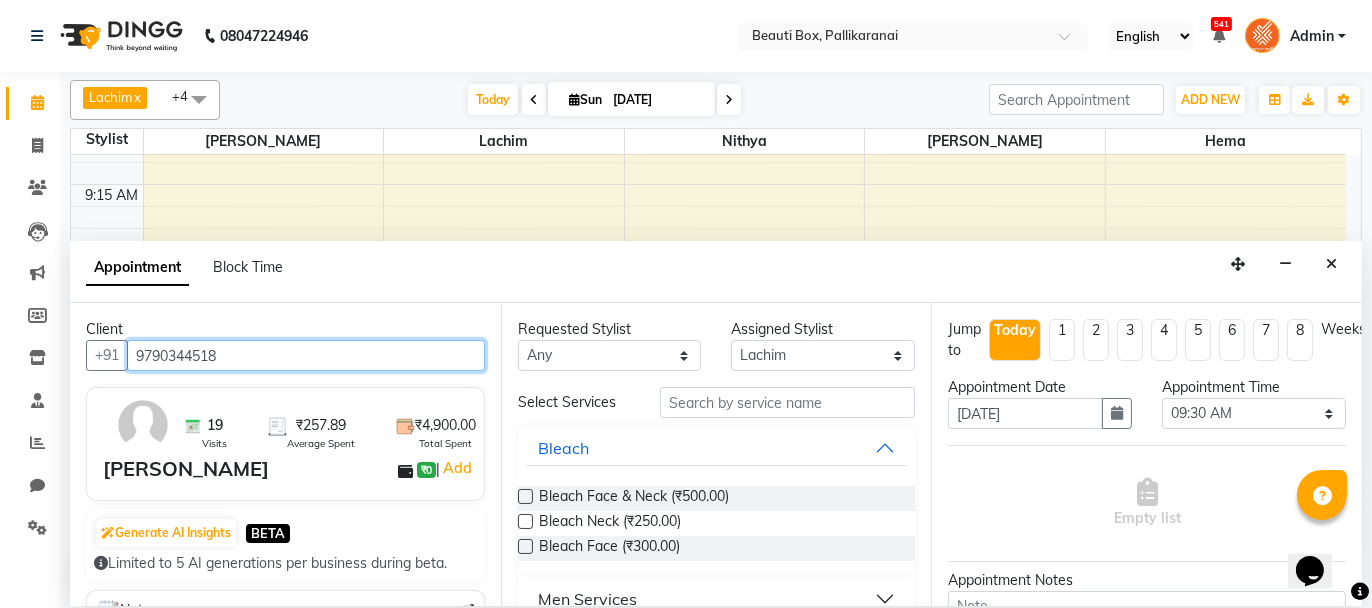type on "9790344518" 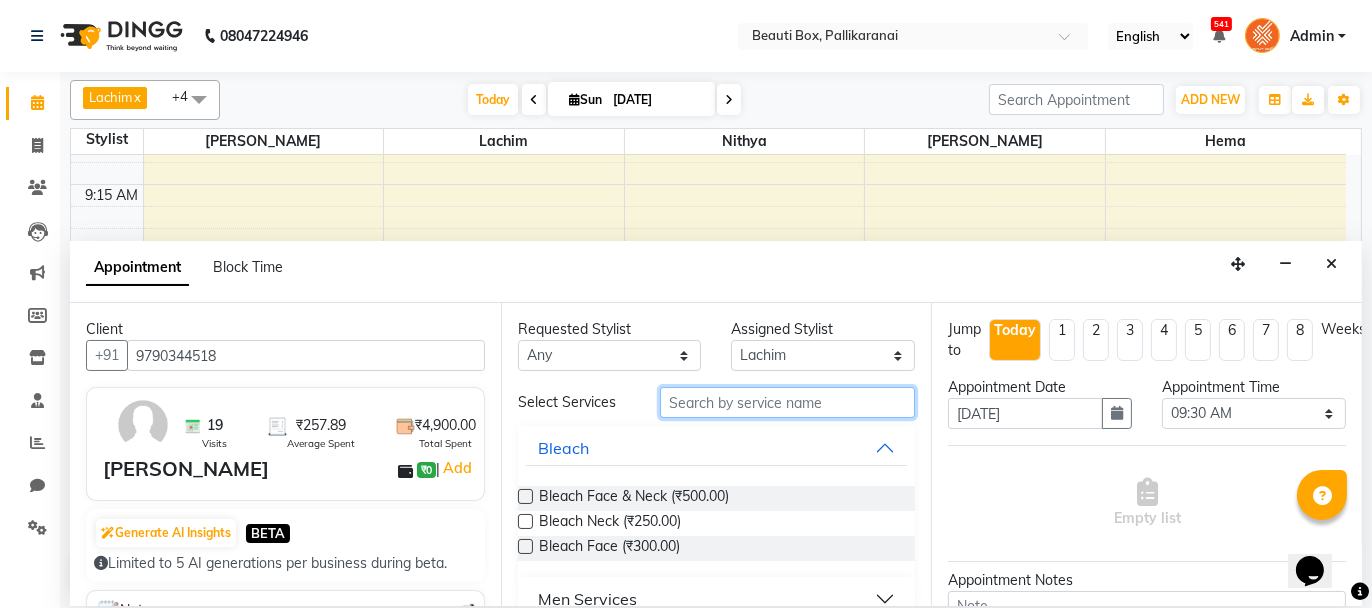 click at bounding box center [787, 402] 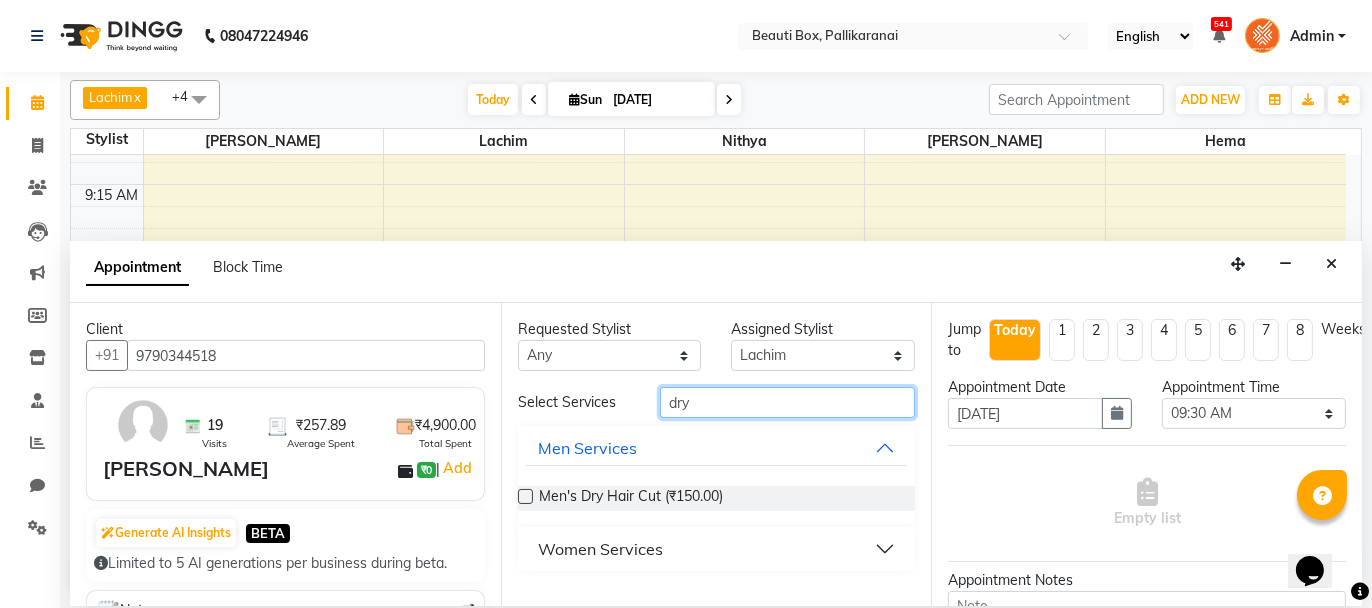type on "dry" 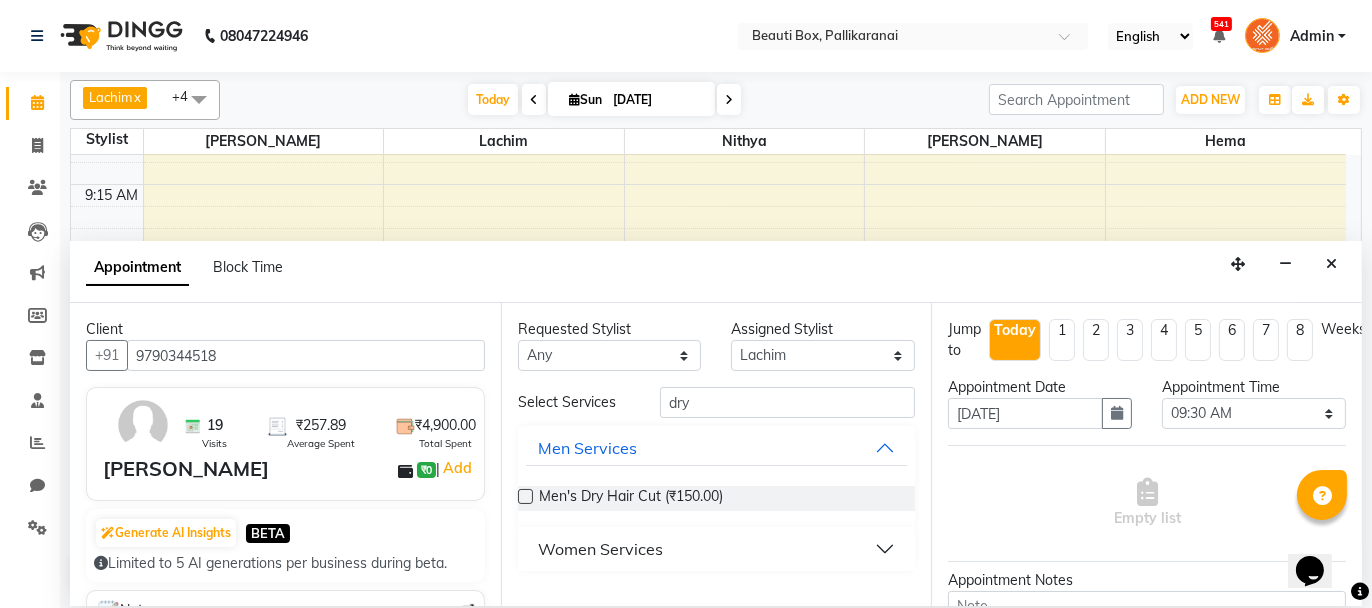 click at bounding box center [525, 496] 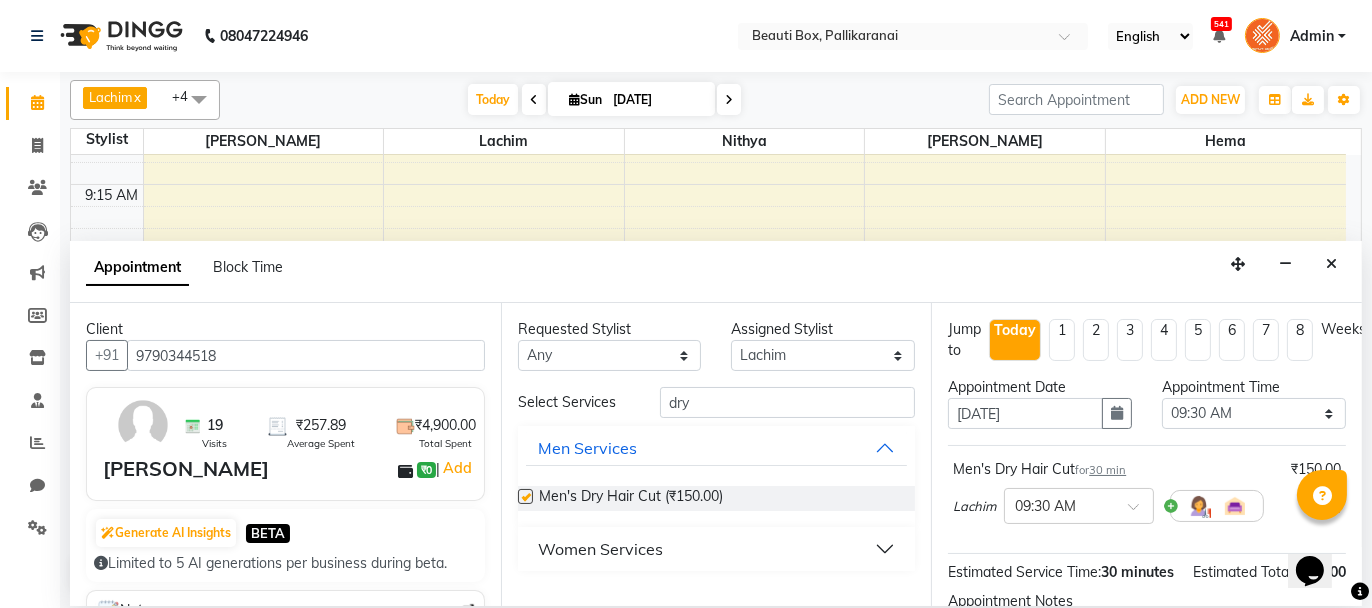 checkbox on "false" 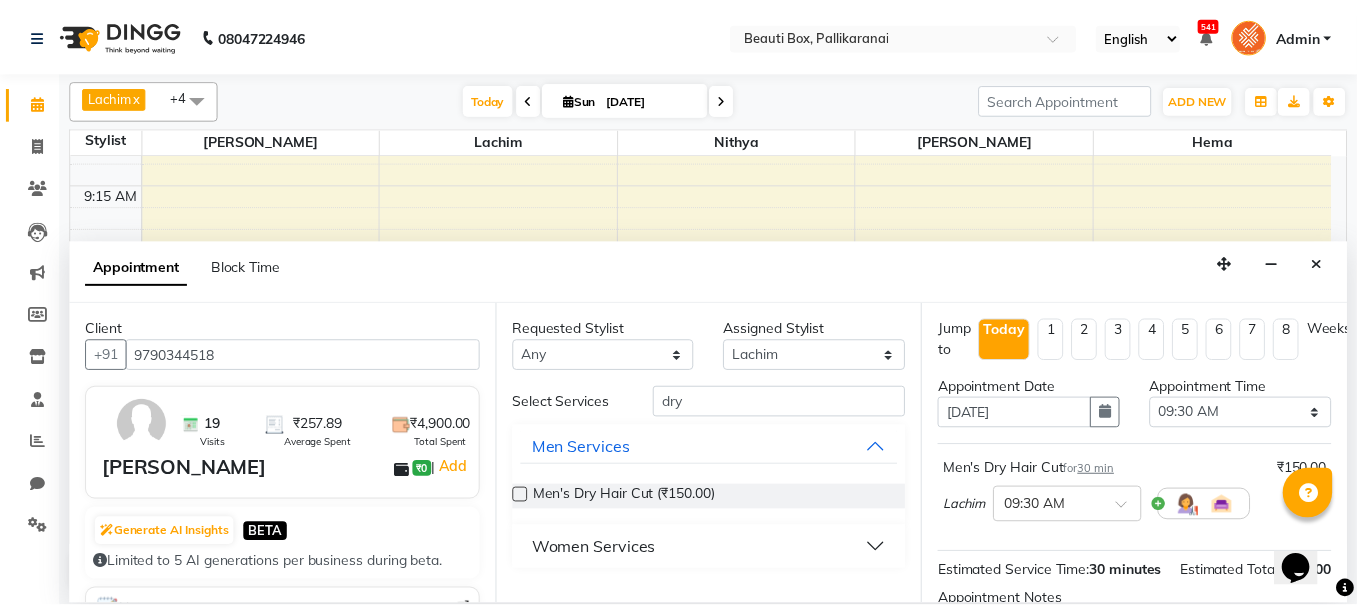 scroll, scrollTop: 242, scrollLeft: 0, axis: vertical 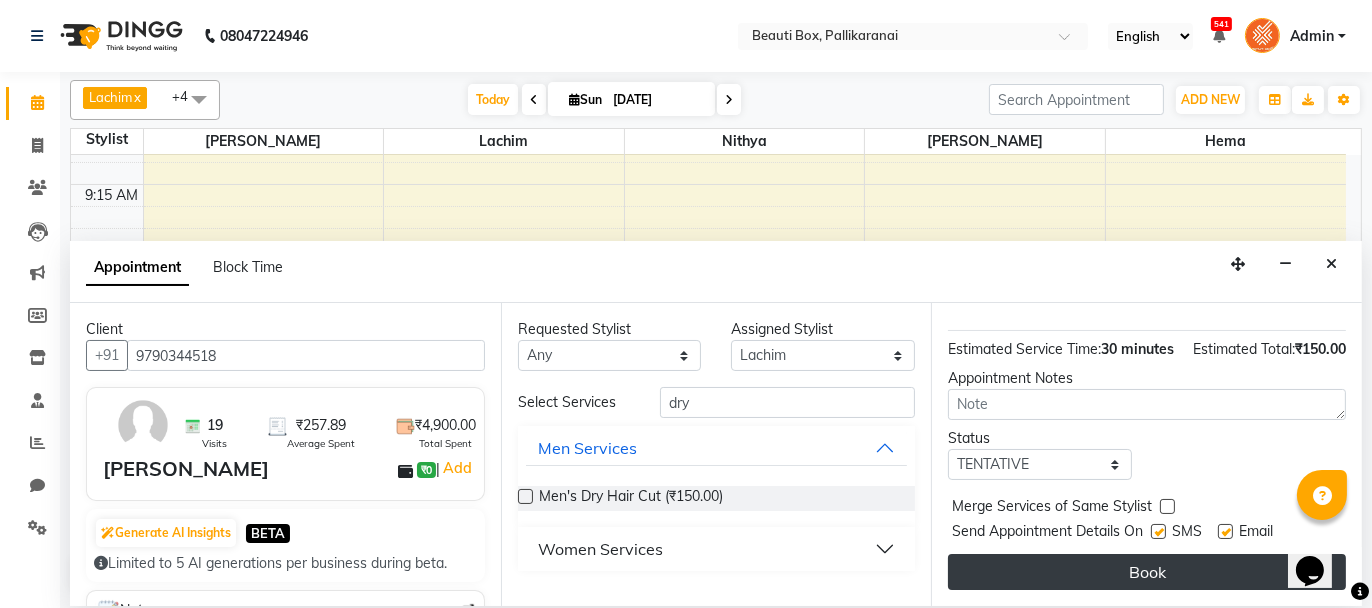 click on "Book" at bounding box center (1147, 572) 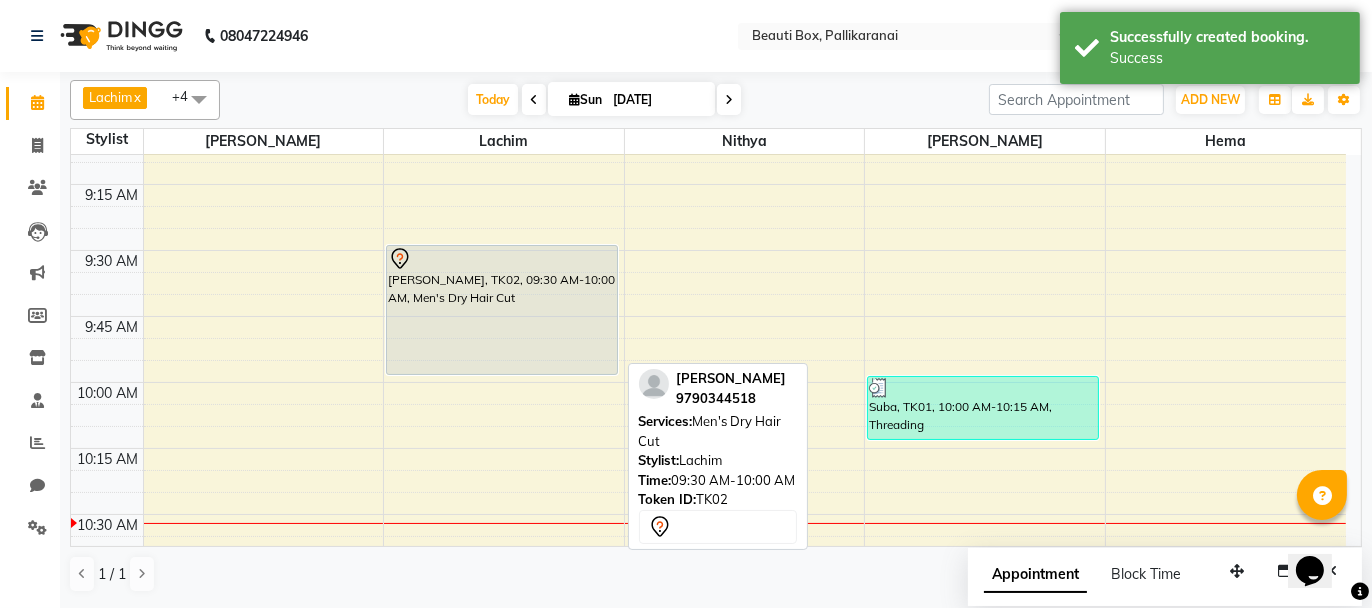 click on "[PERSON_NAME], TK02, 09:30 AM-10:00 AM, Men's Dry Hair Cut" at bounding box center [502, 310] 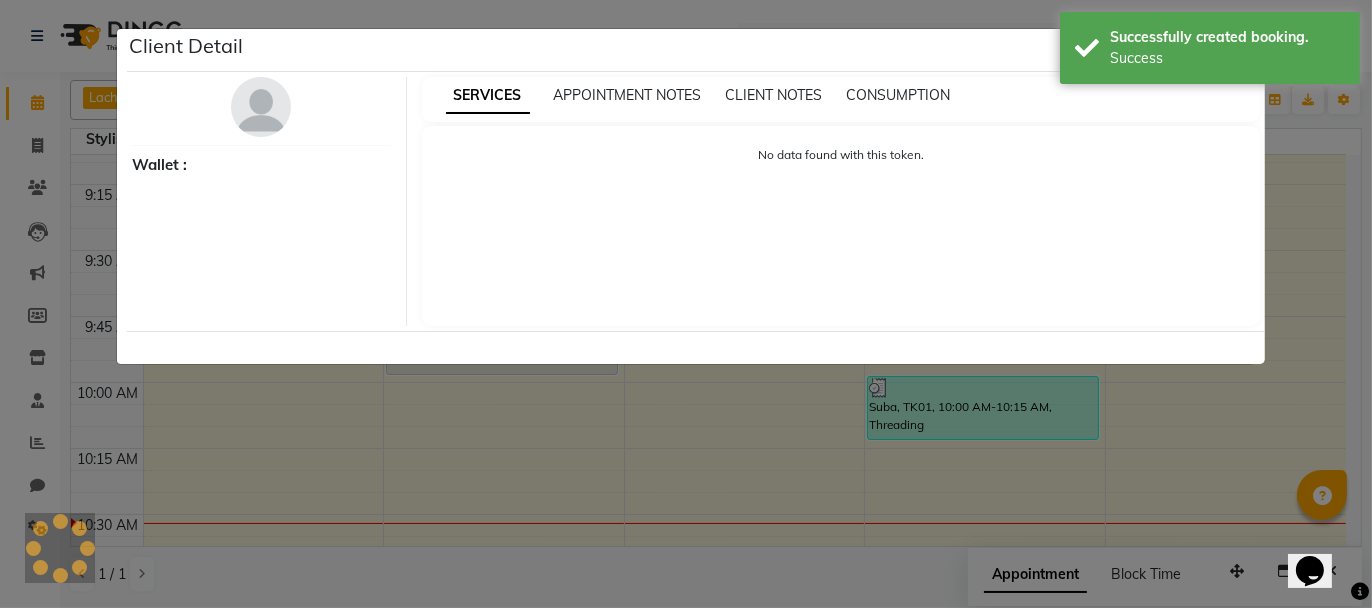 select on "7" 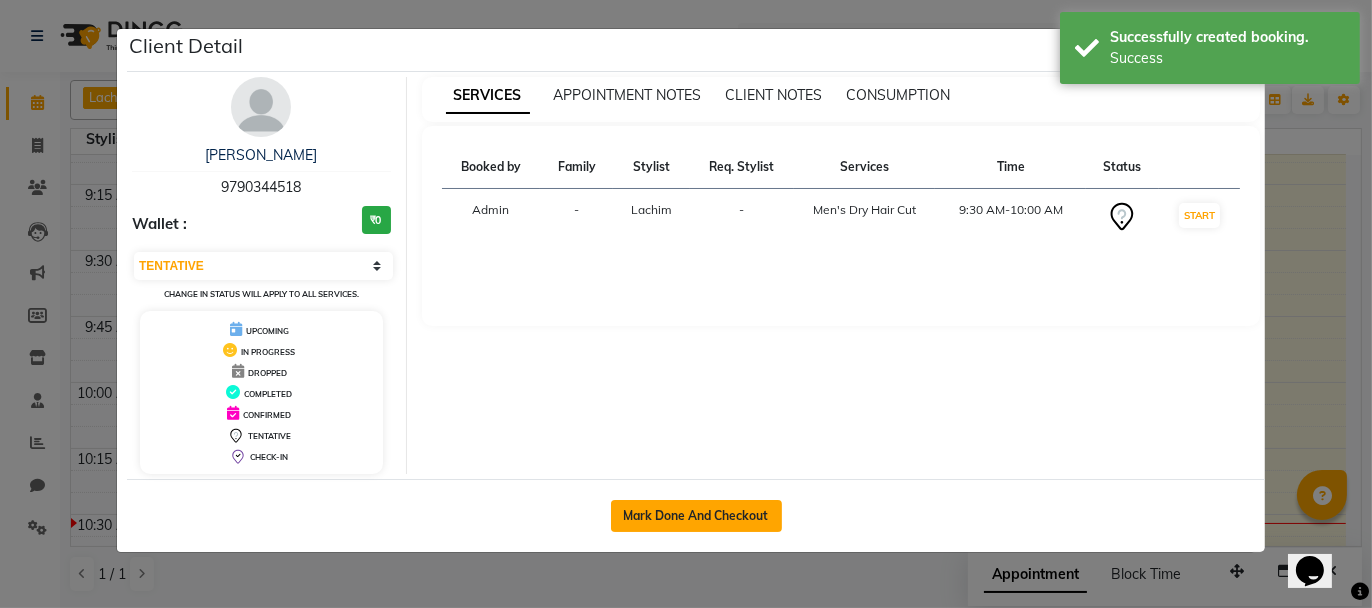 click on "Mark Done And Checkout" 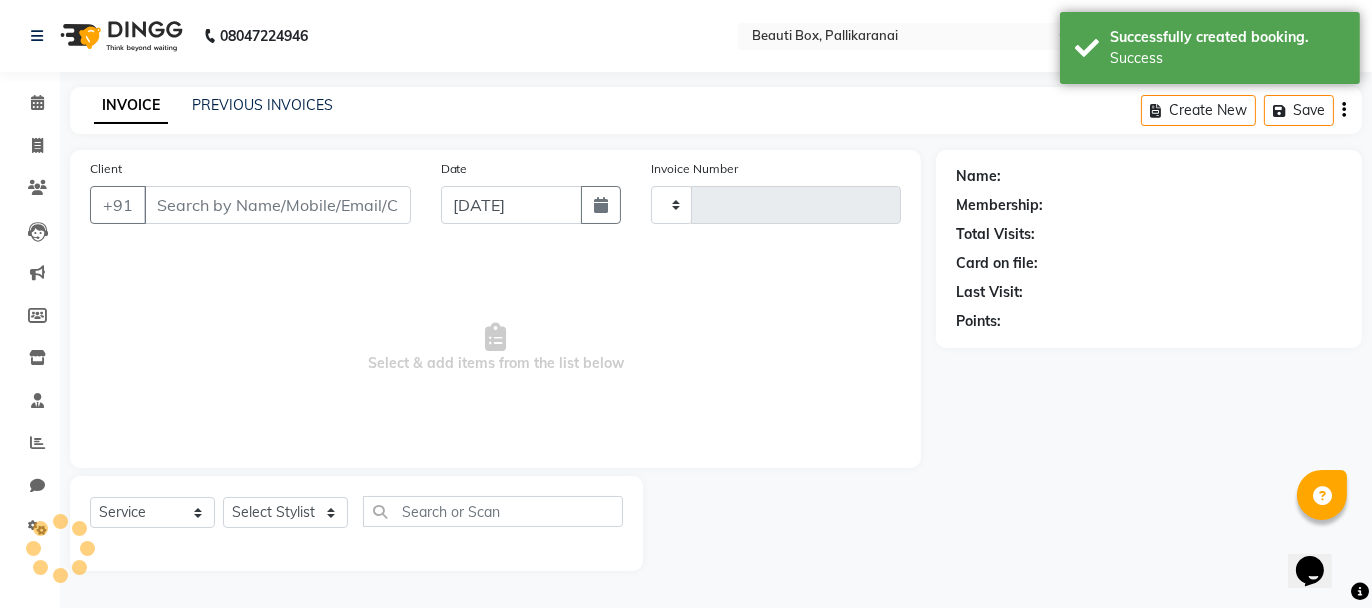 type on "1650" 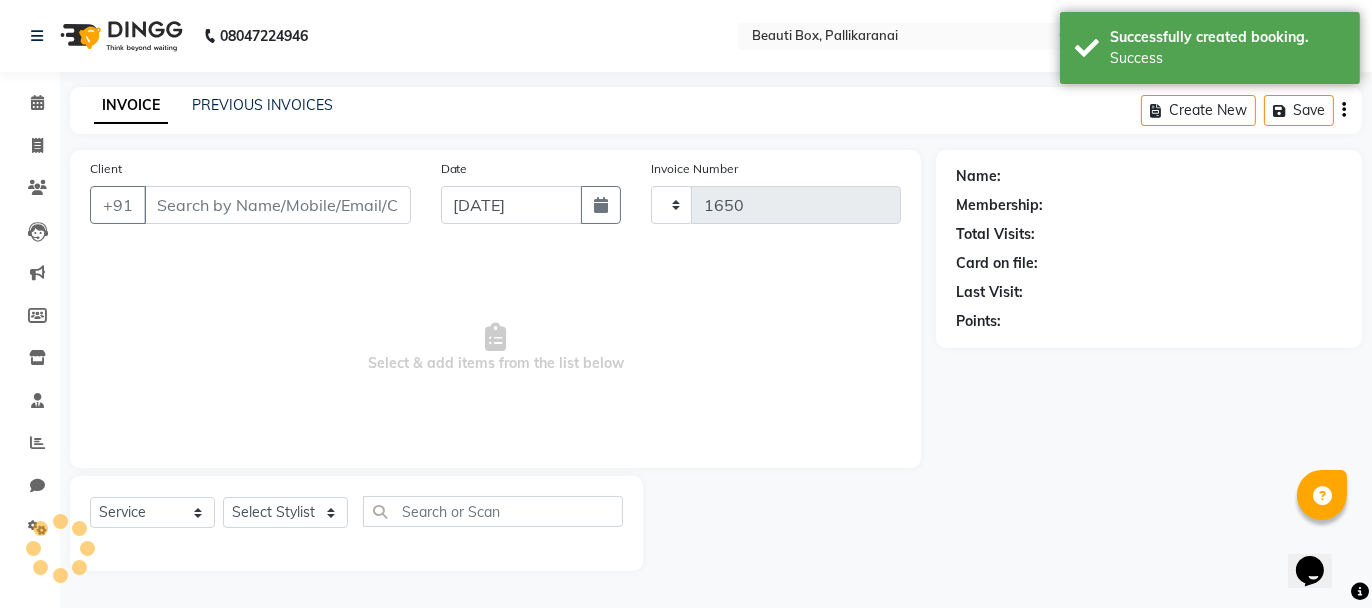 select on "11" 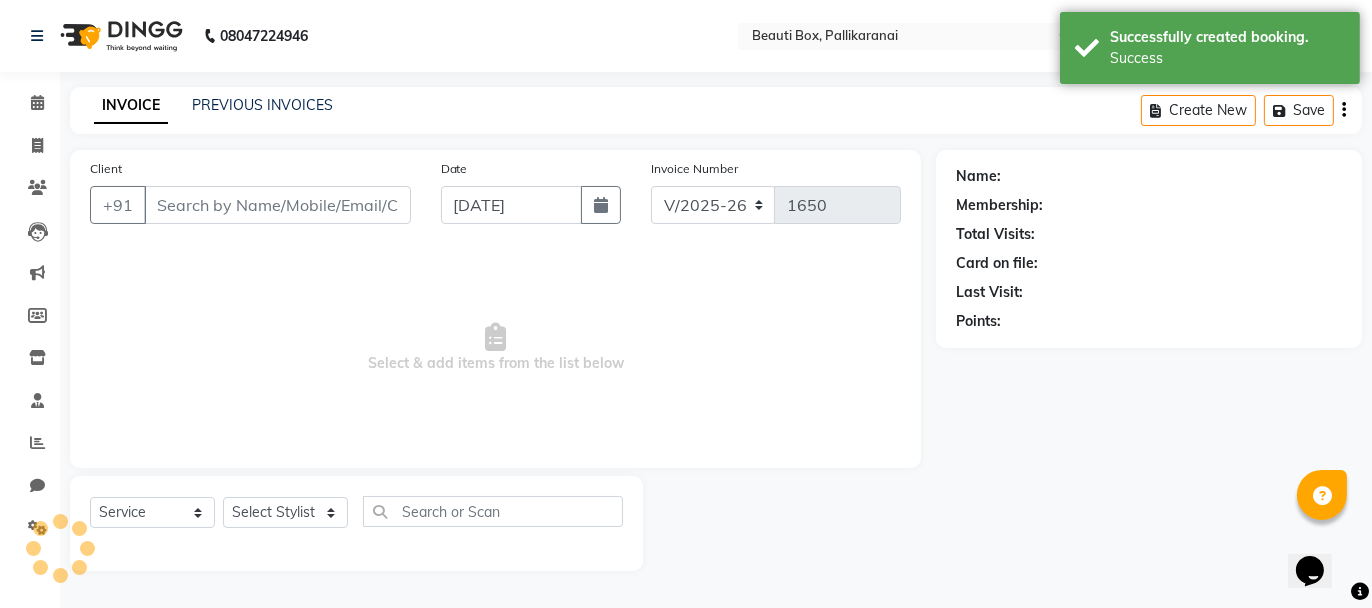 type on "9790344518" 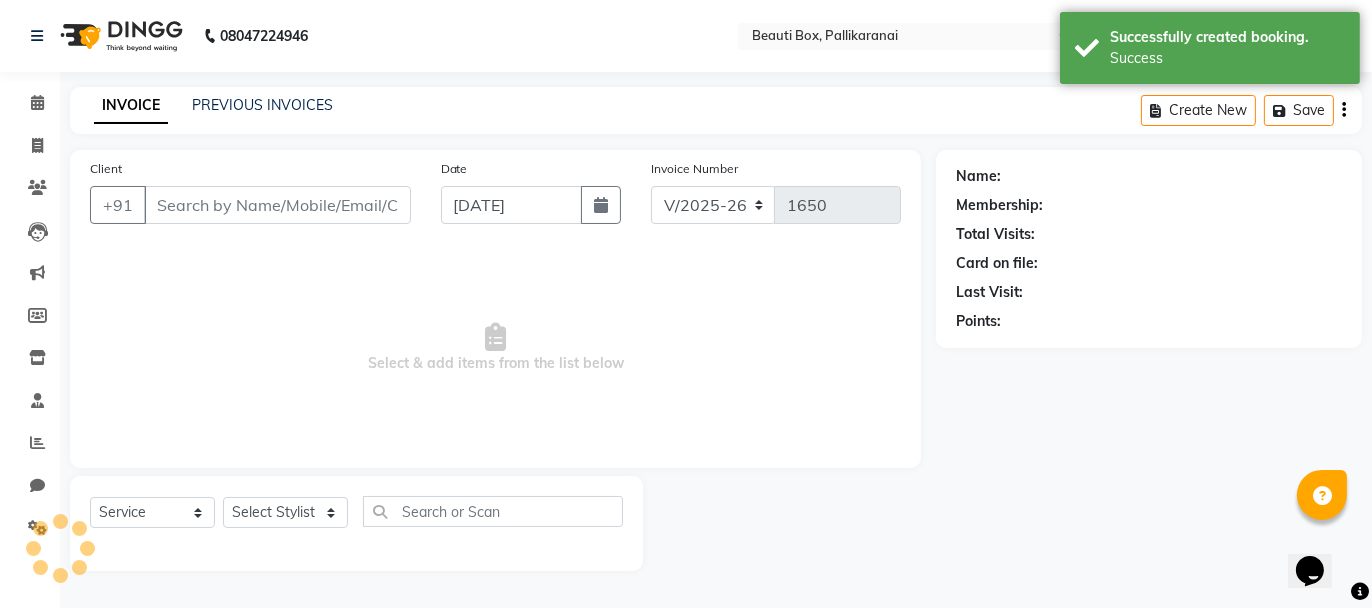 select on "9763" 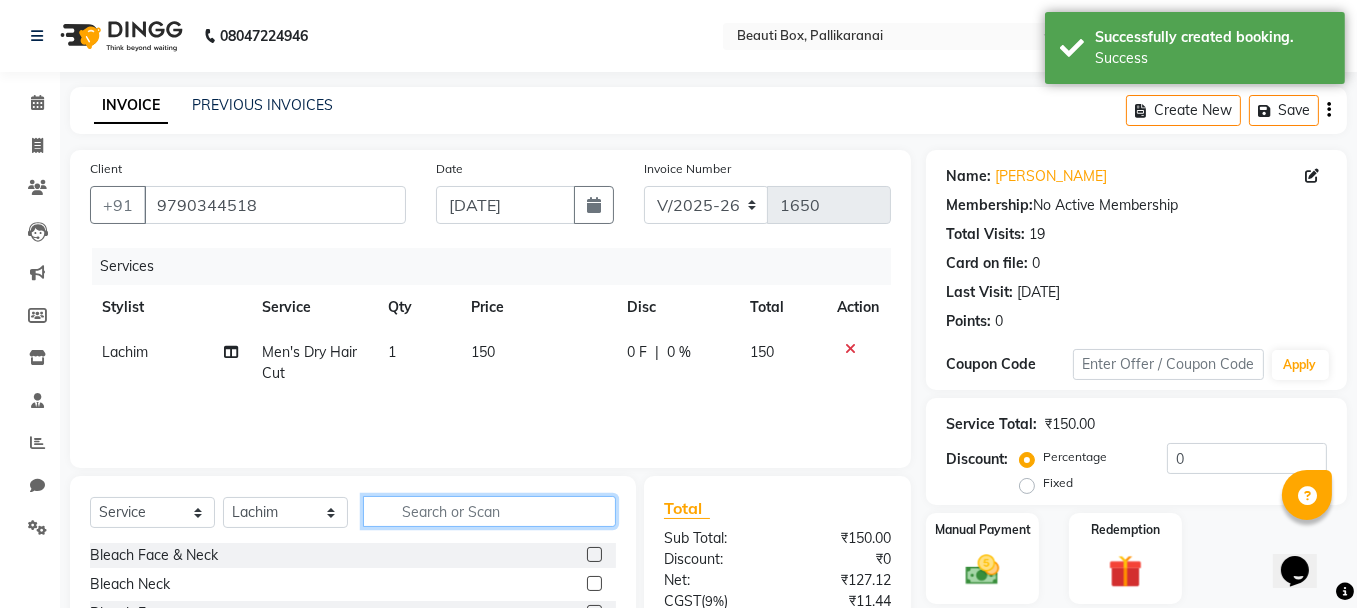 click 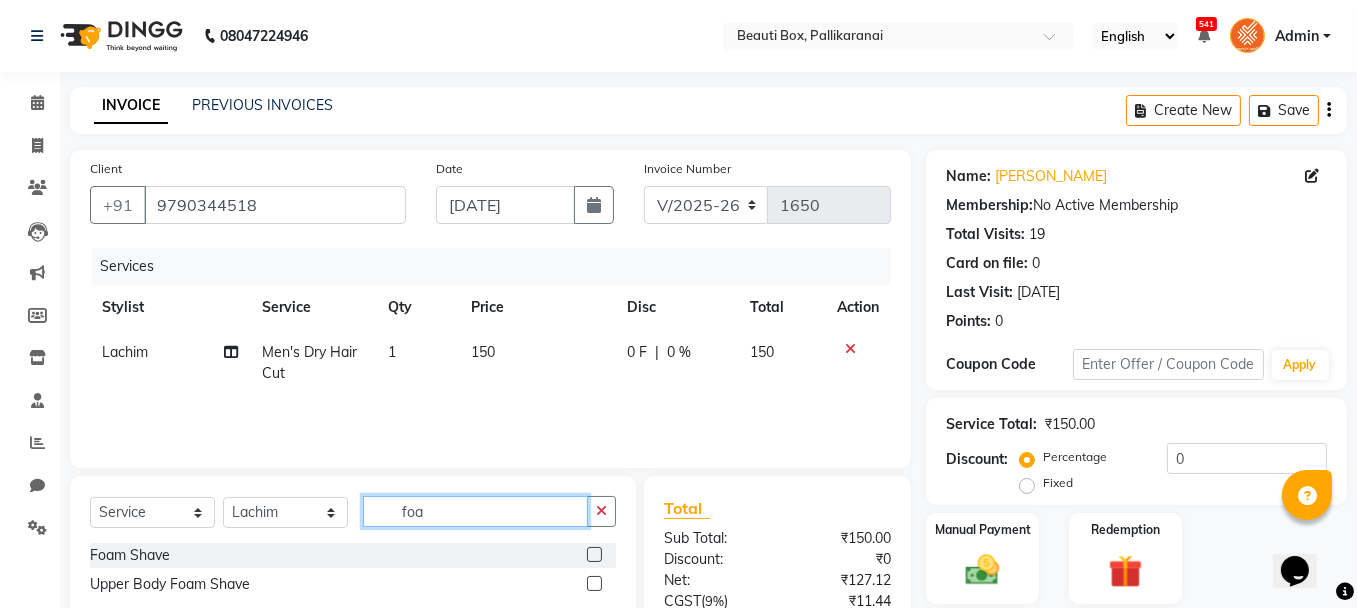 type on "foa" 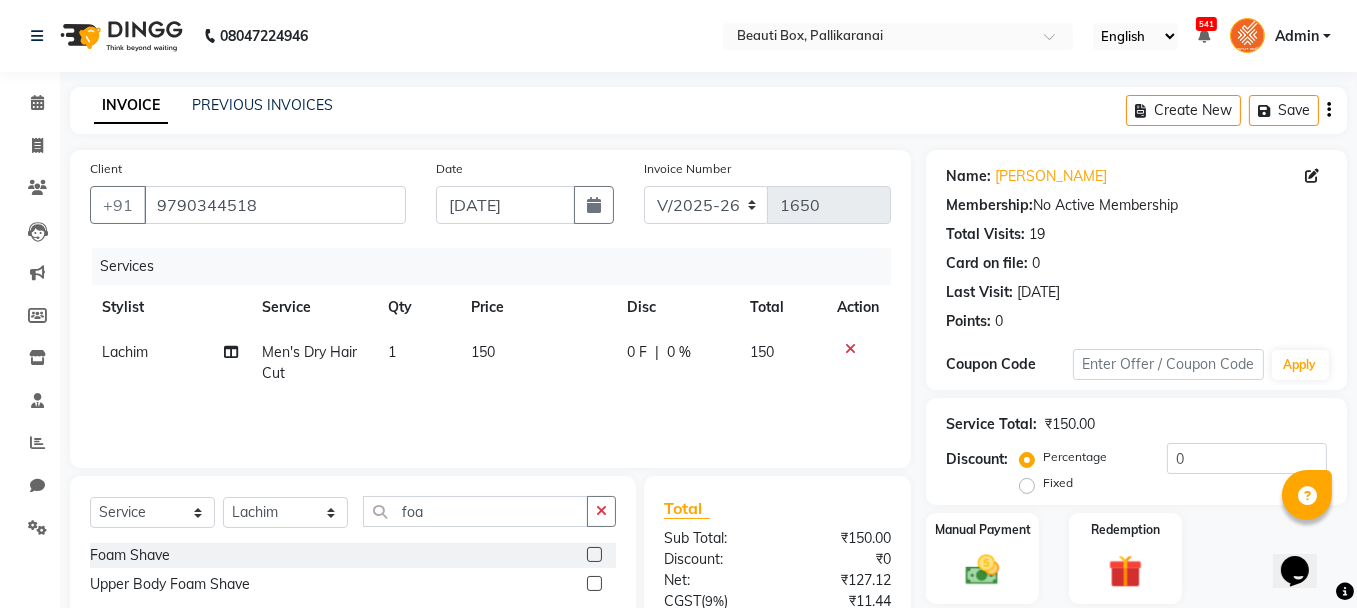 click 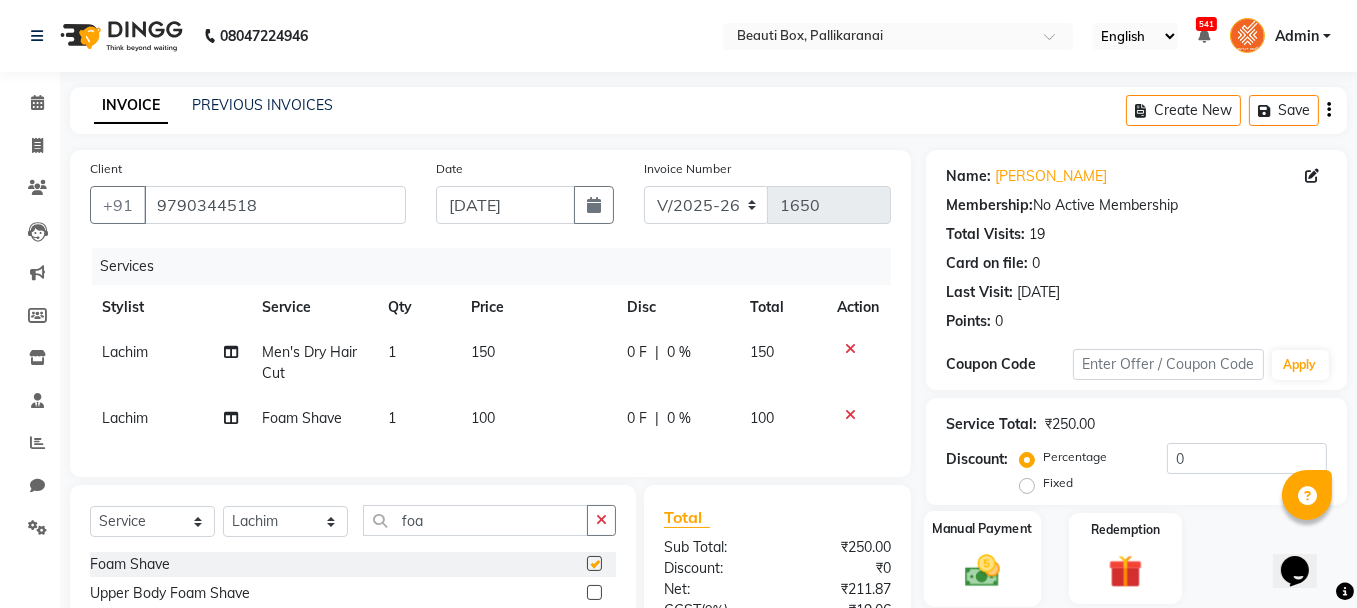 checkbox on "false" 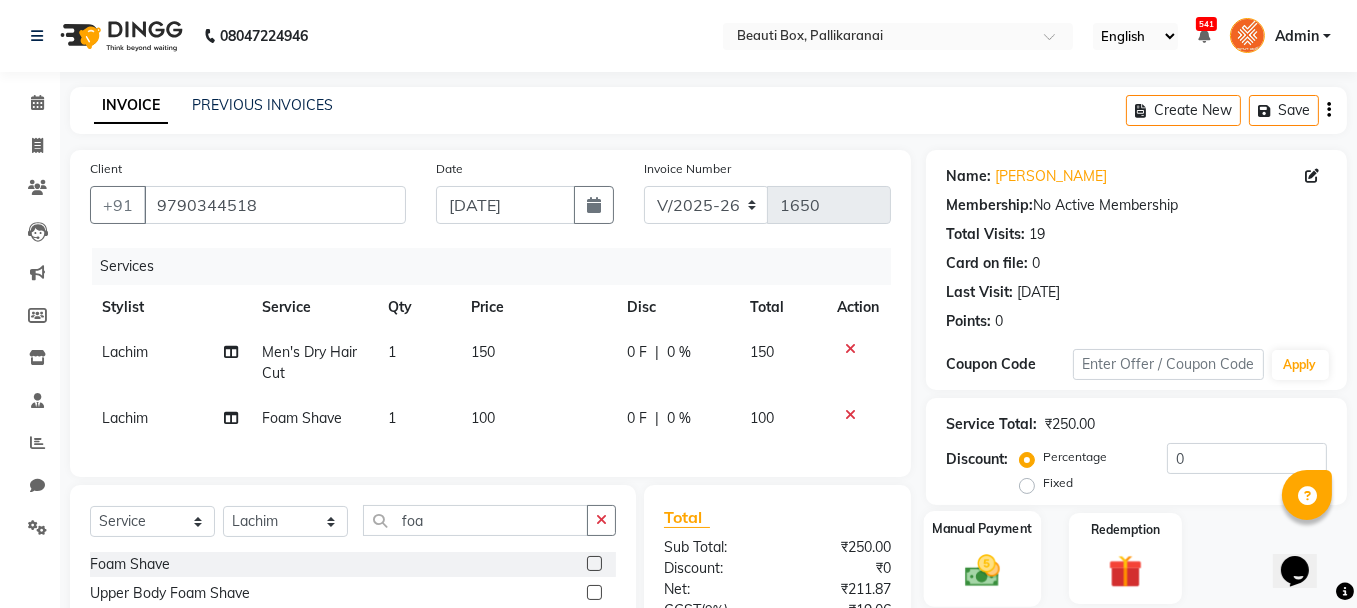 click 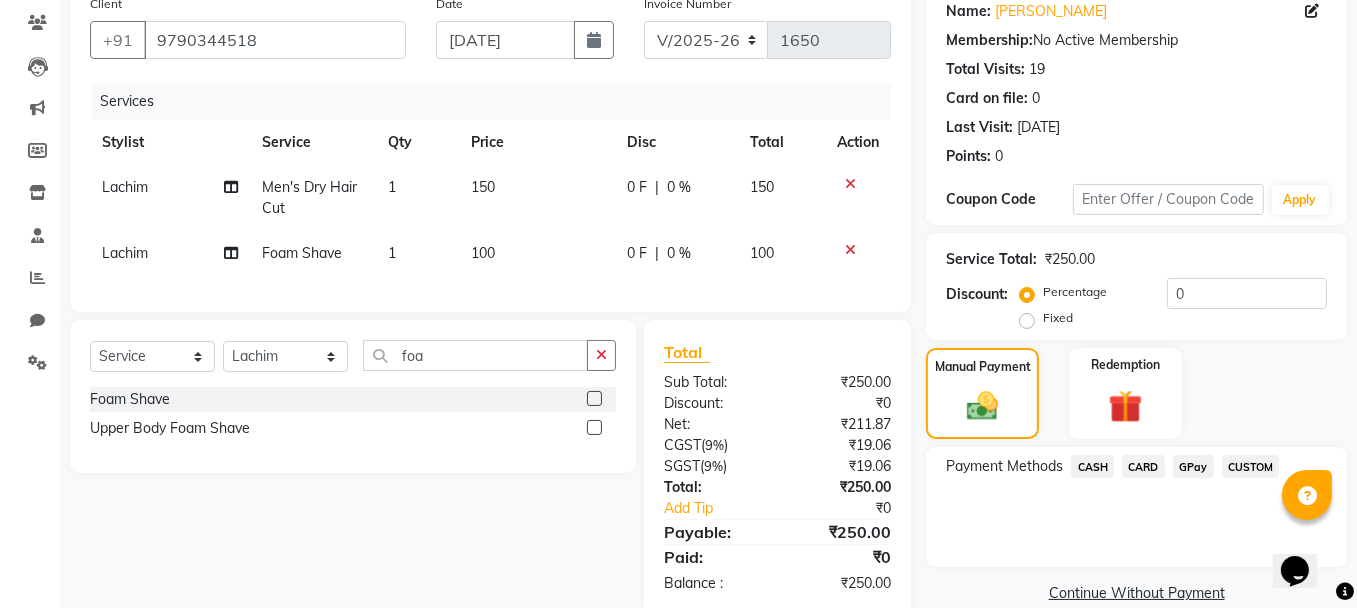 scroll, scrollTop: 214, scrollLeft: 0, axis: vertical 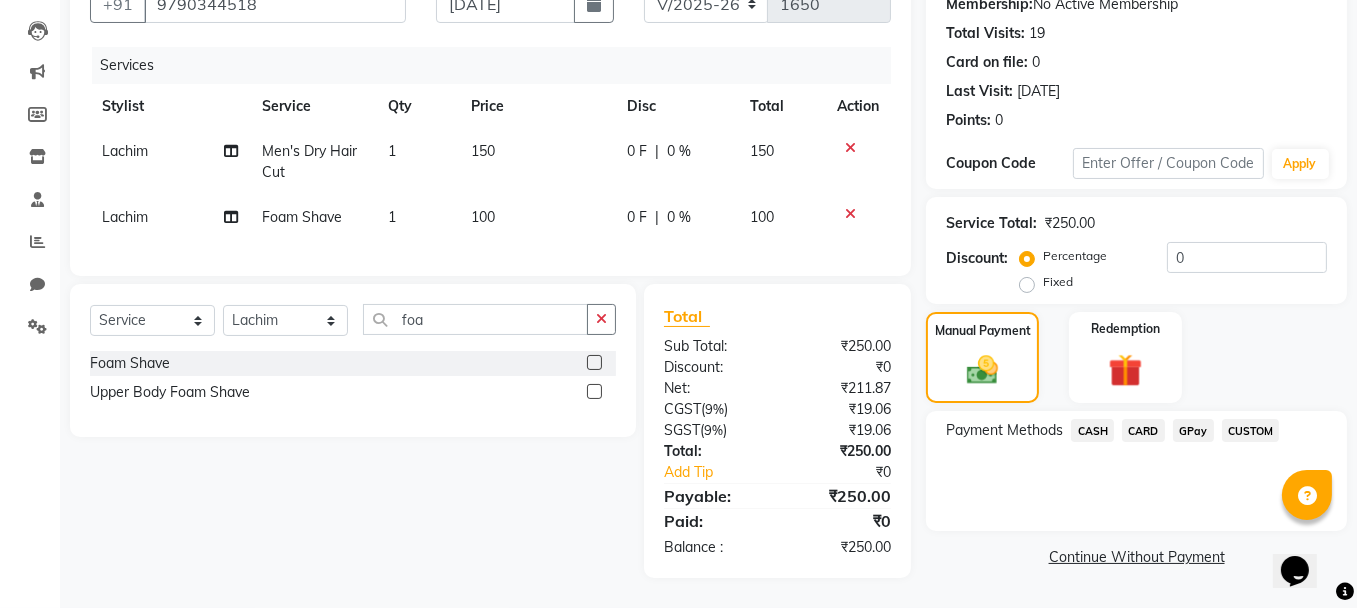 click on "GPay" 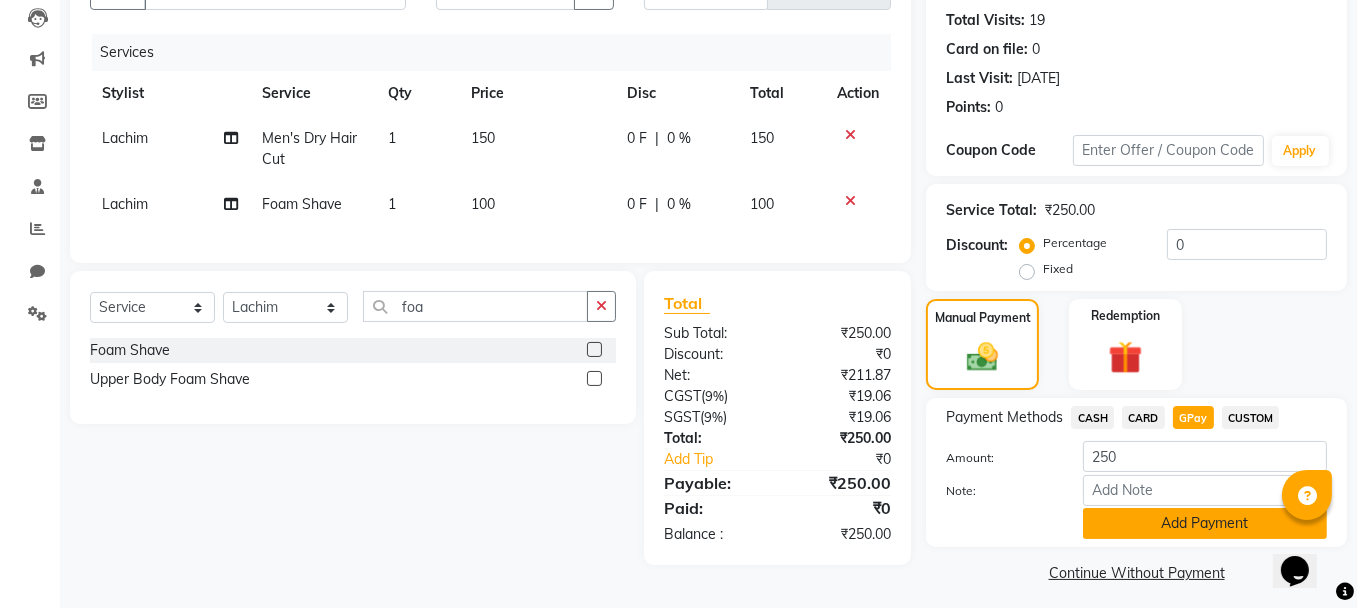 click on "Add Payment" 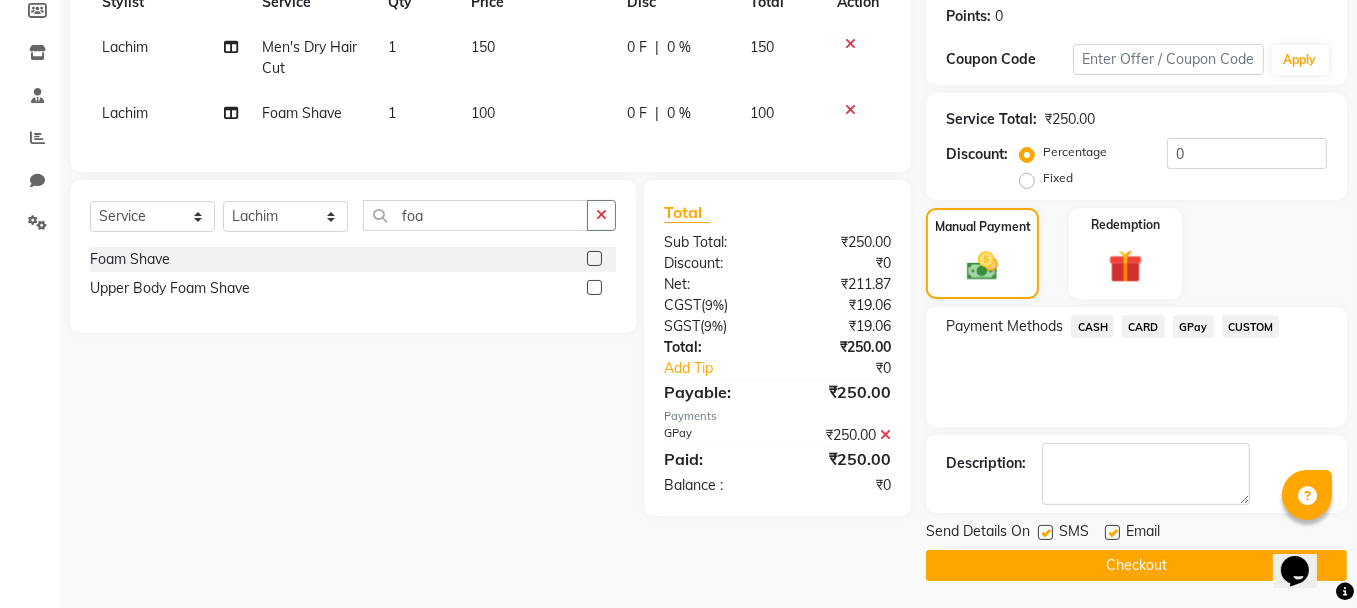 scroll, scrollTop: 305, scrollLeft: 0, axis: vertical 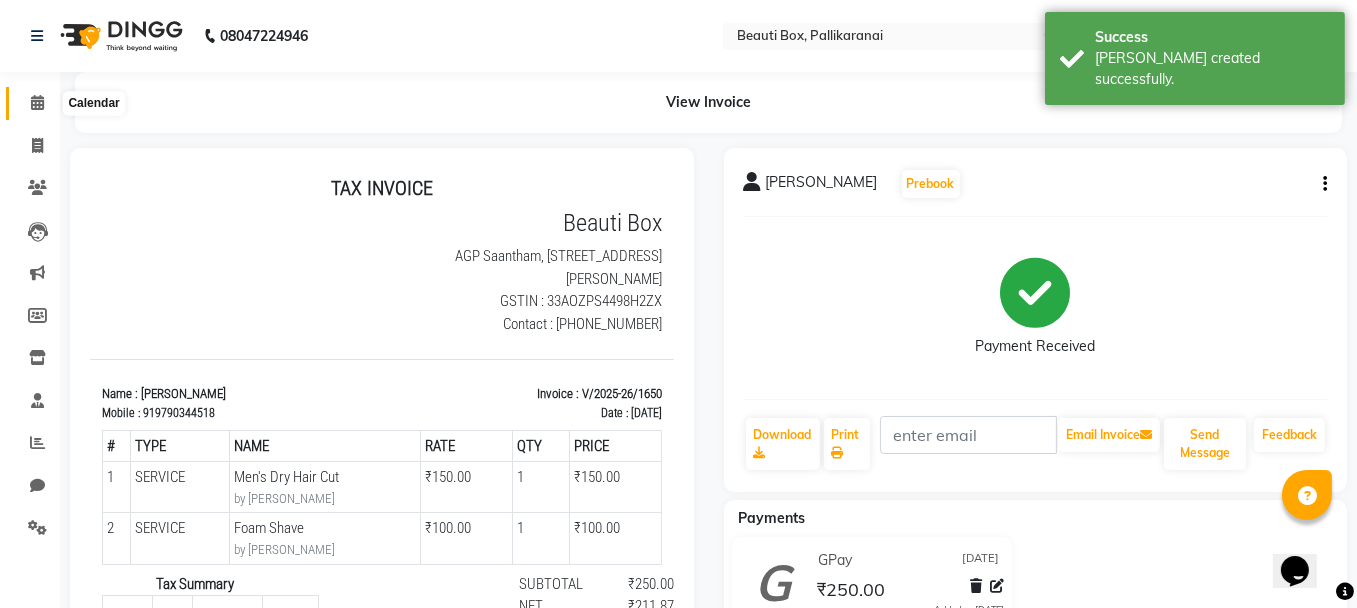 click 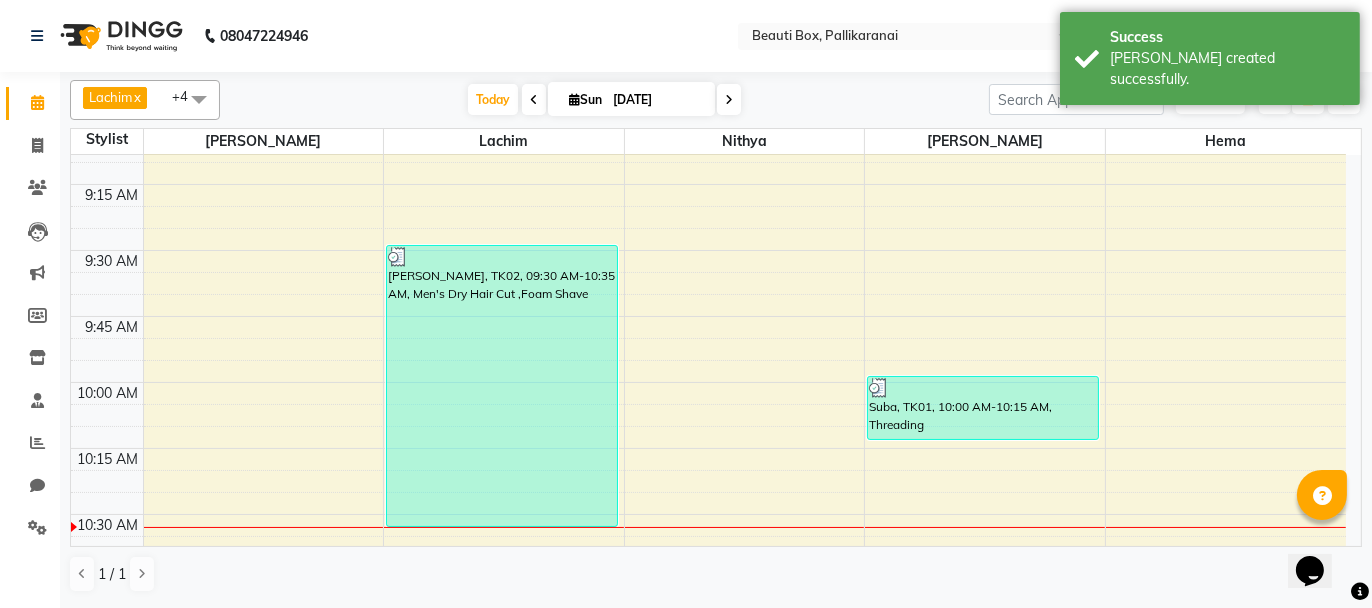 scroll, scrollTop: 400, scrollLeft: 0, axis: vertical 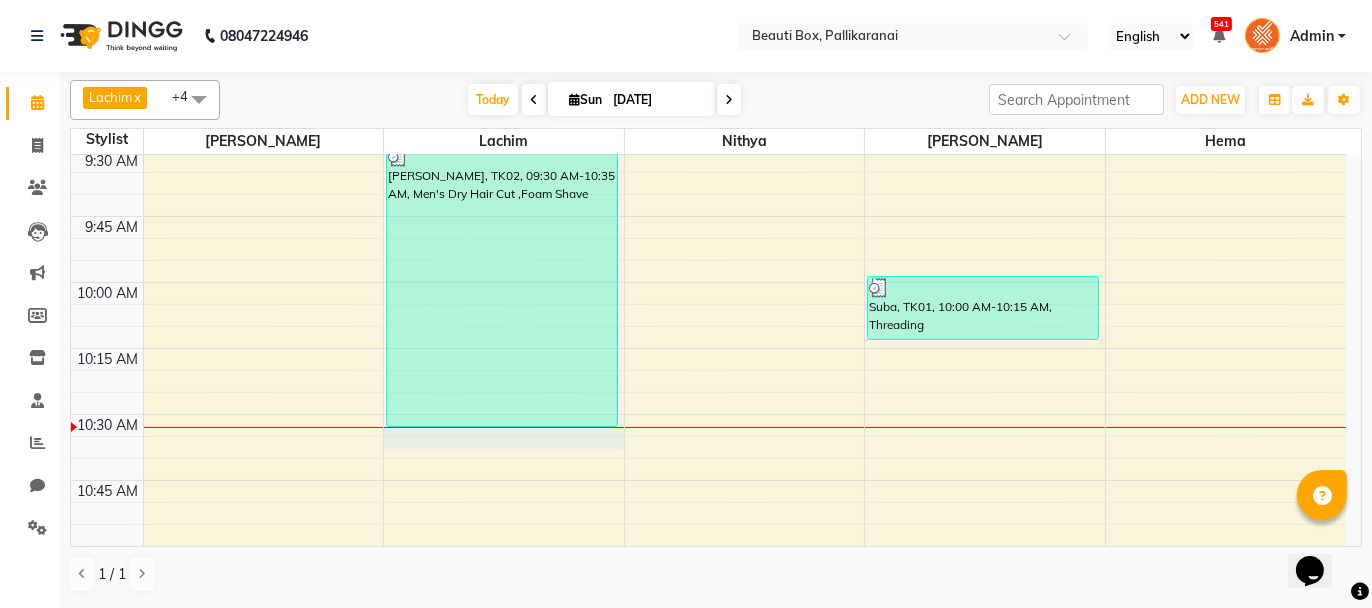 click on "8:00 AM 8:15 AM 8:30 AM 8:45 AM 9:00 AM 9:15 AM 9:30 AM 9:45 AM 10:00 AM 10:15 AM 10:30 AM 10:45 AM 11:00 AM 11:15 AM 11:30 AM 11:45 AM 12:00 PM 12:15 PM 12:30 PM 12:45 PM 1:00 PM 1:15 PM 1:30 PM 1:45 PM 2:00 PM 2:15 PM 2:30 PM 2:45 PM 3:00 PM 3:15 PM 3:30 PM 3:45 PM 4:00 PM 4:15 PM 4:30 PM 4:45 PM 5:00 PM 5:15 PM 5:30 PM 5:45 PM 6:00 PM 6:15 PM 6:30 PM 6:45 PM 7:00 PM 7:15 PM 7:30 PM 7:45 PM 8:00 PM 8:15 PM 8:30 PM 8:45 PM 9:00 PM 9:15 PM 9:30 PM 9:45 PM     [PERSON_NAME], TK02, 09:30 AM-10:35 AM, Men's Dry Hair Cut ,Foam Shave      Suba, TK01, 10:00 AM-10:15 AM, Threading" at bounding box center (708, 1602) 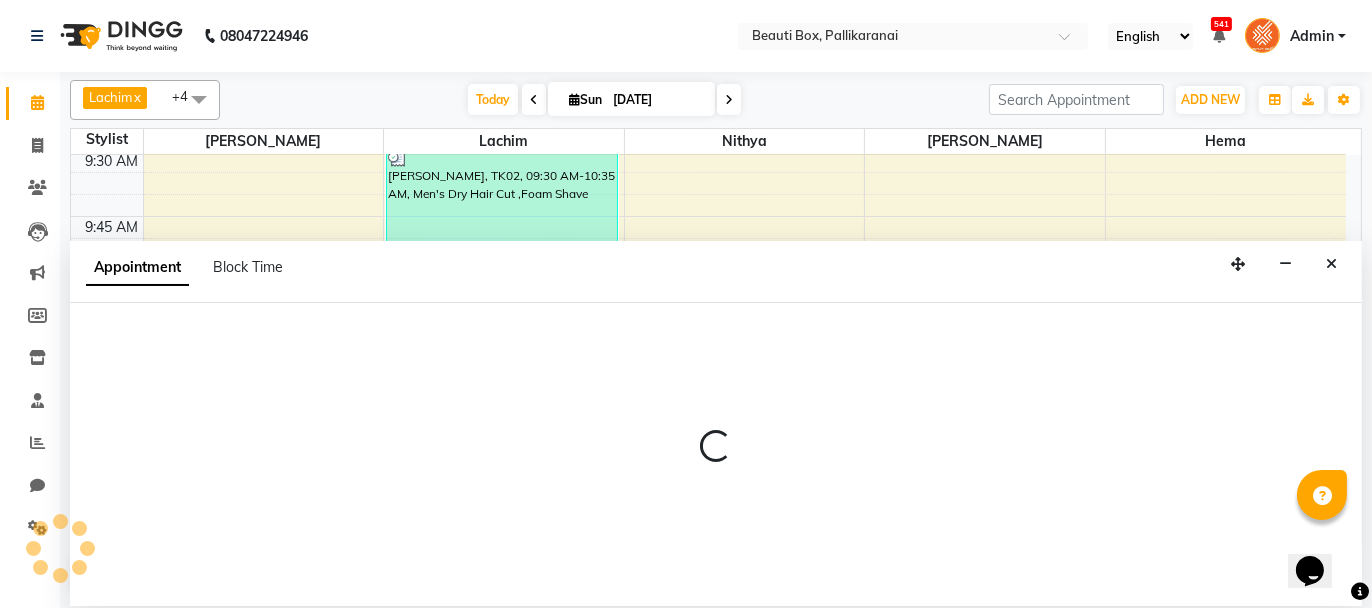 select on "9763" 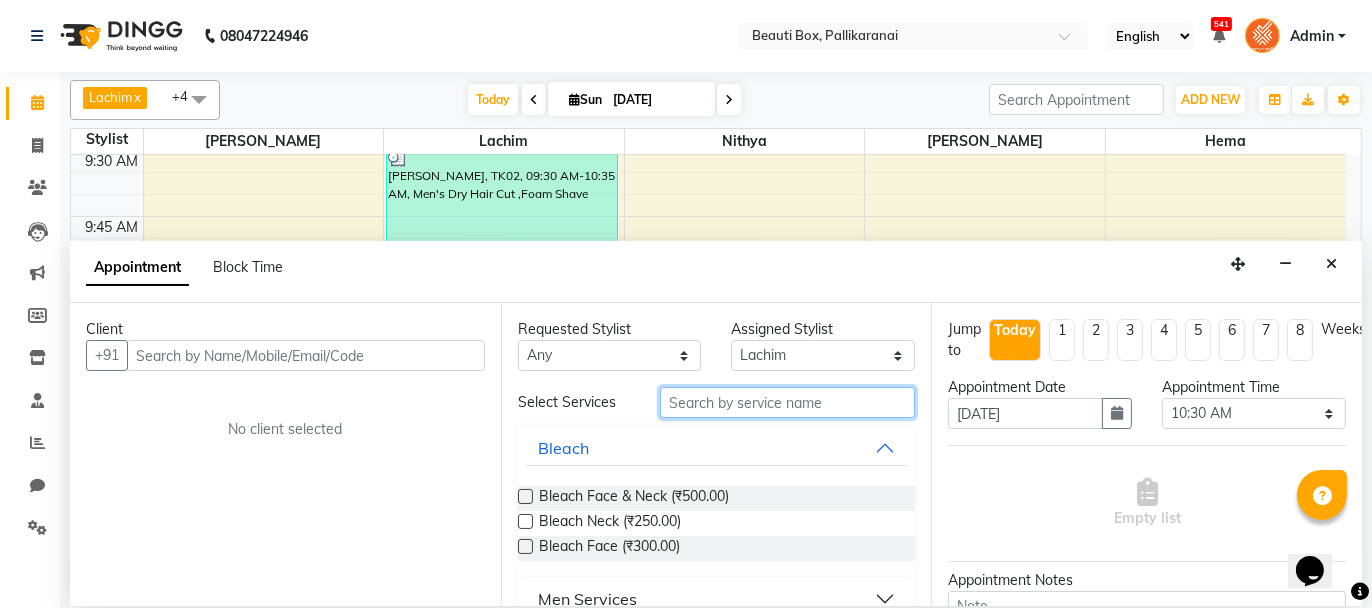 click at bounding box center [787, 402] 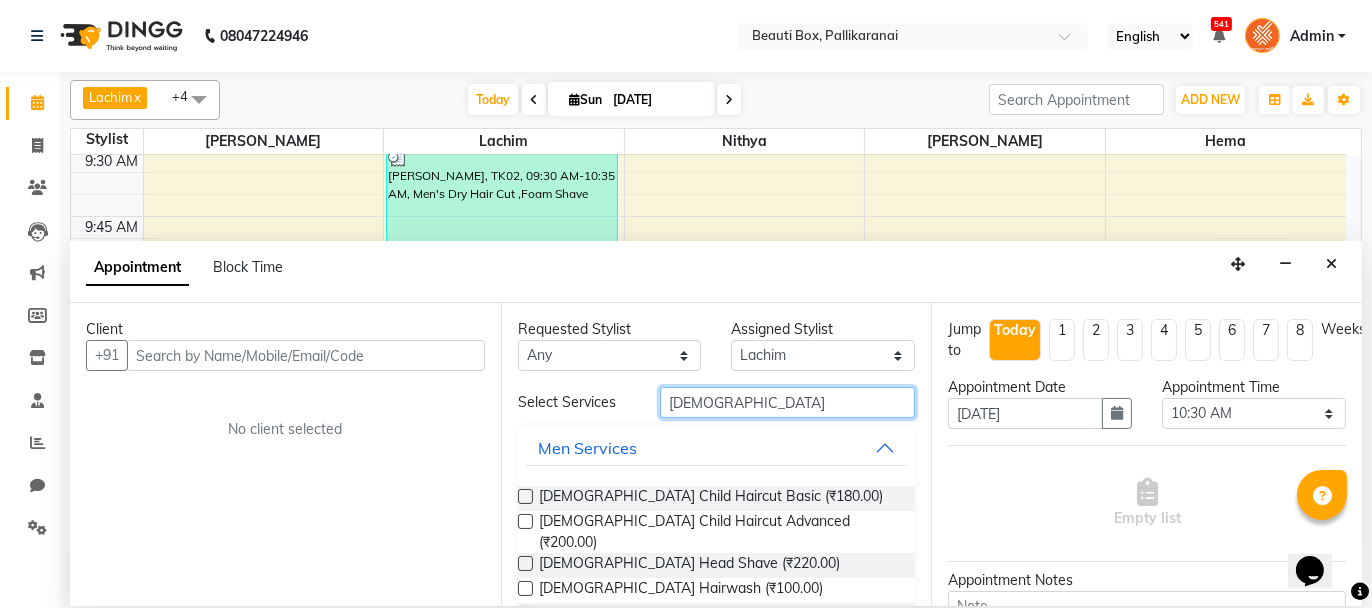 type on "[DEMOGRAPHIC_DATA]" 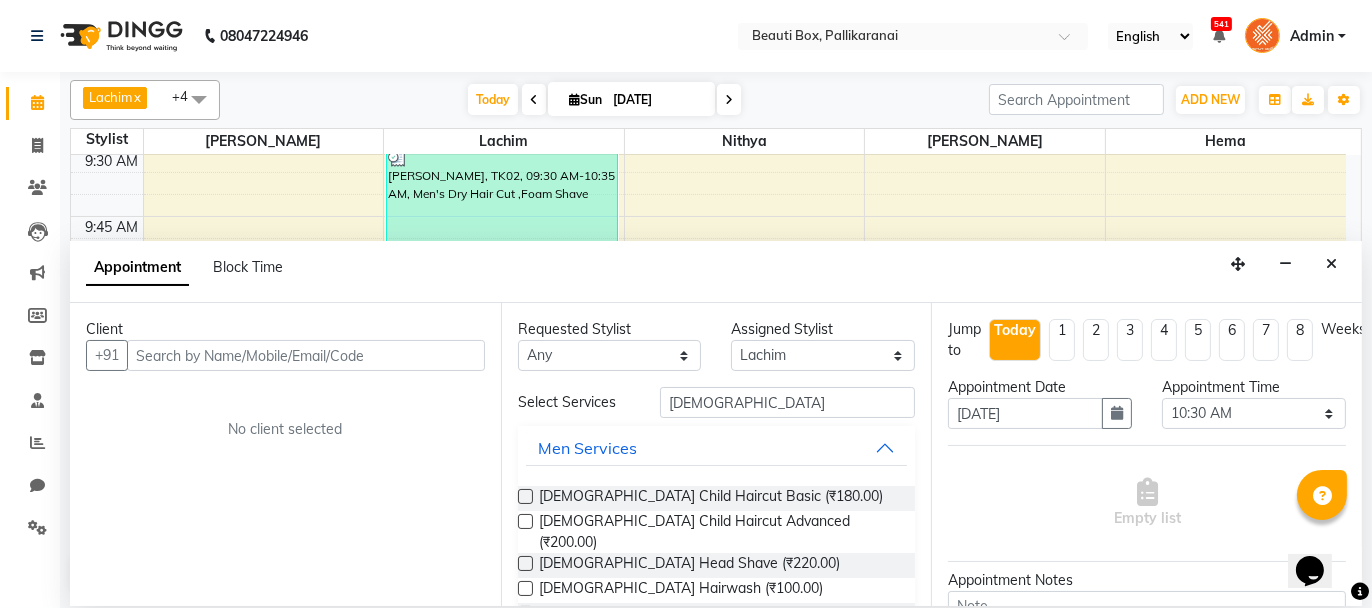 click at bounding box center (525, 496) 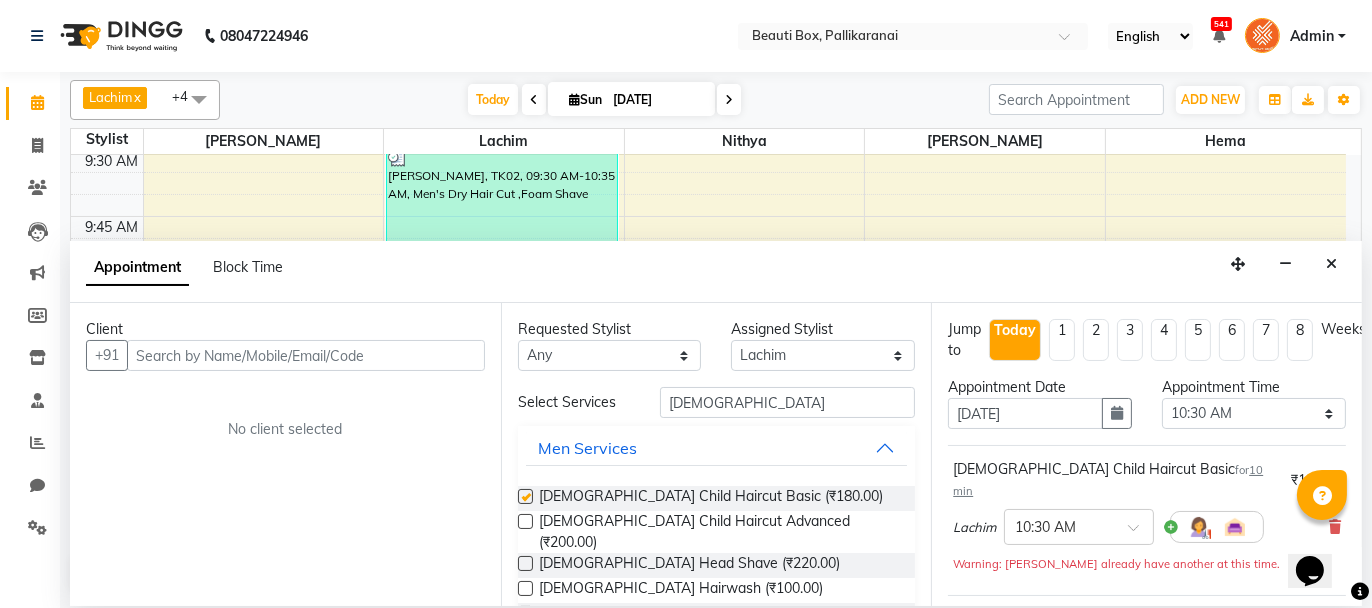checkbox on "false" 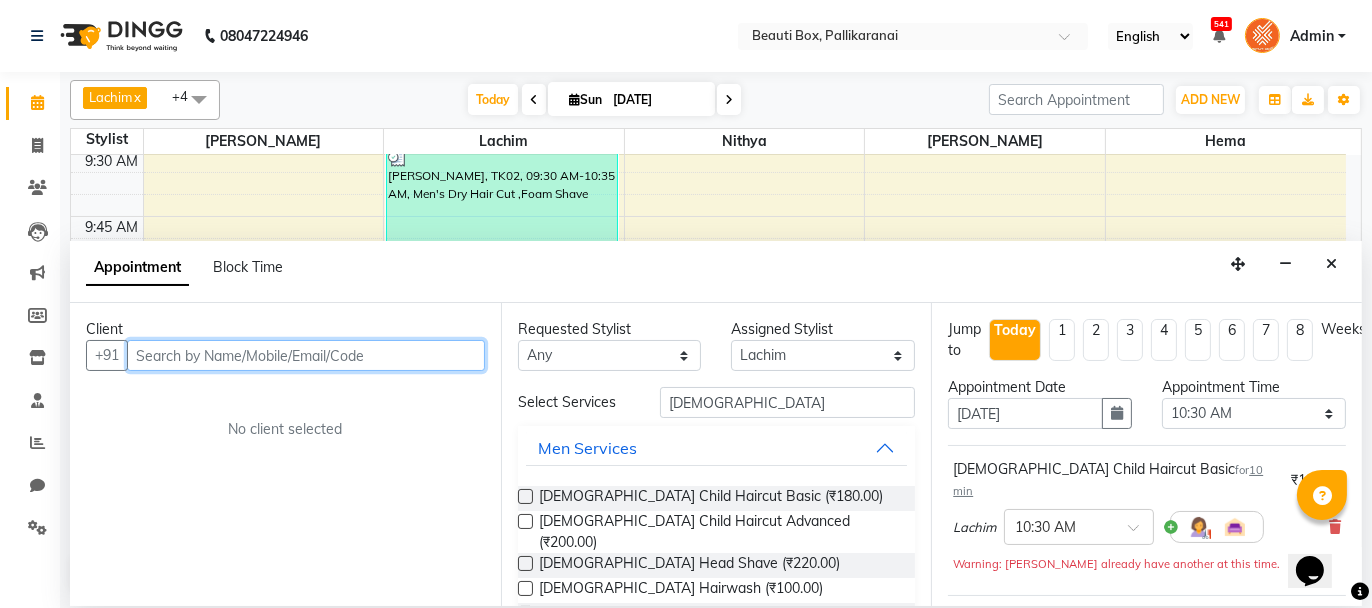 click at bounding box center [306, 355] 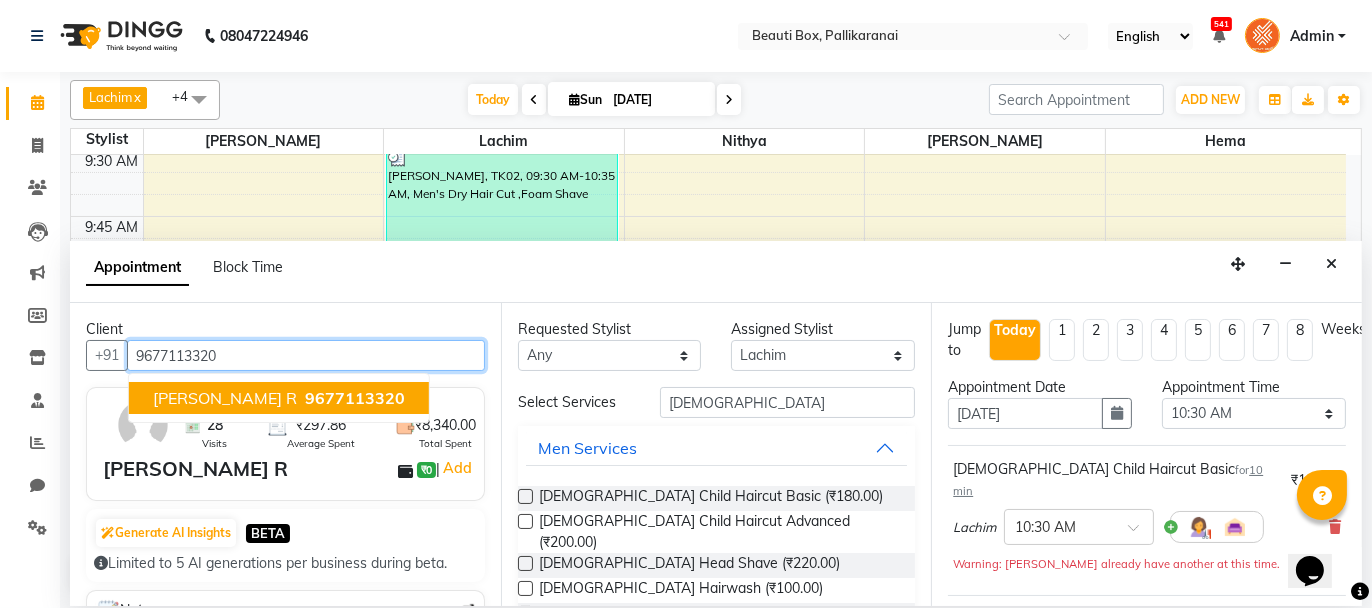 click on "9677113320" at bounding box center (355, 398) 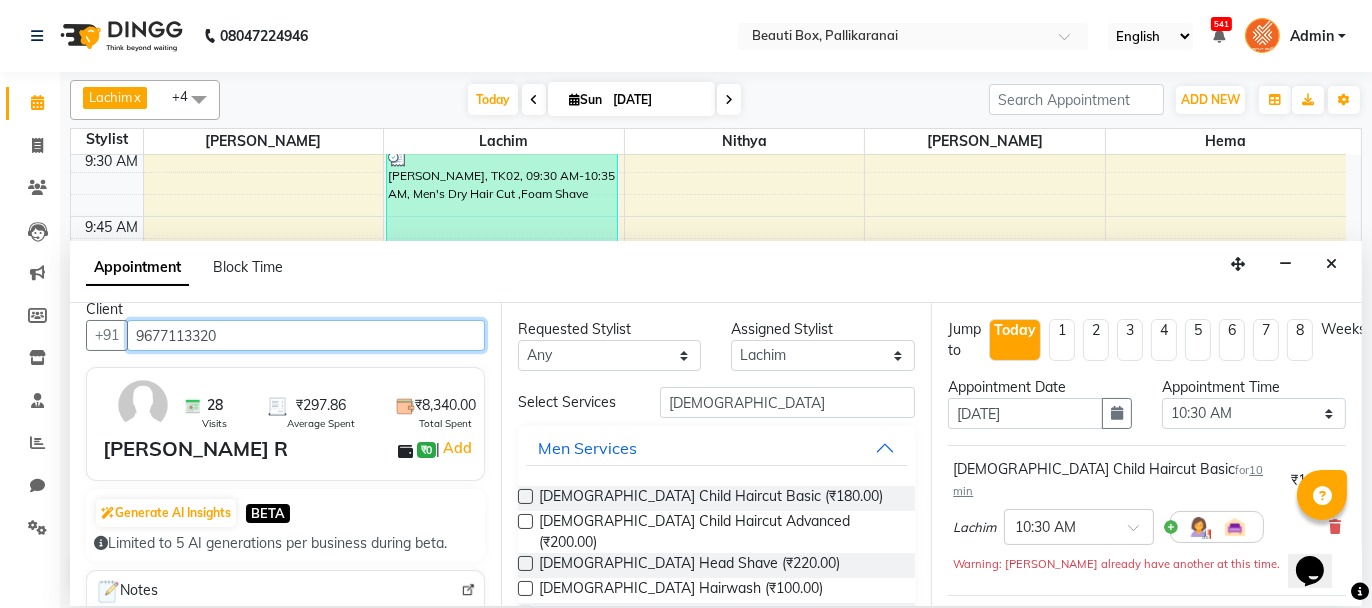 scroll, scrollTop: 0, scrollLeft: 0, axis: both 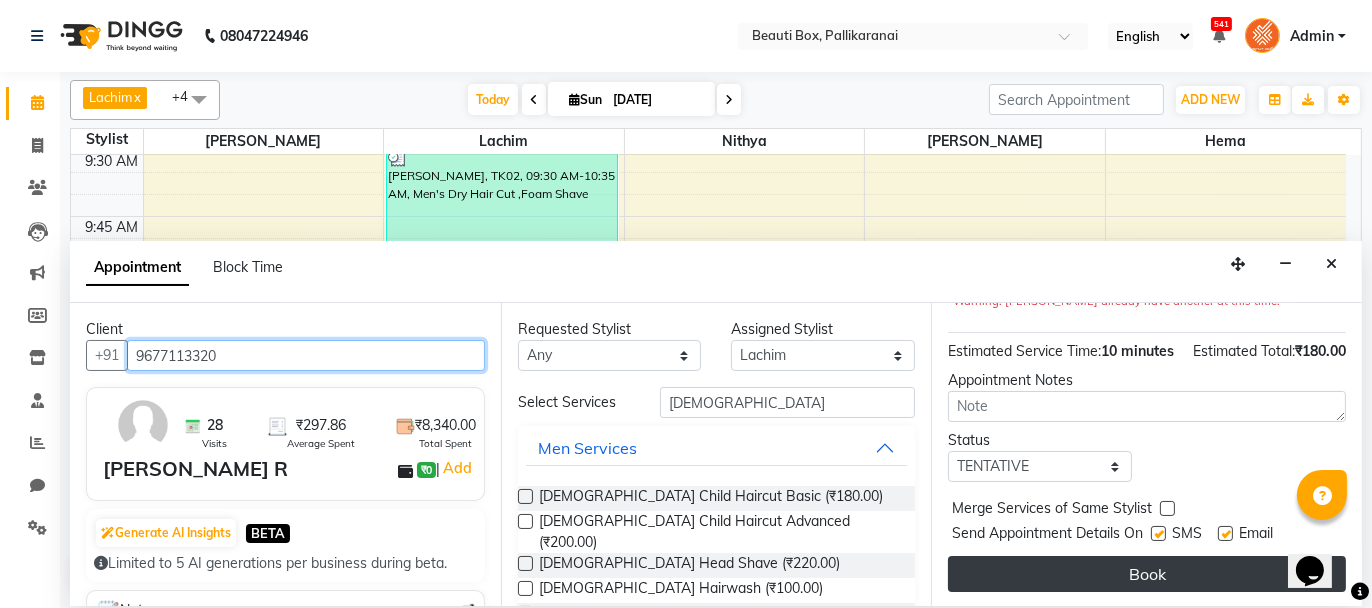 type on "9677113320" 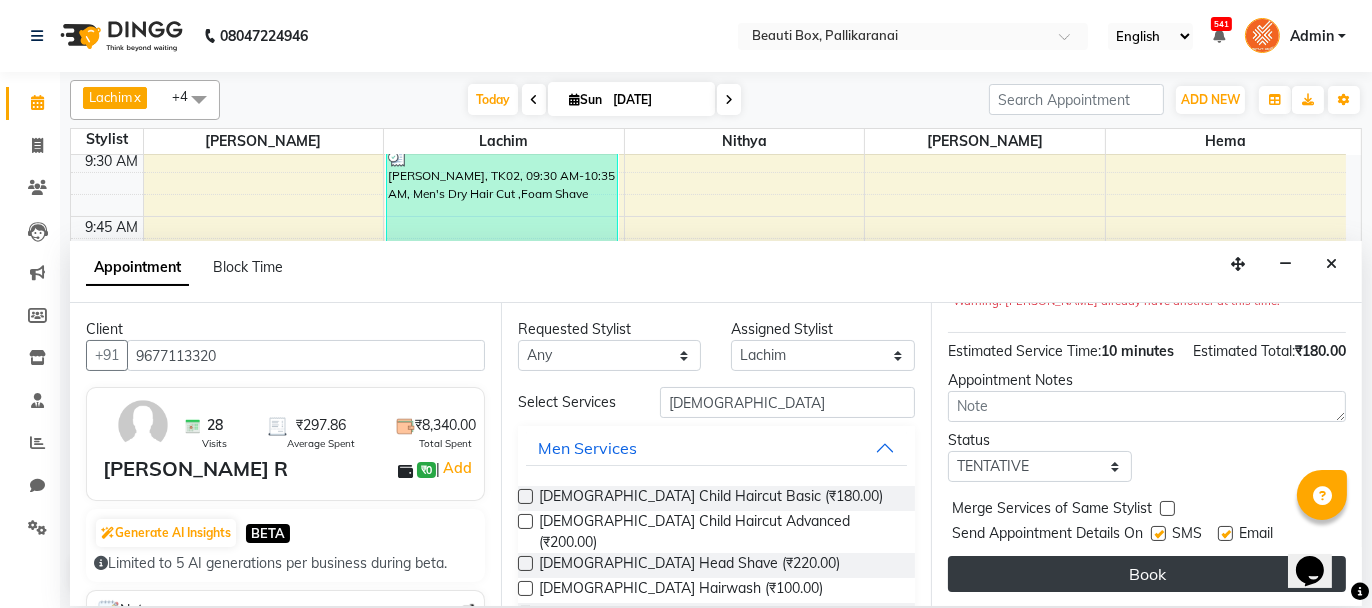 click on "Book" at bounding box center (1147, 574) 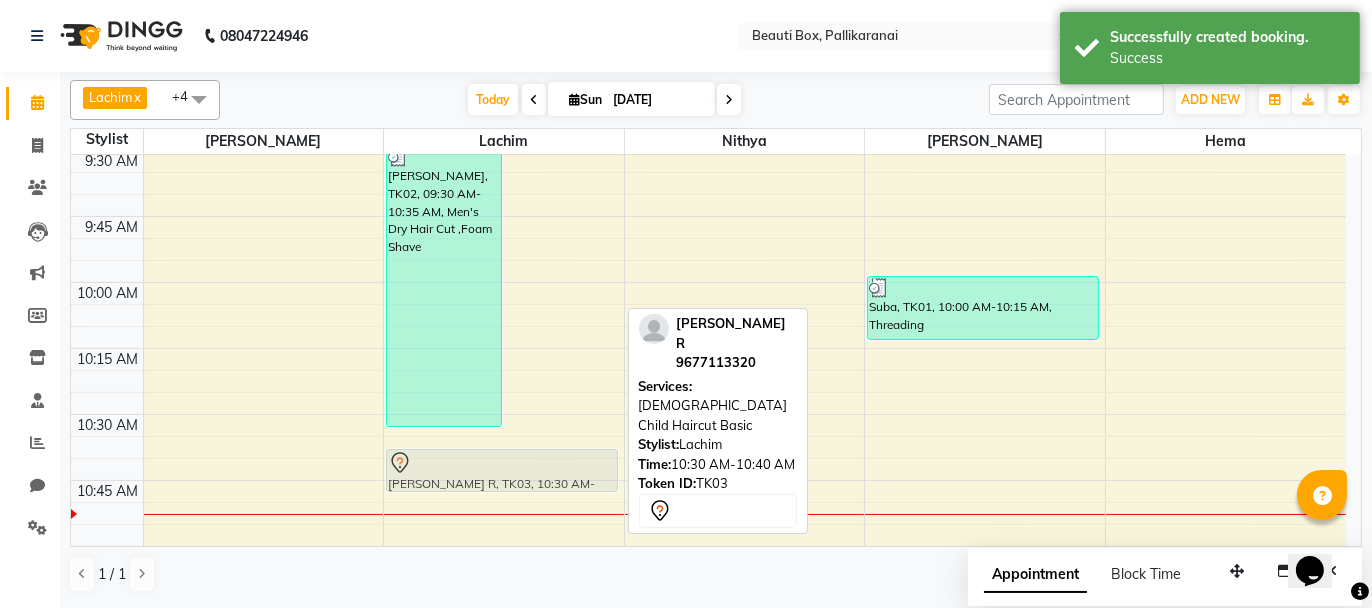 drag, startPoint x: 523, startPoint y: 411, endPoint x: 504, endPoint y: 444, distance: 38.078865 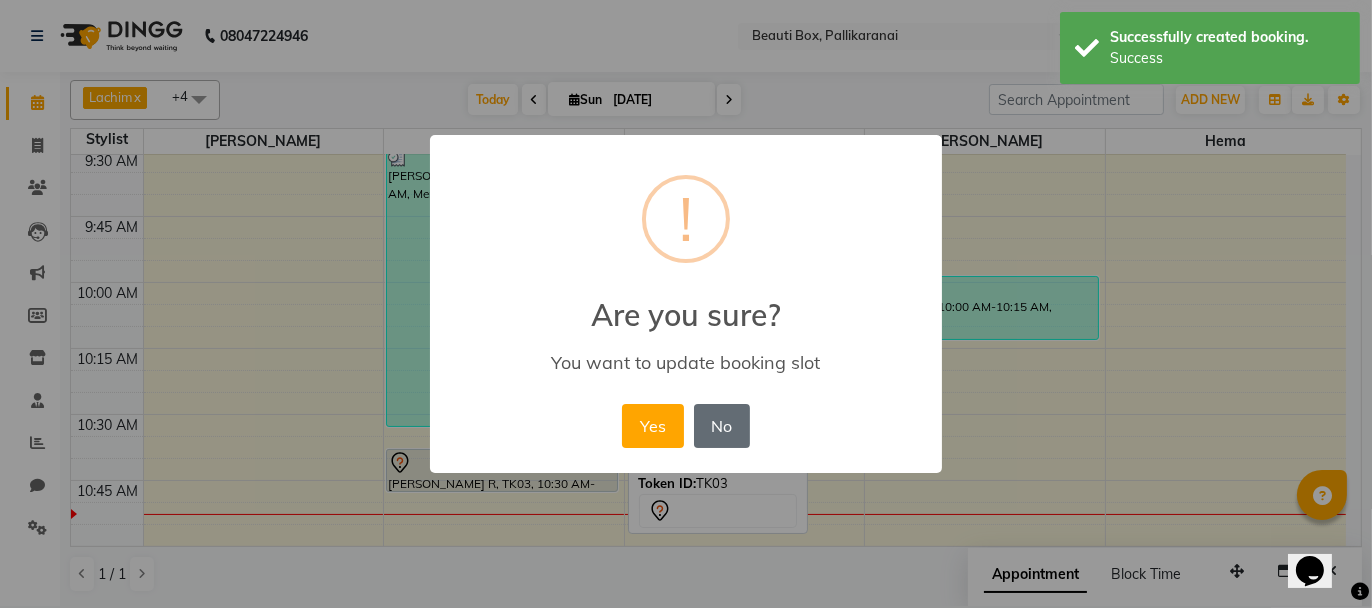 click on "No" at bounding box center (722, 426) 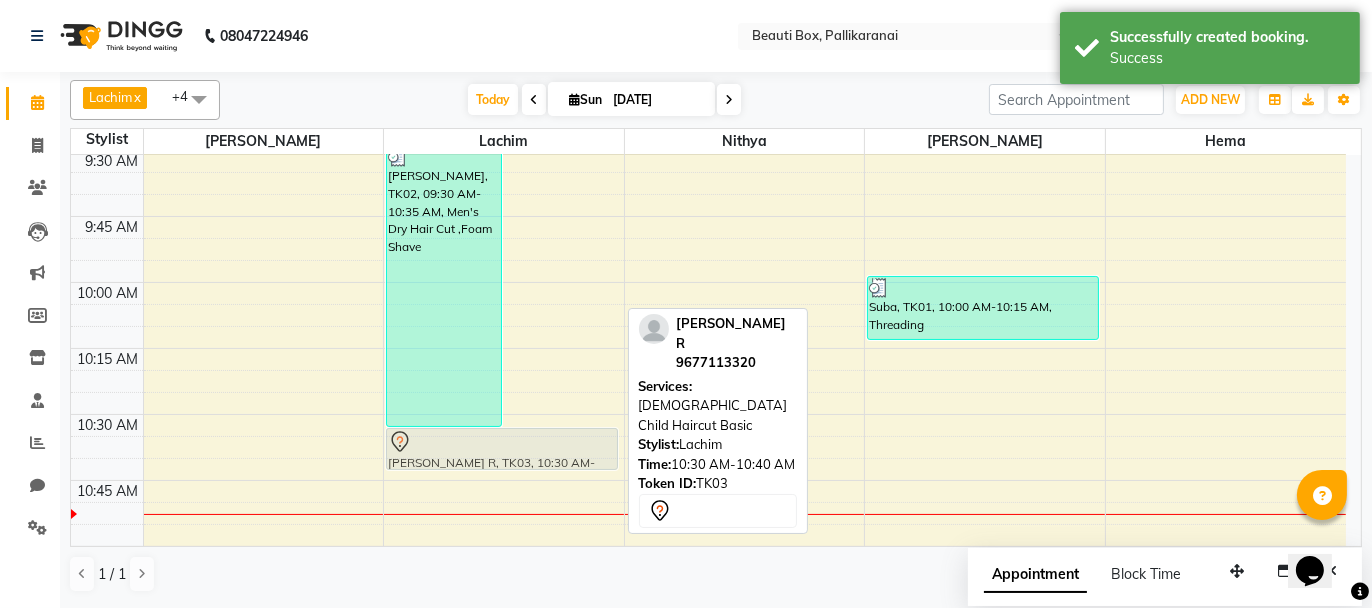 drag, startPoint x: 554, startPoint y: 419, endPoint x: 537, endPoint y: 436, distance: 24.04163 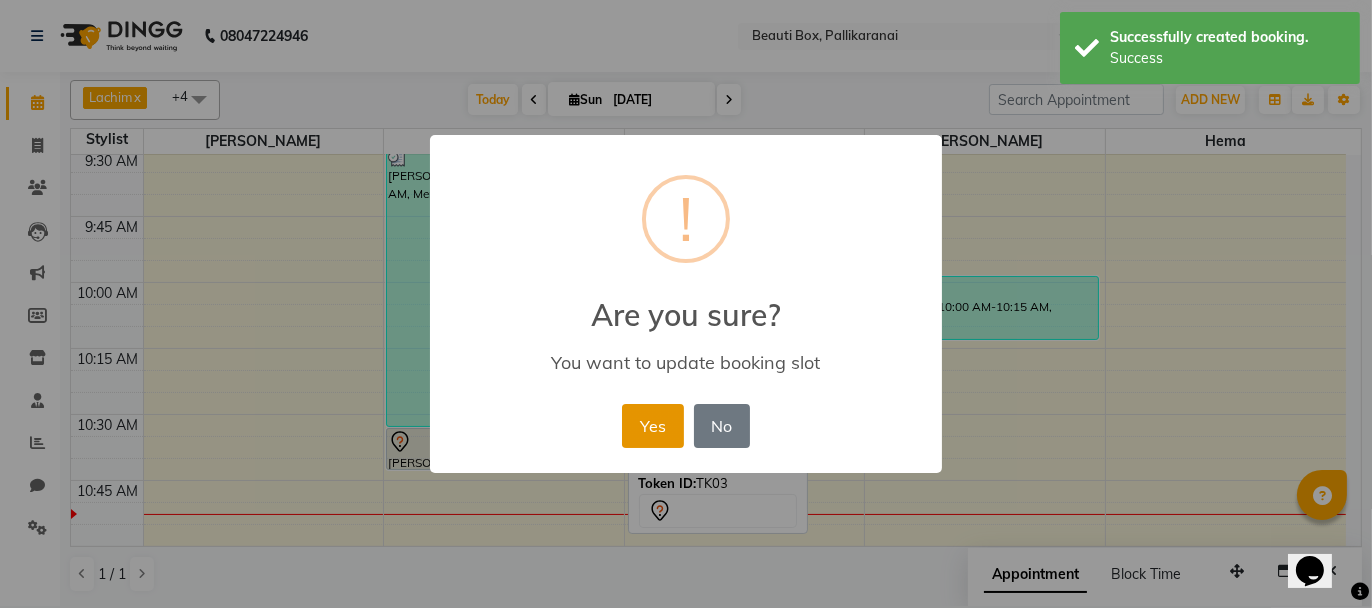 click on "Yes" at bounding box center (652, 426) 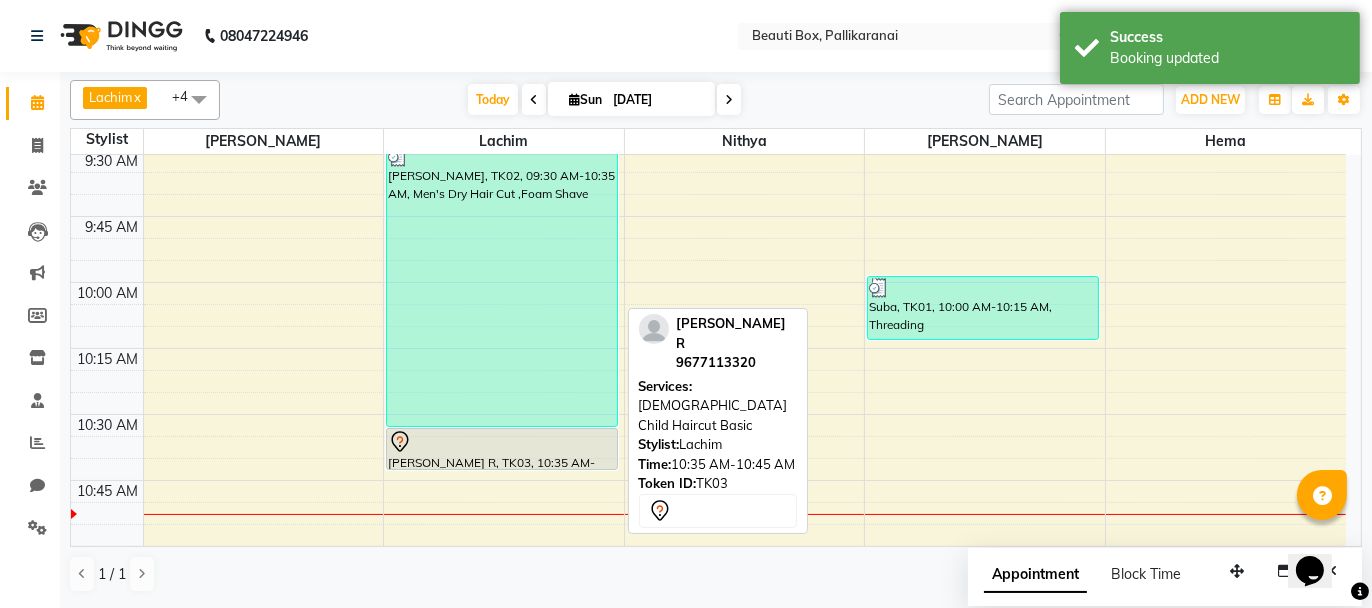 click at bounding box center [502, 442] 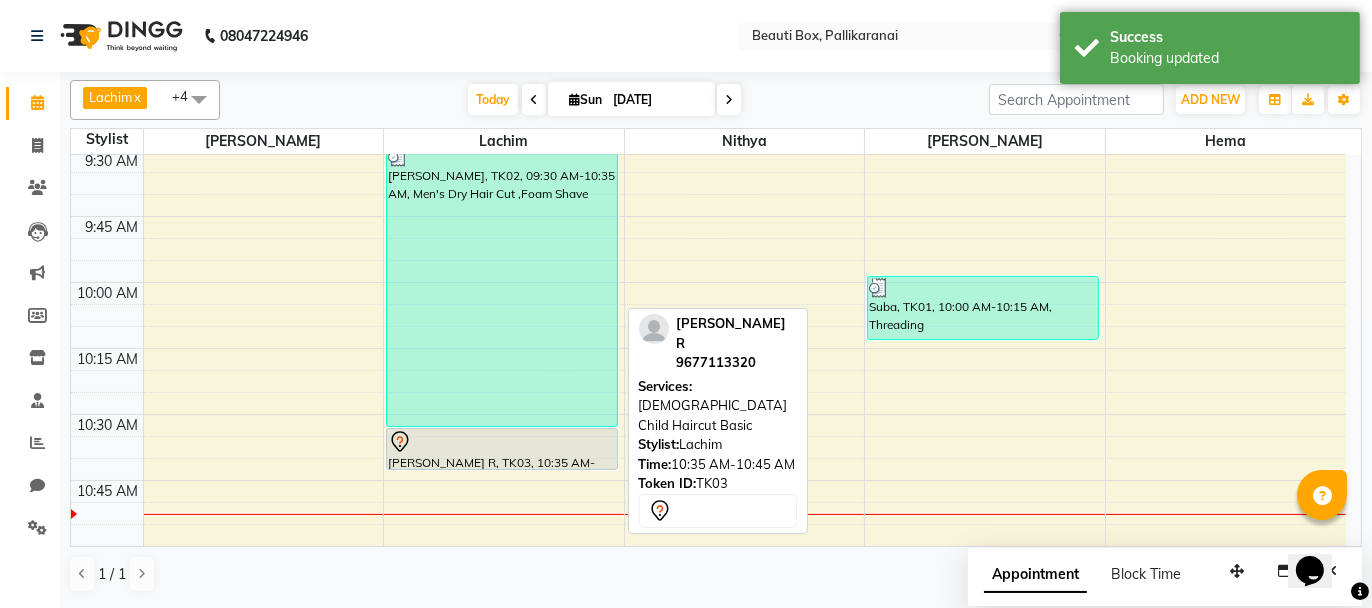 click at bounding box center [502, 442] 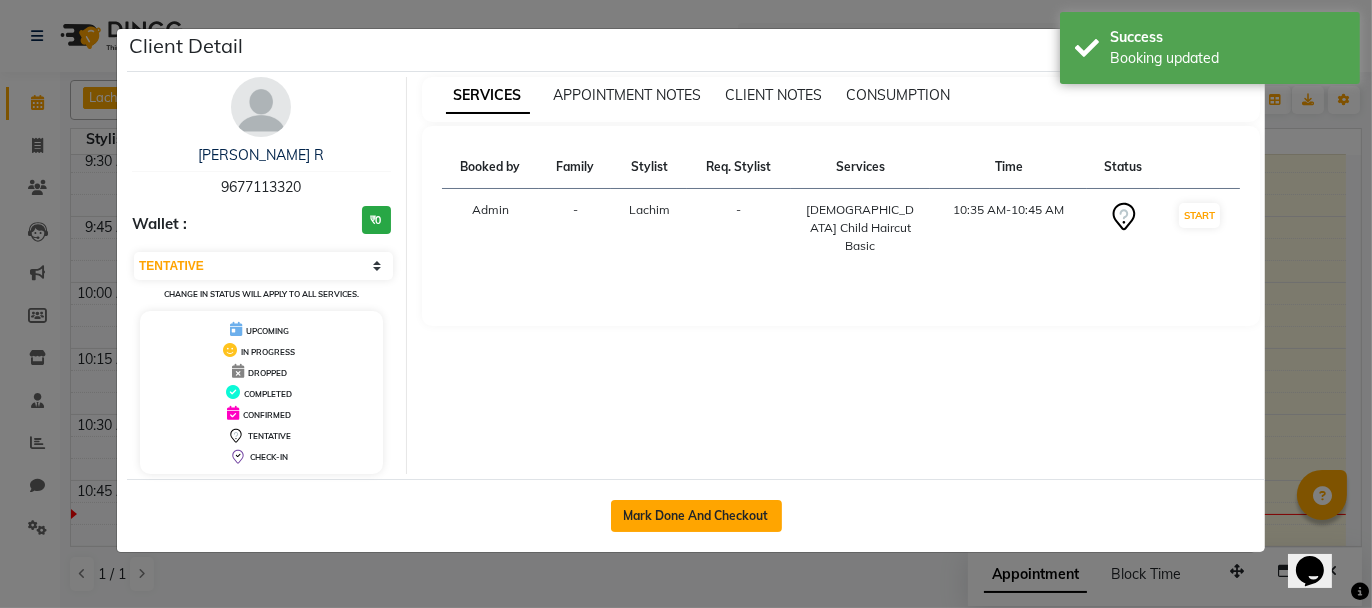 click on "Mark Done And Checkout" 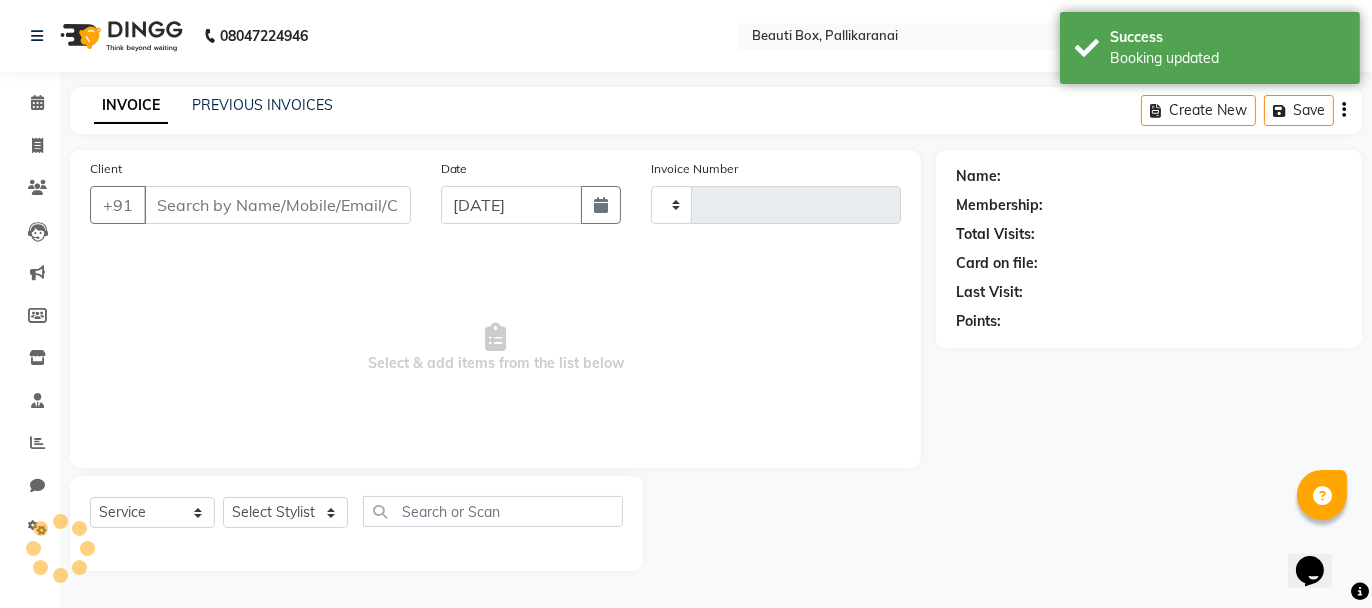 type on "1651" 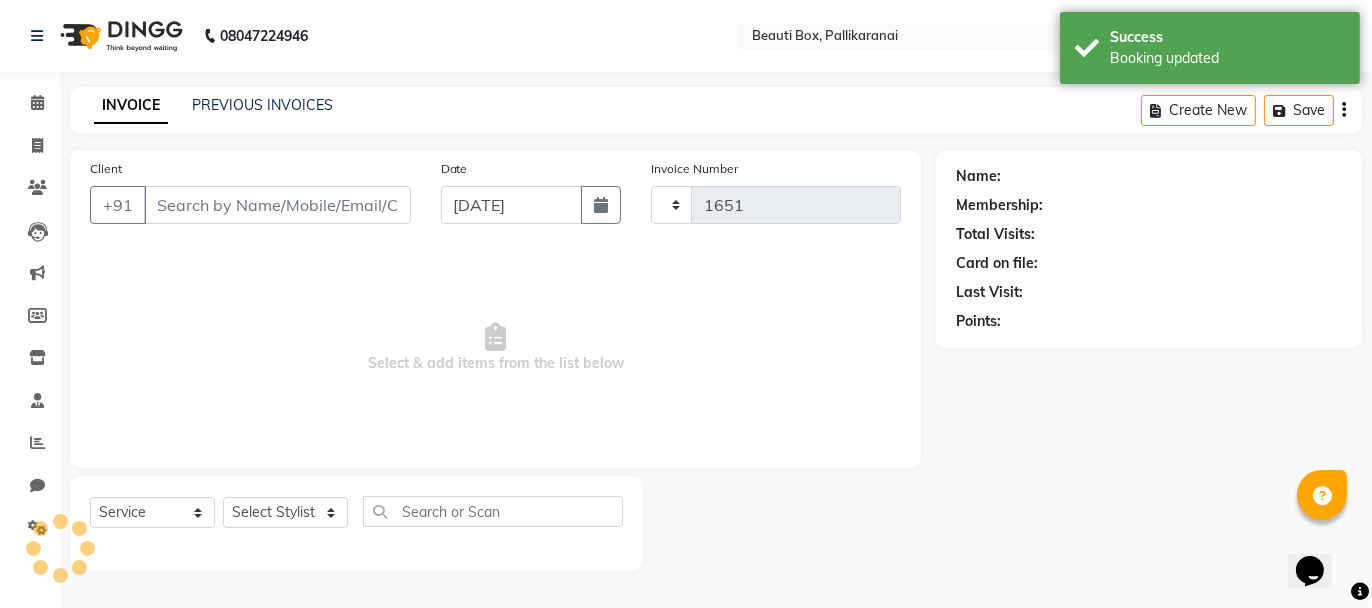 select on "11" 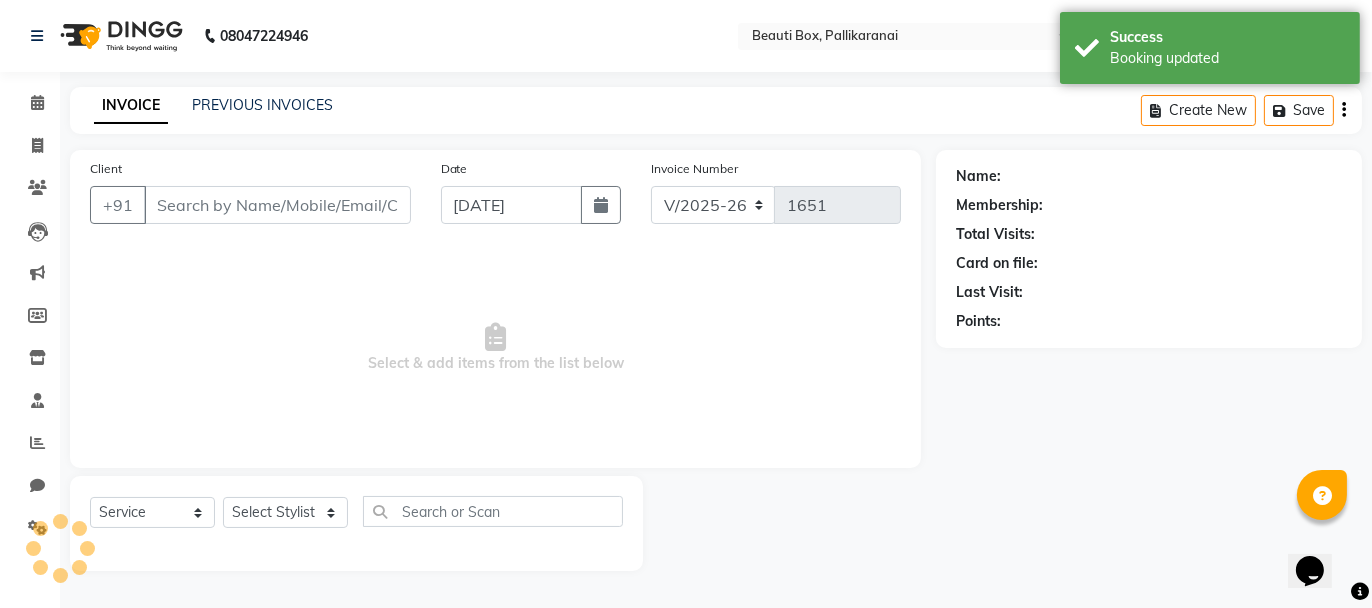 type on "9677113320" 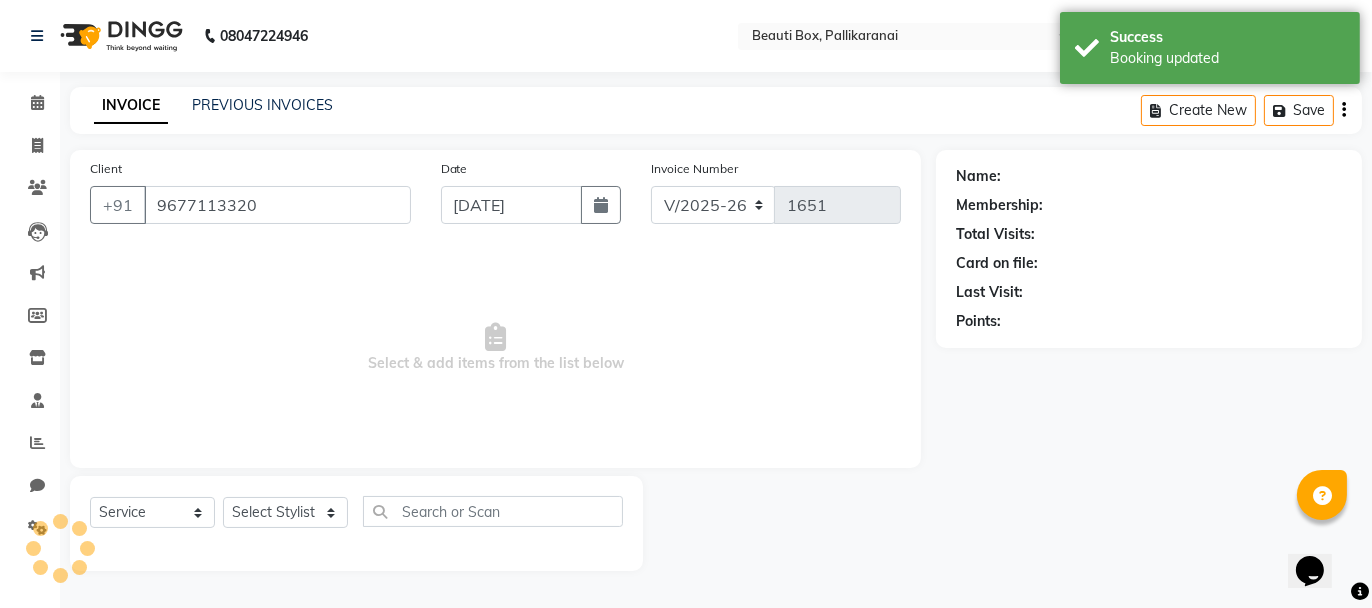 select on "9763" 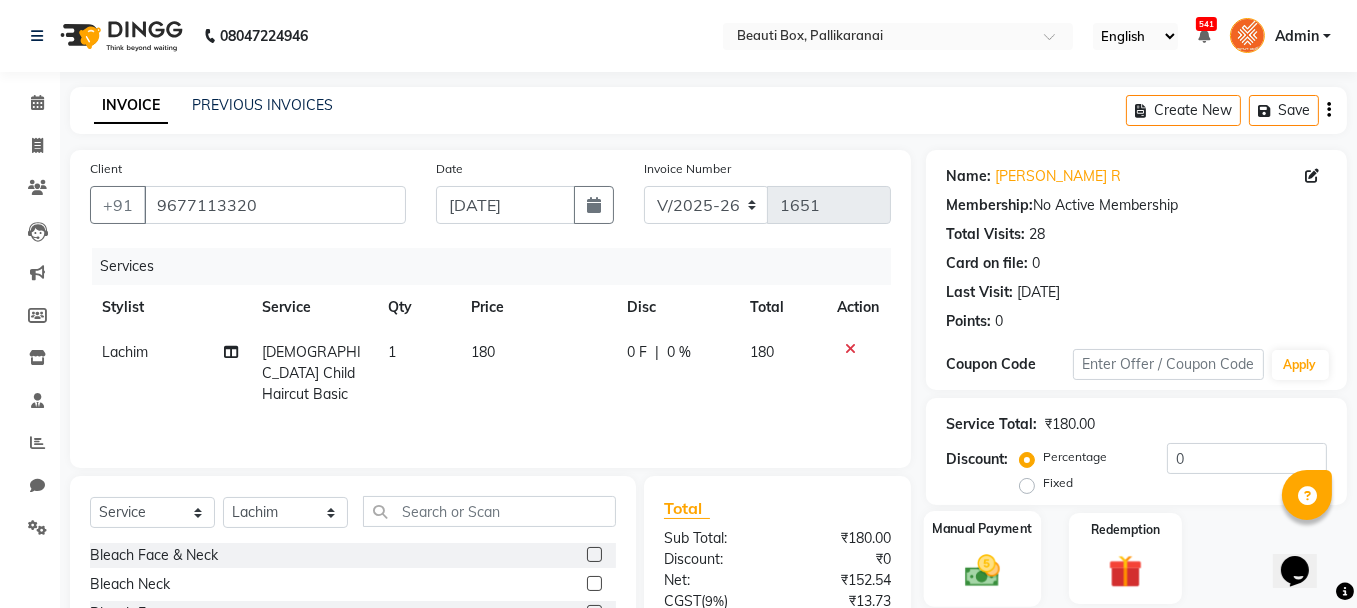 click 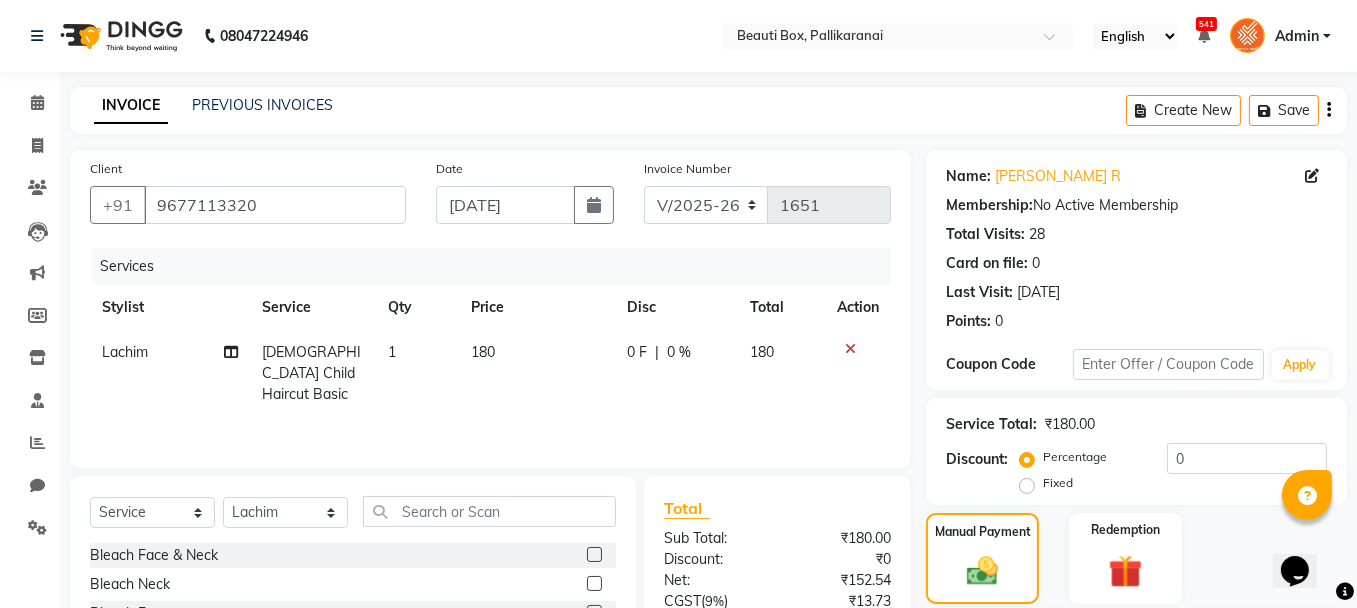 scroll, scrollTop: 194, scrollLeft: 0, axis: vertical 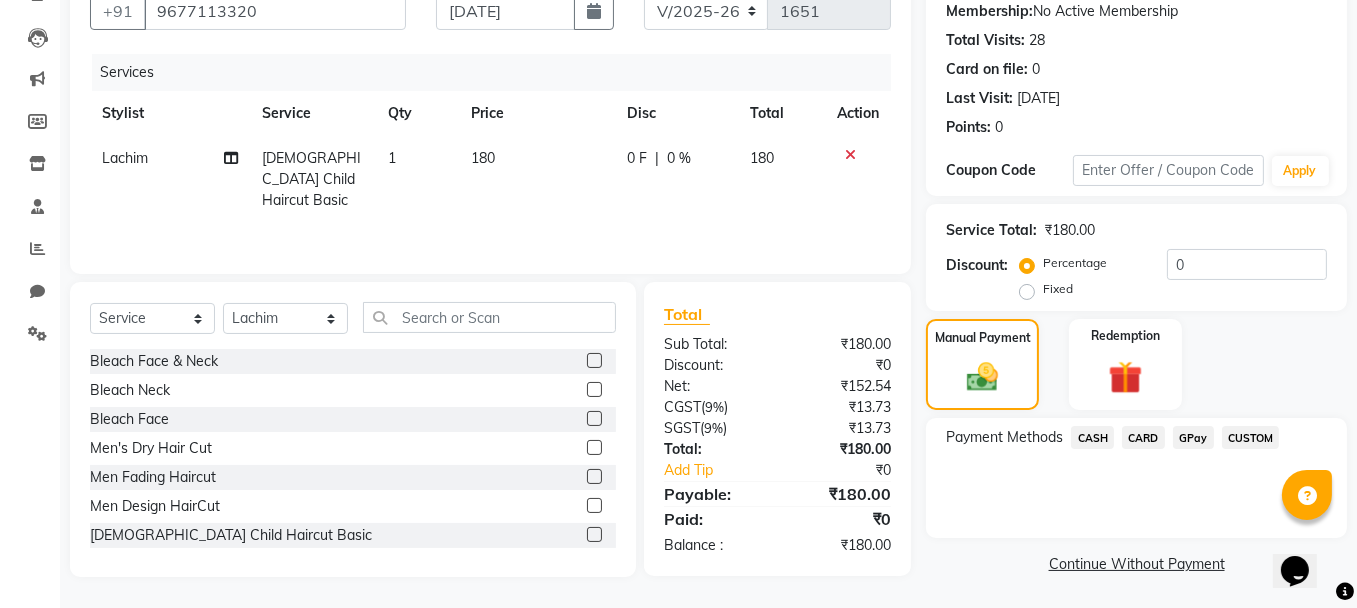 click on "GPay" 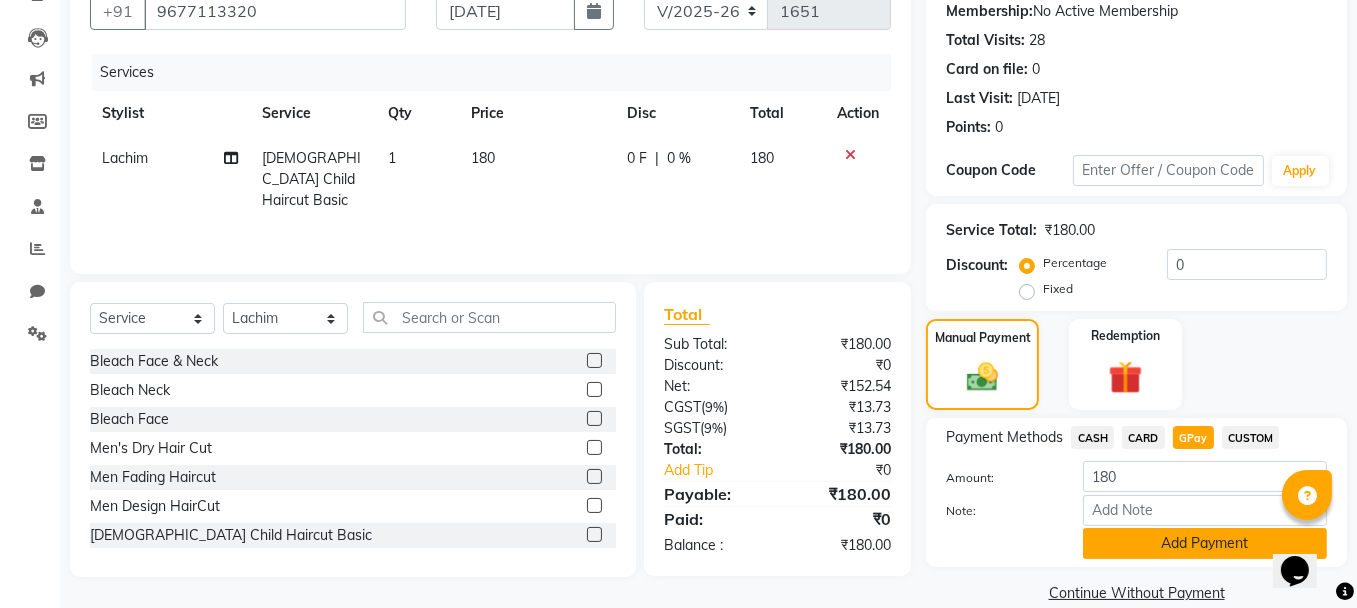 click on "Add Payment" 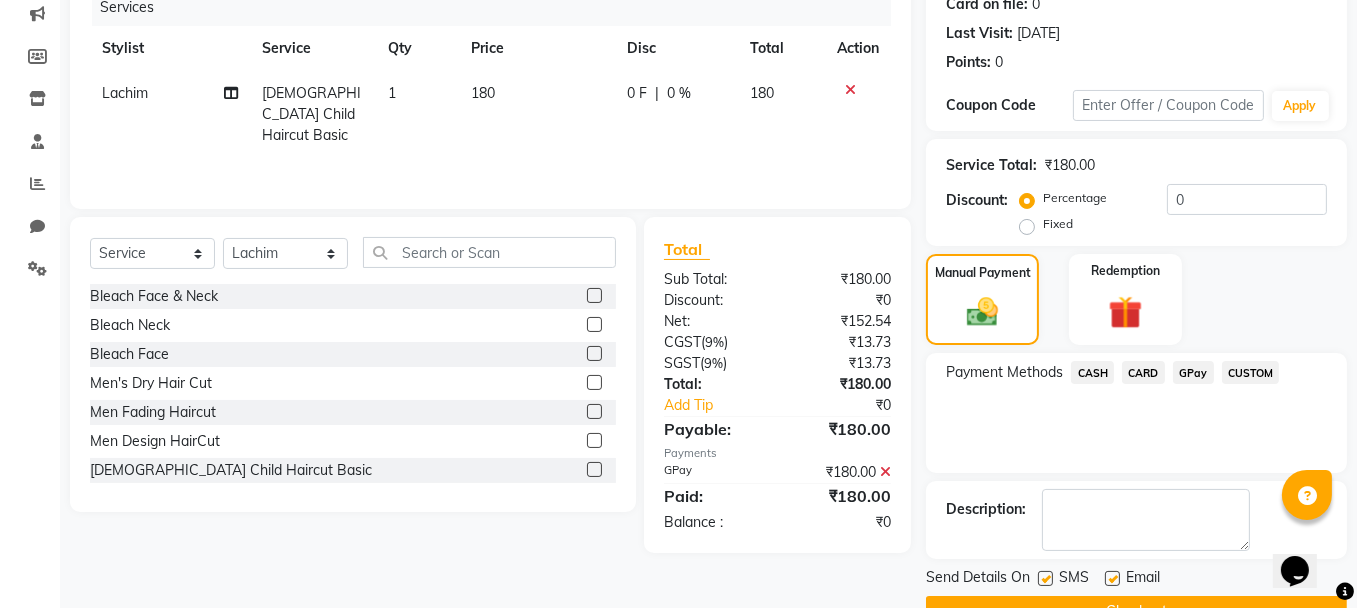 scroll, scrollTop: 305, scrollLeft: 0, axis: vertical 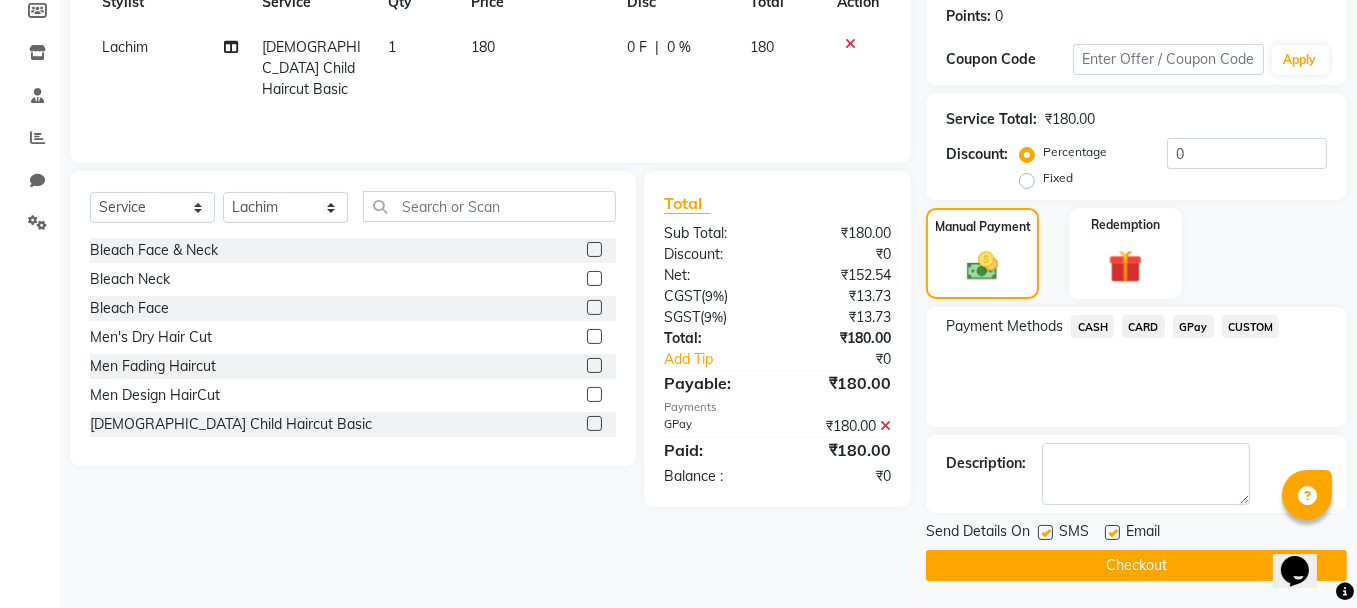 click 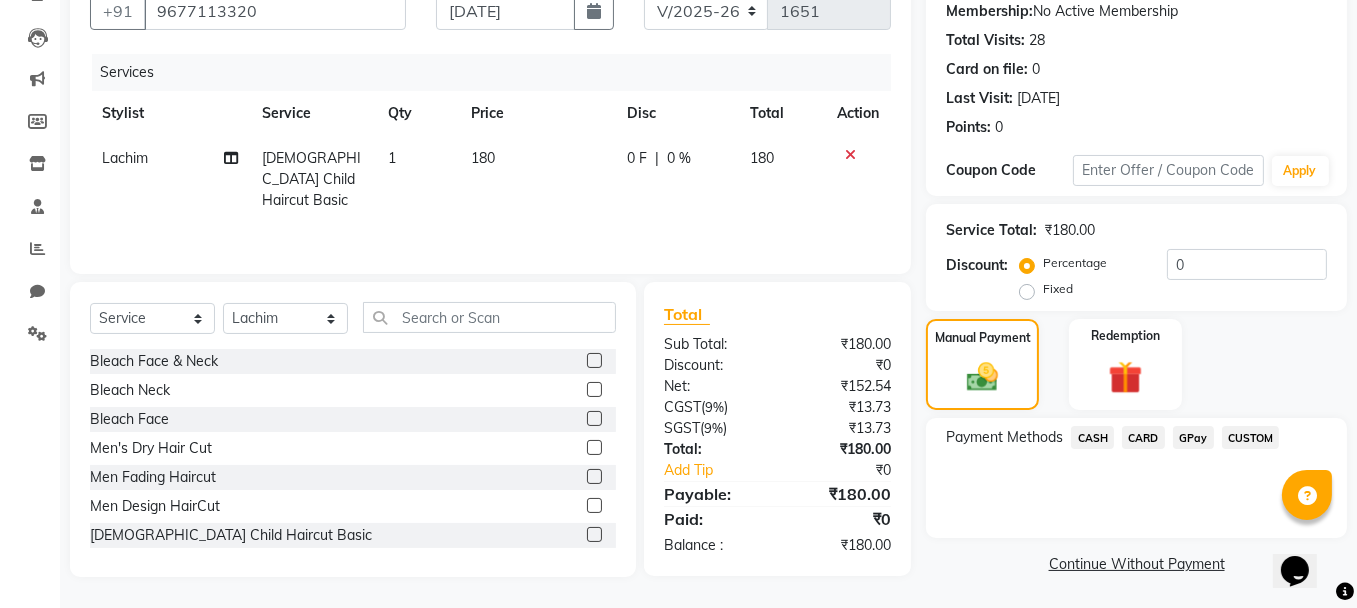 click on "CASH" 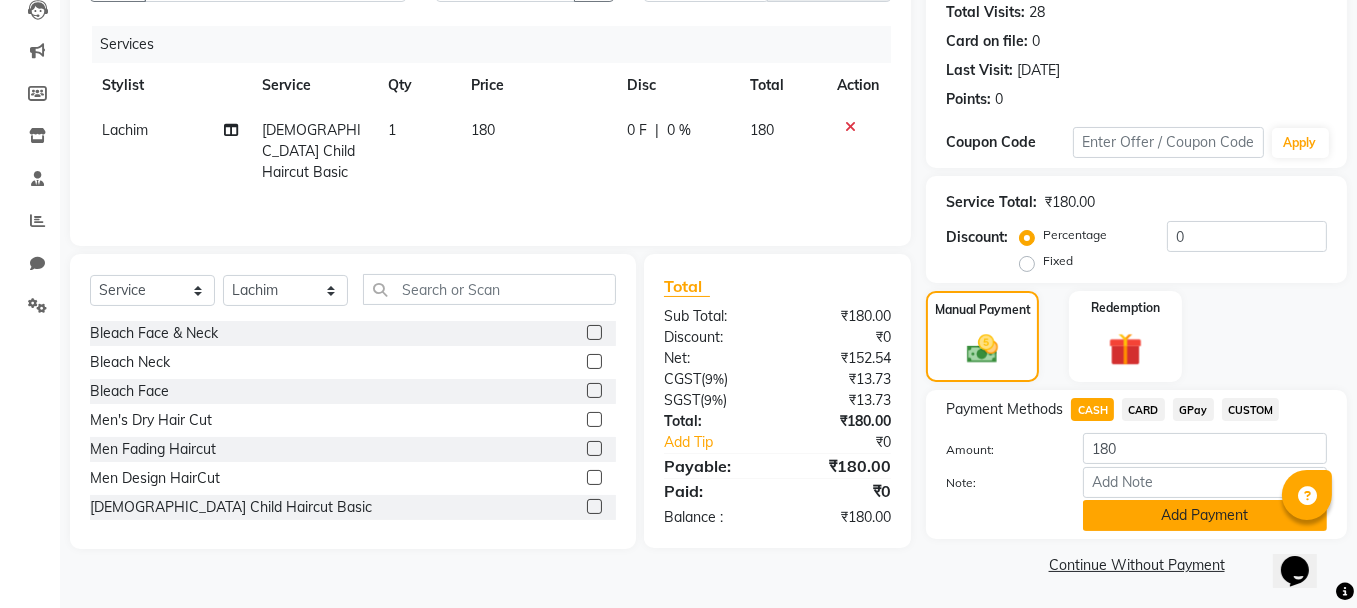 click on "Add Payment" 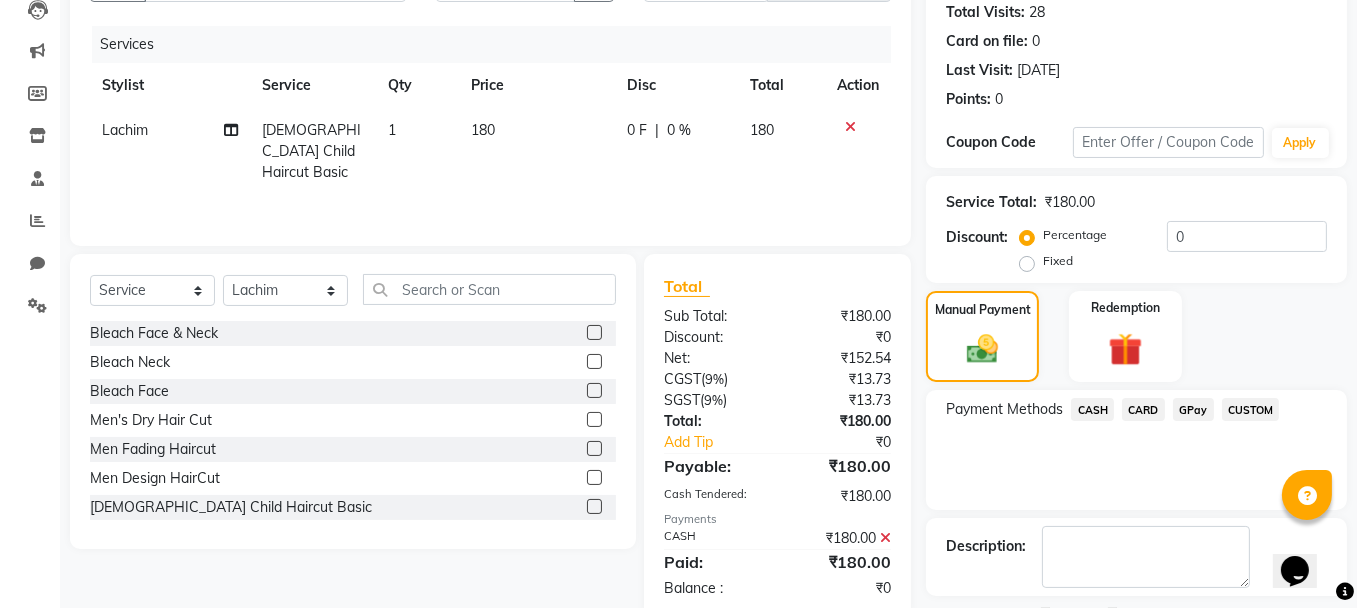 scroll, scrollTop: 305, scrollLeft: 0, axis: vertical 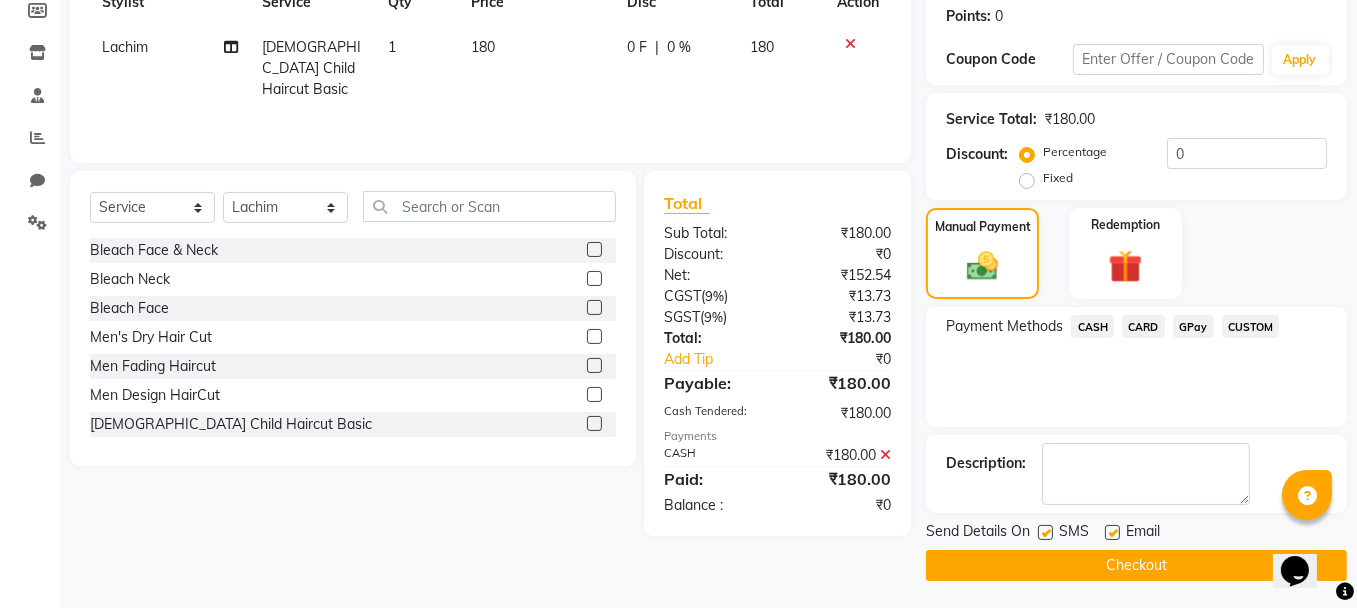 click on "Checkout" 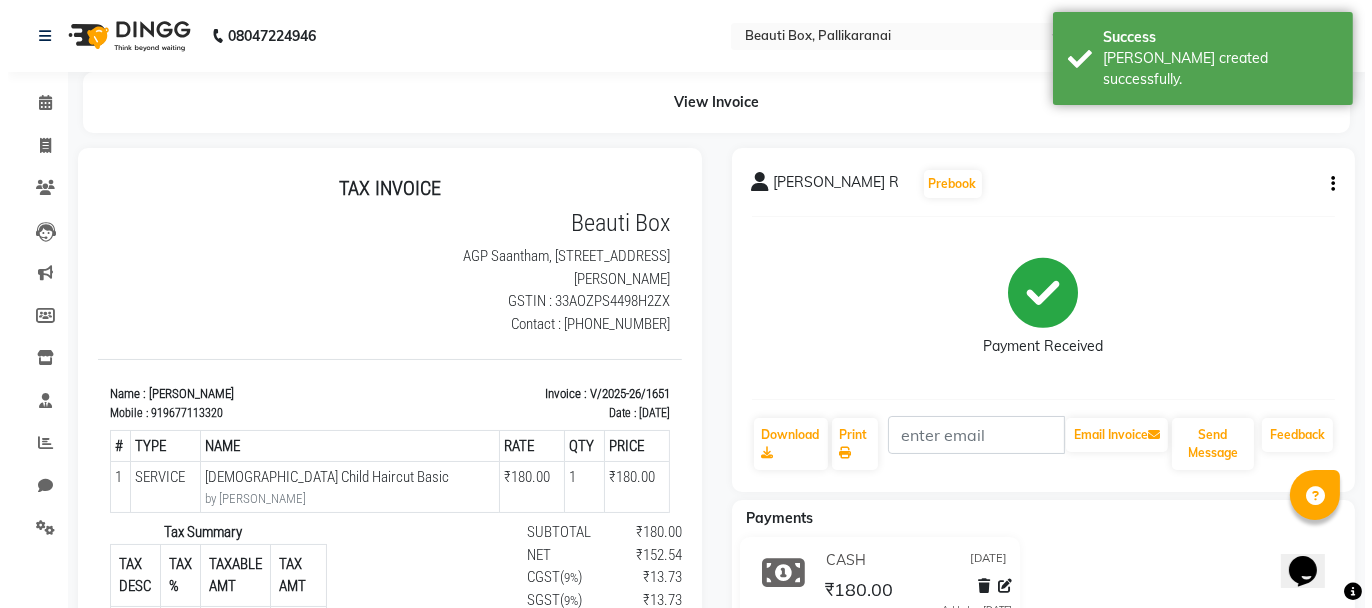 scroll, scrollTop: 0, scrollLeft: 0, axis: both 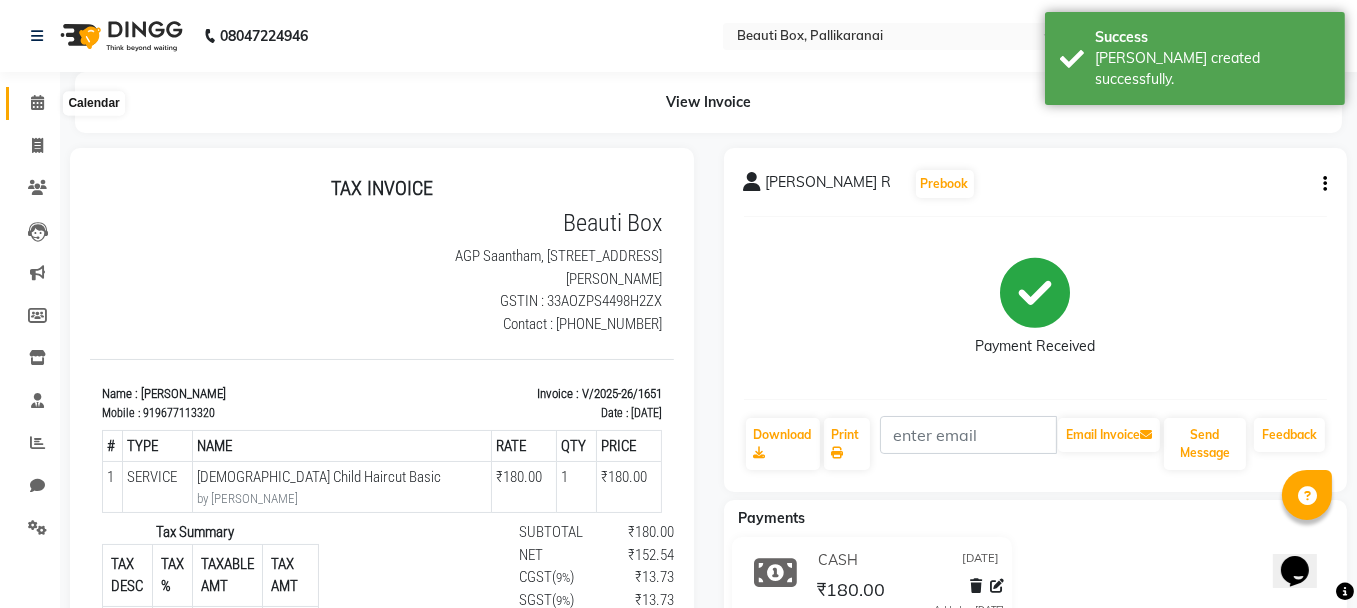 click 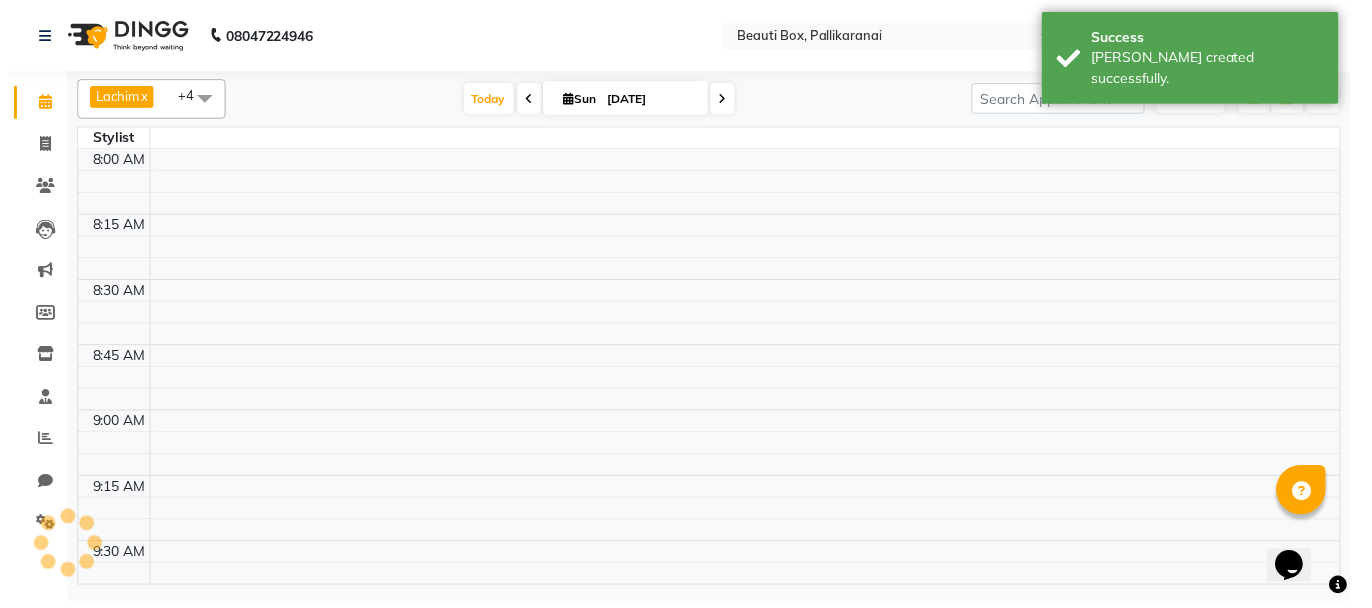 scroll, scrollTop: 522, scrollLeft: 0, axis: vertical 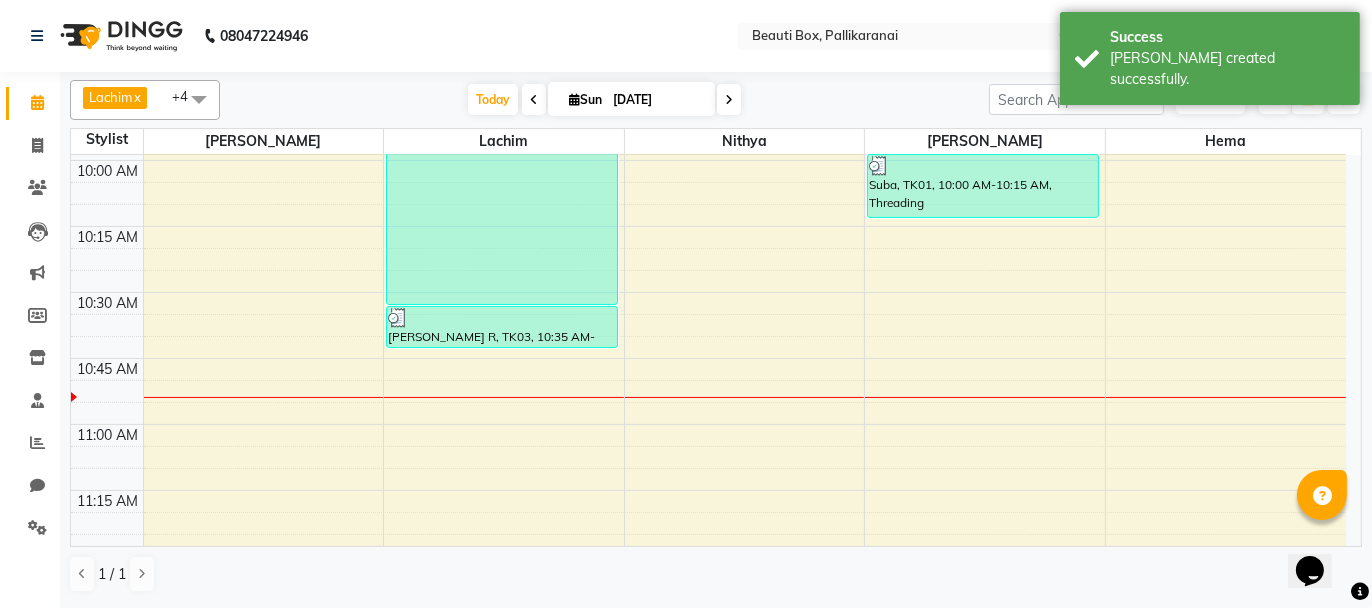 click on "8:00 AM 8:15 AM 8:30 AM 8:45 AM 9:00 AM 9:15 AM 9:30 AM 9:45 AM 10:00 AM 10:15 AM 10:30 AM 10:45 AM 11:00 AM 11:15 AM 11:30 AM 11:45 AM 12:00 PM 12:15 PM 12:30 PM 12:45 PM 1:00 PM 1:15 PM 1:30 PM 1:45 PM 2:00 PM 2:15 PM 2:30 PM 2:45 PM 3:00 PM 3:15 PM 3:30 PM 3:45 PM 4:00 PM 4:15 PM 4:30 PM 4:45 PM 5:00 PM 5:15 PM 5:30 PM 5:45 PM 6:00 PM 6:15 PM 6:30 PM 6:45 PM 7:00 PM 7:15 PM 7:30 PM 7:45 PM 8:00 PM 8:15 PM 8:30 PM 8:45 PM 9:00 PM 9:15 PM 9:30 PM 9:45 PM     [PERSON_NAME], TK02, 09:30 AM-10:35 AM, Men's Dry Hair Cut ,Foam Shave      [PERSON_NAME] R, TK03, 10:35 AM-10:45 AM, [DEMOGRAPHIC_DATA] Child Haircut Basic      Suba, TK01, 10:00 AM-10:15 AM, Threading" at bounding box center [708, 1480] 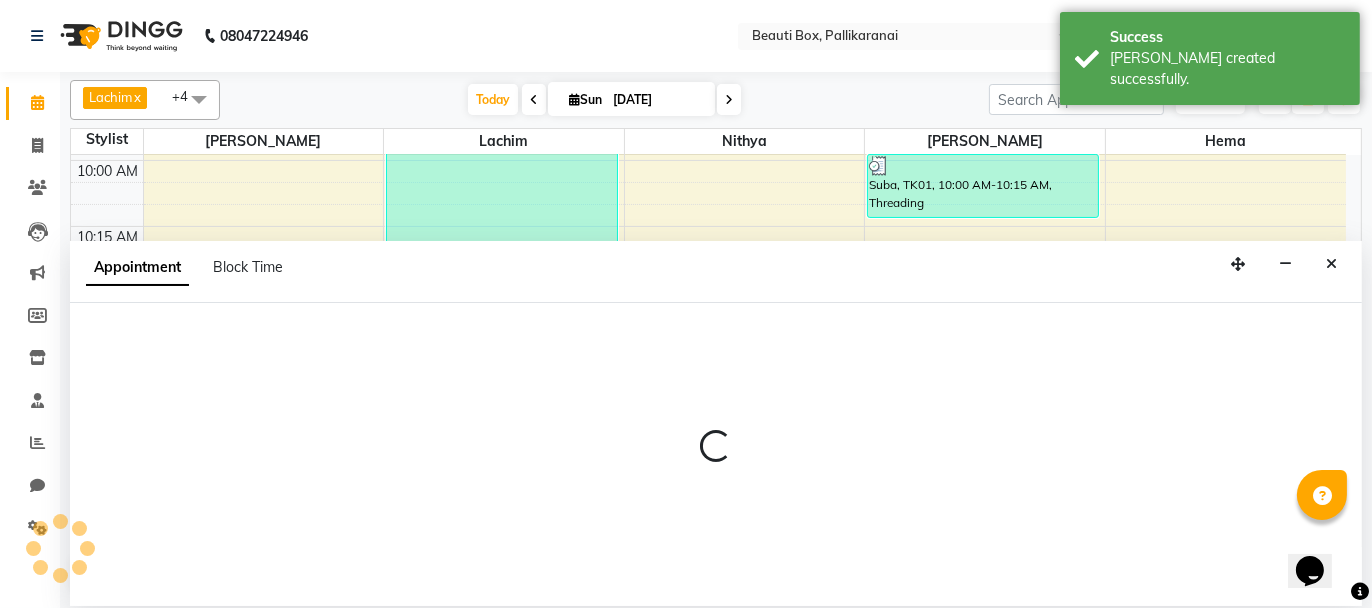 select on "9763" 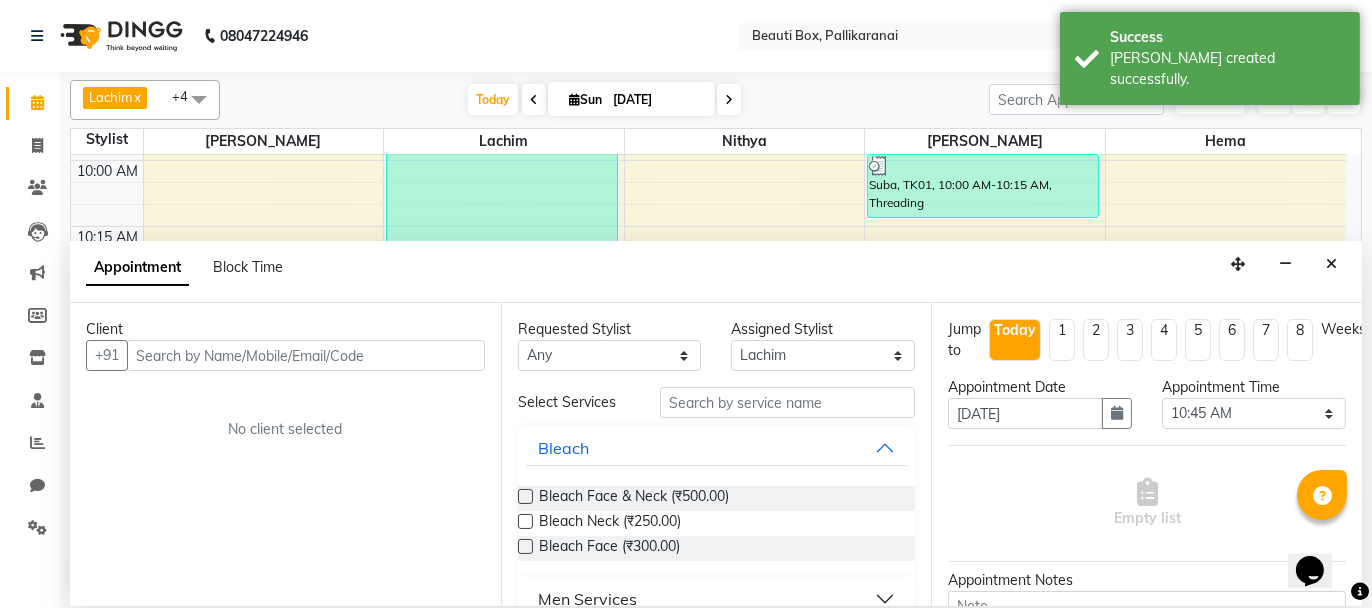 click at bounding box center (306, 355) 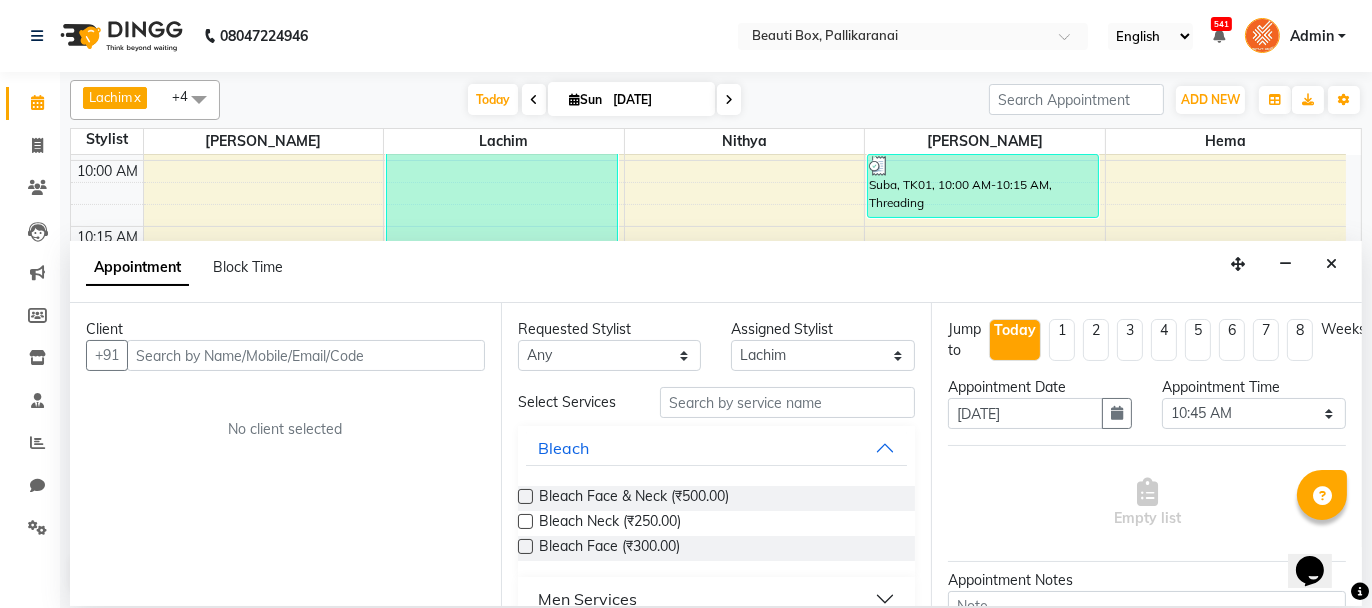 click at bounding box center [787, 402] 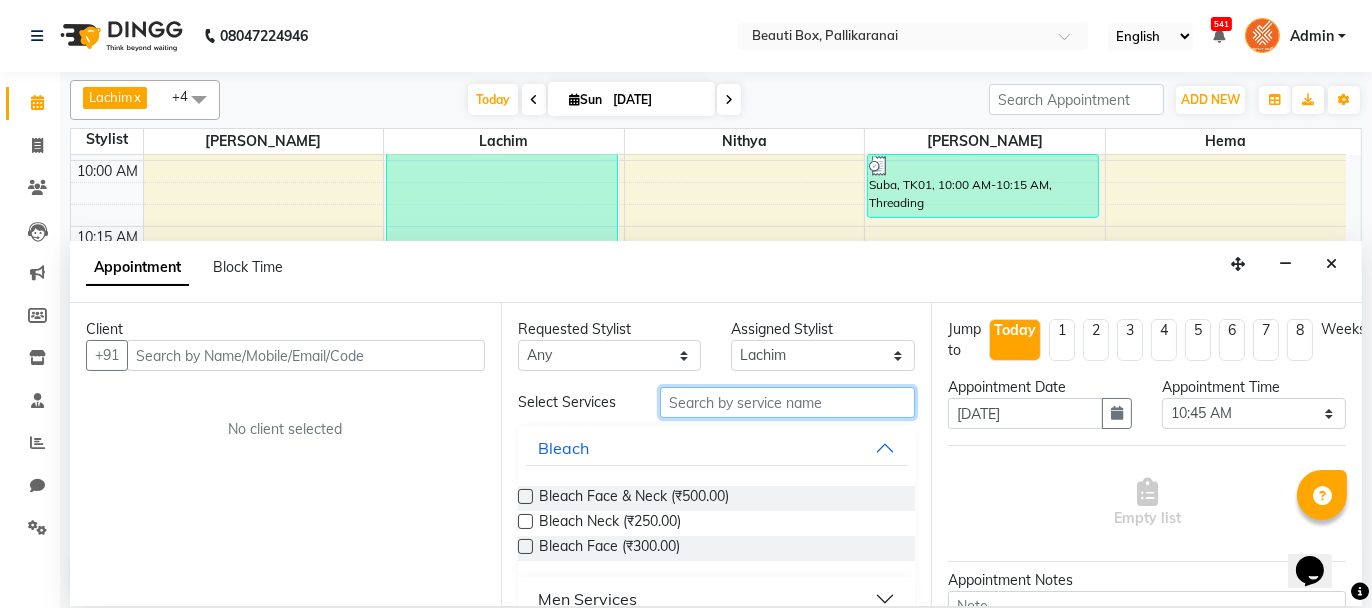 click at bounding box center [787, 402] 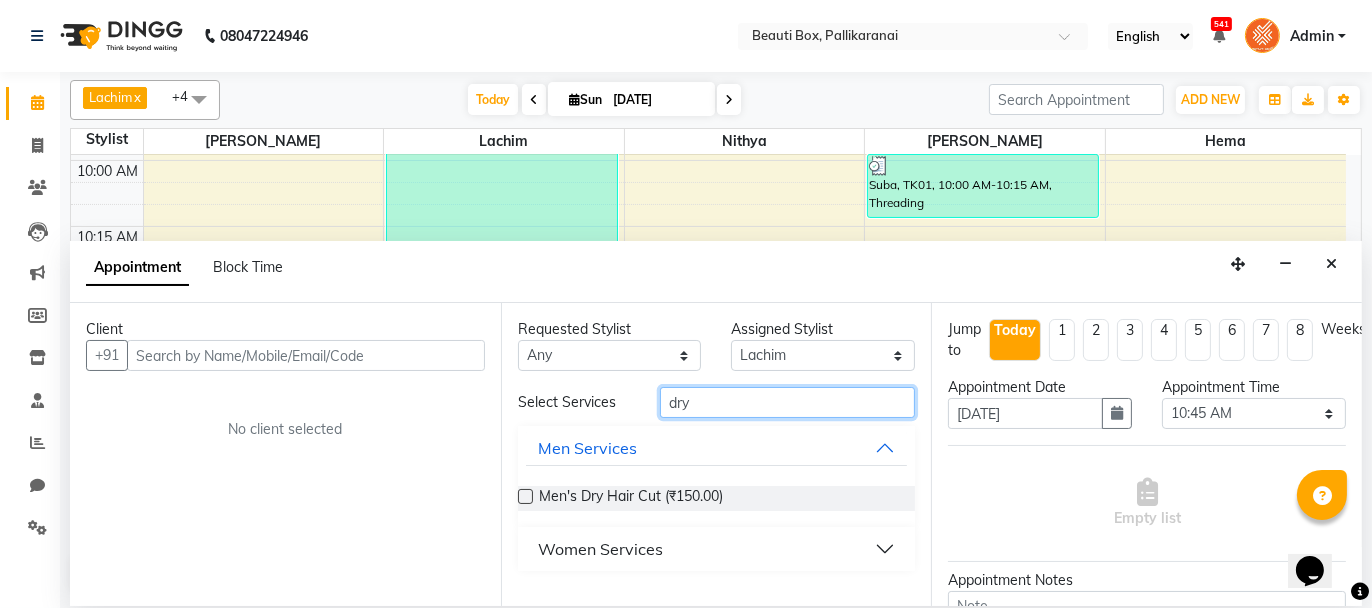 type on "dry" 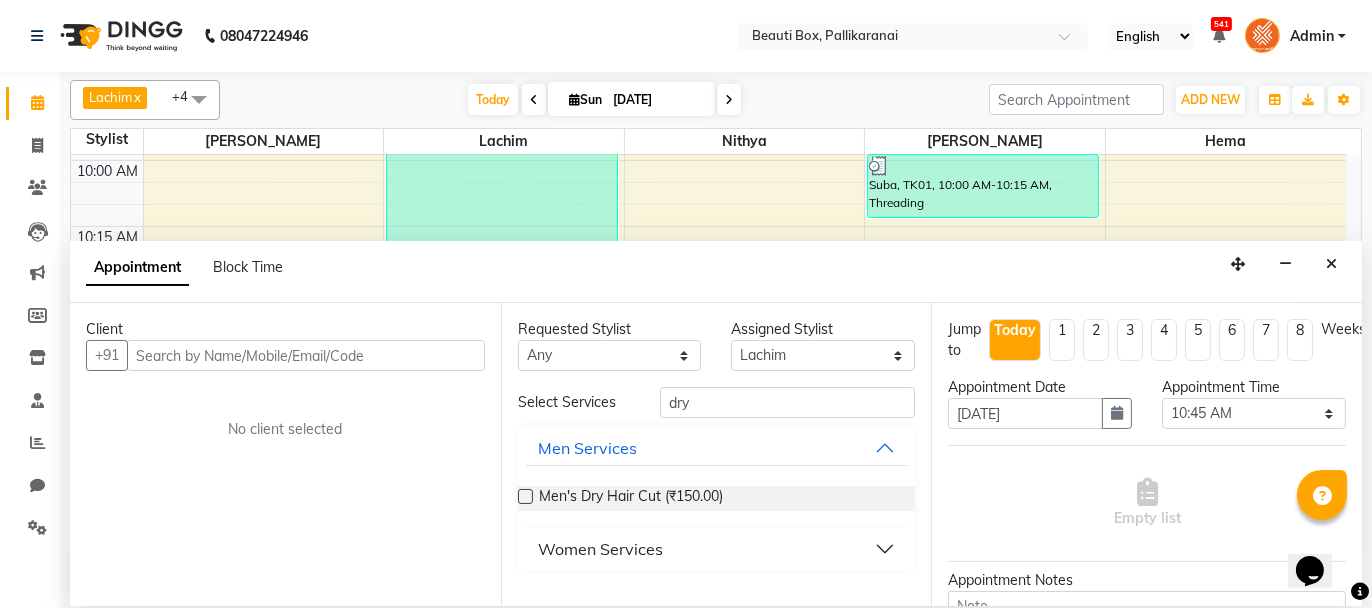 click at bounding box center (525, 496) 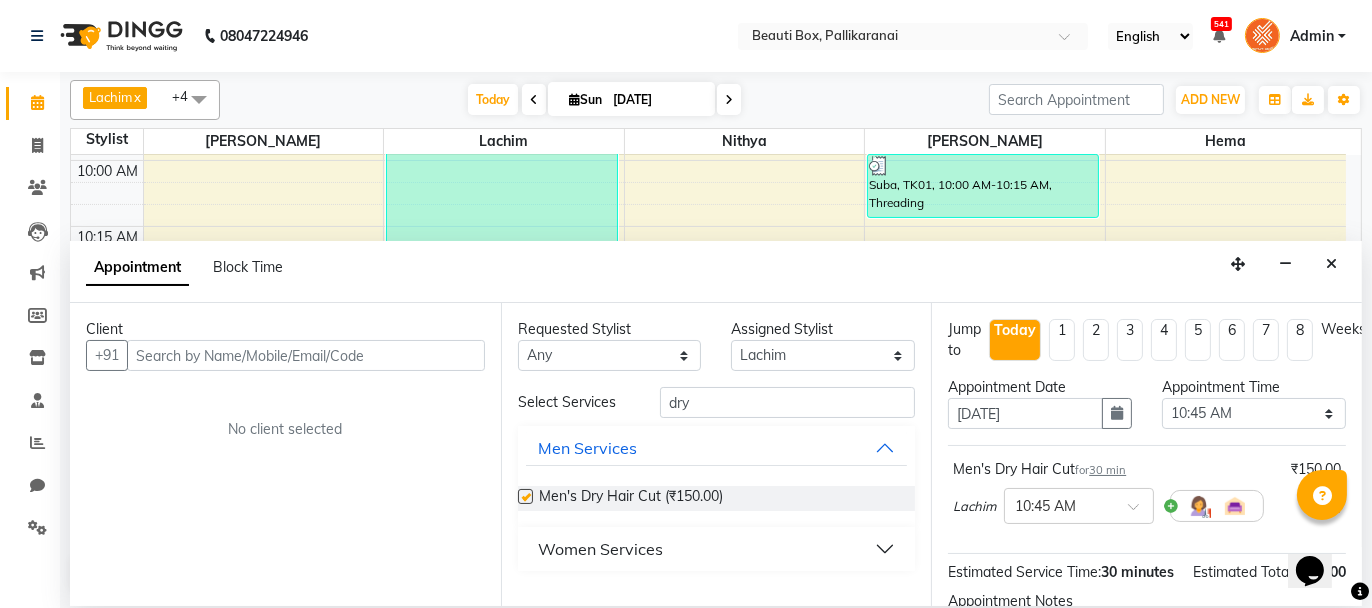 checkbox on "false" 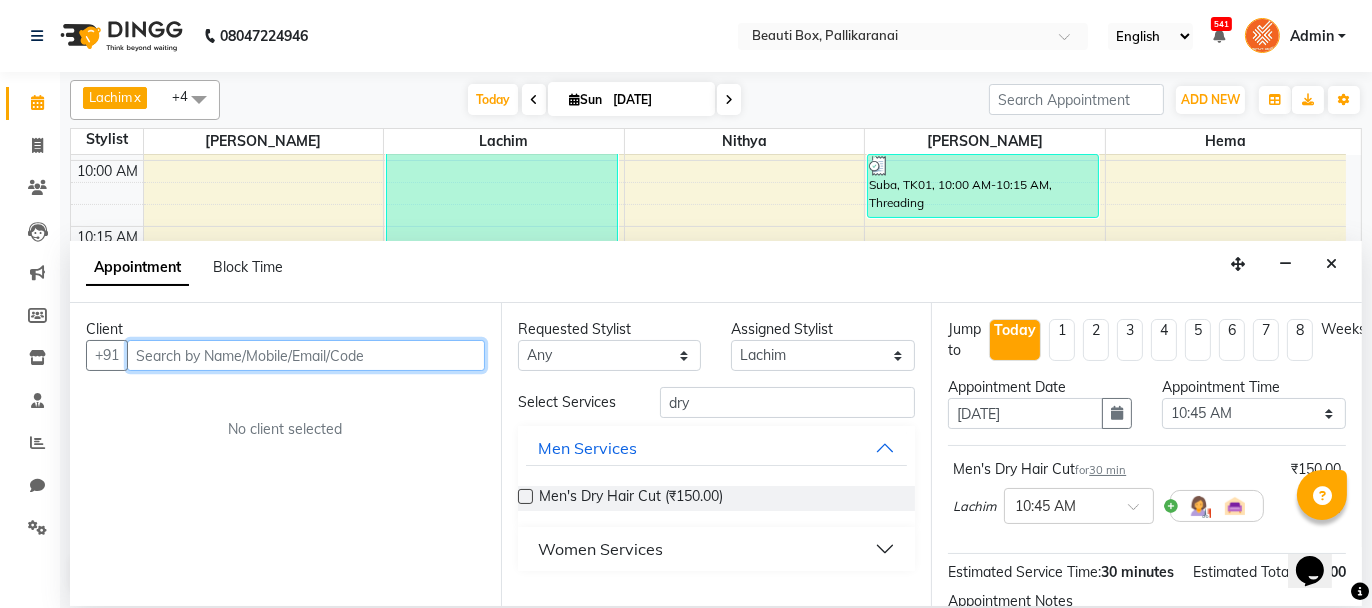 click at bounding box center (306, 355) 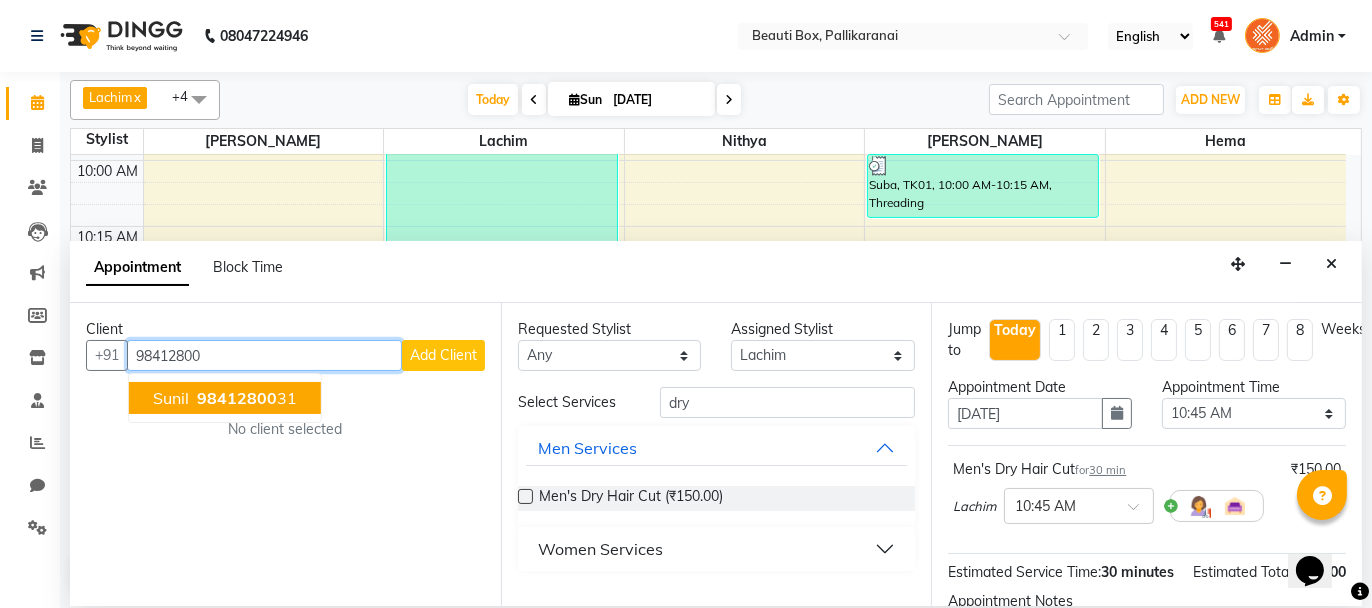 click on "98412800" at bounding box center (237, 398) 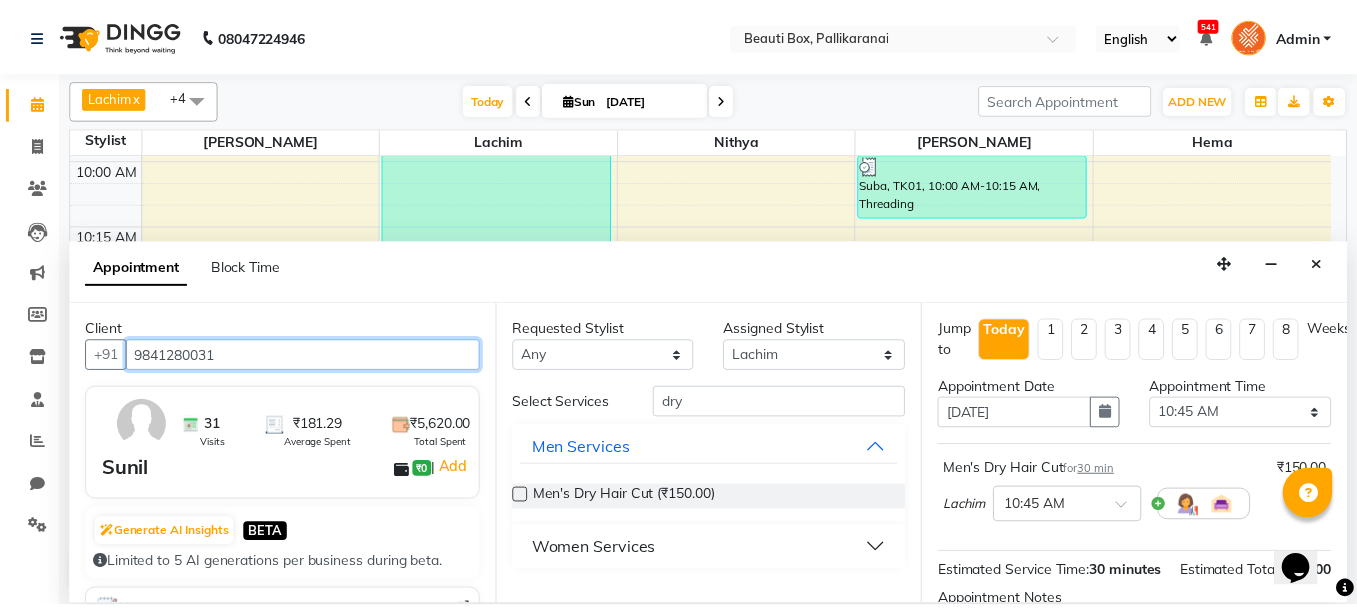 scroll, scrollTop: 242, scrollLeft: 0, axis: vertical 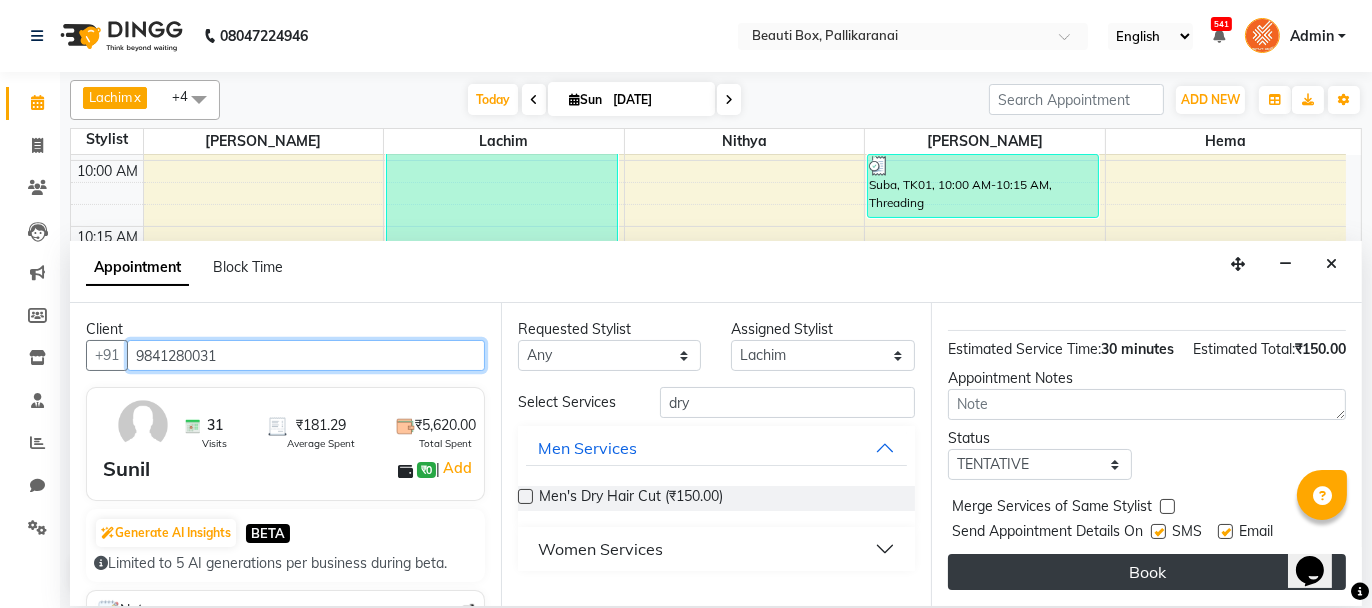 type on "9841280031" 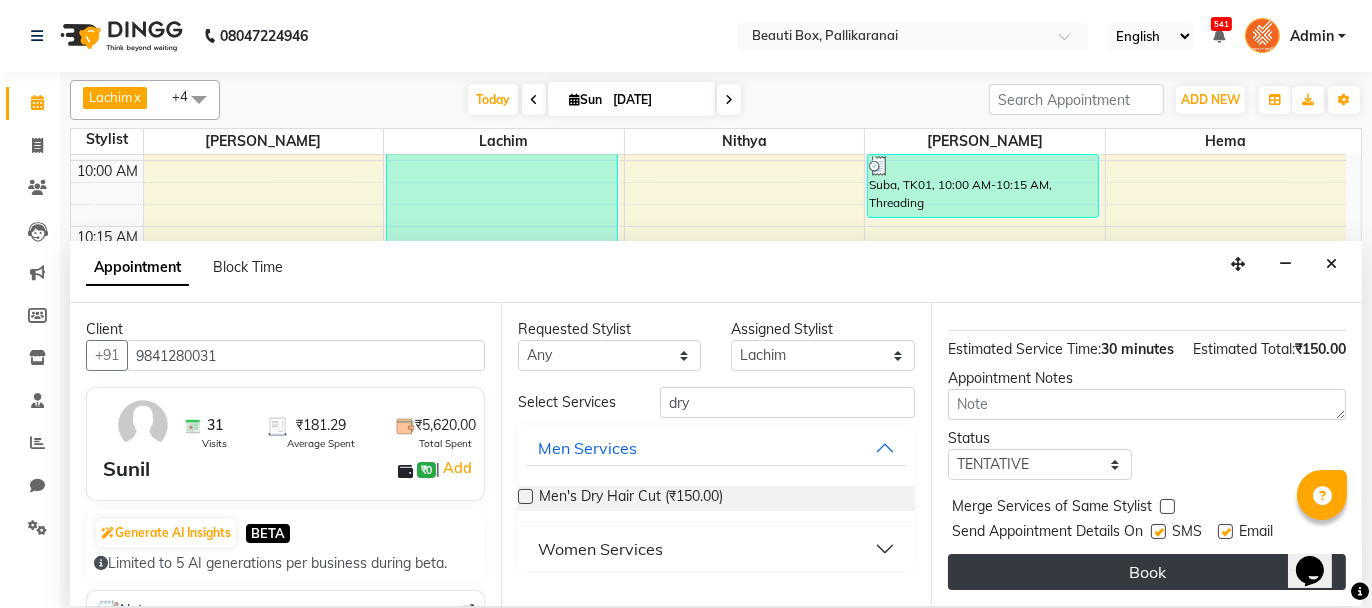 click on "Book" at bounding box center [1147, 572] 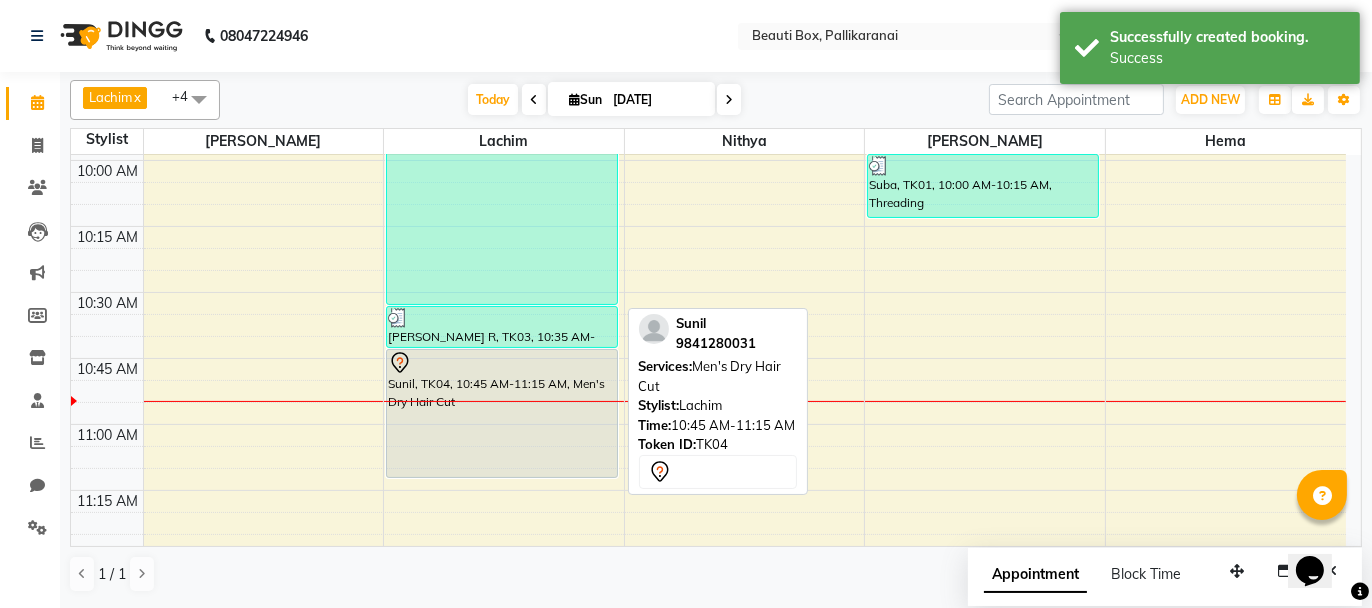 click at bounding box center [502, 363] 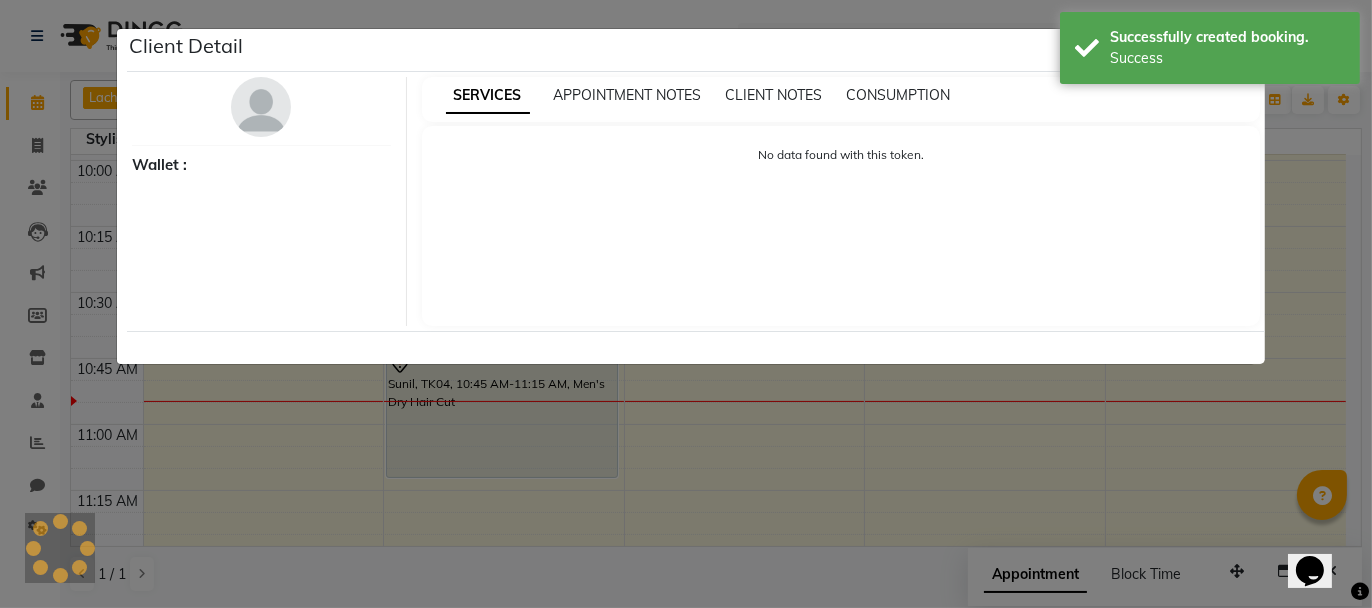 select on "7" 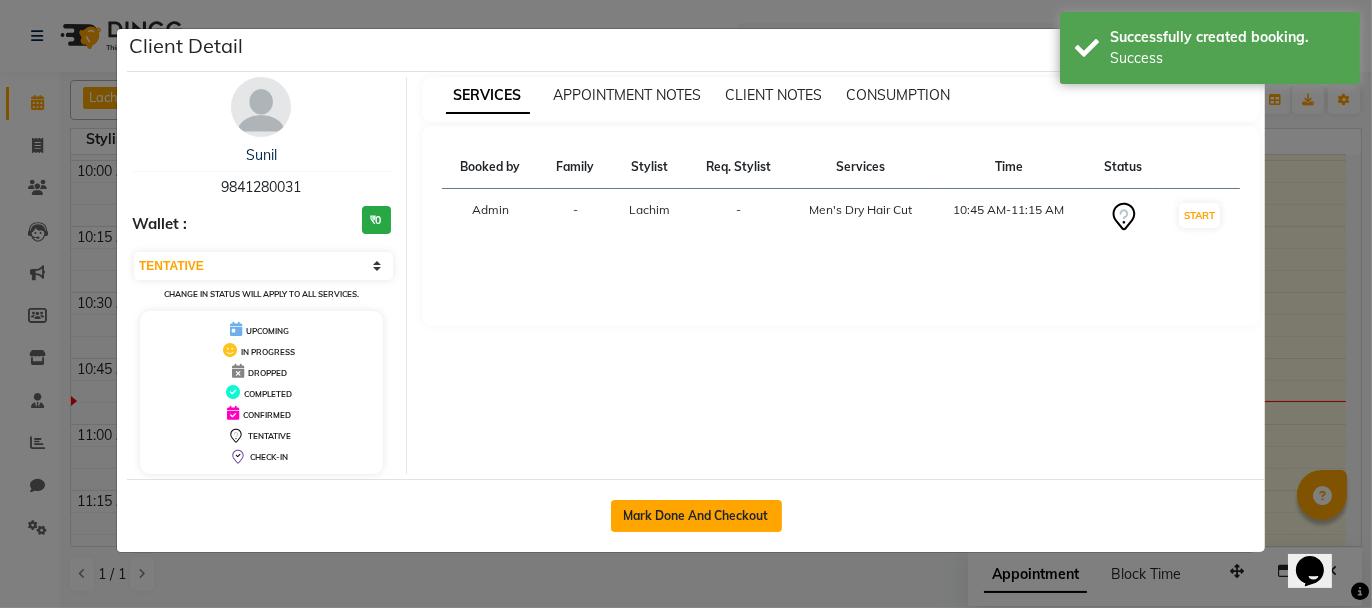 click on "Mark Done And Checkout" 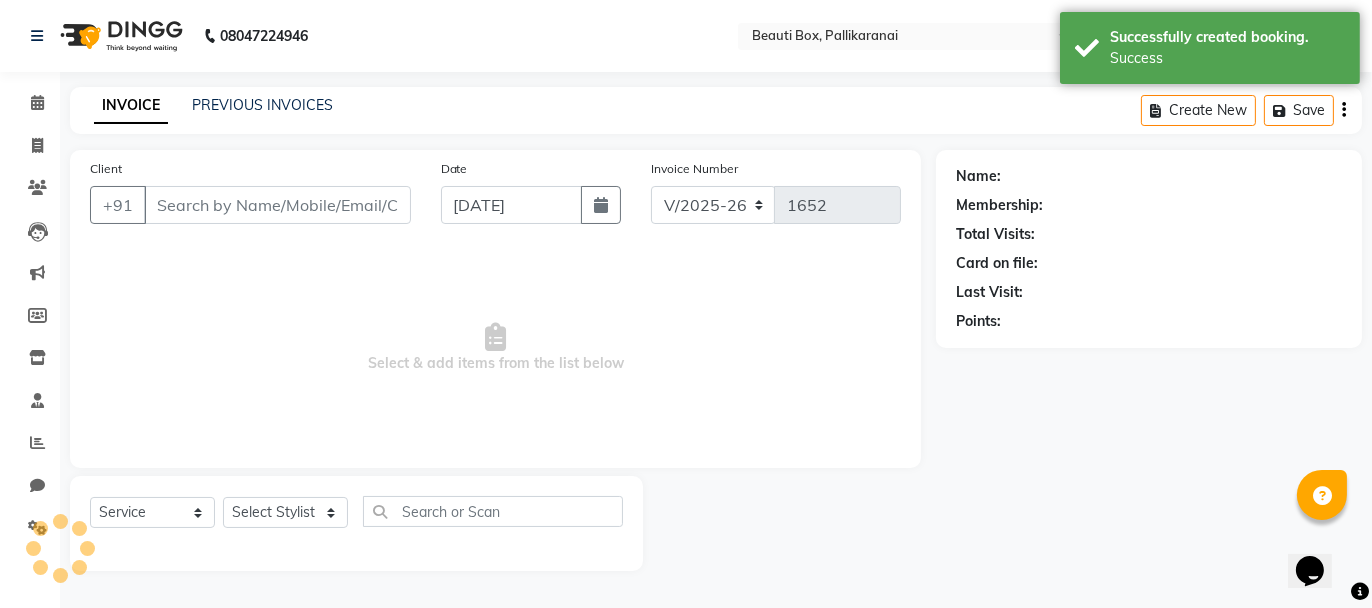 select on "3" 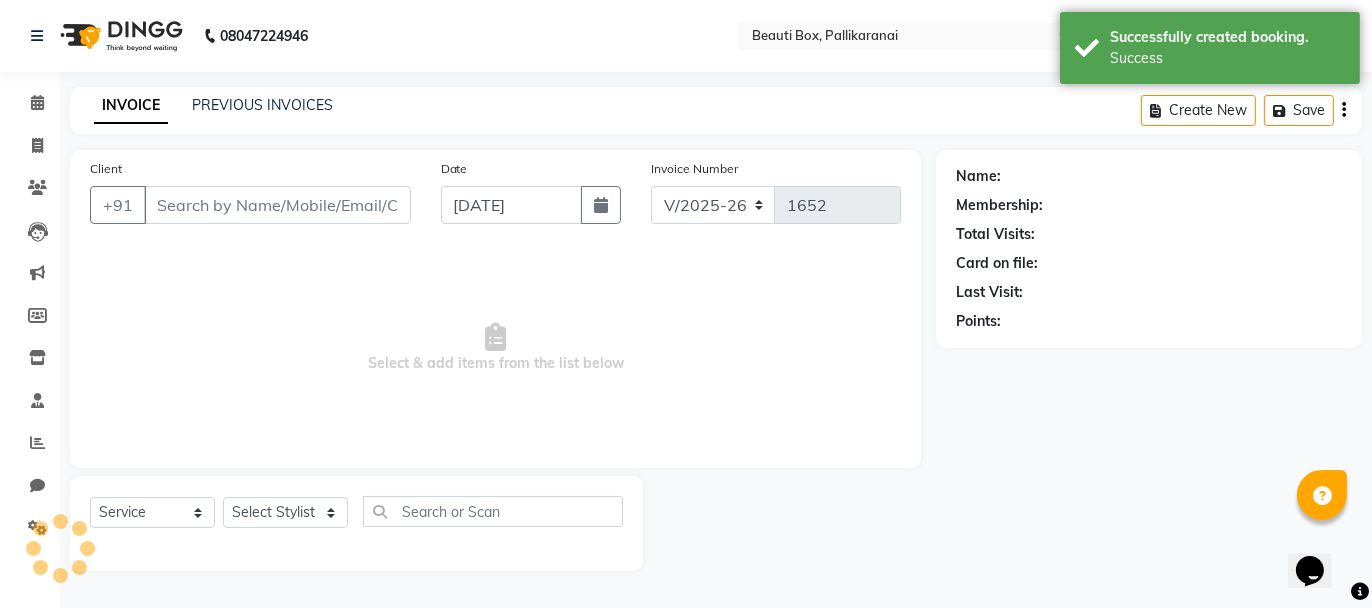 type on "9841280031" 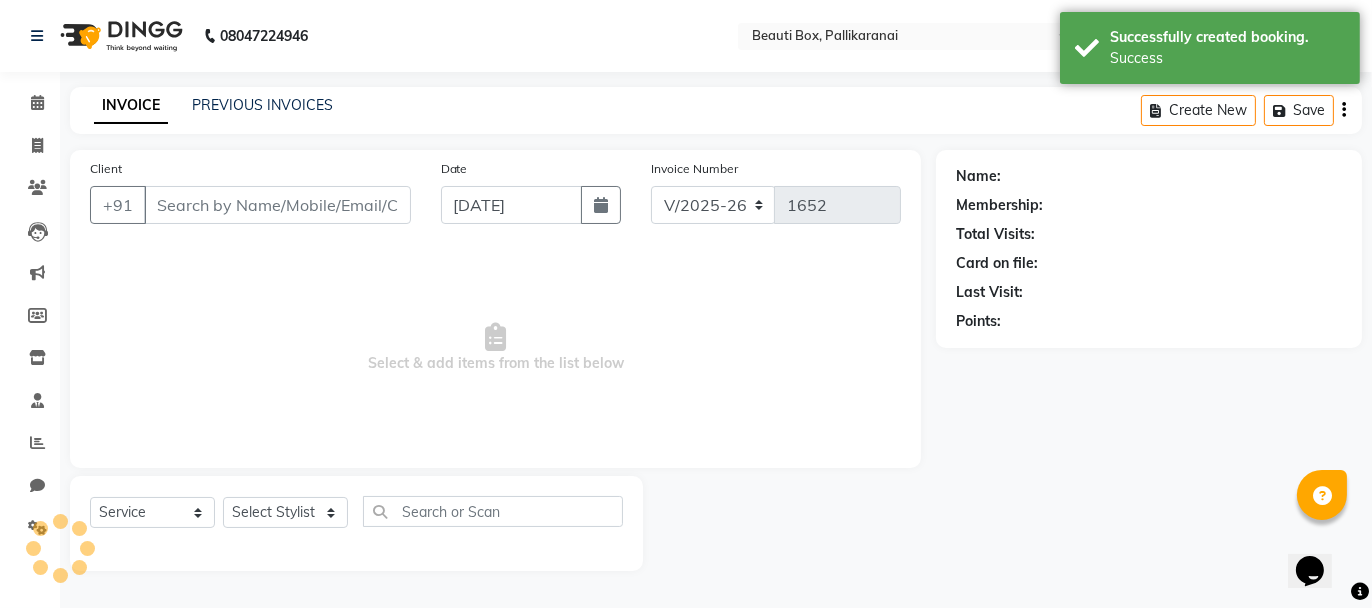 select on "9763" 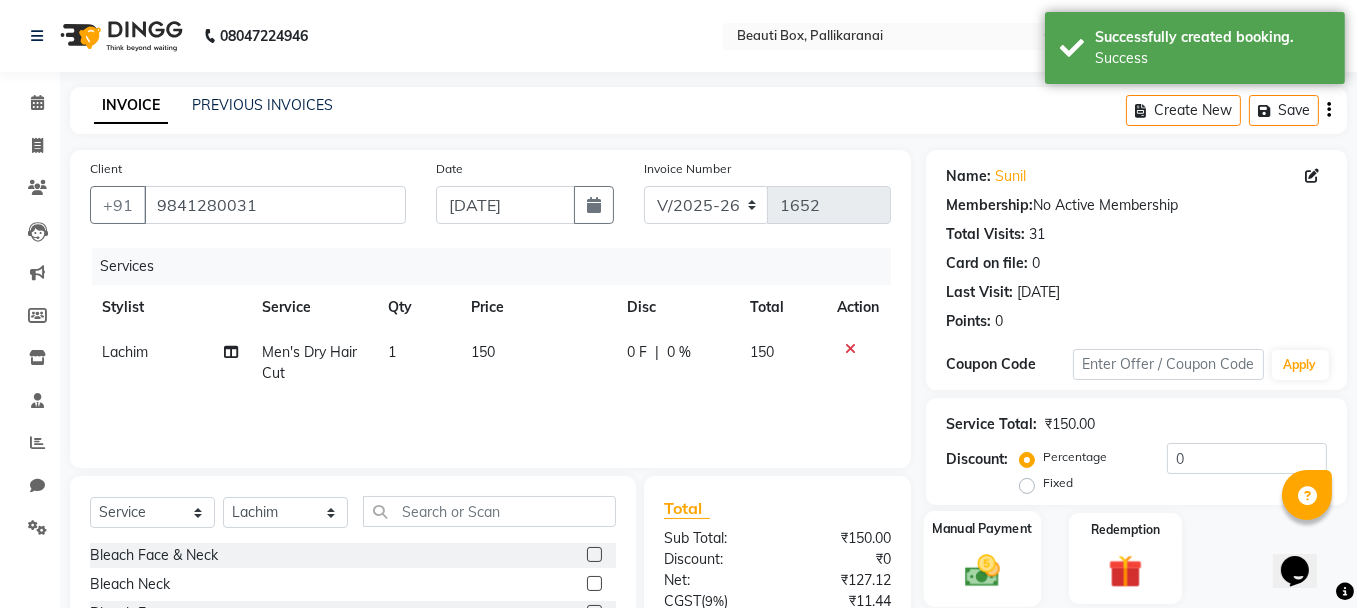 click 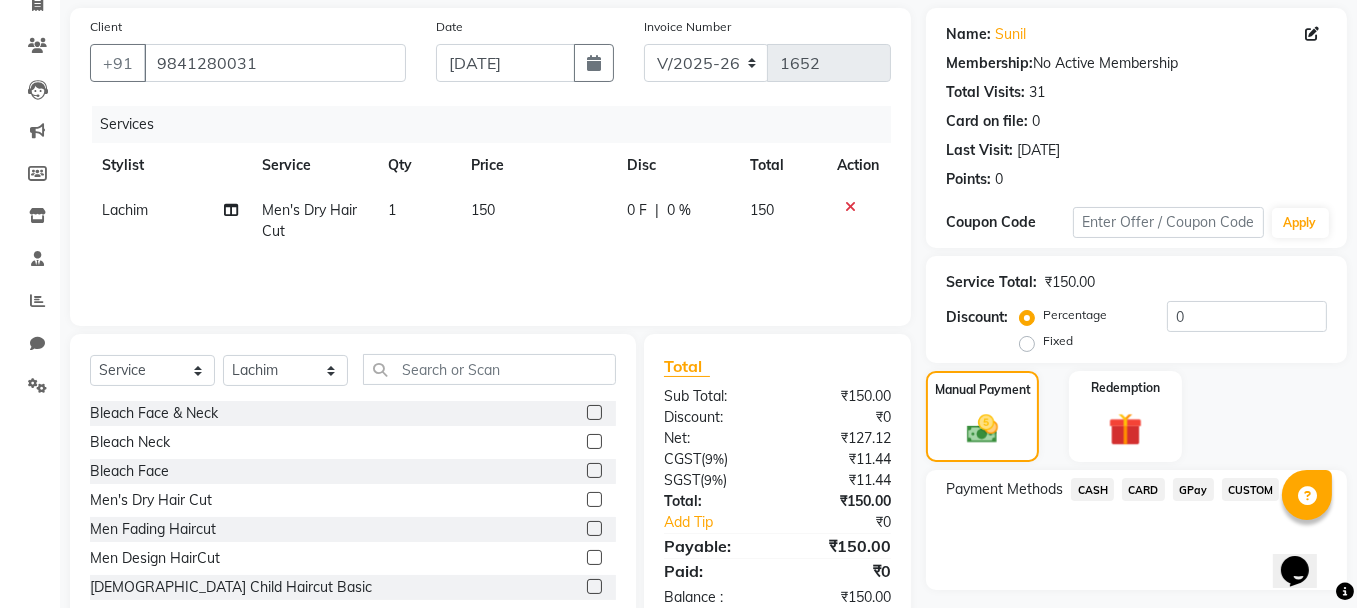 scroll, scrollTop: 194, scrollLeft: 0, axis: vertical 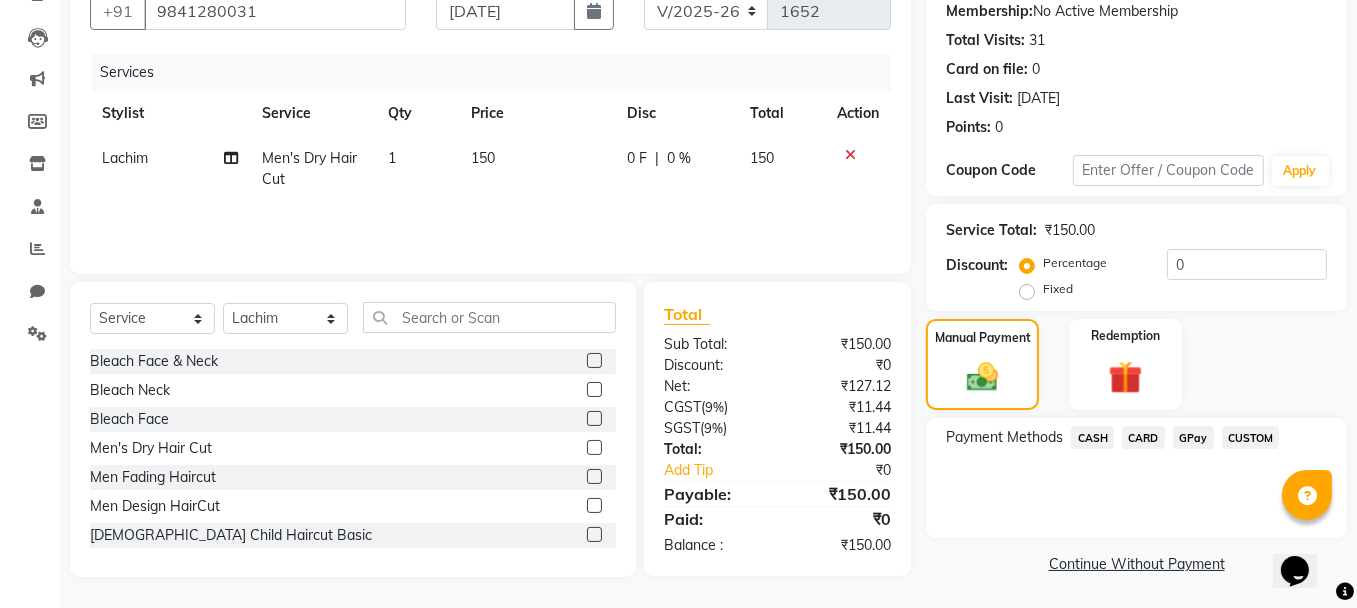 click on "GPay" 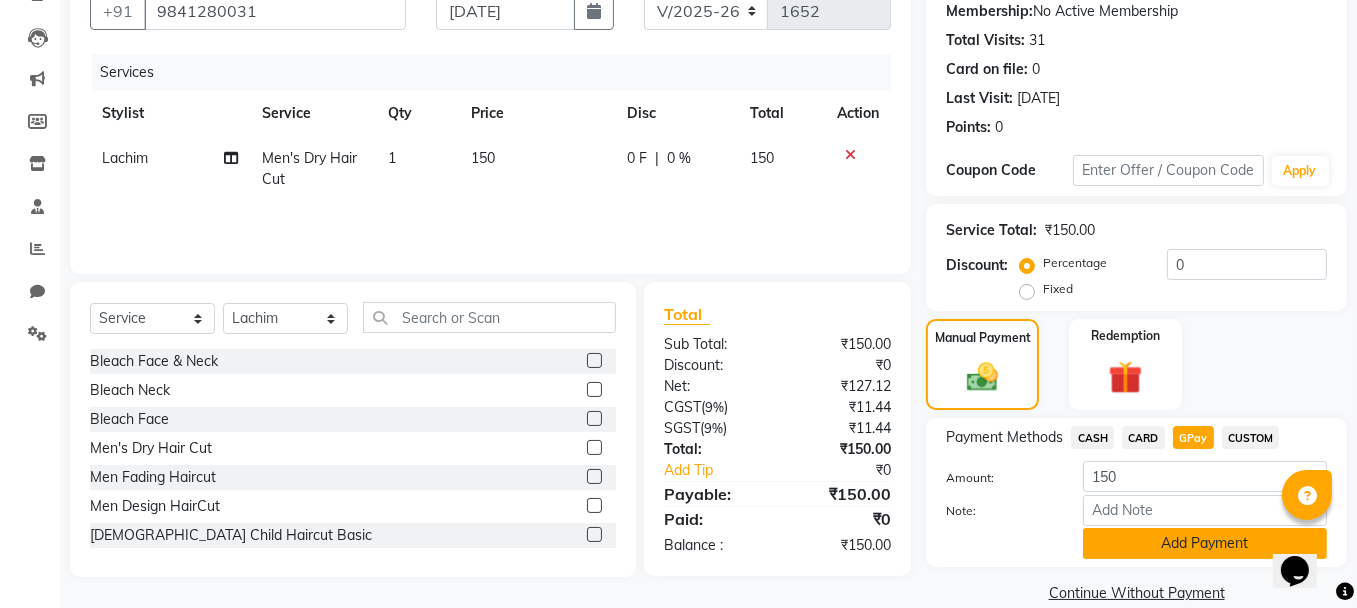 click on "Add Payment" 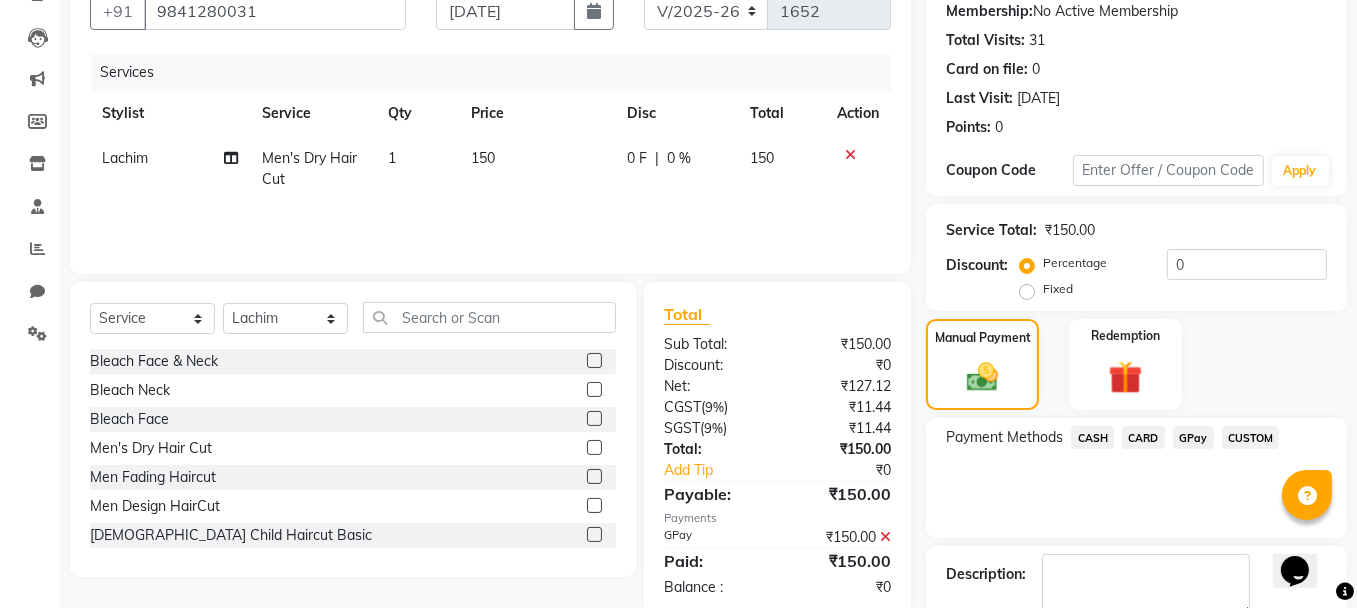 scroll, scrollTop: 305, scrollLeft: 0, axis: vertical 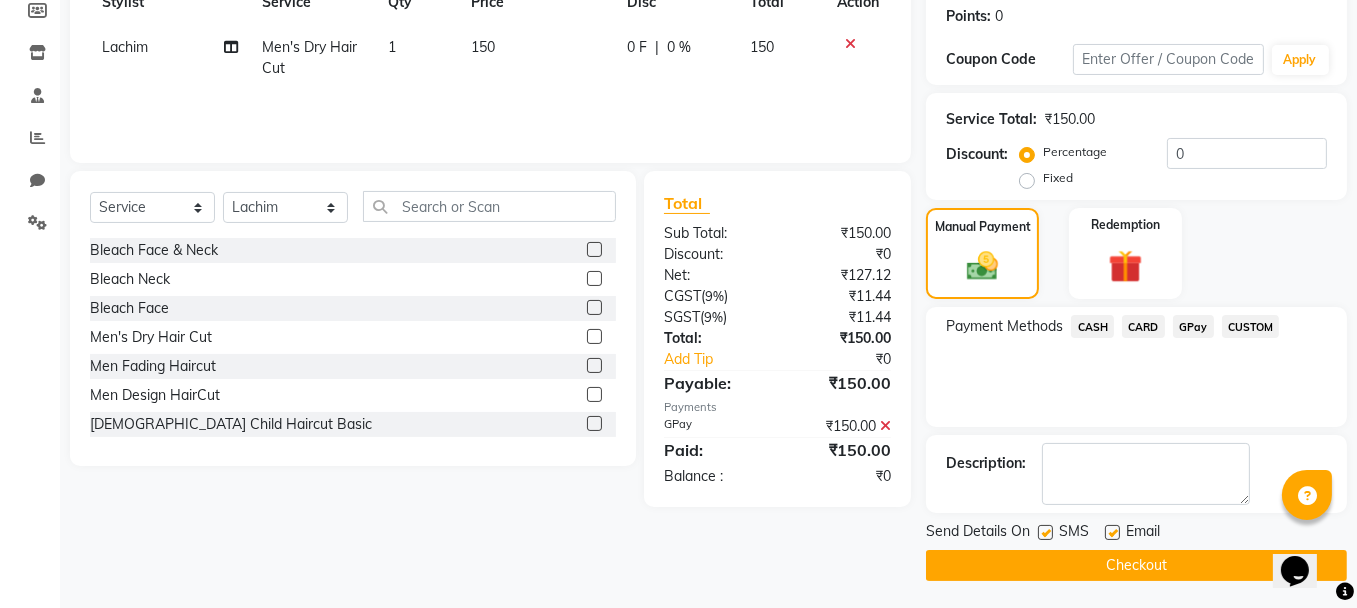 click on "Checkout" 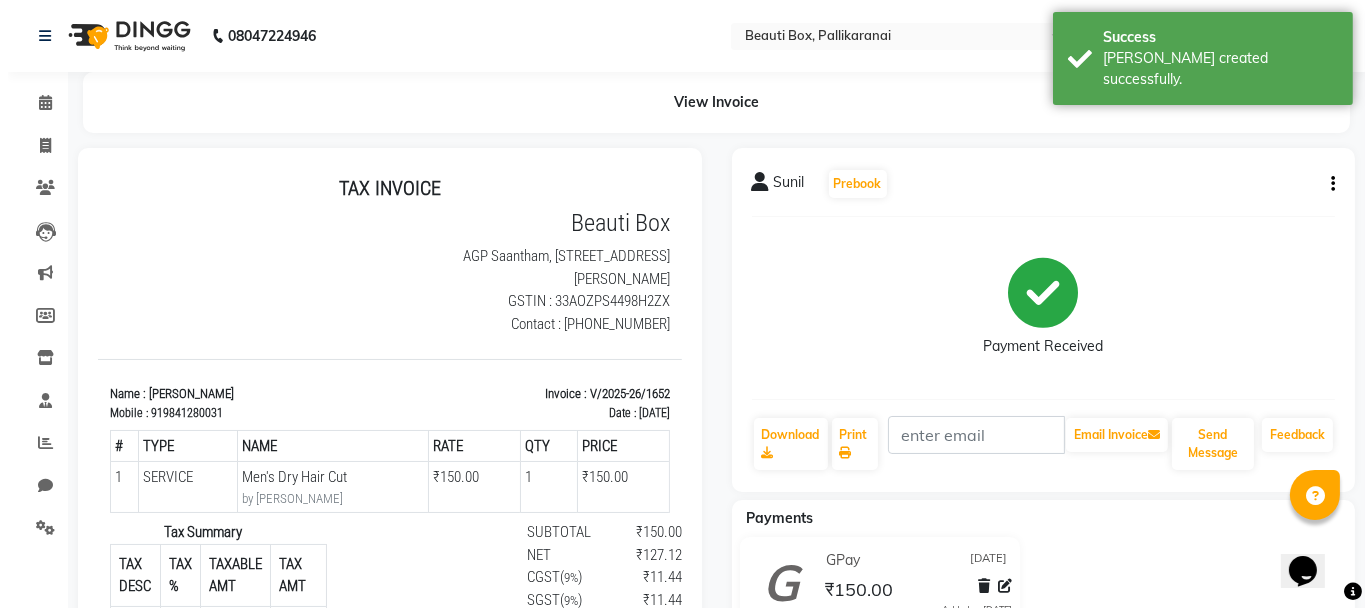 scroll, scrollTop: 0, scrollLeft: 0, axis: both 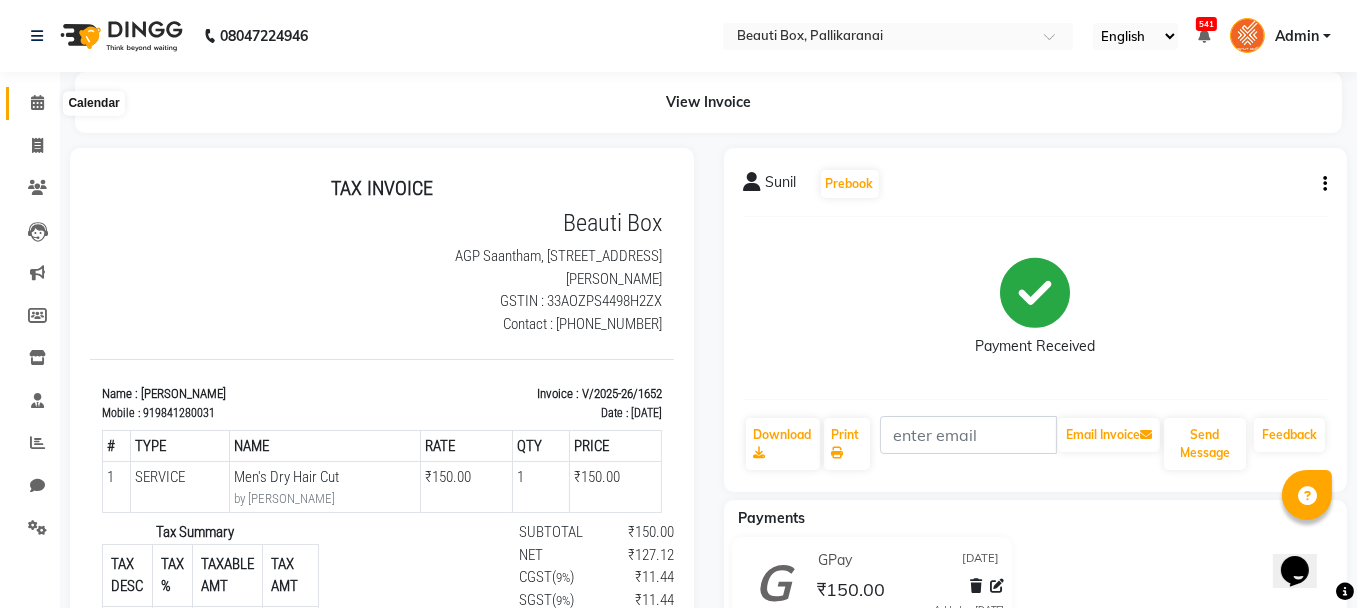 click 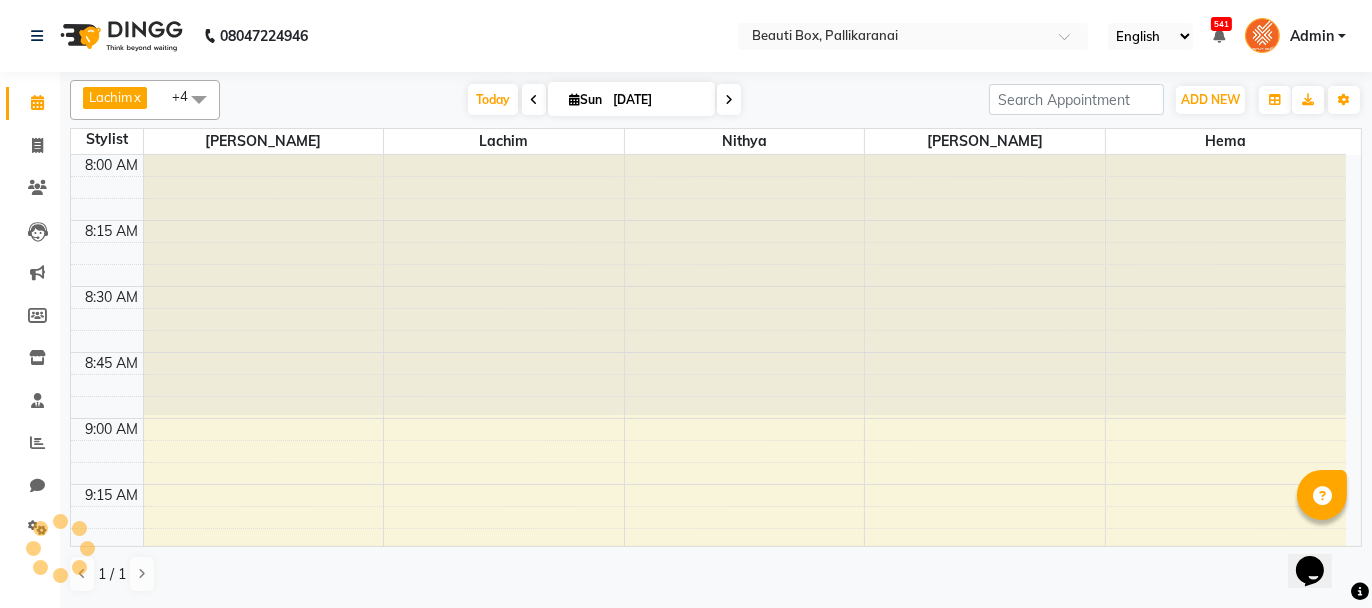 scroll, scrollTop: 0, scrollLeft: 0, axis: both 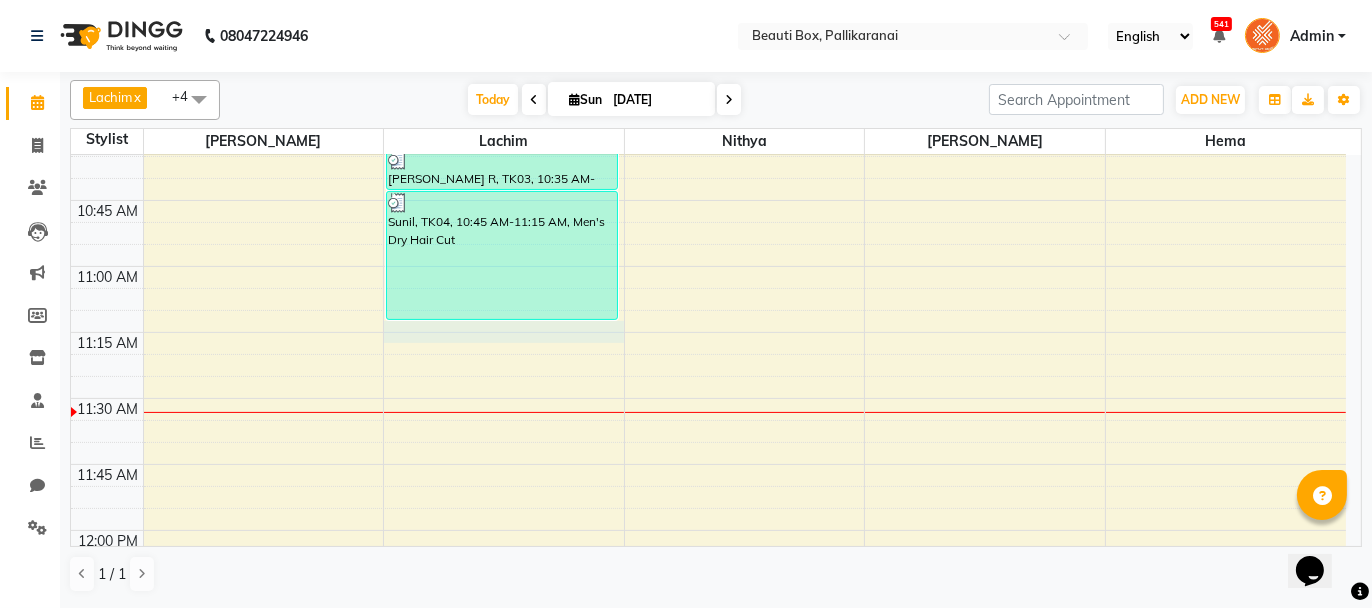 click on "8:00 AM 8:15 AM 8:30 AM 8:45 AM 9:00 AM 9:15 AM 9:30 AM 9:45 AM 10:00 AM 10:15 AM 10:30 AM 10:45 AM 11:00 AM 11:15 AM 11:30 AM 11:45 AM 12:00 PM 12:15 PM 12:30 PM 12:45 PM 1:00 PM 1:15 PM 1:30 PM 1:45 PM 2:00 PM 2:15 PM 2:30 PM 2:45 PM 3:00 PM 3:15 PM 3:30 PM 3:45 PM 4:00 PM 4:15 PM 4:30 PM 4:45 PM 5:00 PM 5:15 PM 5:30 PM 5:45 PM 6:00 PM 6:15 PM 6:30 PM 6:45 PM 7:00 PM 7:15 PM 7:30 PM 7:45 PM 8:00 PM 8:15 PM 8:30 PM 8:45 PM 9:00 PM 9:15 PM 9:30 PM 9:45 PM     [PERSON_NAME], TK02, 09:30 AM-10:35 AM, Men's Dry Hair Cut ,Foam Shave      [PERSON_NAME] R, TK03, 10:35 AM-10:45 AM, [DEMOGRAPHIC_DATA] Child Haircut Basic      Sunil, TK04, 10:45 AM-11:15 AM, Men's Dry Hair Cut      Suba, TK01, 10:00 AM-10:15 AM, Threading" at bounding box center (708, 1322) 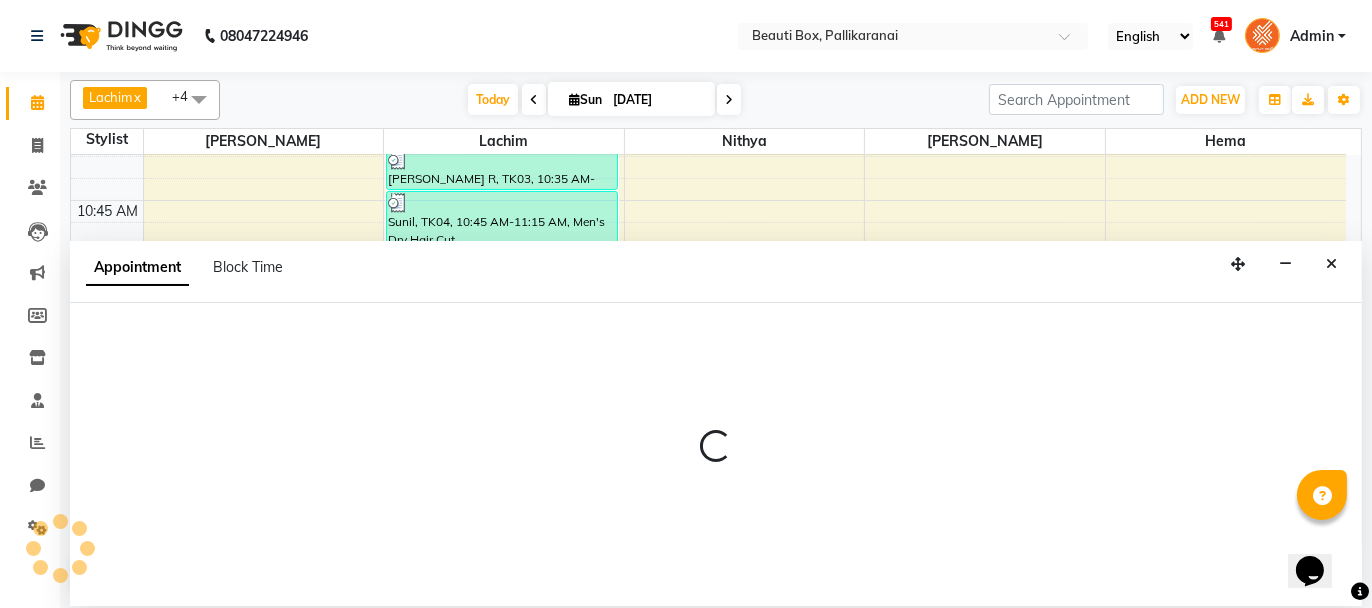 select on "9763" 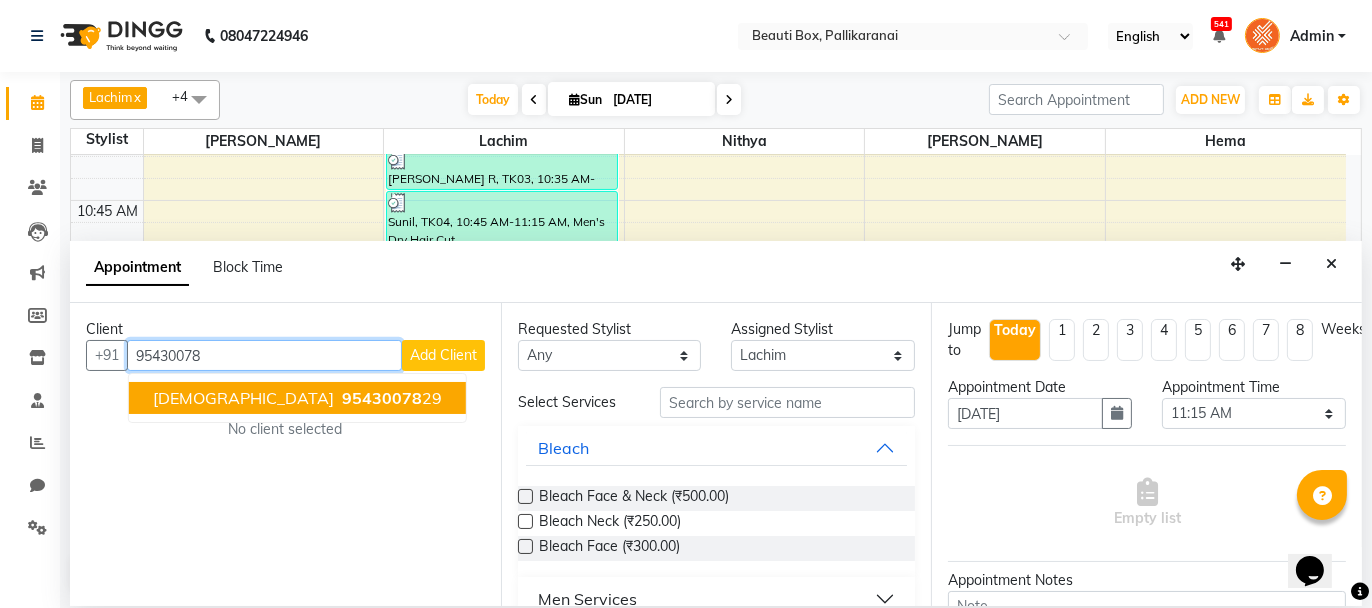 click on "95430078" at bounding box center (382, 398) 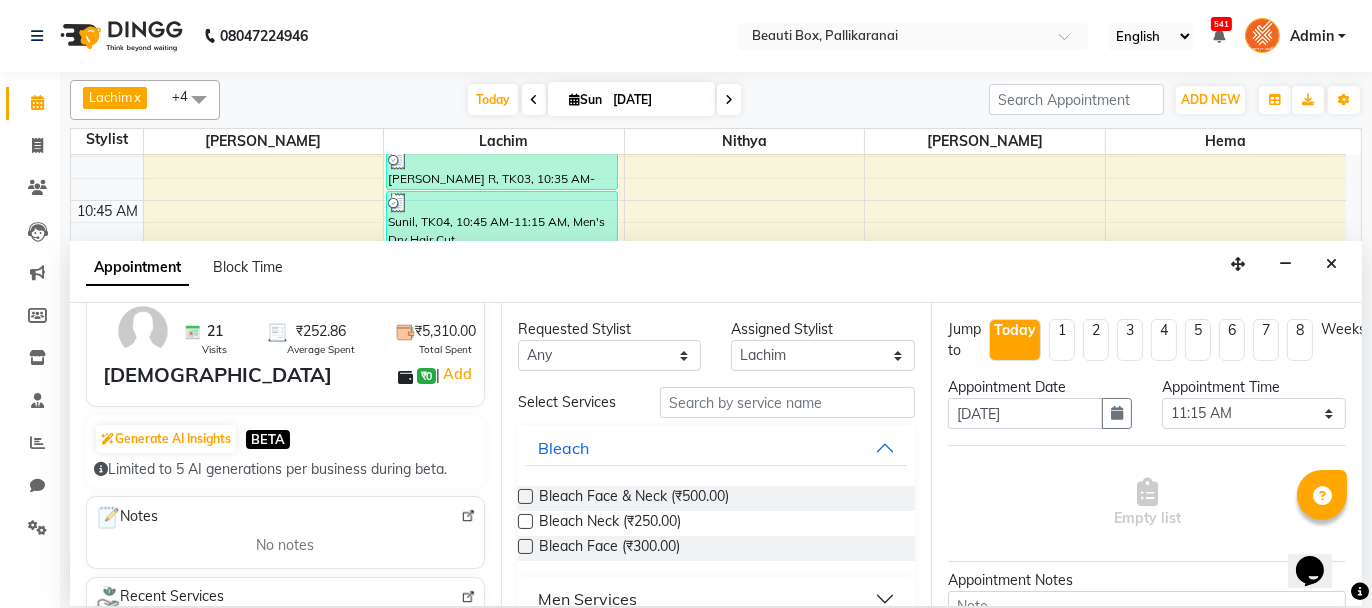 scroll, scrollTop: 200, scrollLeft: 0, axis: vertical 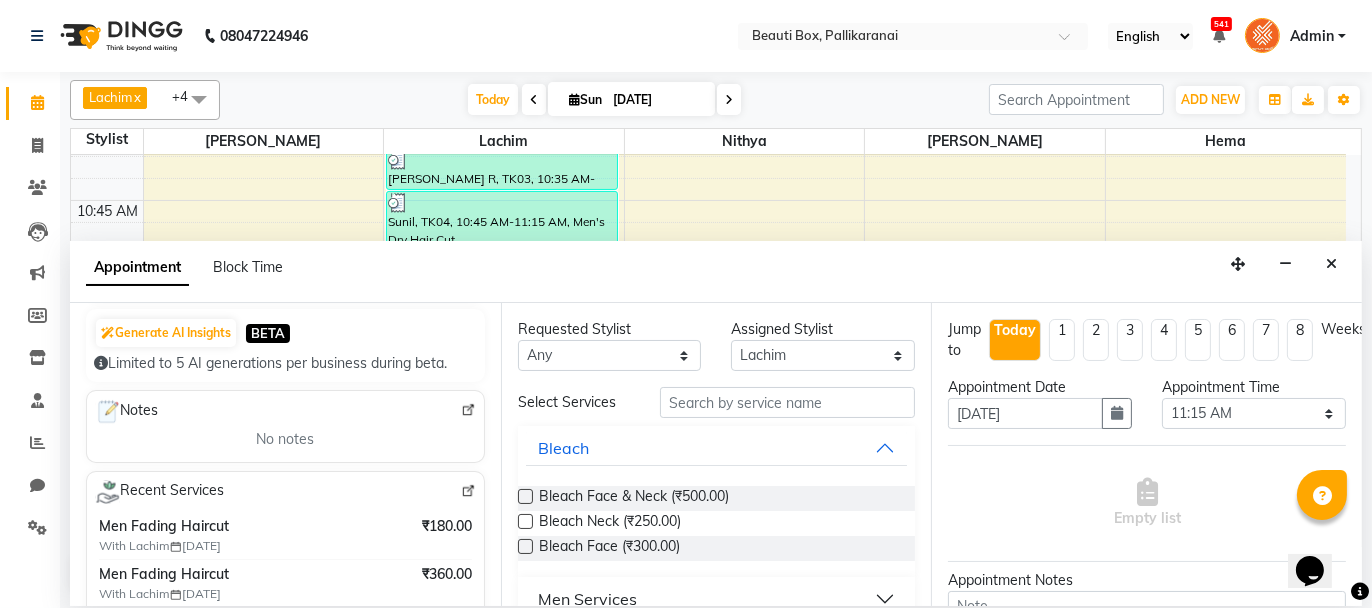 type on "9543007829" 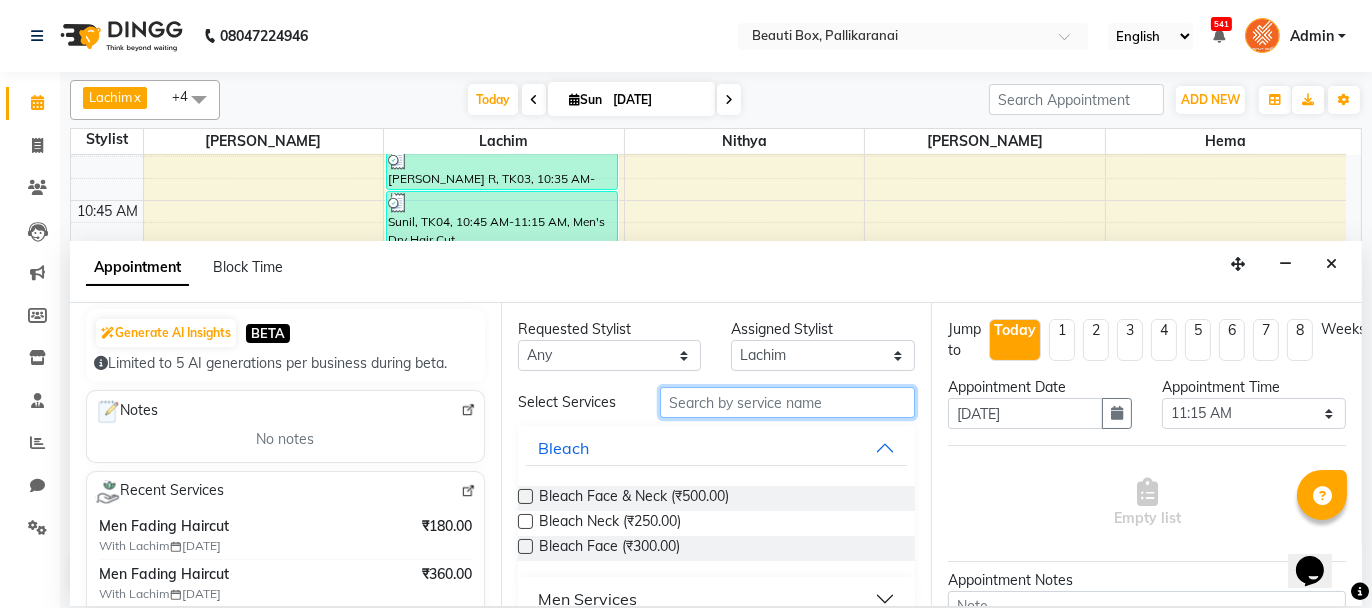 click at bounding box center [787, 402] 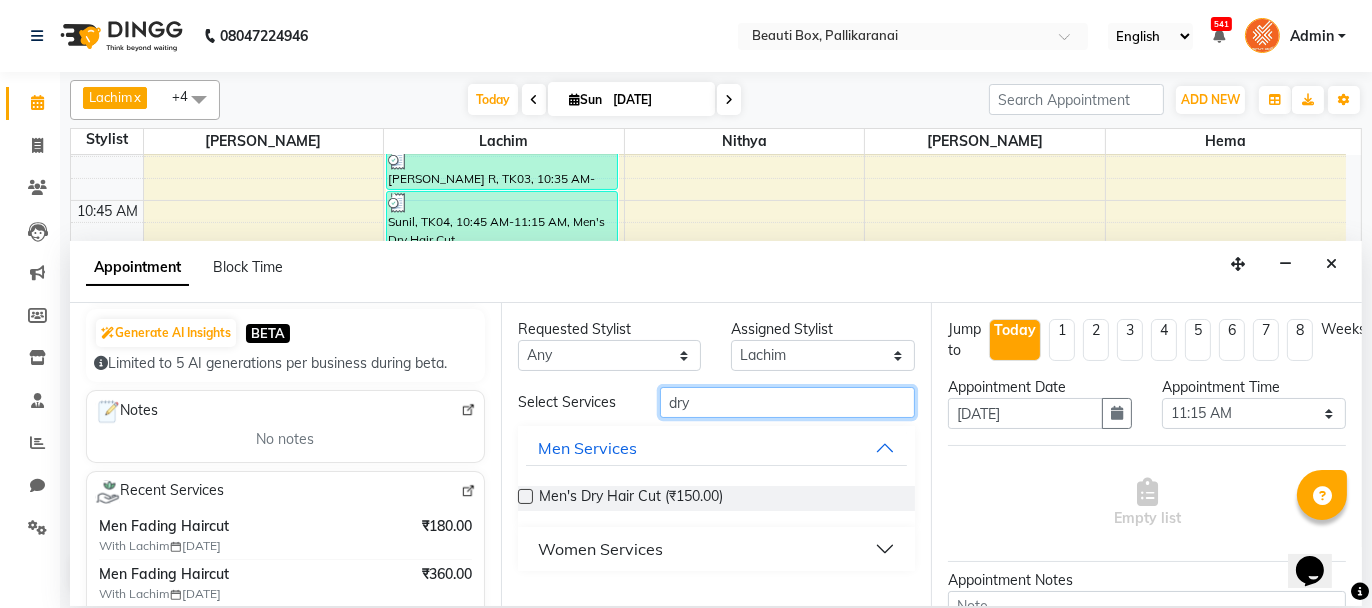 type on "dry" 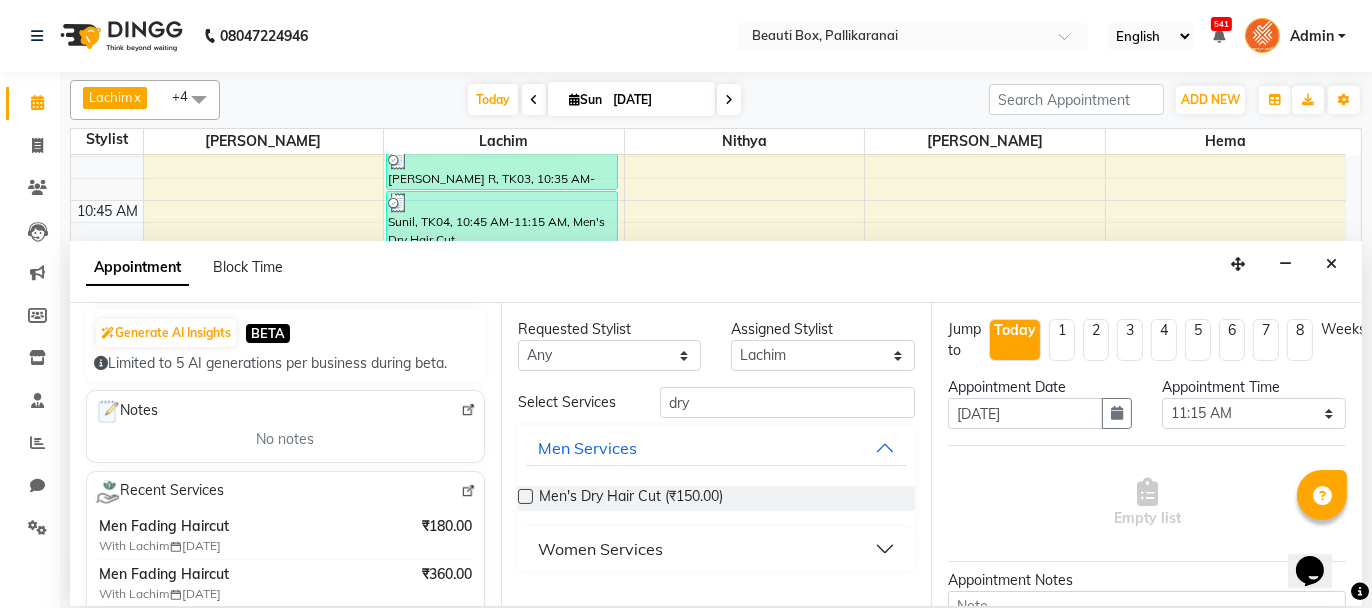 click at bounding box center [525, 496] 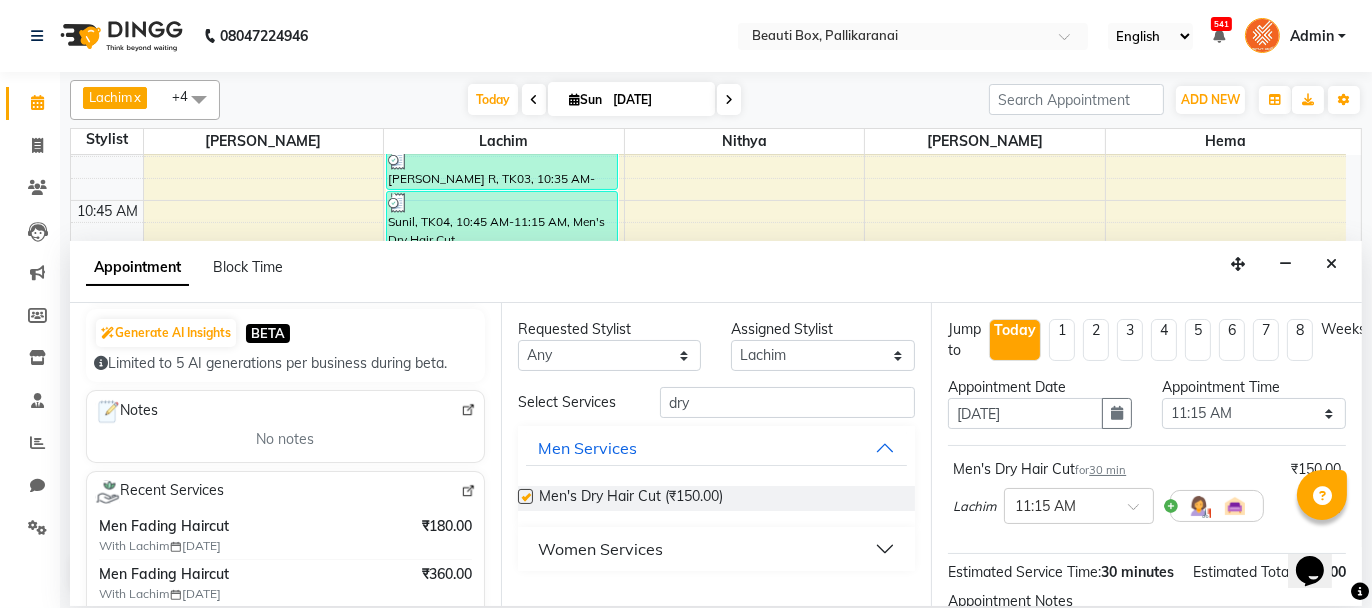 checkbox on "false" 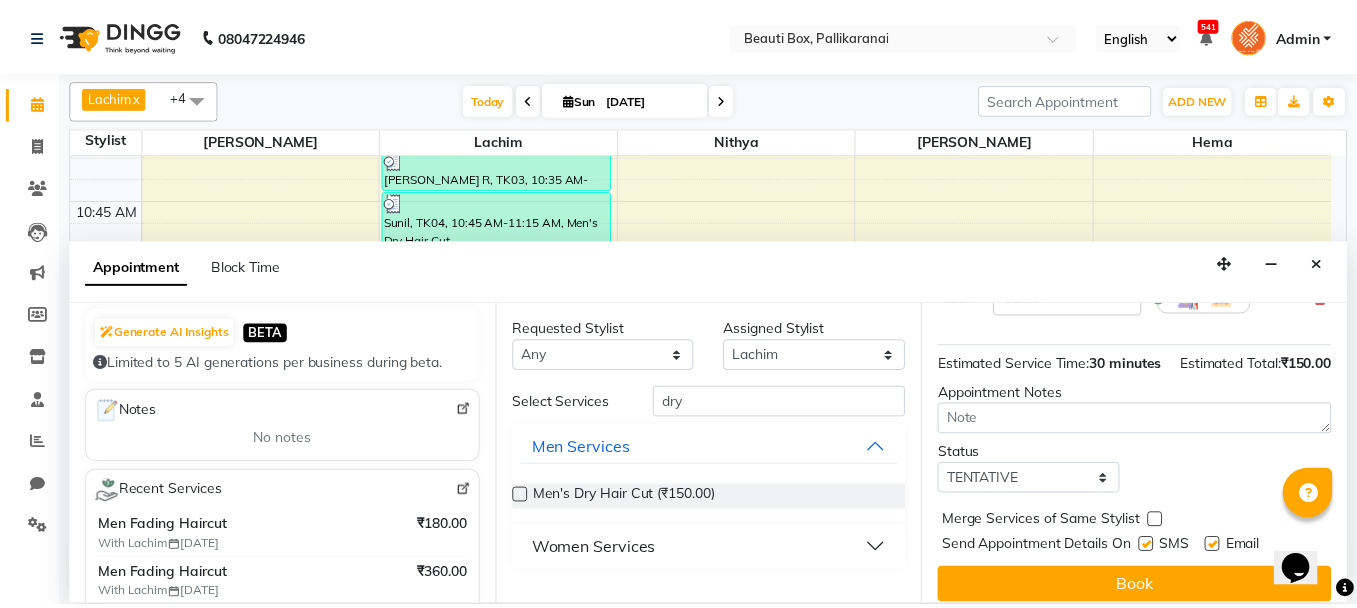scroll, scrollTop: 242, scrollLeft: 0, axis: vertical 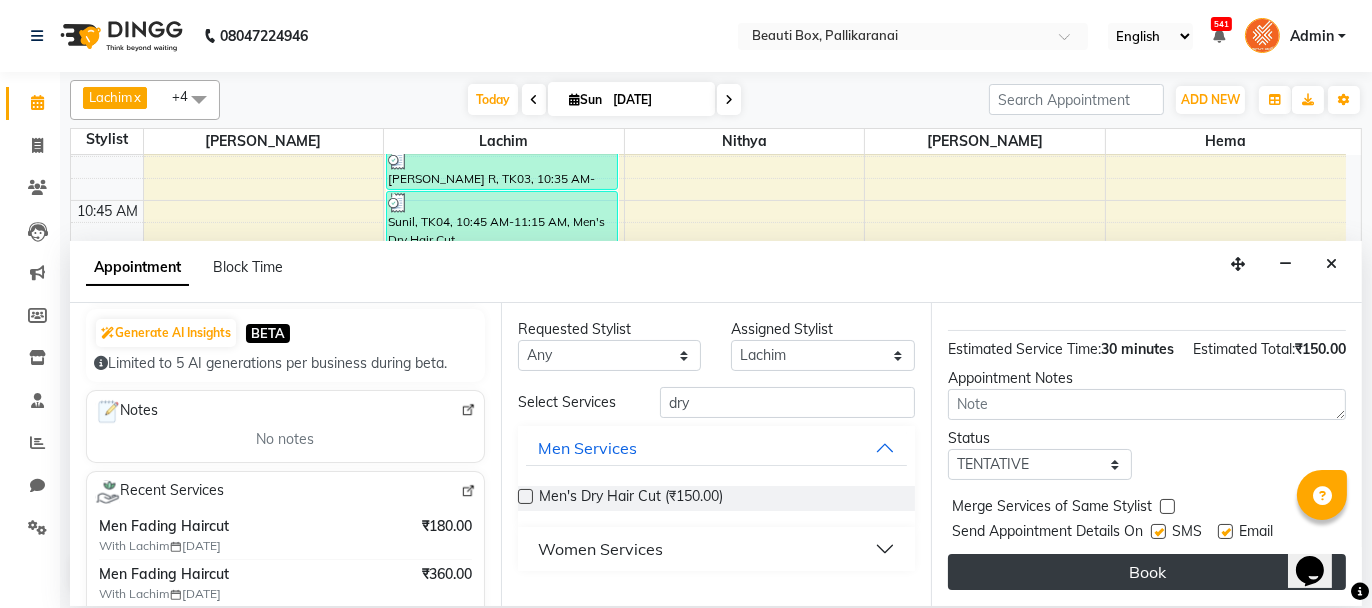 click on "Book" at bounding box center [1147, 572] 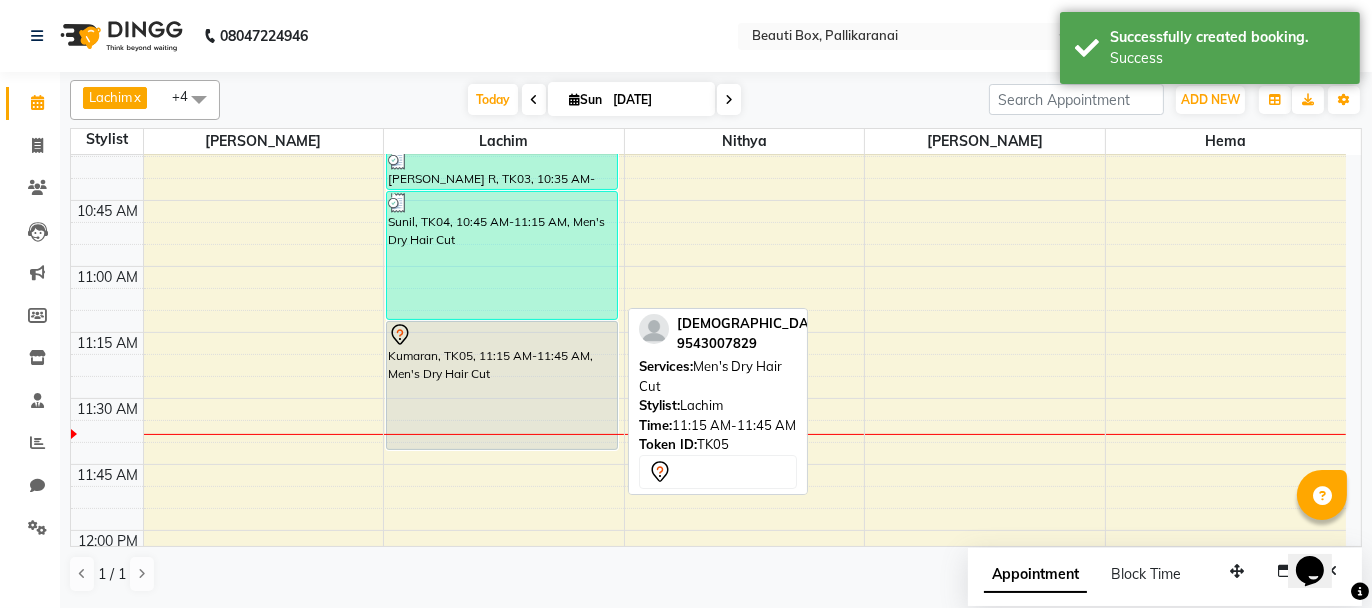 click on "Kumaran, TK05, 11:15 AM-11:45 AM, Men's Dry Hair Cut" at bounding box center [502, 385] 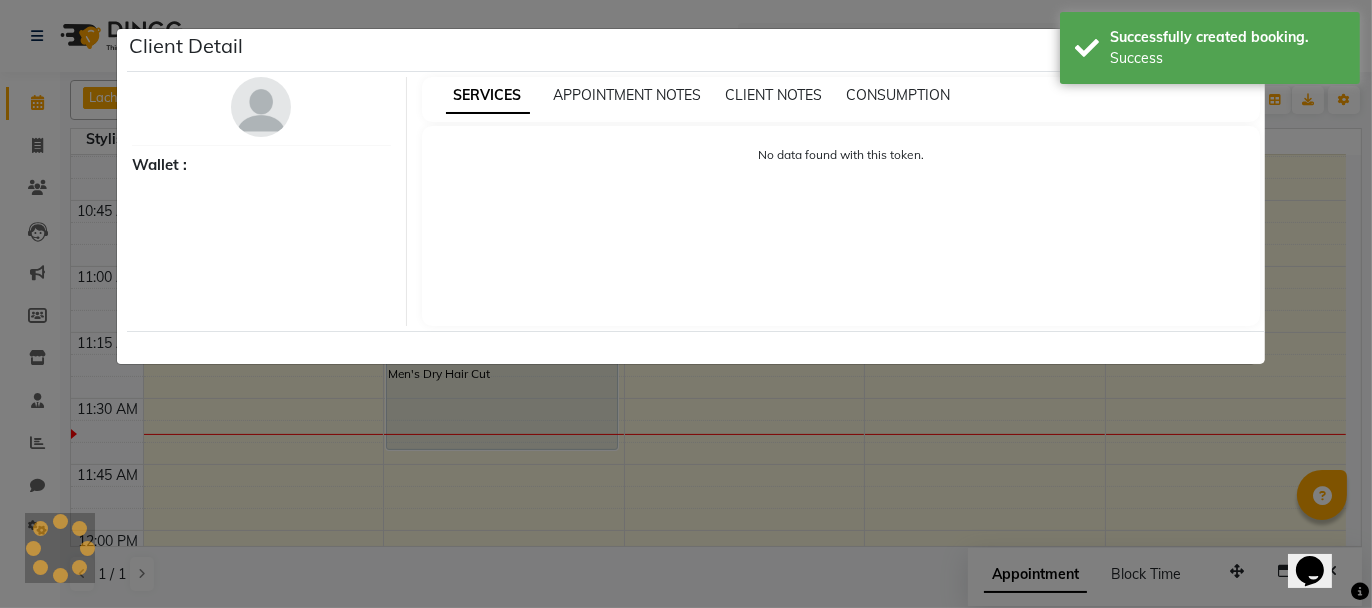 select on "7" 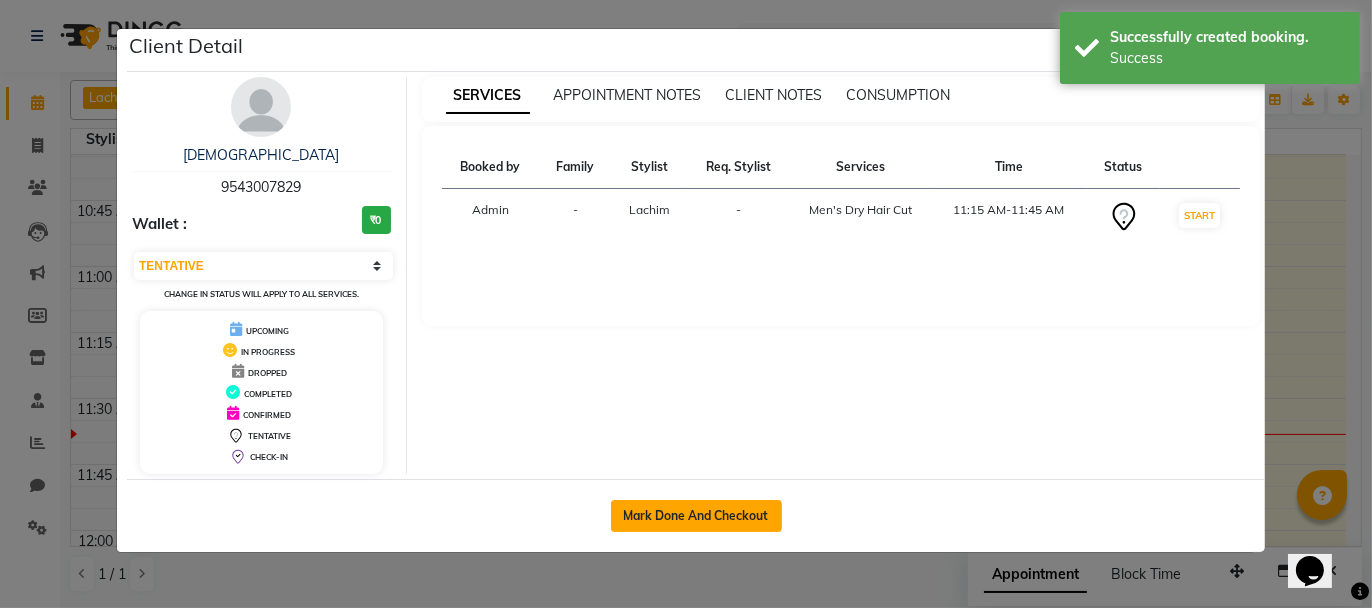 click on "Mark Done And Checkout" 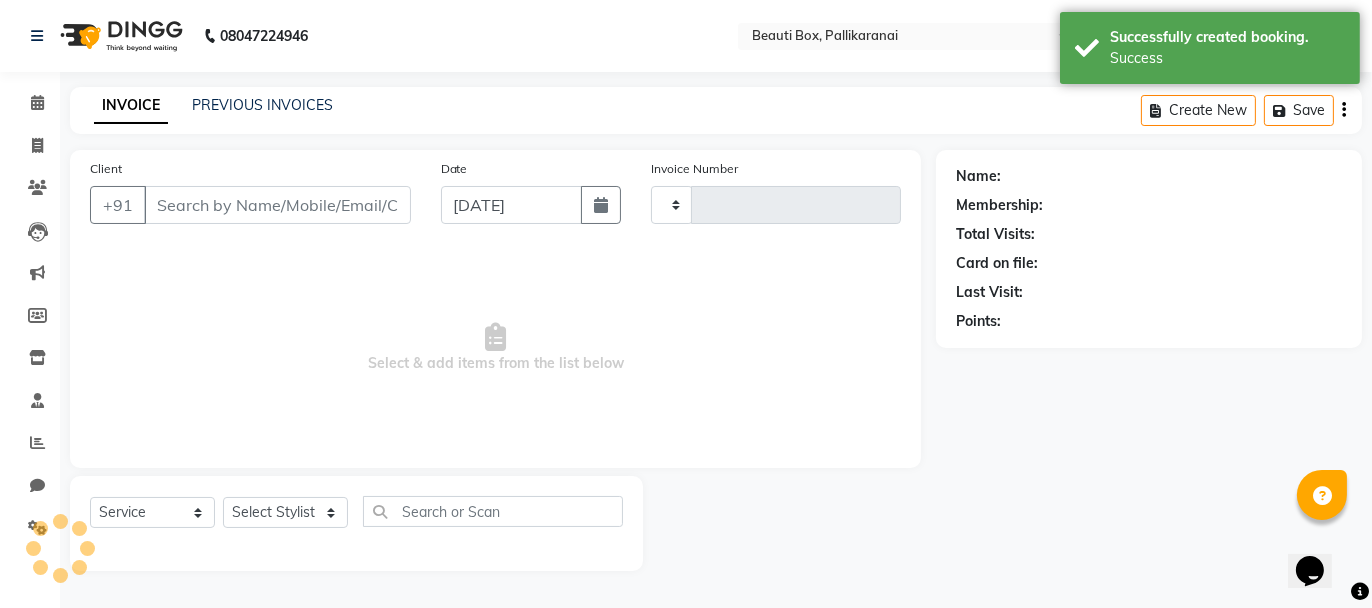 type on "1653" 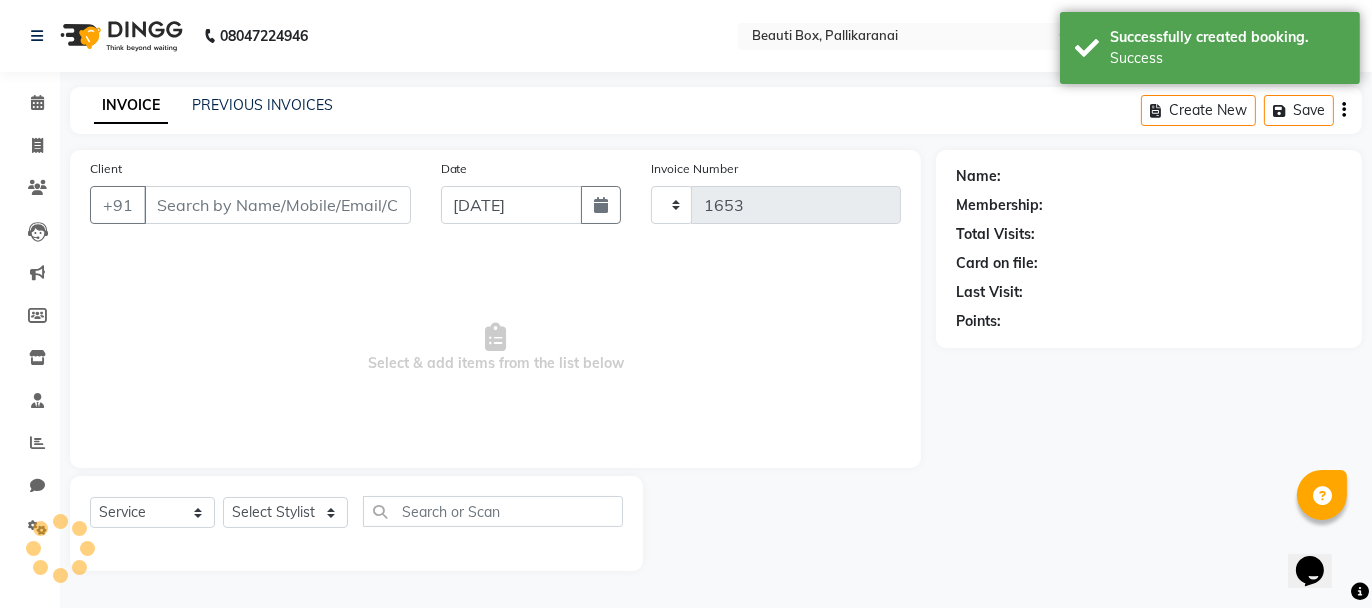 select on "11" 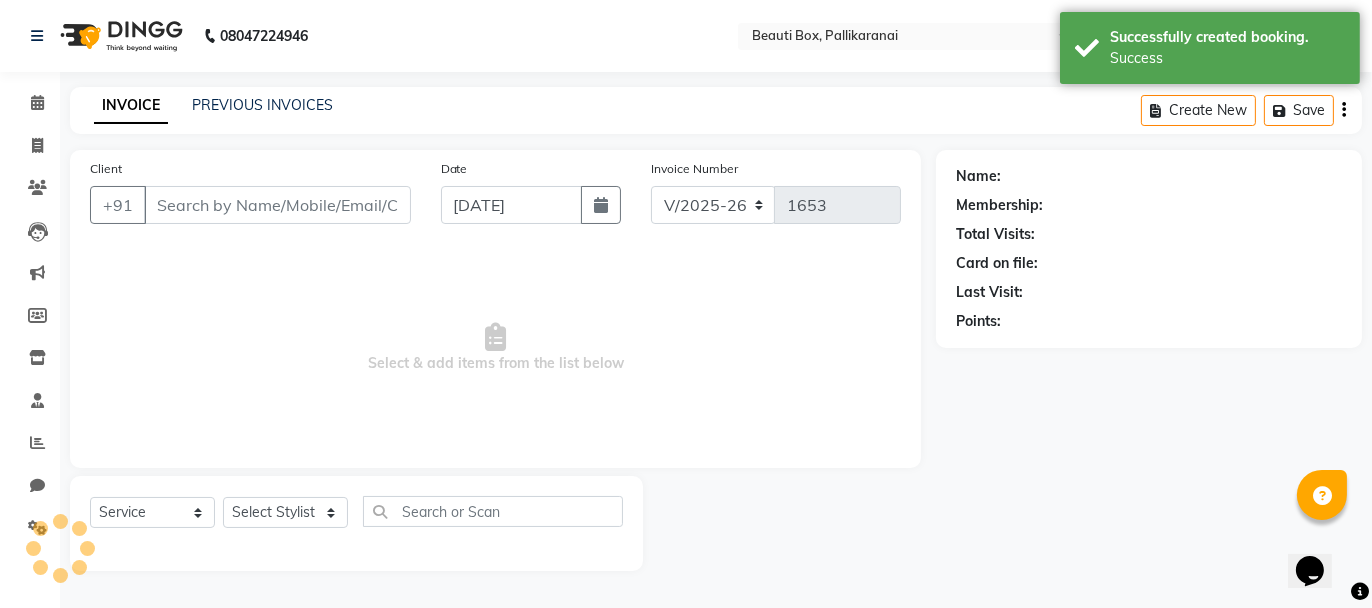 type on "9543007829" 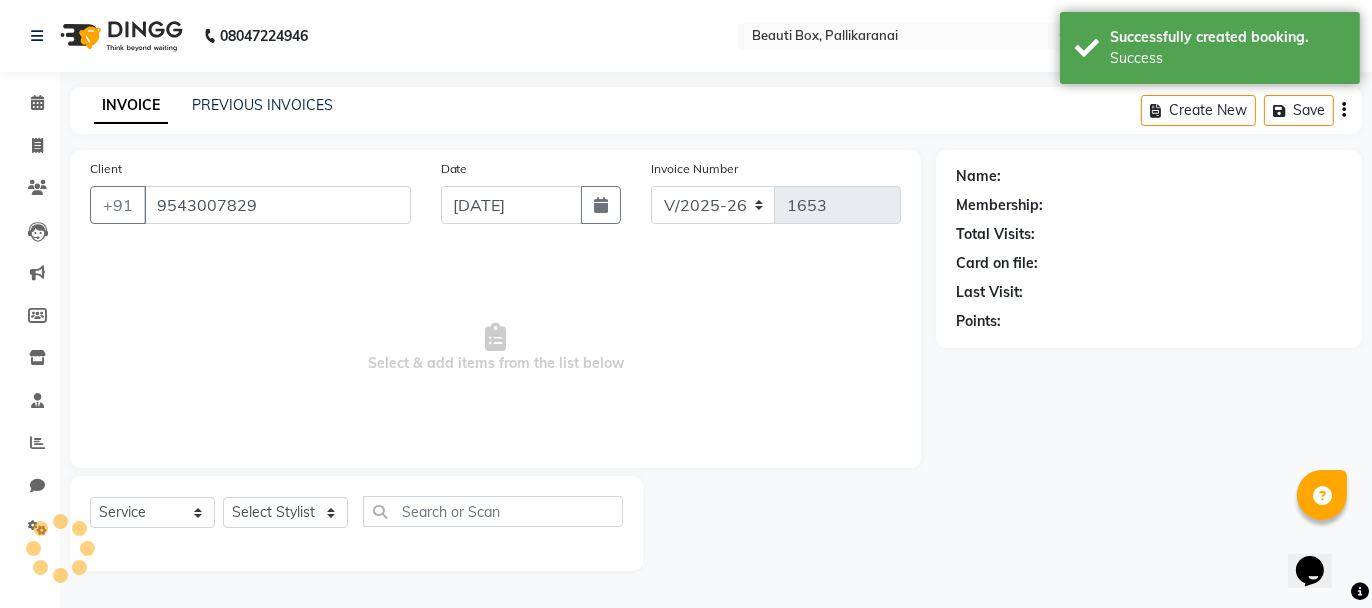 select on "9763" 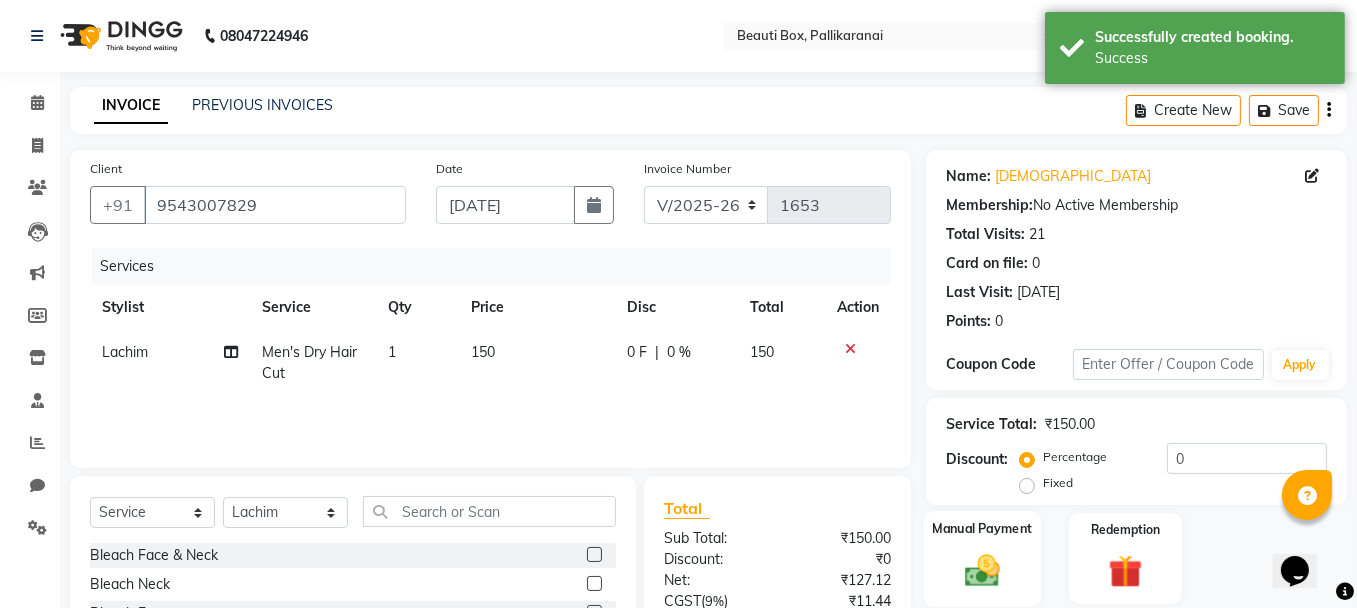 click 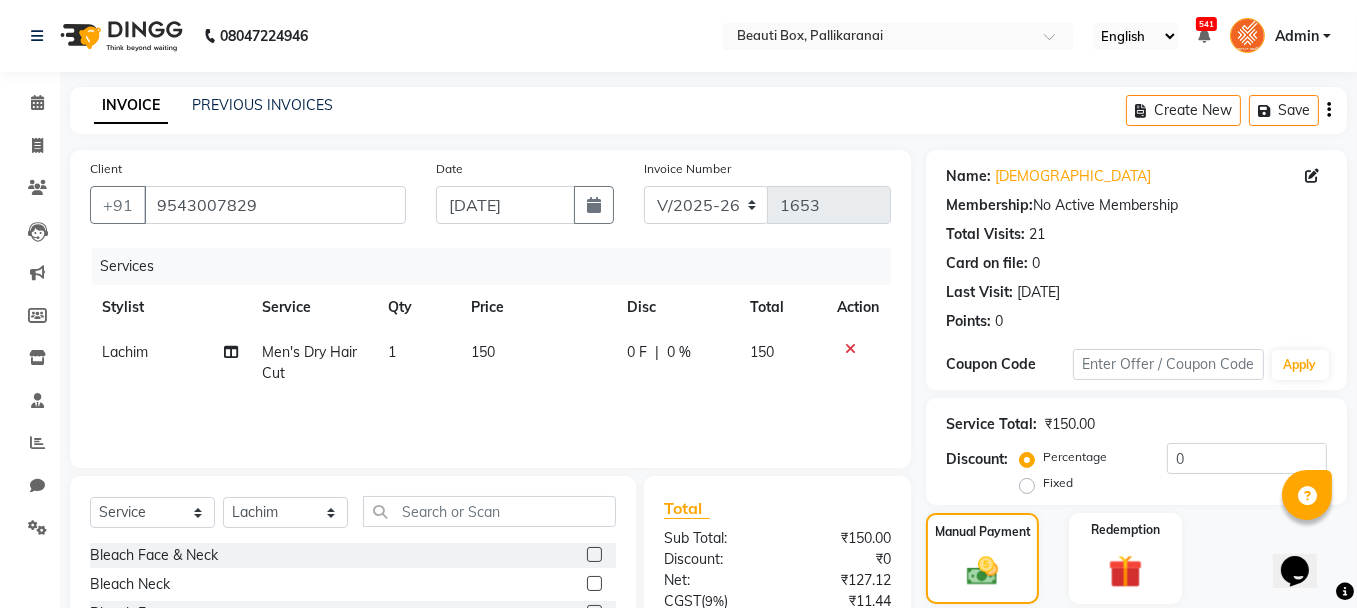 scroll, scrollTop: 194, scrollLeft: 0, axis: vertical 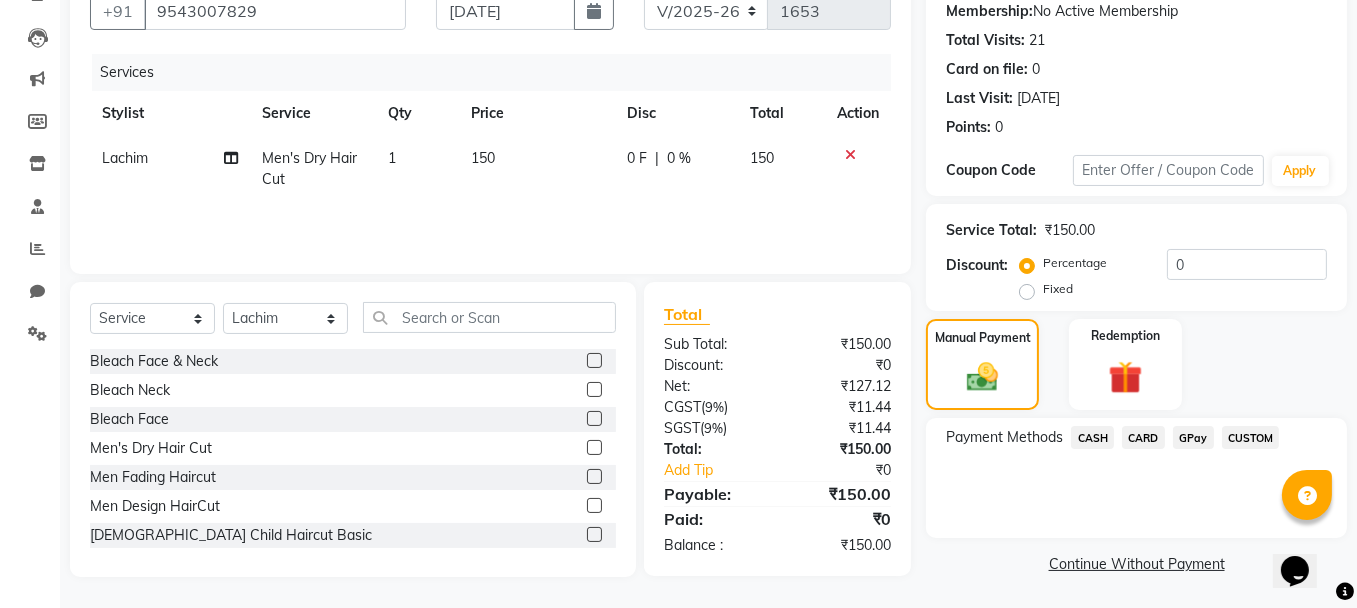 click on "GPay" 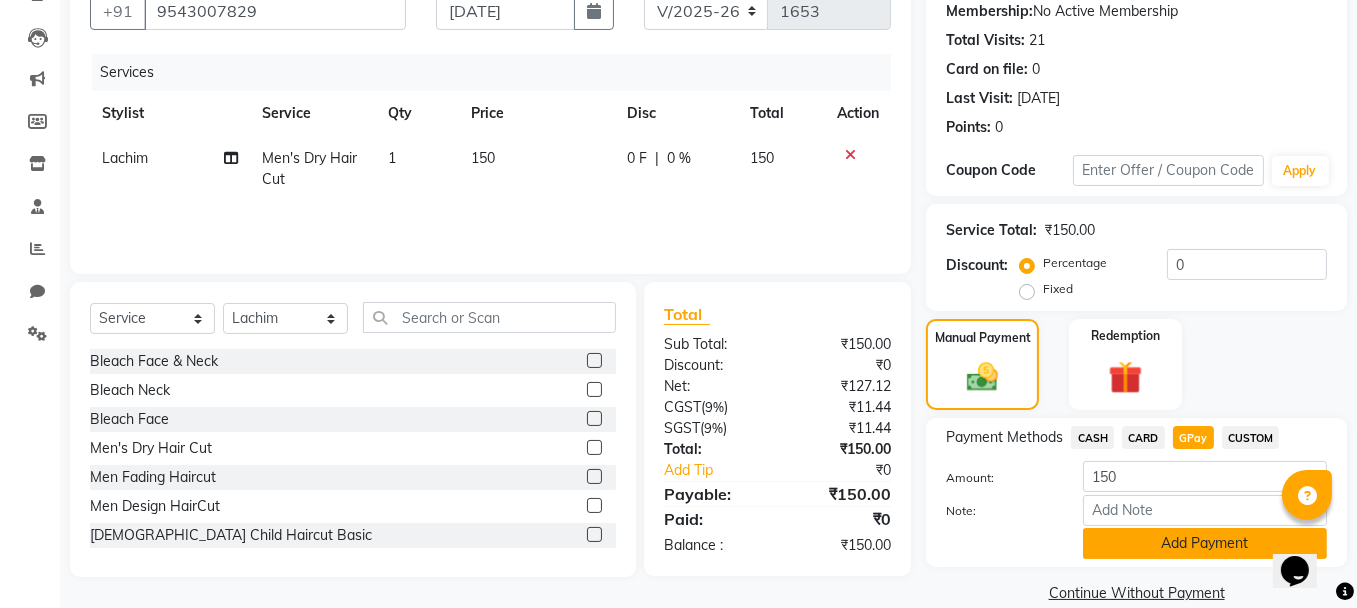 click on "Add Payment" 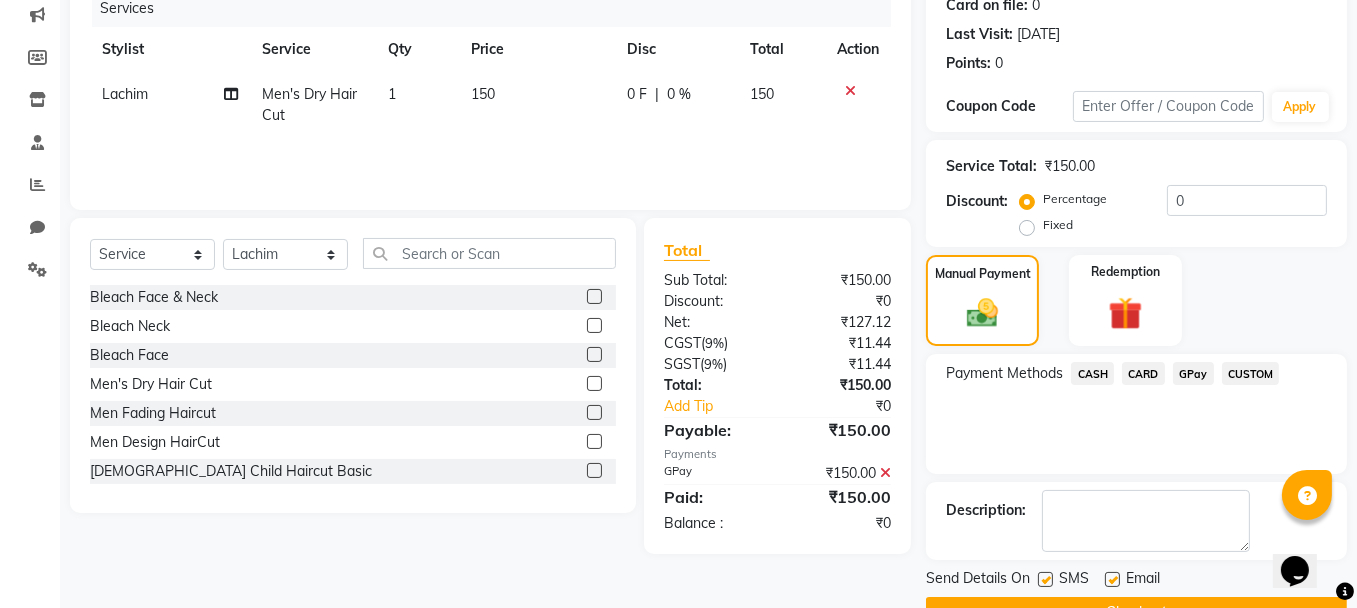 scroll, scrollTop: 305, scrollLeft: 0, axis: vertical 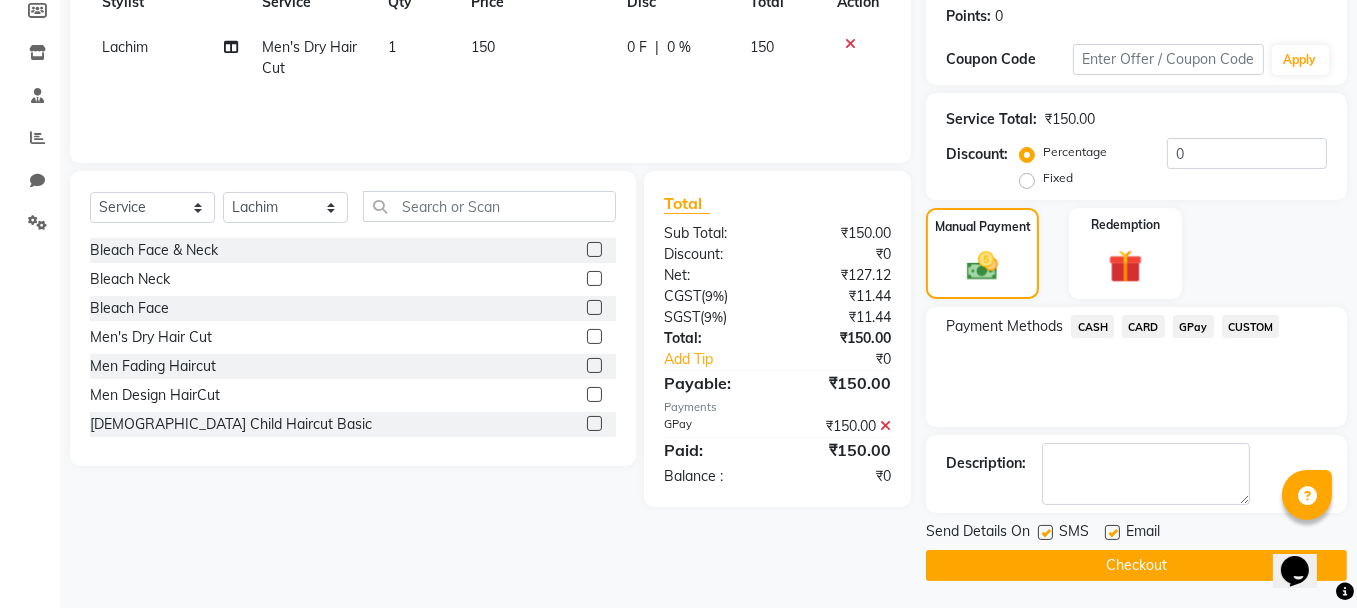 click on "Checkout" 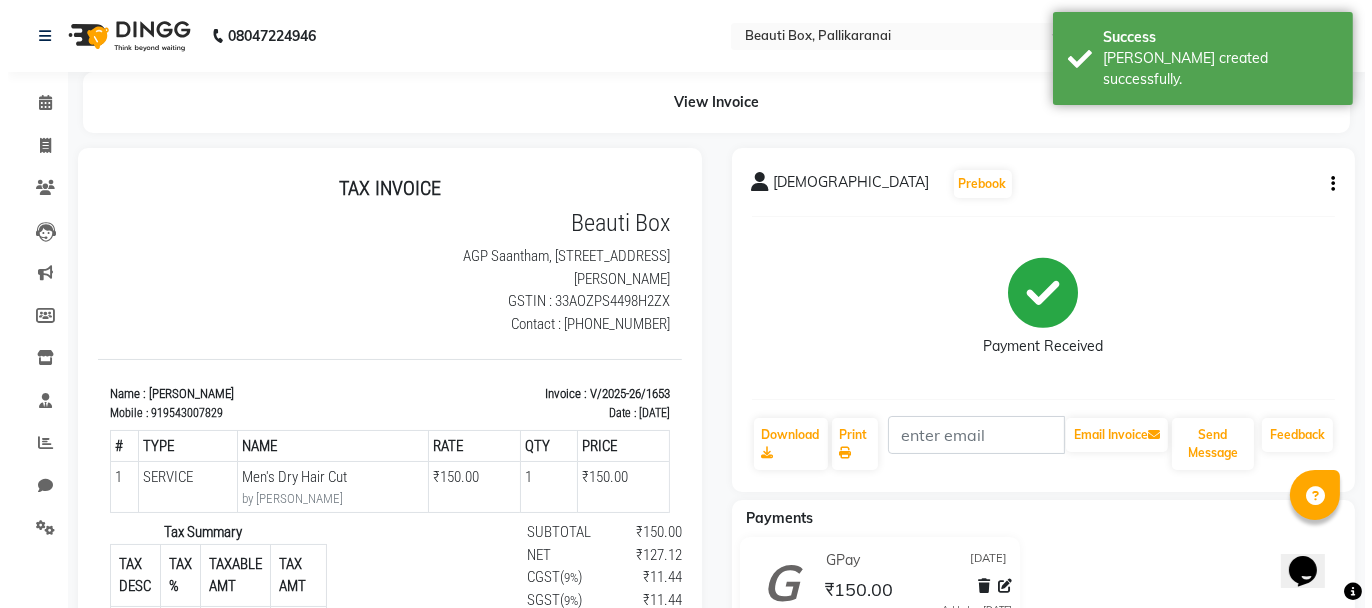 scroll, scrollTop: 0, scrollLeft: 0, axis: both 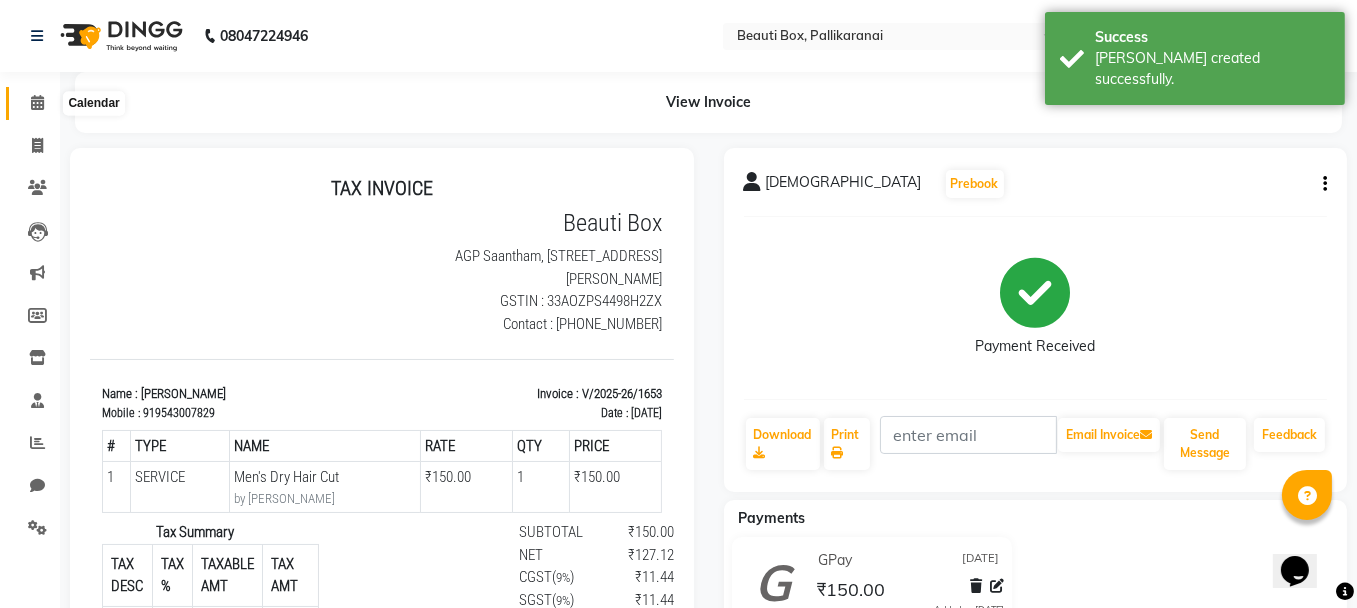 click 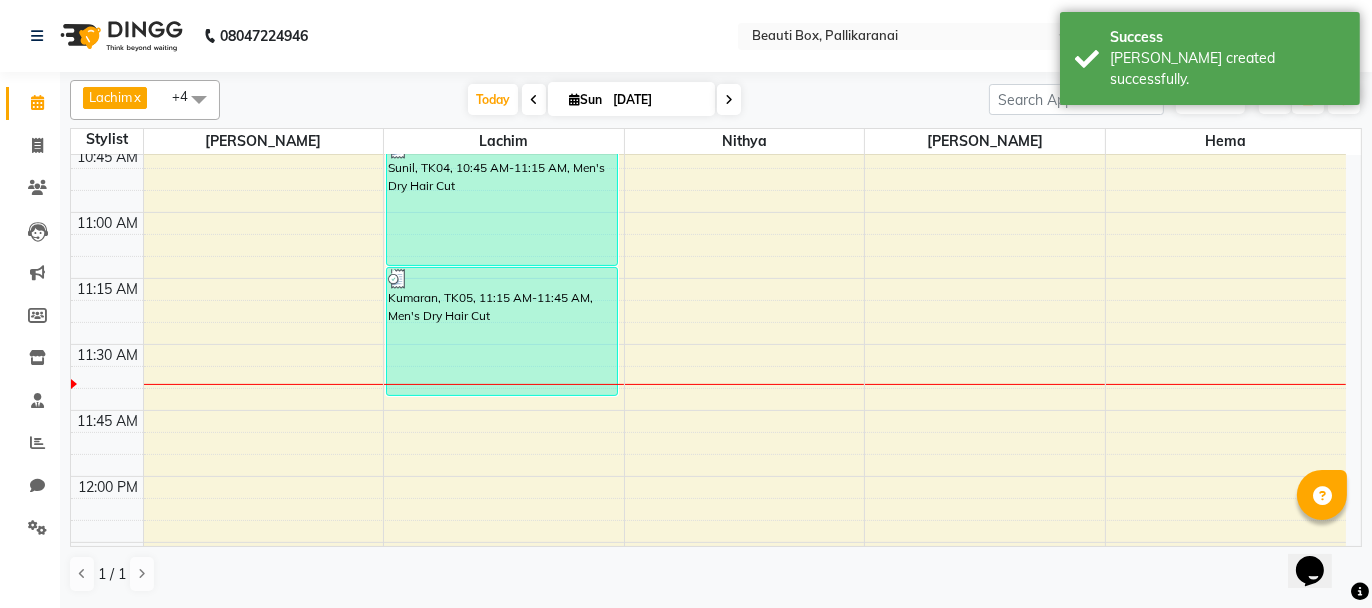 scroll, scrollTop: 700, scrollLeft: 0, axis: vertical 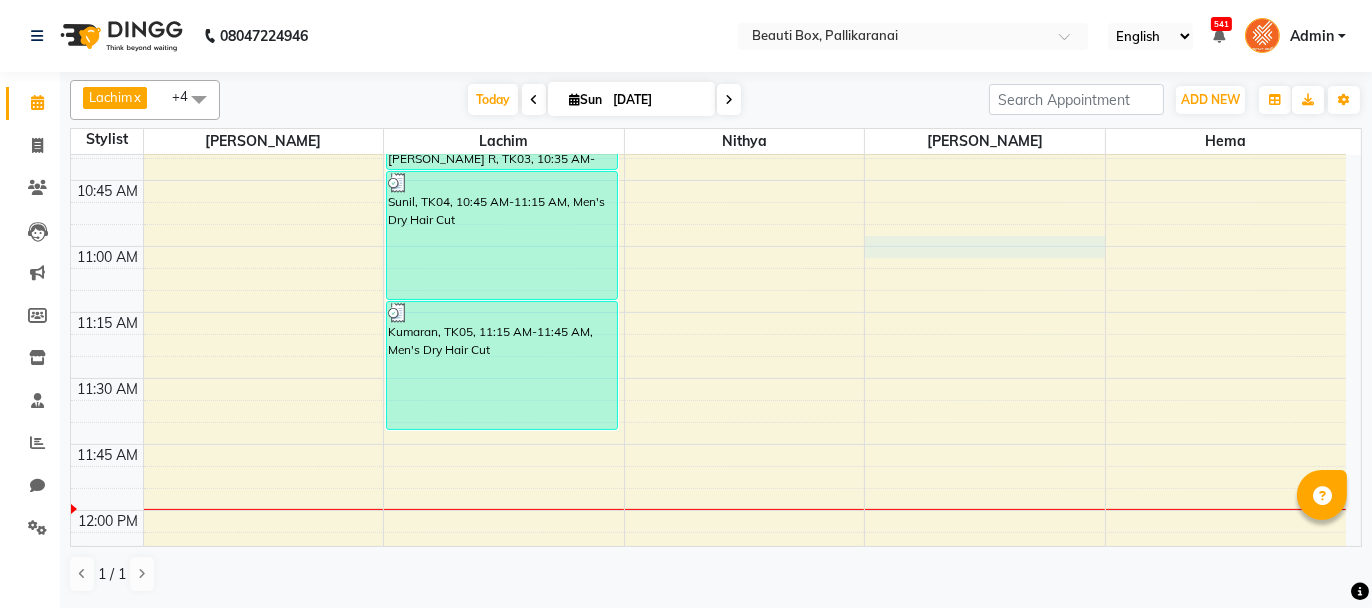 click on "8:00 AM 8:15 AM 8:30 AM 8:45 AM 9:00 AM 9:15 AM 9:30 AM 9:45 AM 10:00 AM 10:15 AM 10:30 AM 10:45 AM 11:00 AM 11:15 AM 11:30 AM 11:45 AM 12:00 PM 12:15 PM 12:30 PM 12:45 PM 1:00 PM 1:15 PM 1:30 PM 1:45 PM 2:00 PM 2:15 PM 2:30 PM 2:45 PM 3:00 PM 3:15 PM 3:30 PM 3:45 PM 4:00 PM 4:15 PM 4:30 PM 4:45 PM 5:00 PM 5:15 PM 5:30 PM 5:45 PM 6:00 PM 6:15 PM 6:30 PM 6:45 PM 7:00 PM 7:15 PM 7:30 PM 7:45 PM 8:00 PM 8:15 PM 8:30 PM 8:45 PM 9:00 PM 9:15 PM 9:30 PM 9:45 PM     [PERSON_NAME], TK02, 09:30 AM-10:35 AM, Men's Dry Hair Cut ,Foam Shave      [PERSON_NAME] R, TK03, 10:35 AM-10:45 AM, [DEMOGRAPHIC_DATA] Child Haircut Basic      Sunil, TK04, 10:45 AM-11:15 AM, Men's Dry Hair Cut      Kumaran, TK05, 11:15 AM-11:45 AM, Men's Dry Hair Cut      Suba, TK01, 10:00 AM-10:15 AM, Threading" at bounding box center (708, 1302) 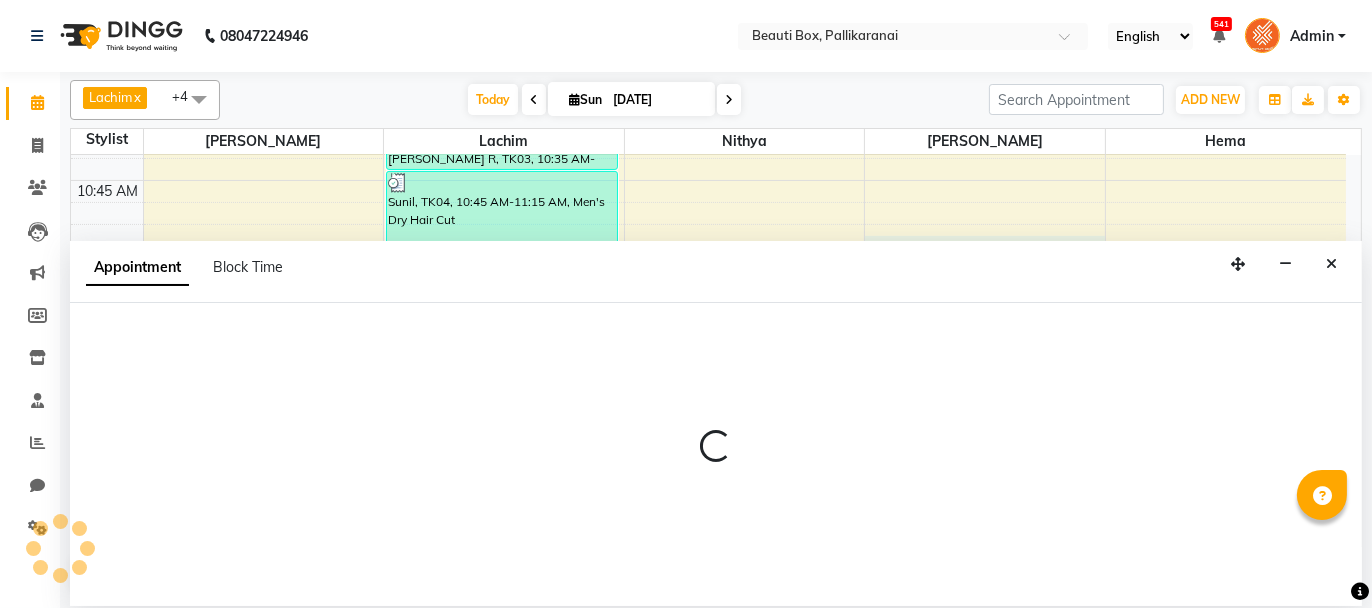 select on "40097" 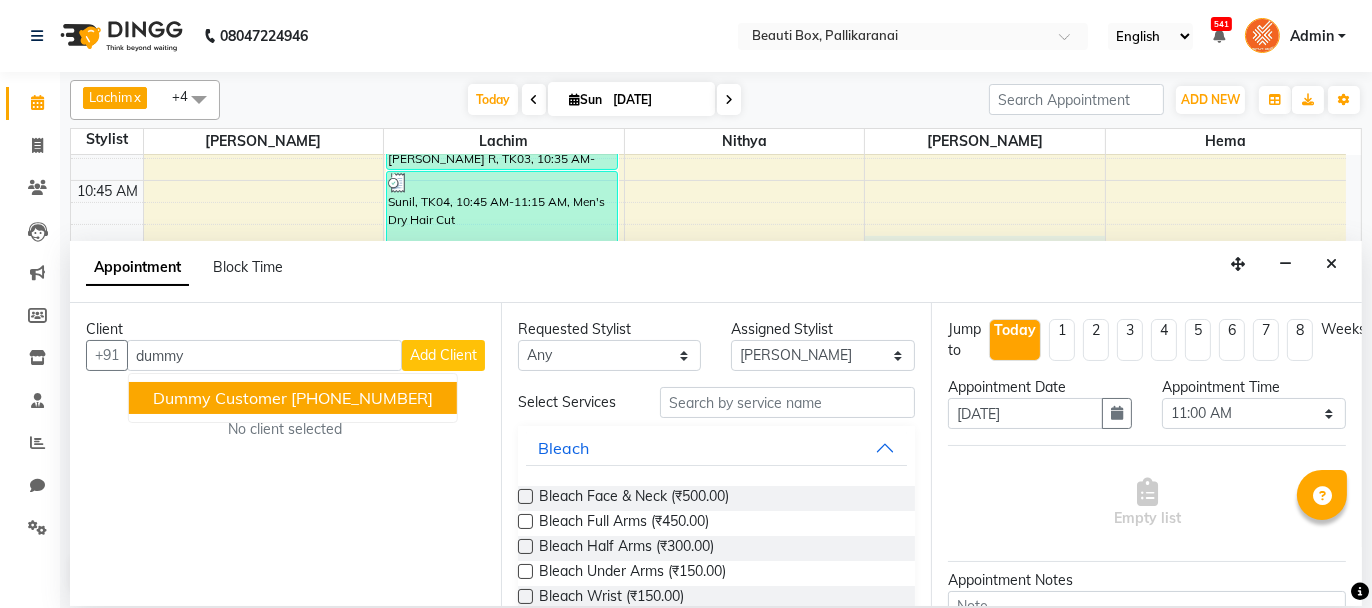 click on "Dummy Customer" at bounding box center (220, 398) 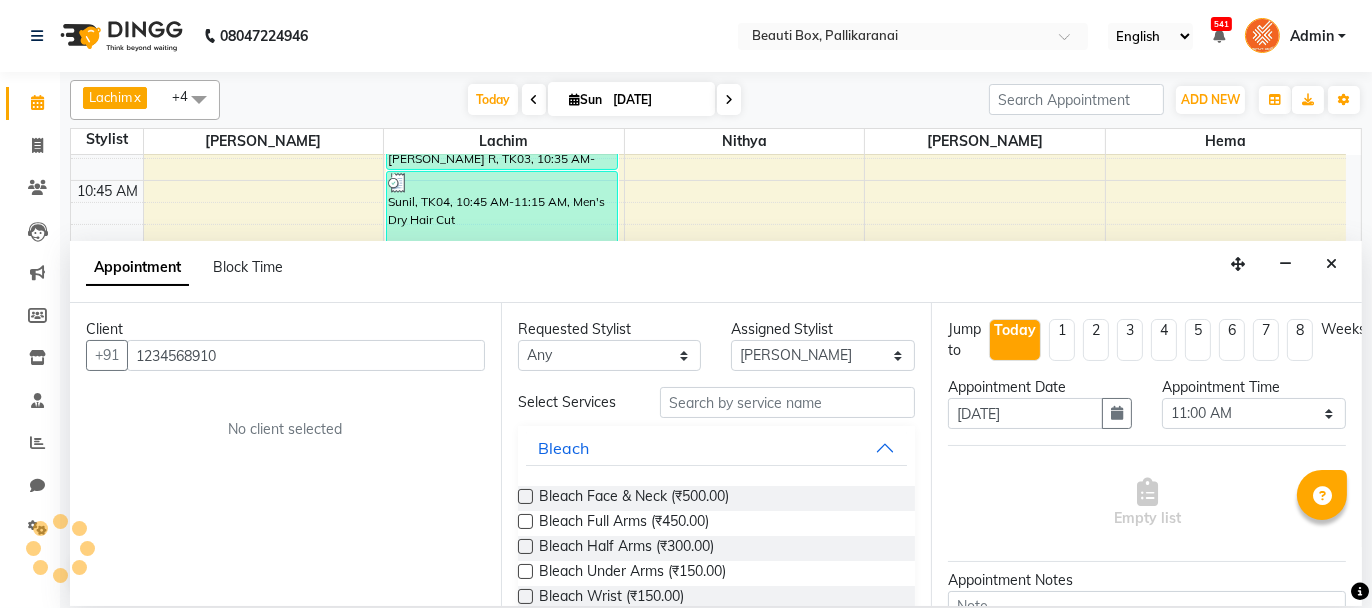 type on "1234568910" 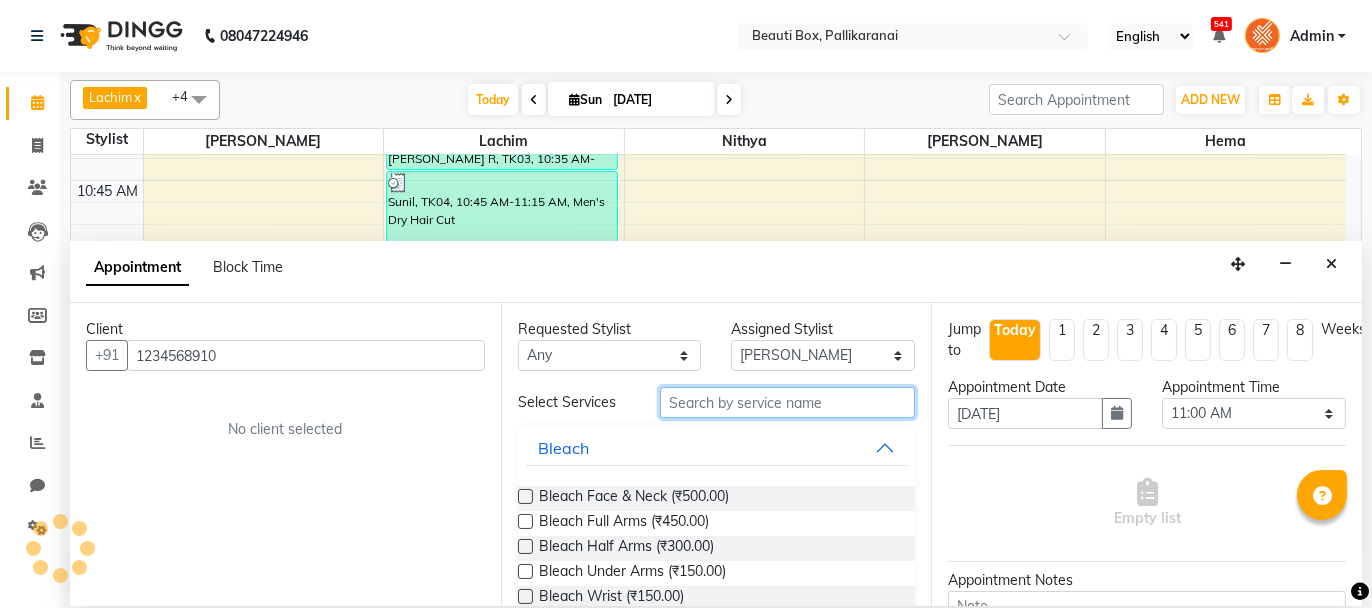 click at bounding box center [787, 402] 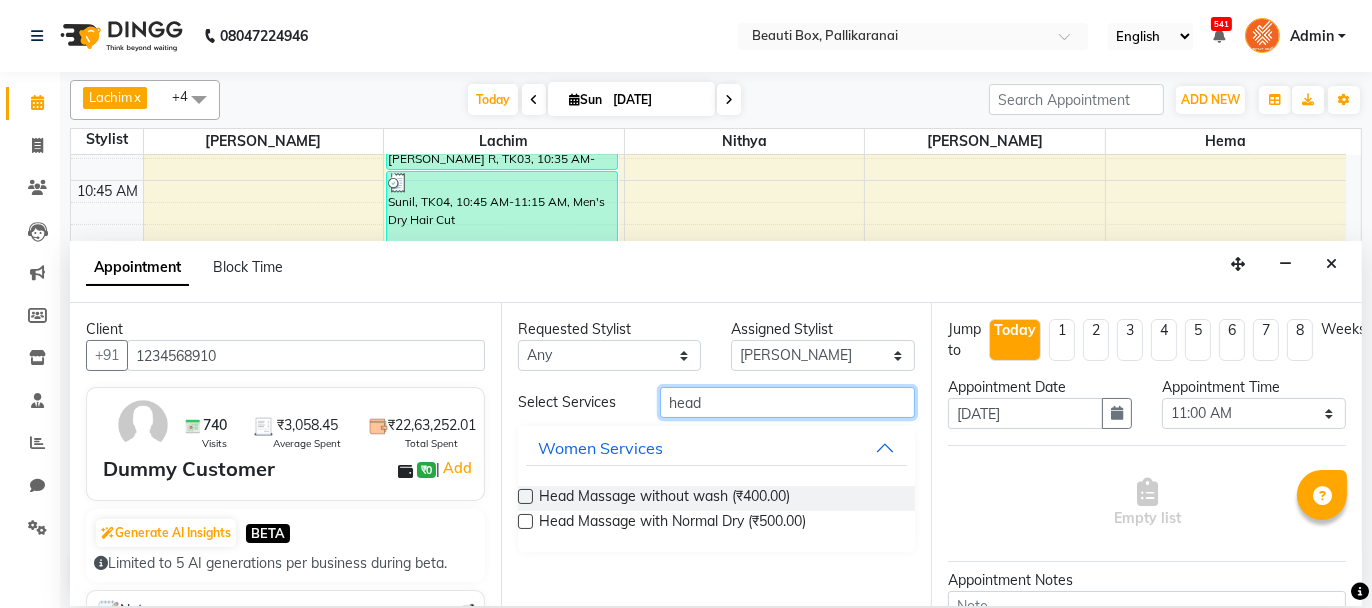 type on "head" 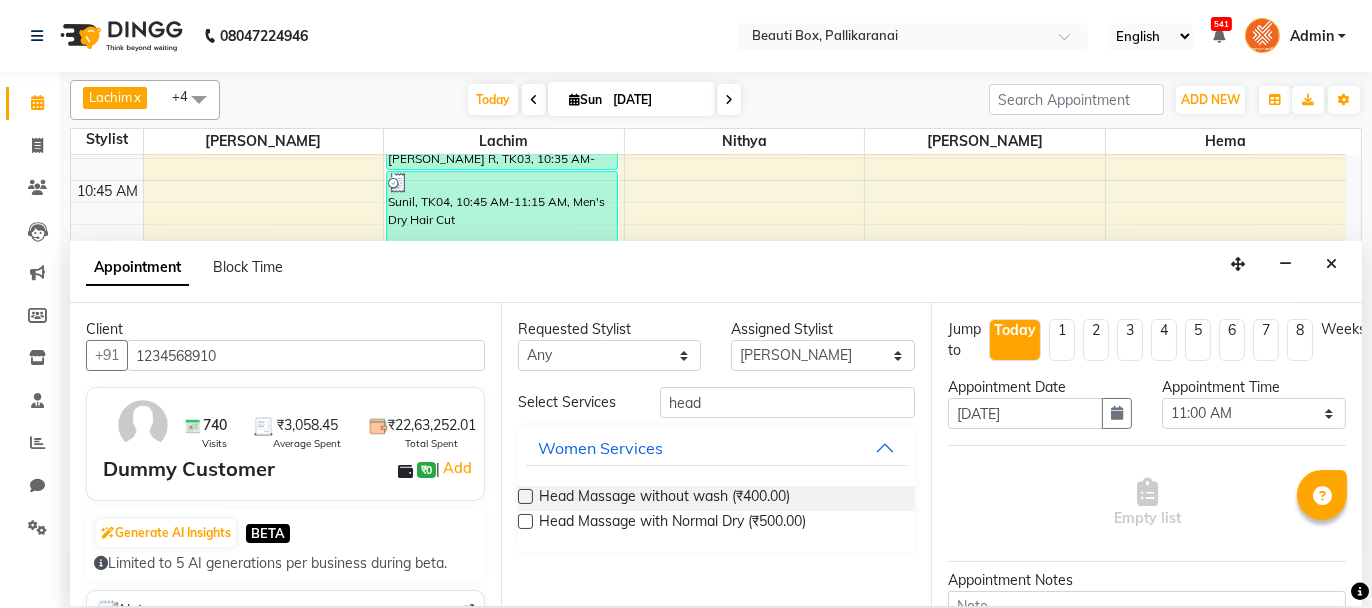 click at bounding box center [525, 521] 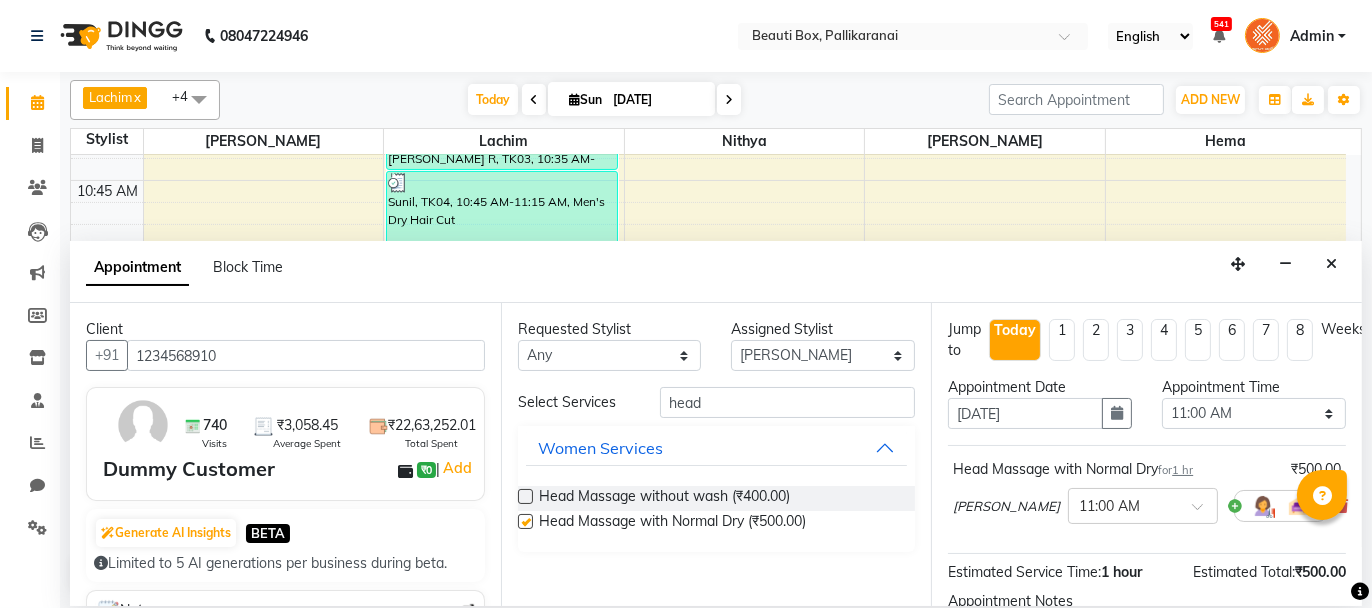 checkbox on "false" 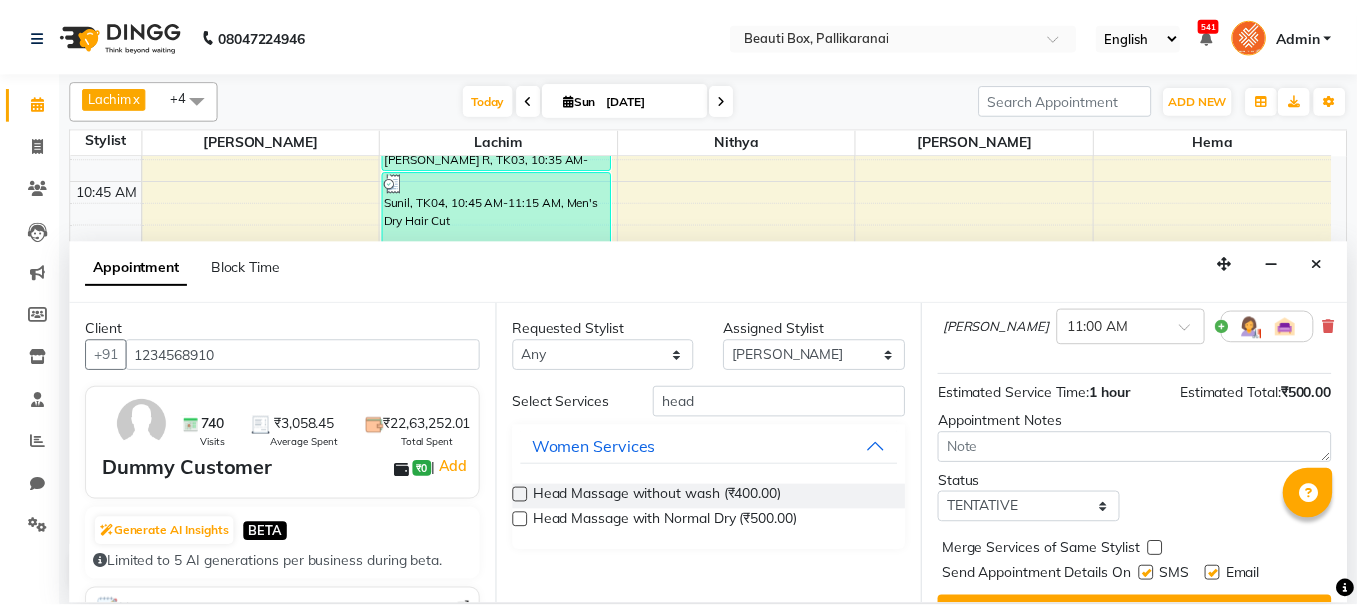 scroll, scrollTop: 221, scrollLeft: 0, axis: vertical 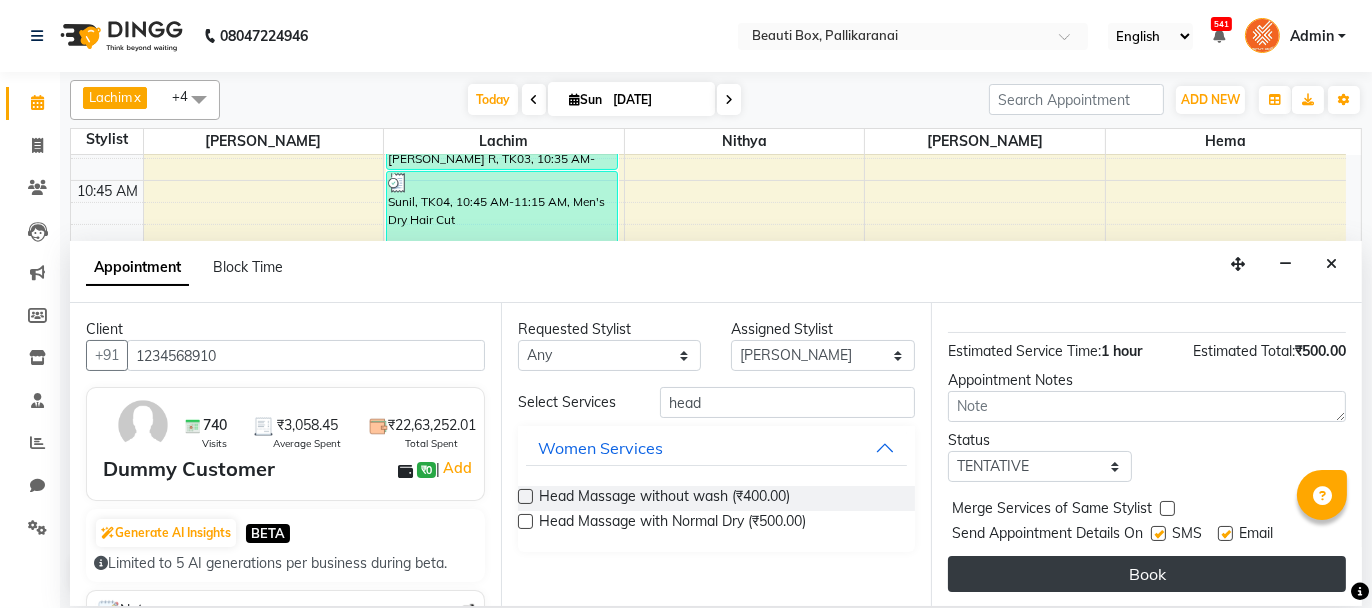 click on "Book" at bounding box center [1147, 574] 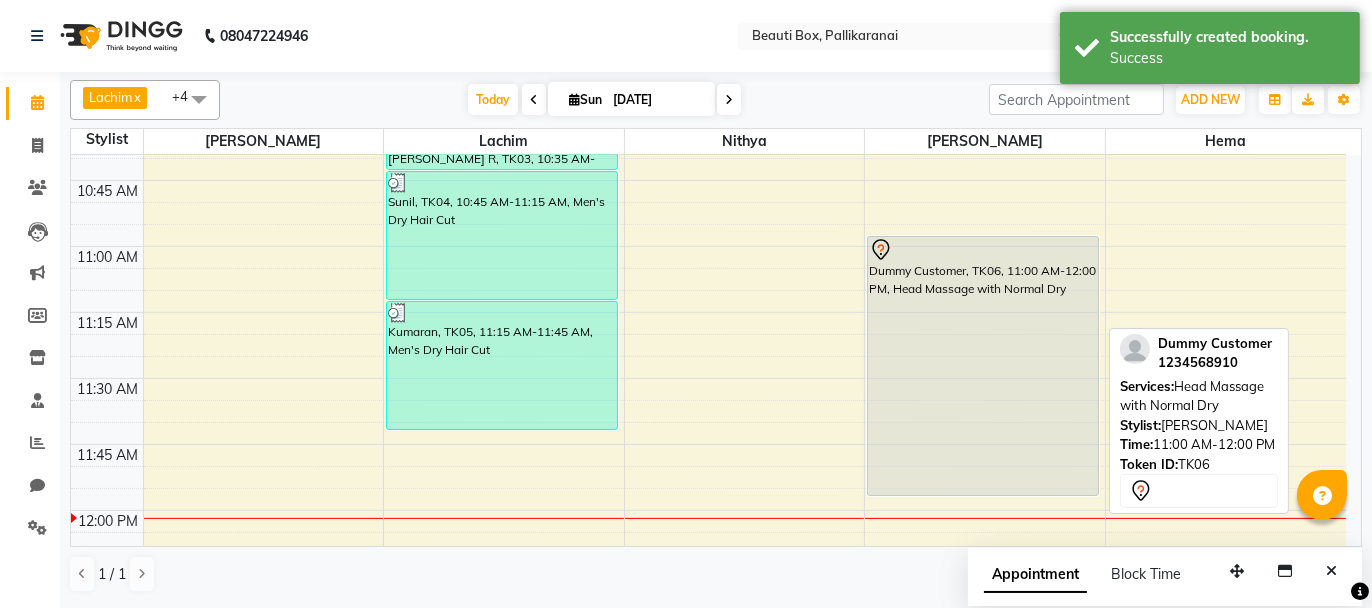 click on "Dummy Customer, TK06, 11:00 AM-12:00 PM, Head Massage with Normal Dry" at bounding box center [983, 366] 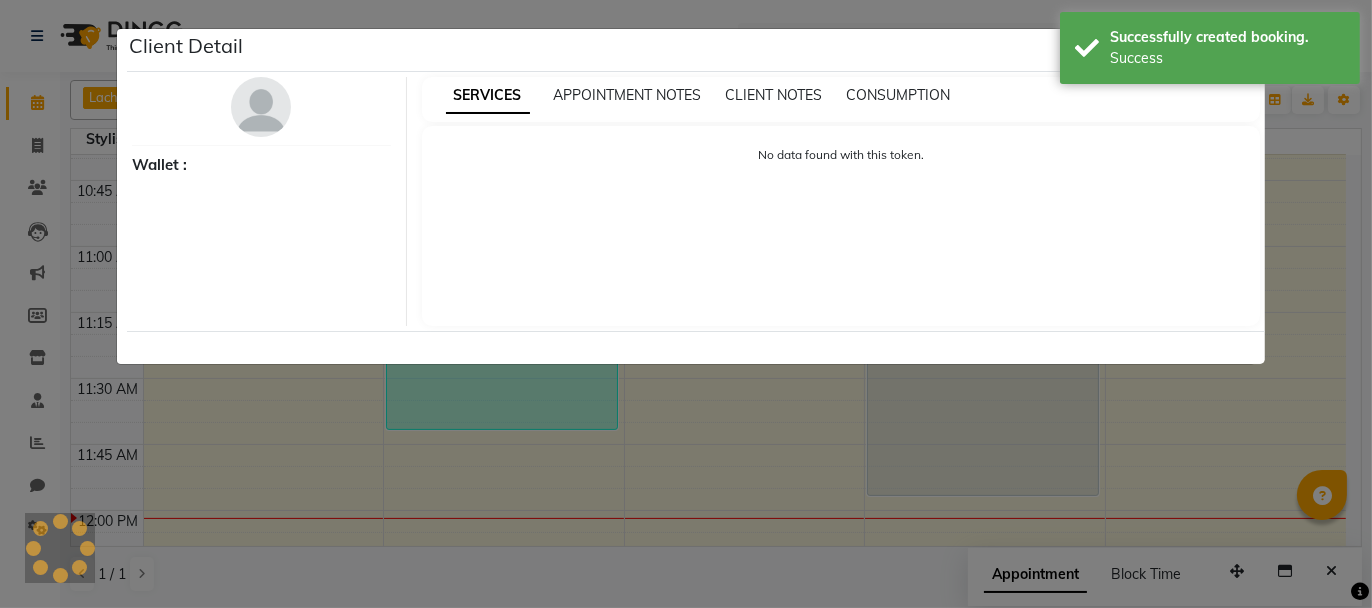 select on "7" 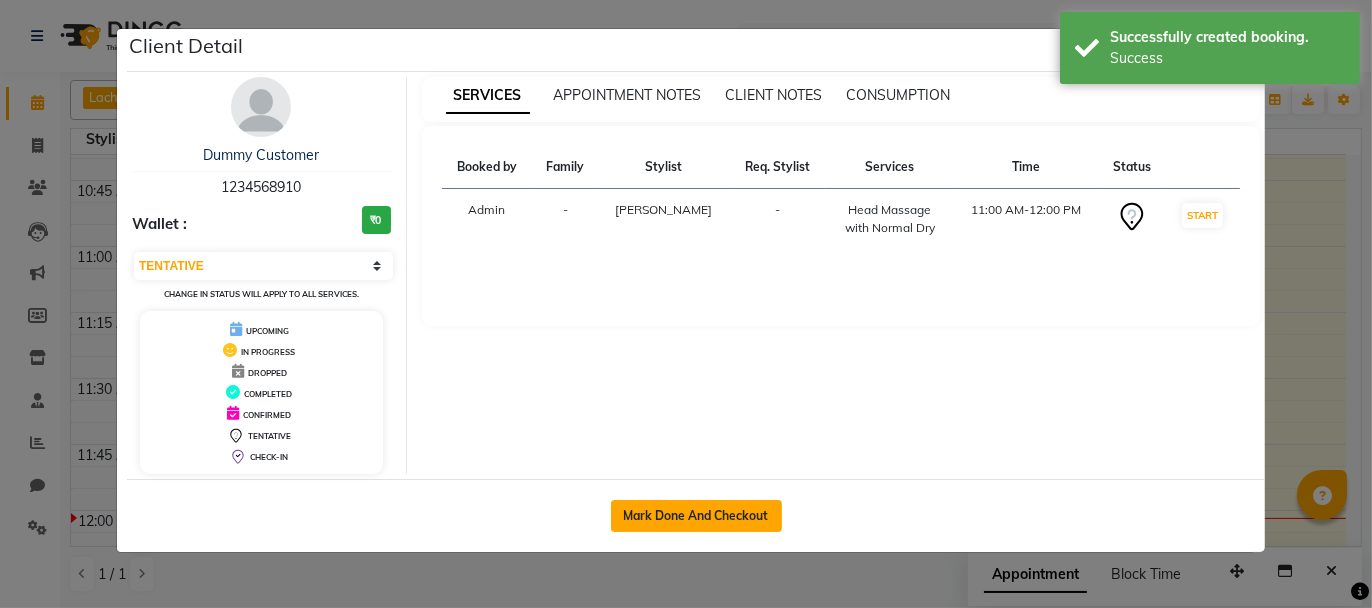 click on "Mark Done And Checkout" 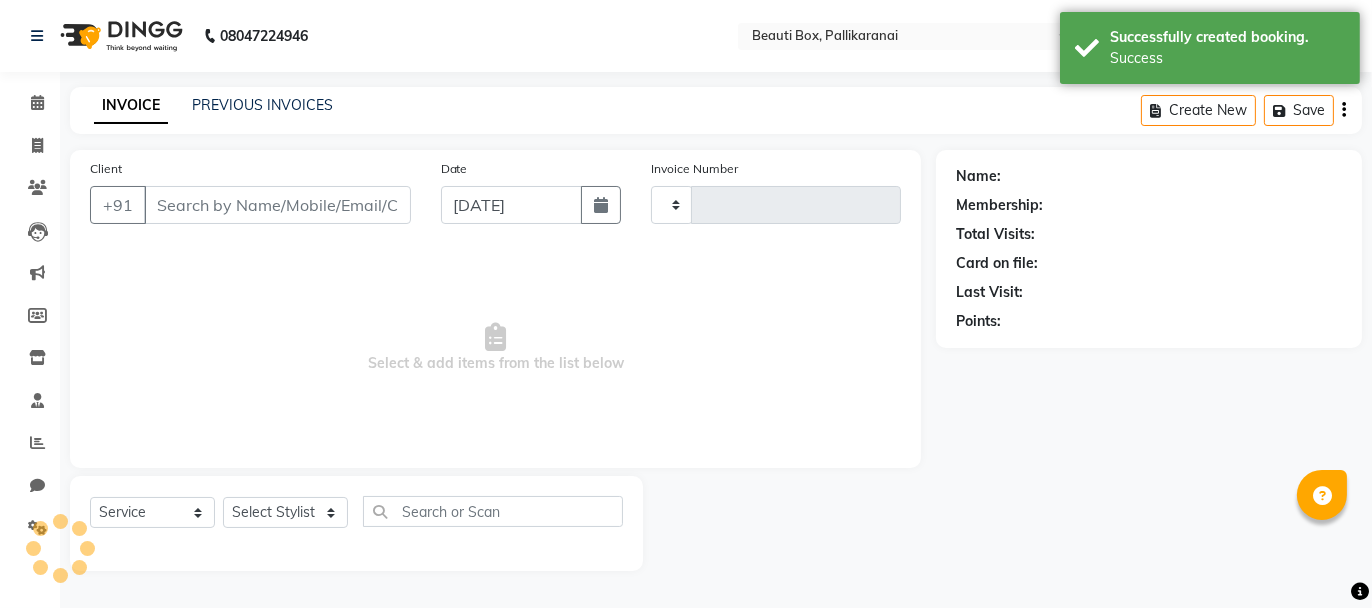 type on "1654" 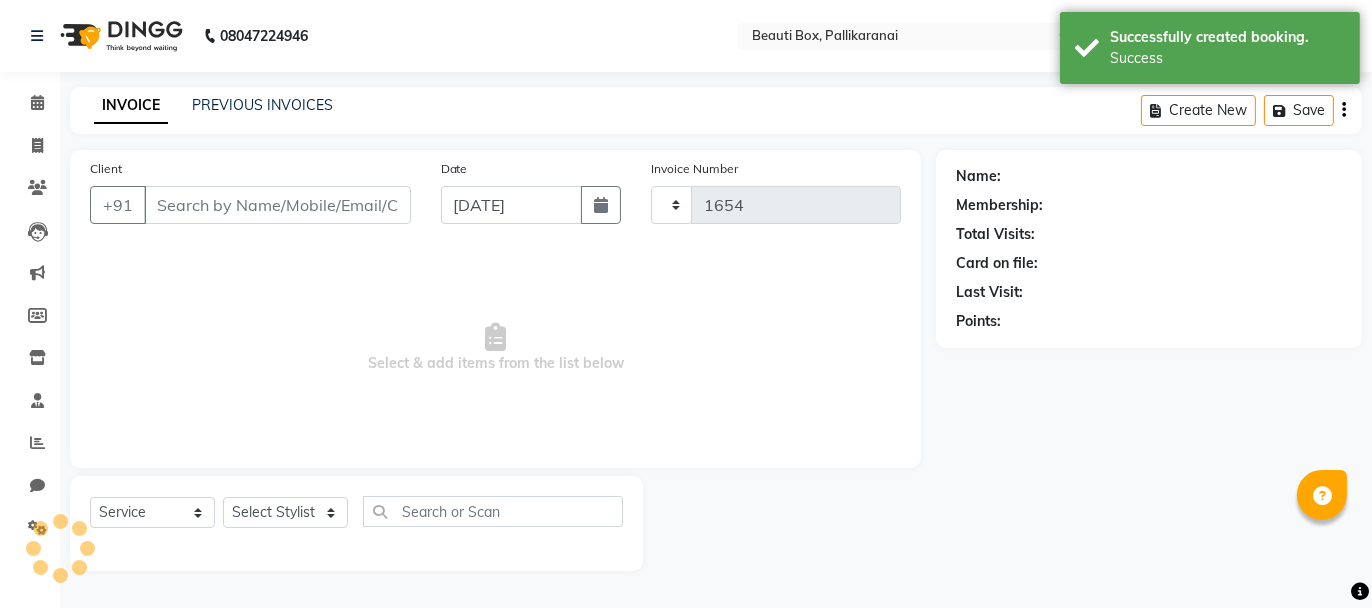 select on "11" 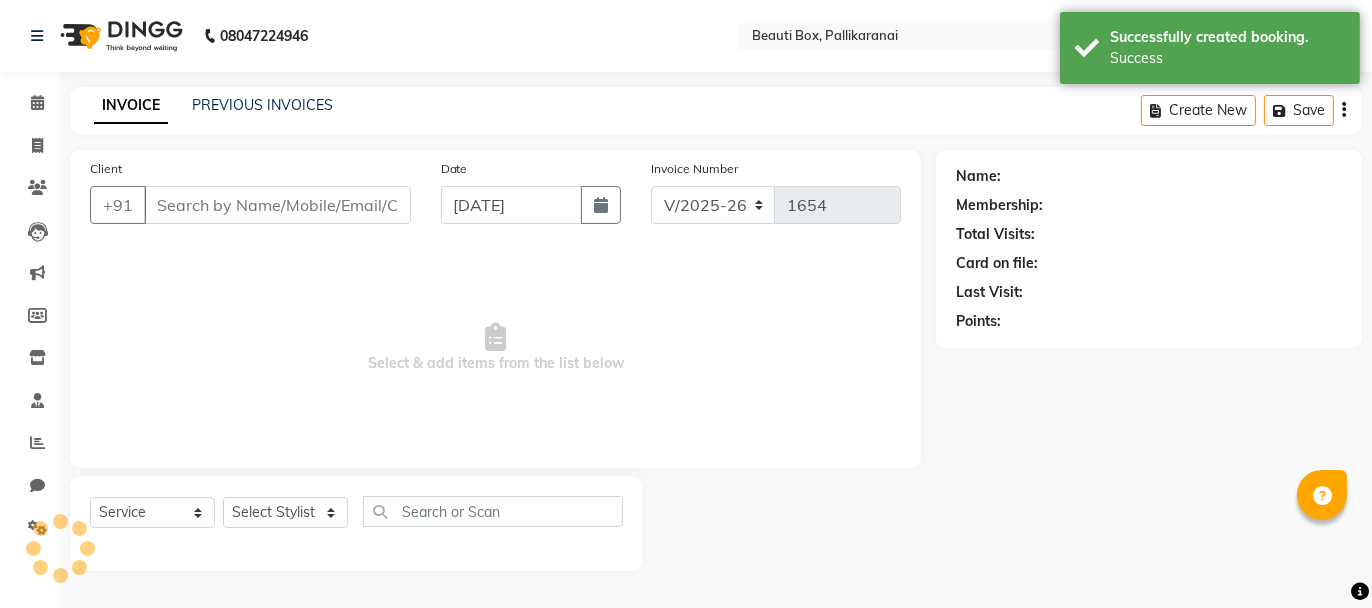 type on "1234568910" 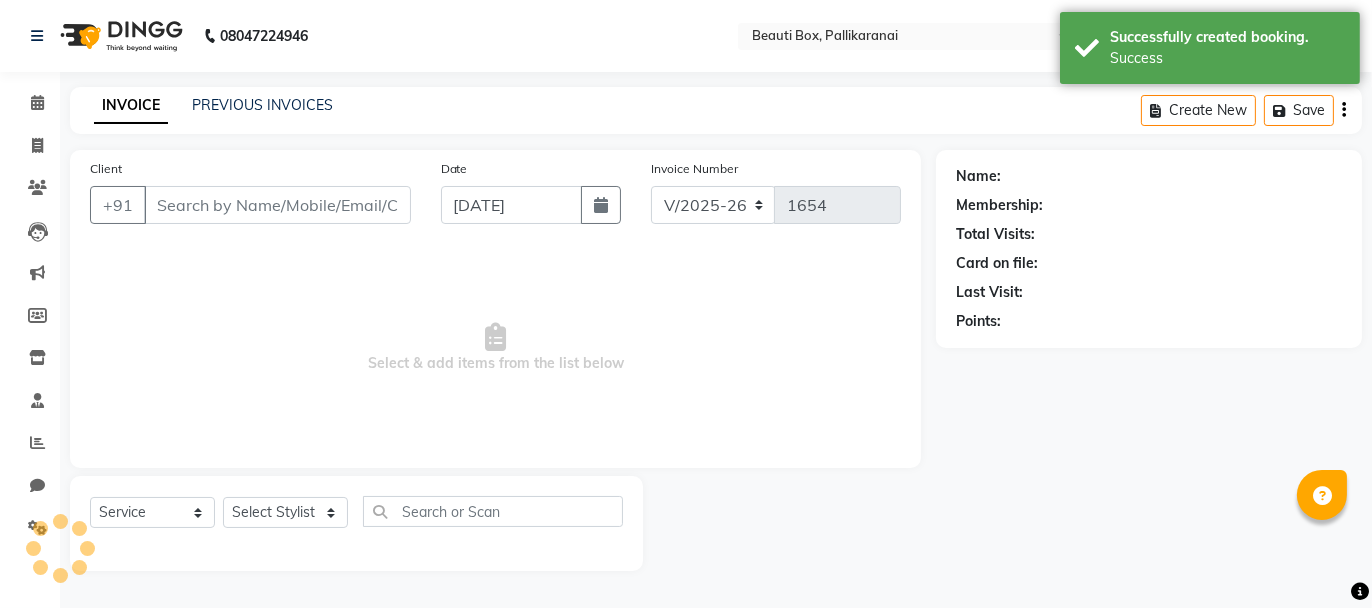 select on "40097" 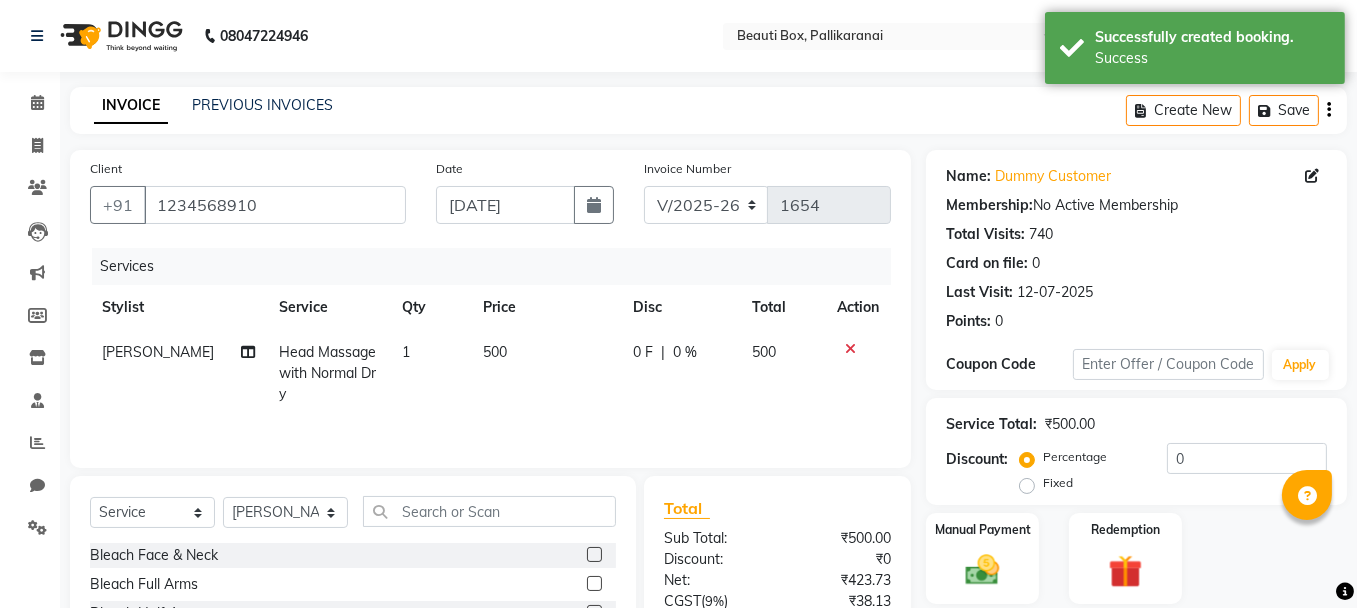 click on "500" 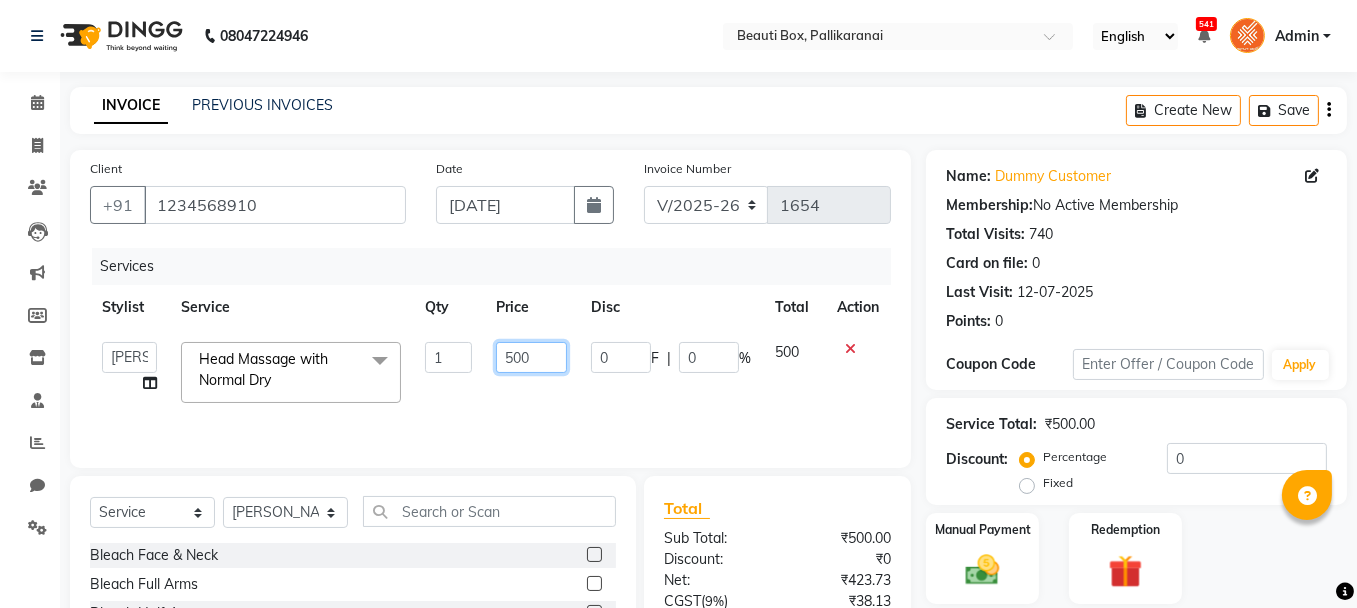 click on "500" 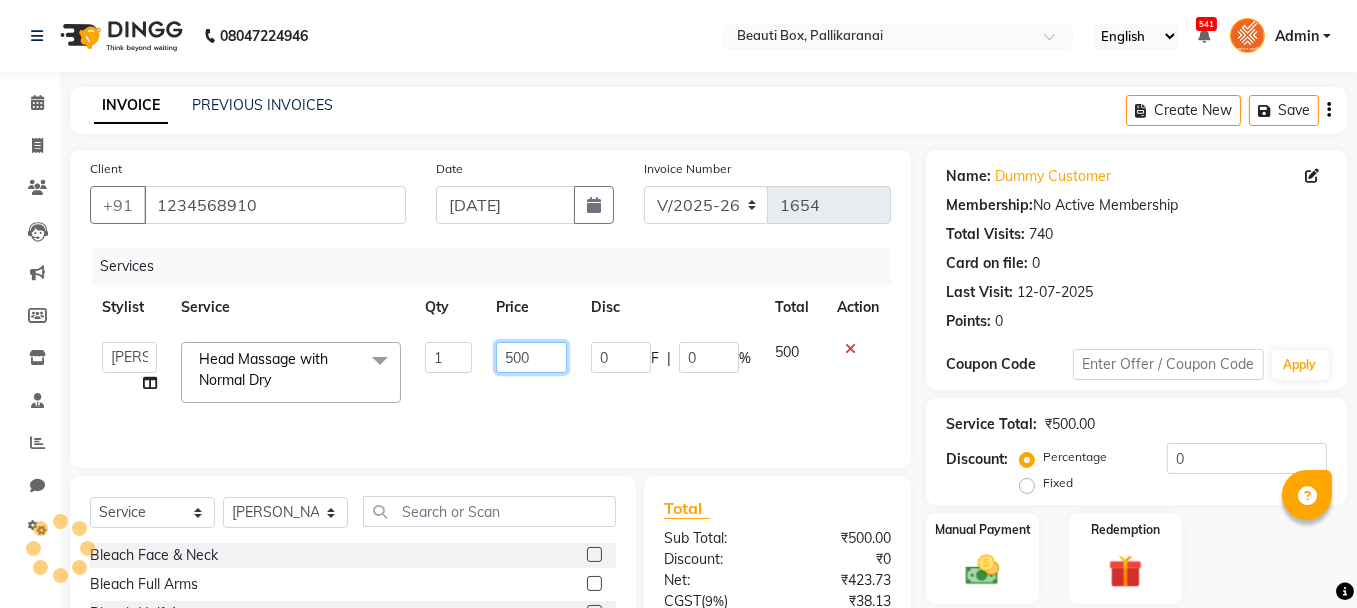 click on "500" 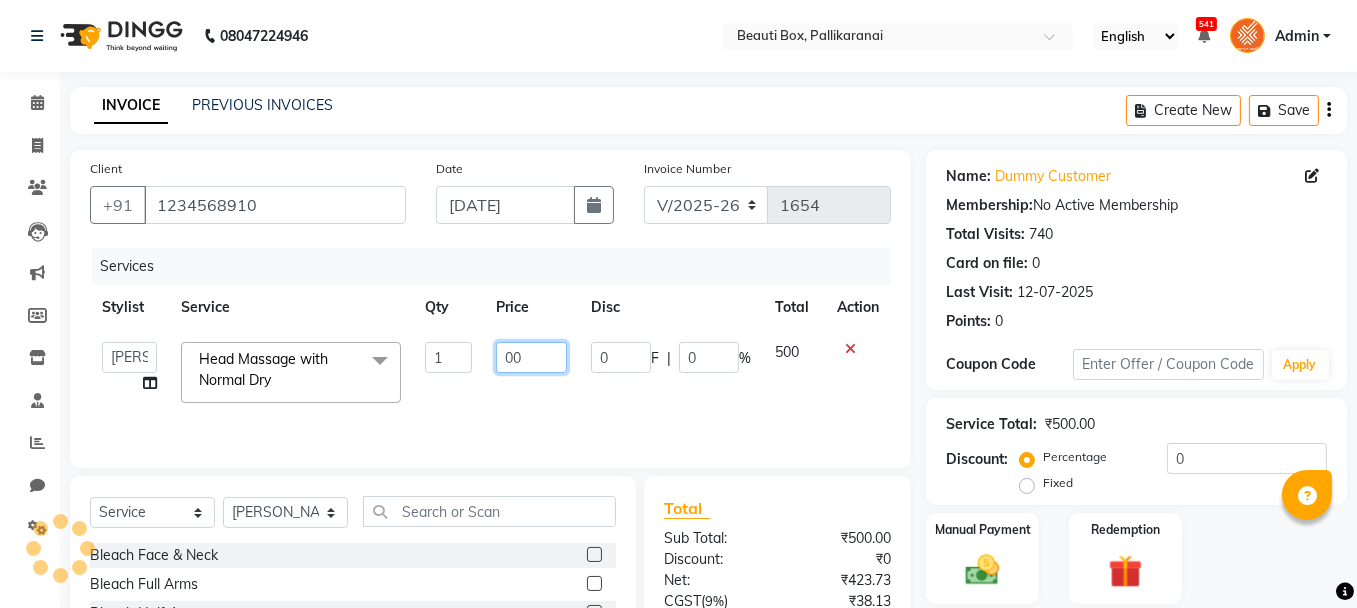 type on "700" 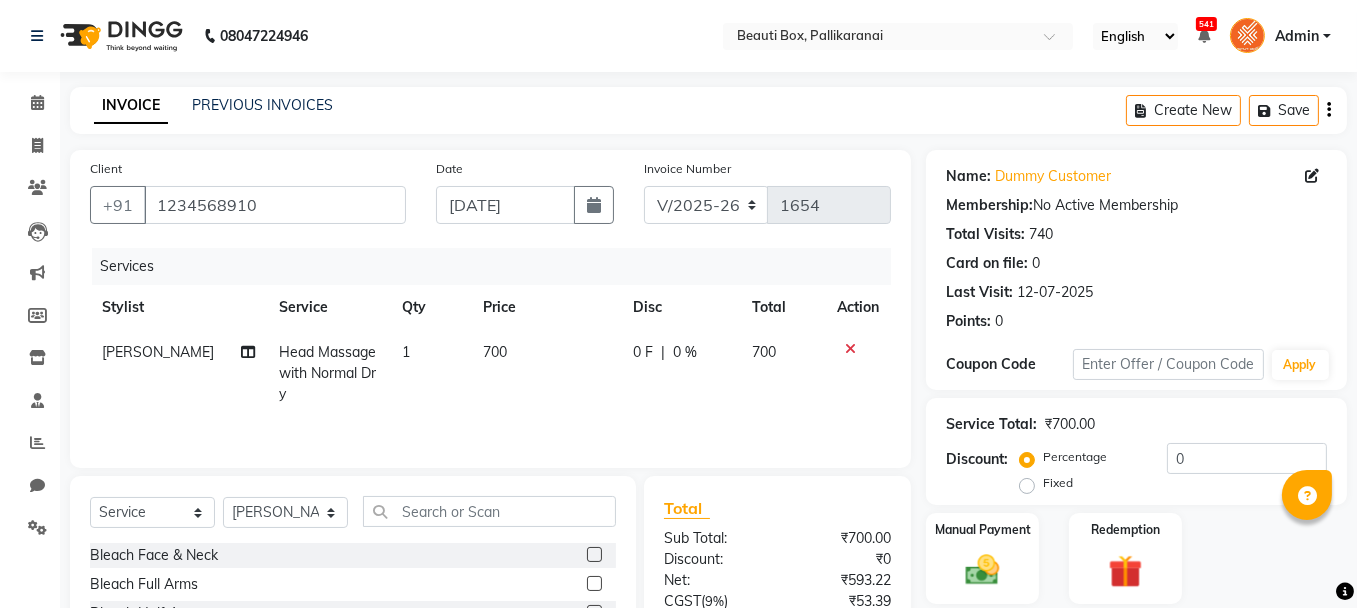 click on "700" 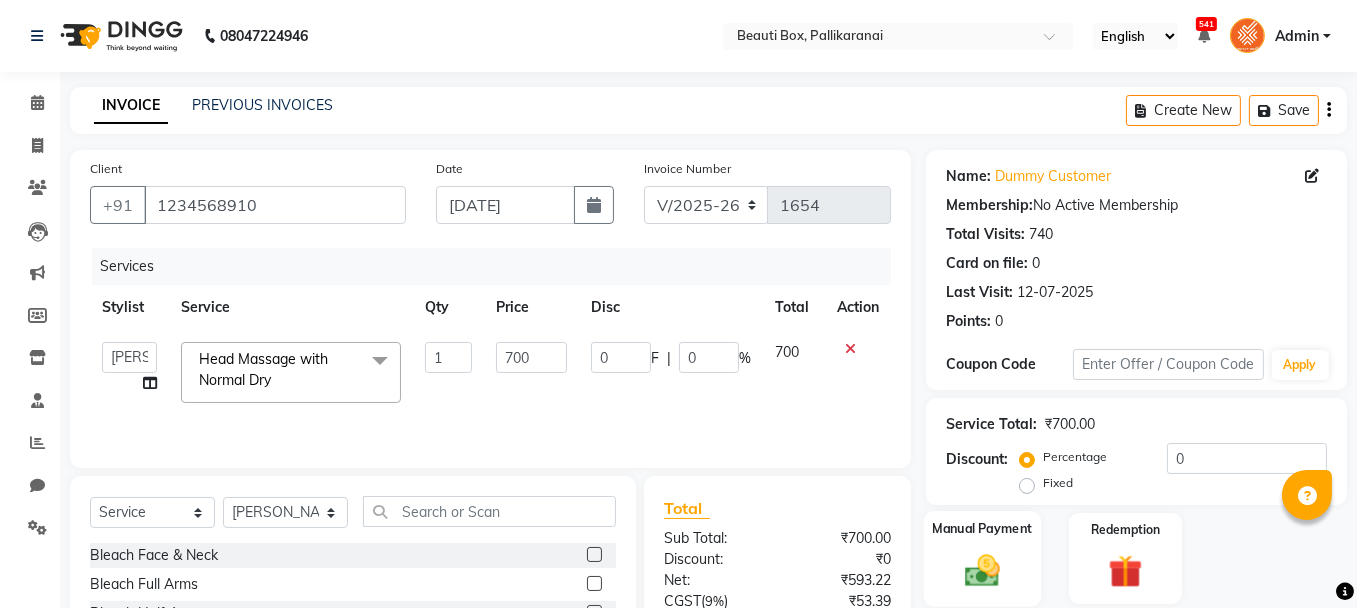 click on "Manual Payment" 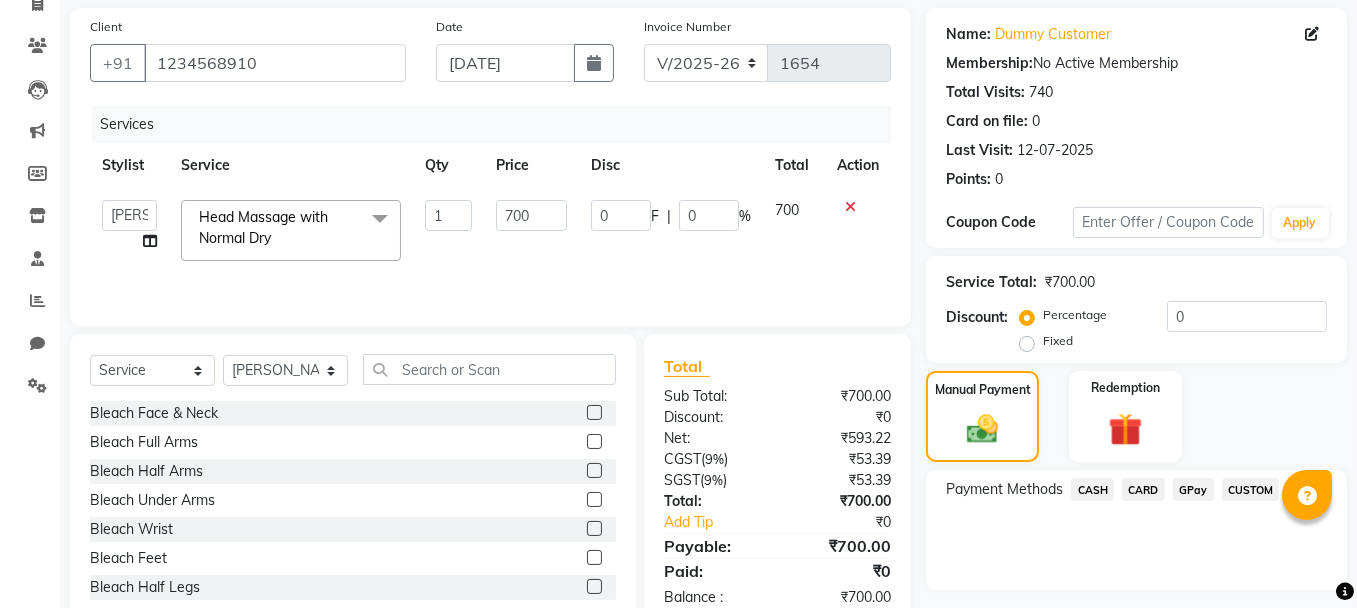 scroll, scrollTop: 194, scrollLeft: 0, axis: vertical 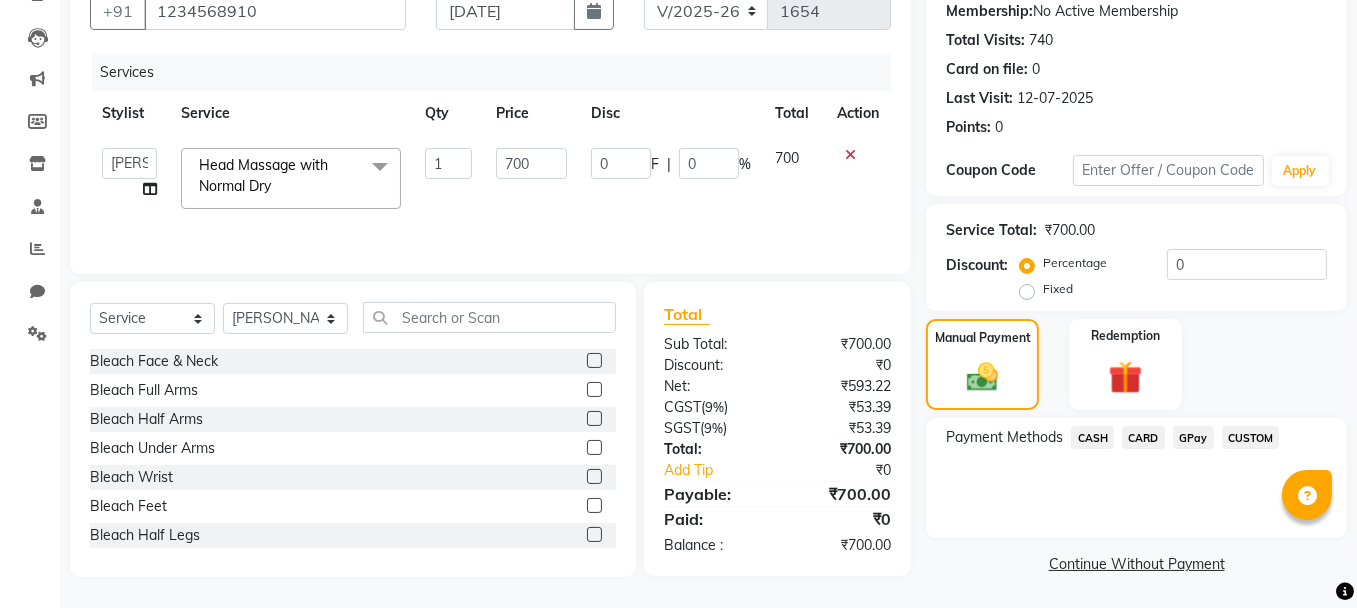 click on "CASH" 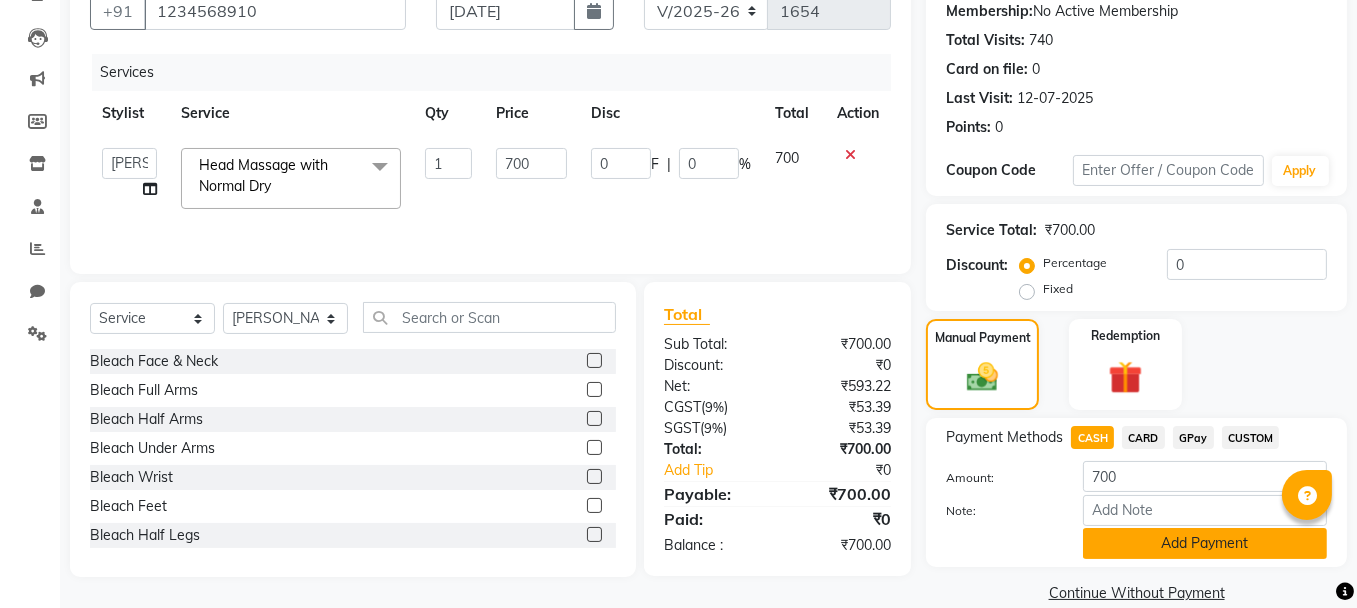 click on "Add Payment" 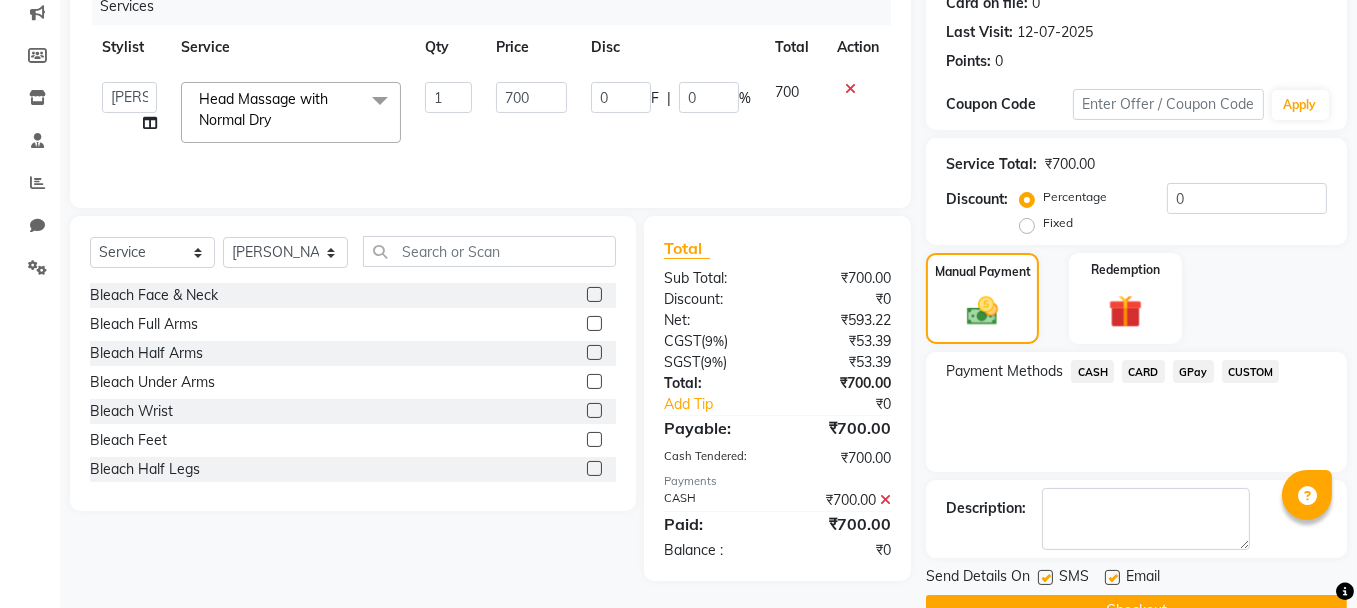 scroll, scrollTop: 305, scrollLeft: 0, axis: vertical 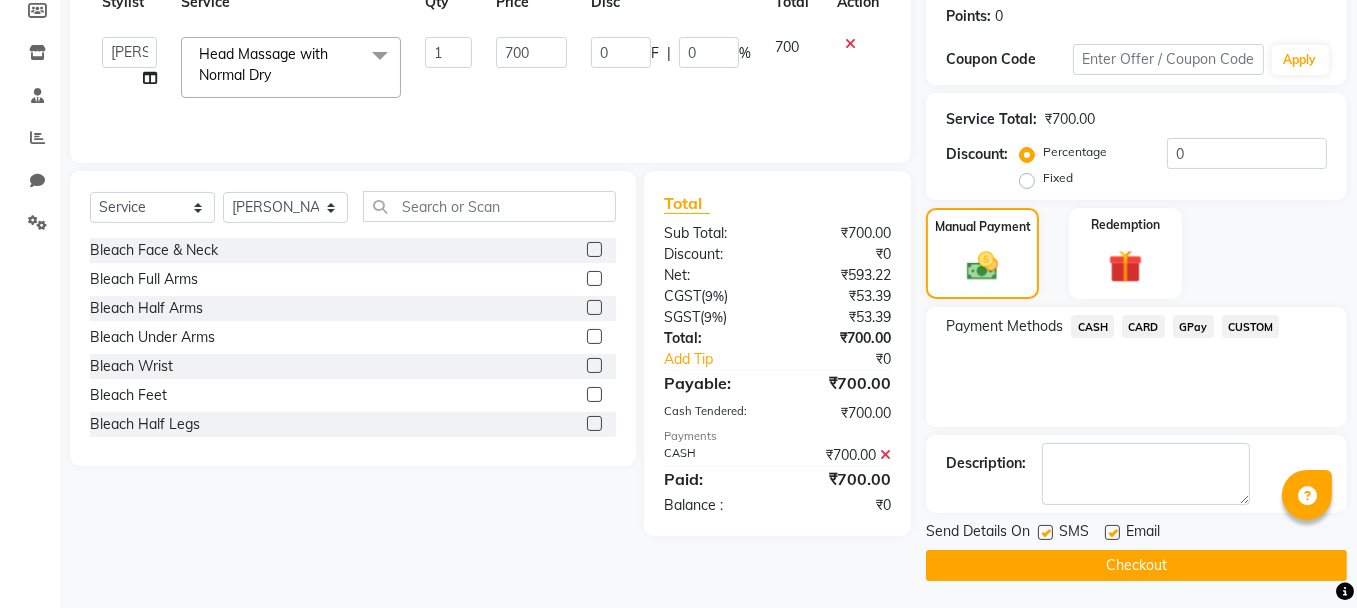 click on "Checkout" 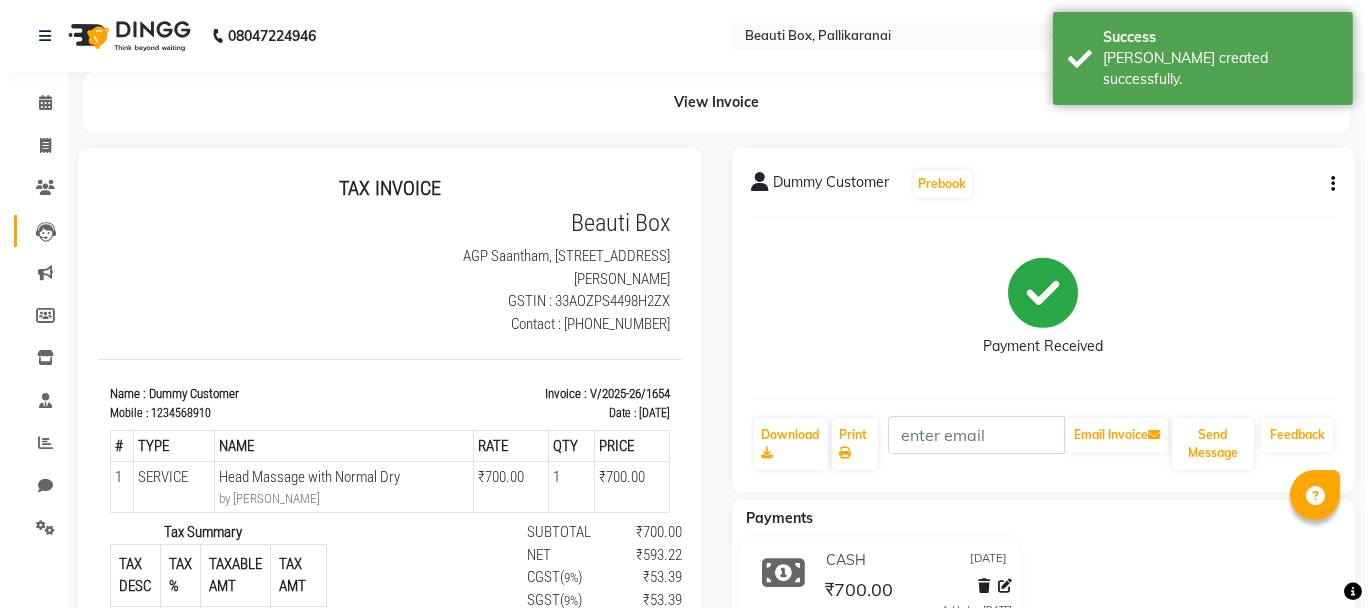 scroll, scrollTop: 0, scrollLeft: 0, axis: both 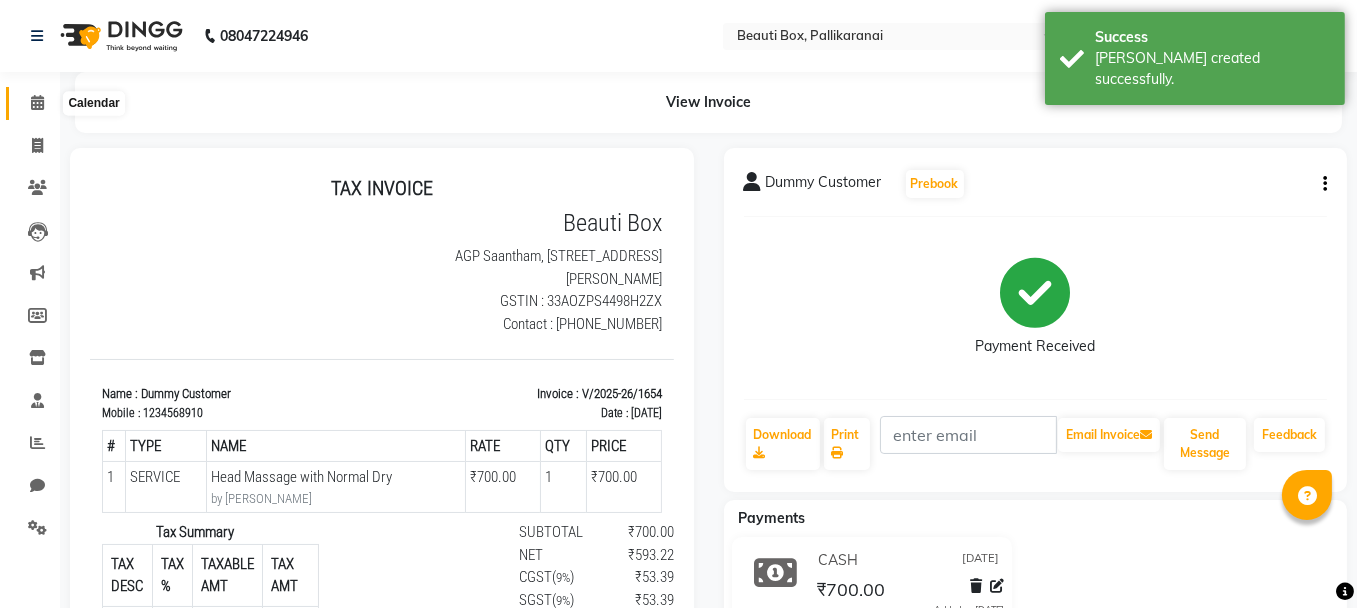 click 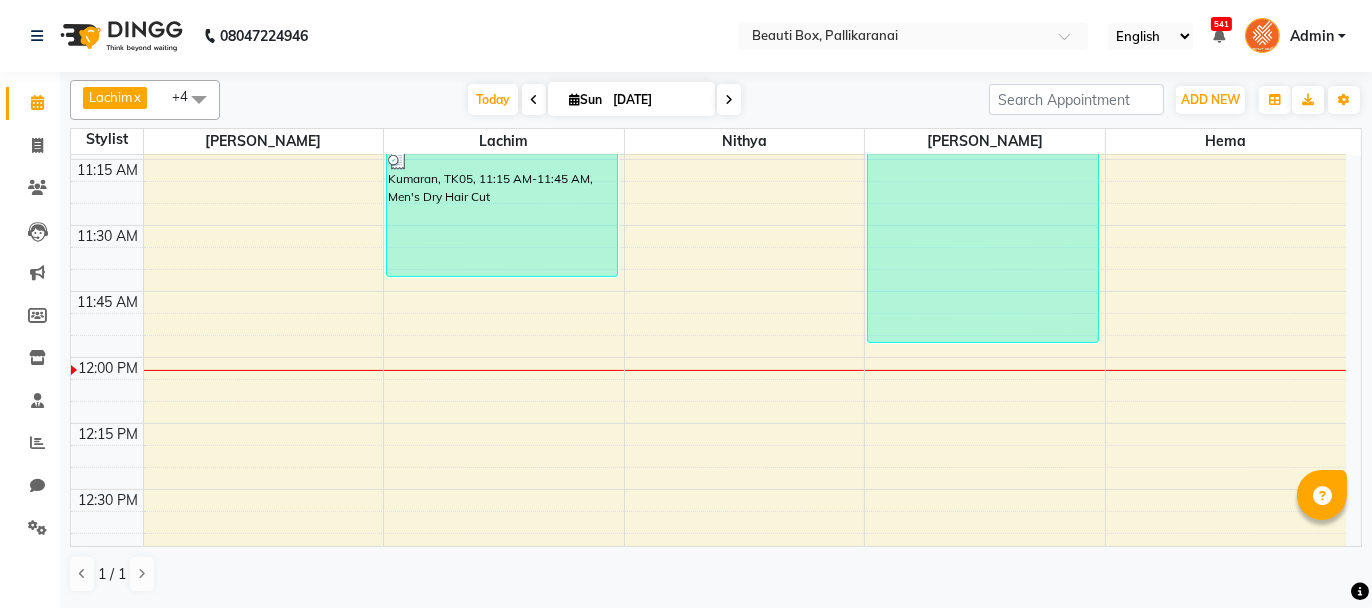 scroll, scrollTop: 900, scrollLeft: 0, axis: vertical 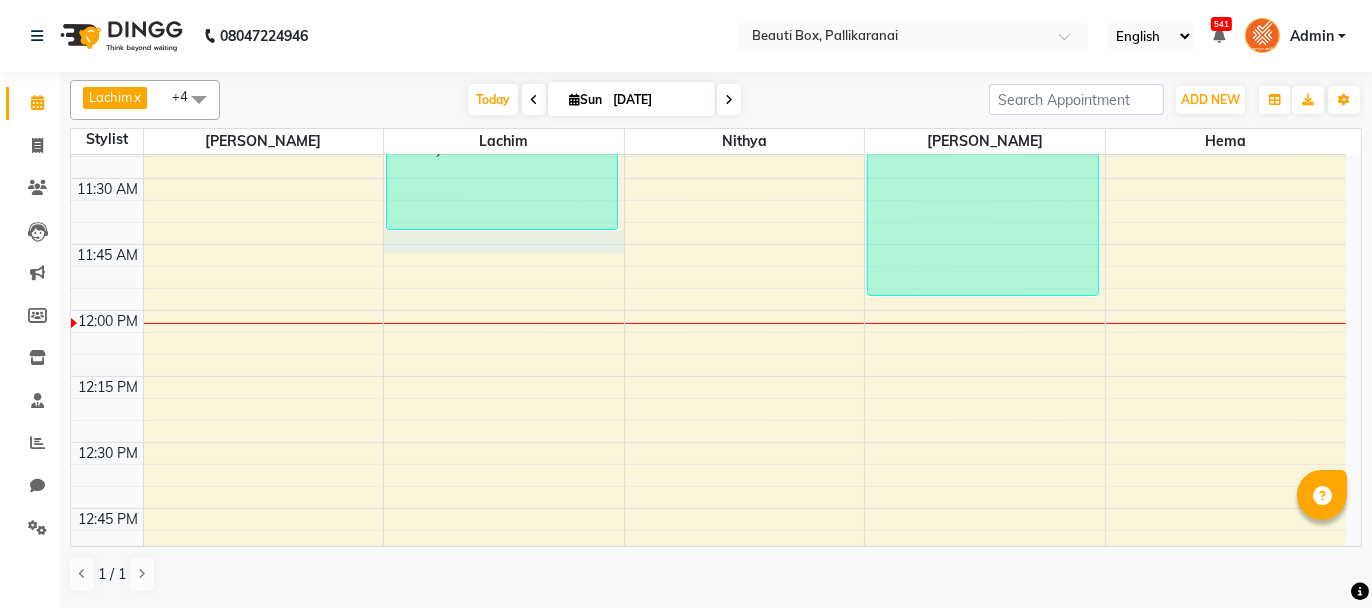 click on "8:00 AM 8:15 AM 8:30 AM 8:45 AM 9:00 AM 9:15 AM 9:30 AM 9:45 AM 10:00 AM 10:15 AM 10:30 AM 10:45 AM 11:00 AM 11:15 AM 11:30 AM 11:45 AM 12:00 PM 12:15 PM 12:30 PM 12:45 PM 1:00 PM 1:15 PM 1:30 PM 1:45 PM 2:00 PM 2:15 PM 2:30 PM 2:45 PM 3:00 PM 3:15 PM 3:30 PM 3:45 PM 4:00 PM 4:15 PM 4:30 PM 4:45 PM 5:00 PM 5:15 PM 5:30 PM 5:45 PM 6:00 PM 6:15 PM 6:30 PM 6:45 PM 7:00 PM 7:15 PM 7:30 PM 7:45 PM 8:00 PM 8:15 PM 8:30 PM 8:45 PM 9:00 PM 9:15 PM 9:30 PM 9:45 PM     [PERSON_NAME], TK02, 09:30 AM-10:35 AM, Men's Dry Hair Cut ,Foam Shave      [PERSON_NAME] R, TK03, 10:35 AM-10:45 AM, [DEMOGRAPHIC_DATA] Child Haircut Basic      Sunil, TK04, 10:45 AM-11:15 AM, Men's Dry Hair Cut      Kumaran, TK05, 11:15 AM-11:45 AM, Men's Dry Hair Cut      Suba, TK01, 10:00 AM-10:15 AM, Threading     Dummy Customer, TK06, 11:00 AM-12:00 PM, Head Massage with Normal Dry" at bounding box center [708, 1102] 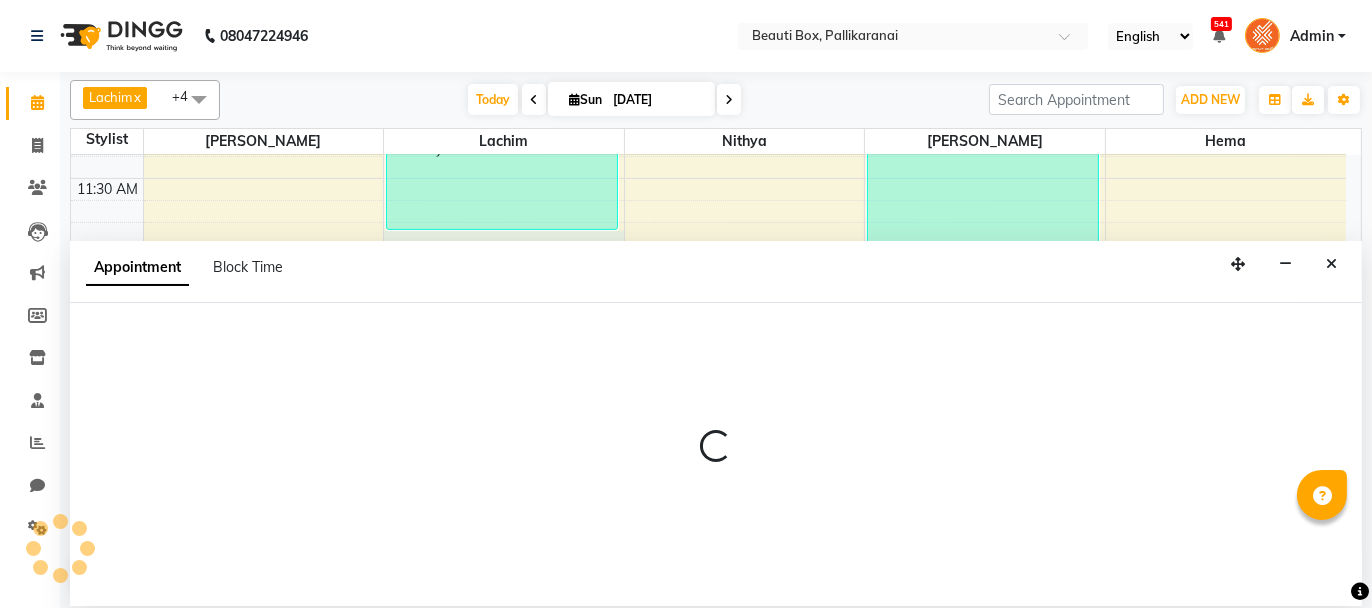 select on "9763" 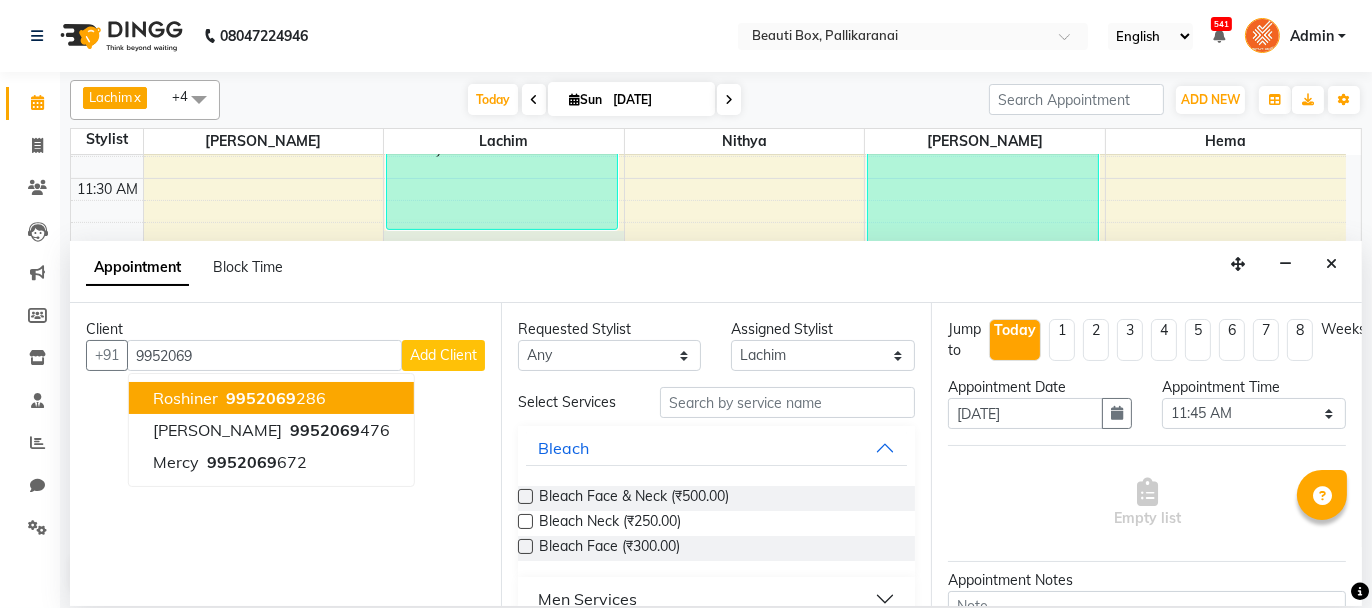 click on "9952069" at bounding box center (261, 398) 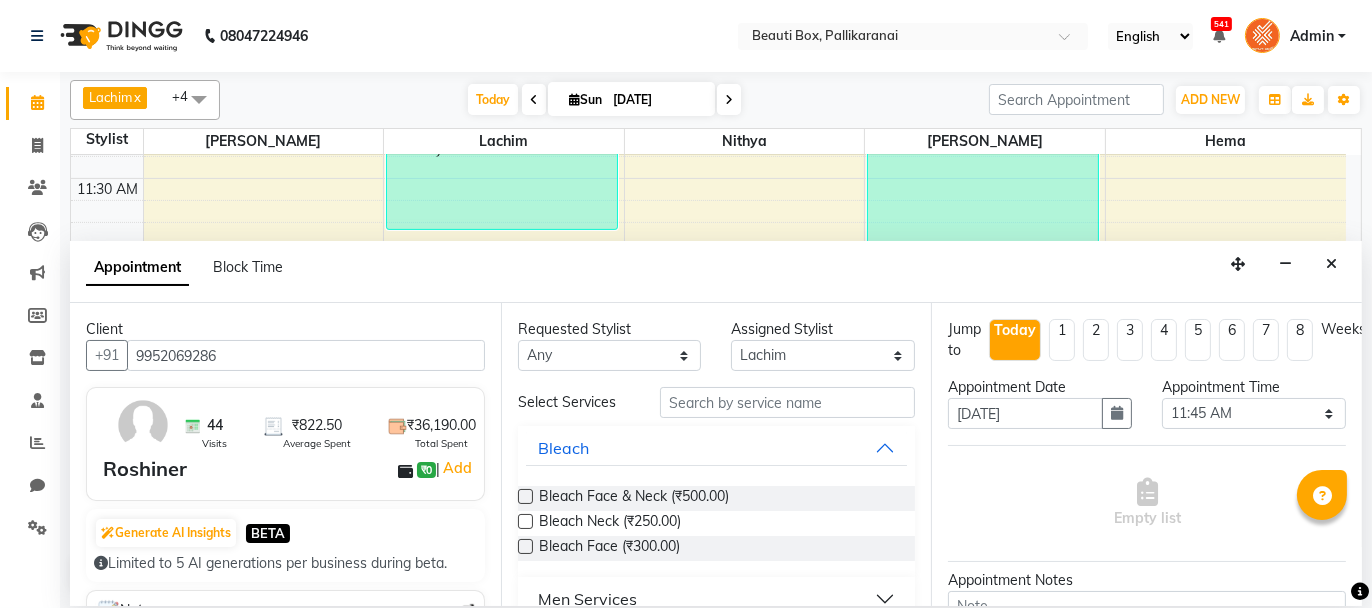 type on "9952069286" 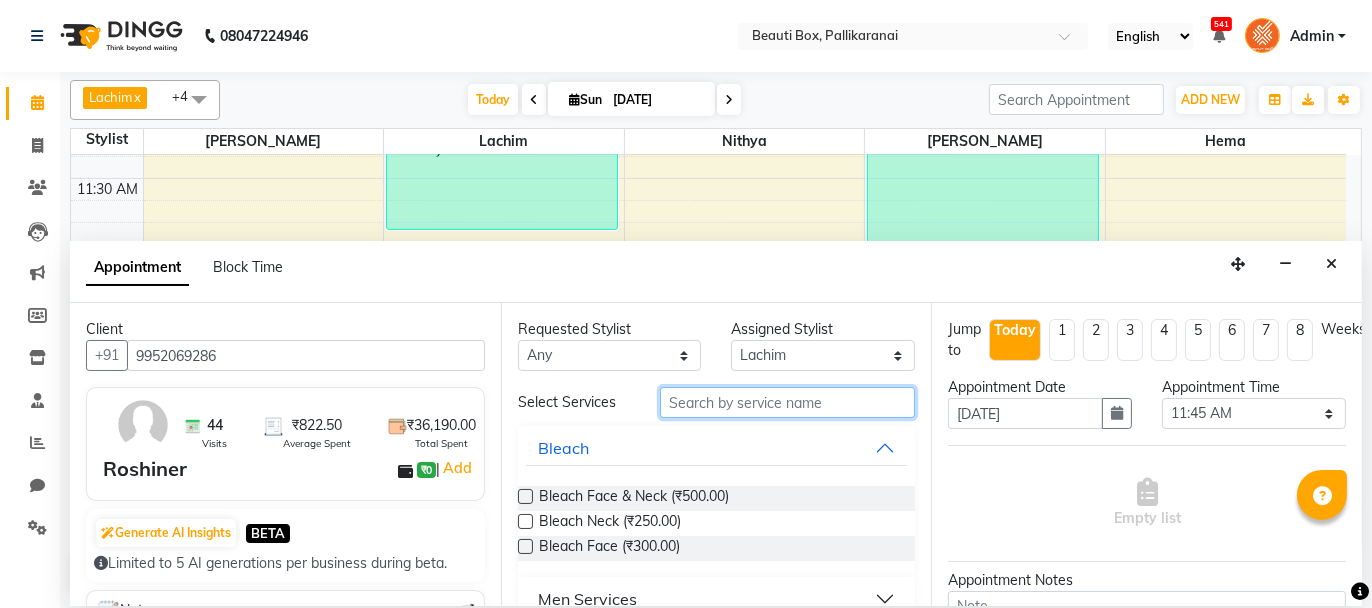 click at bounding box center [787, 402] 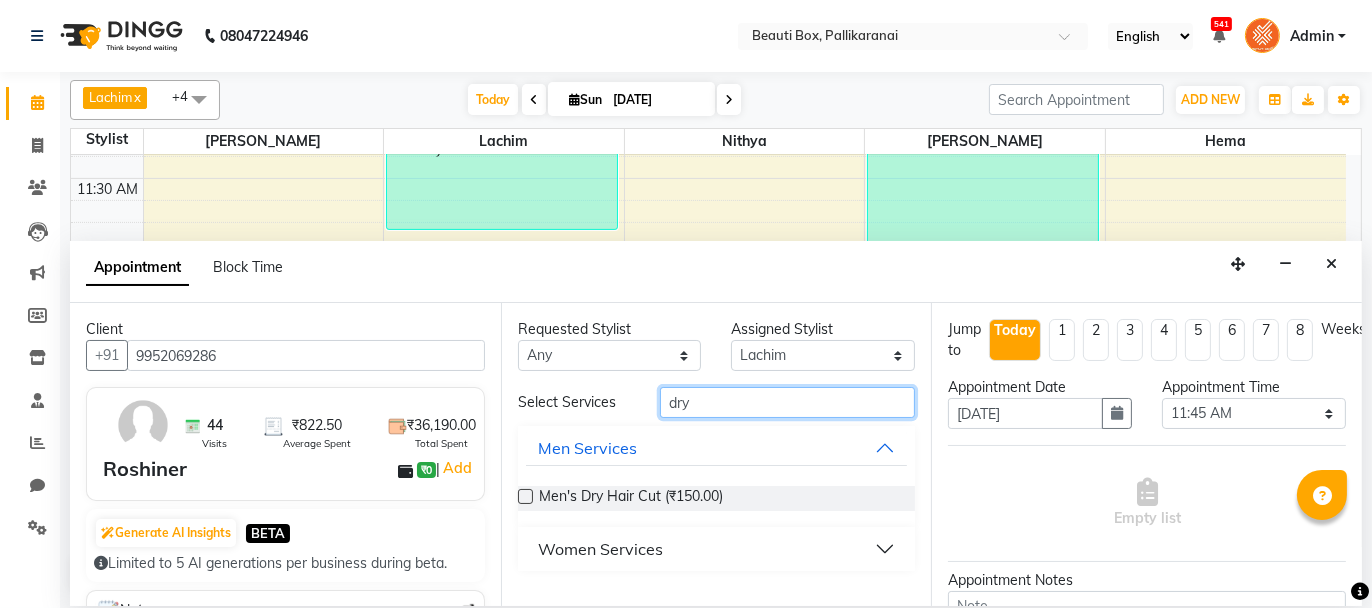 type on "dry" 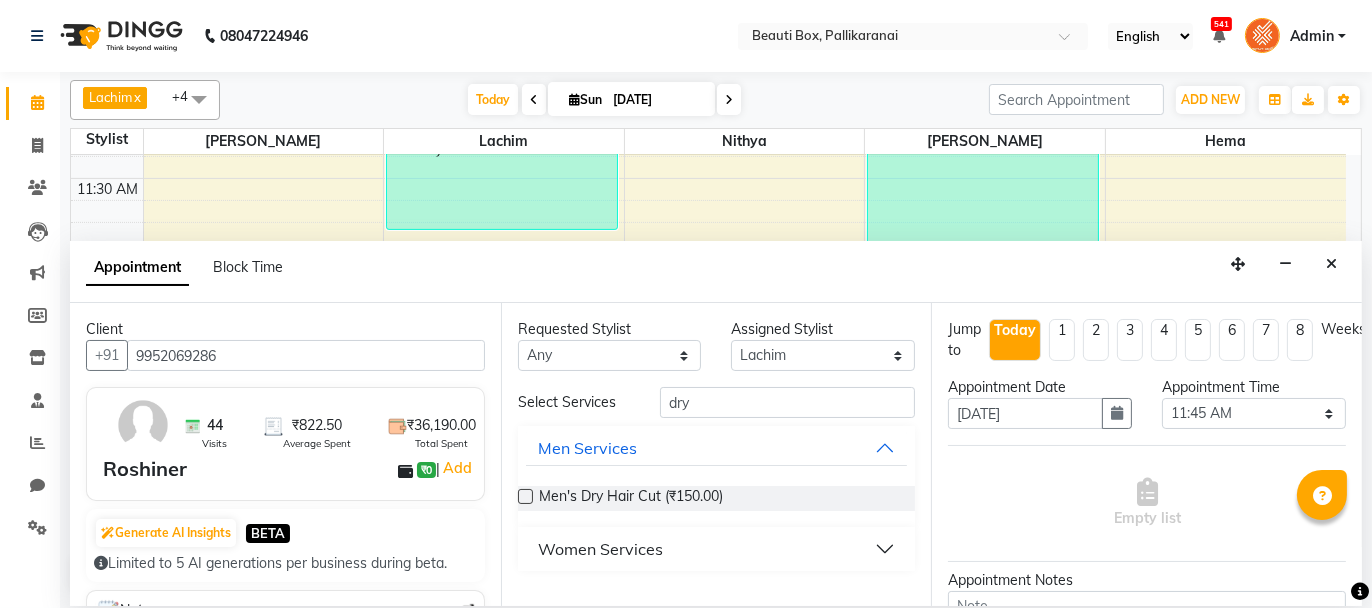 click at bounding box center (525, 496) 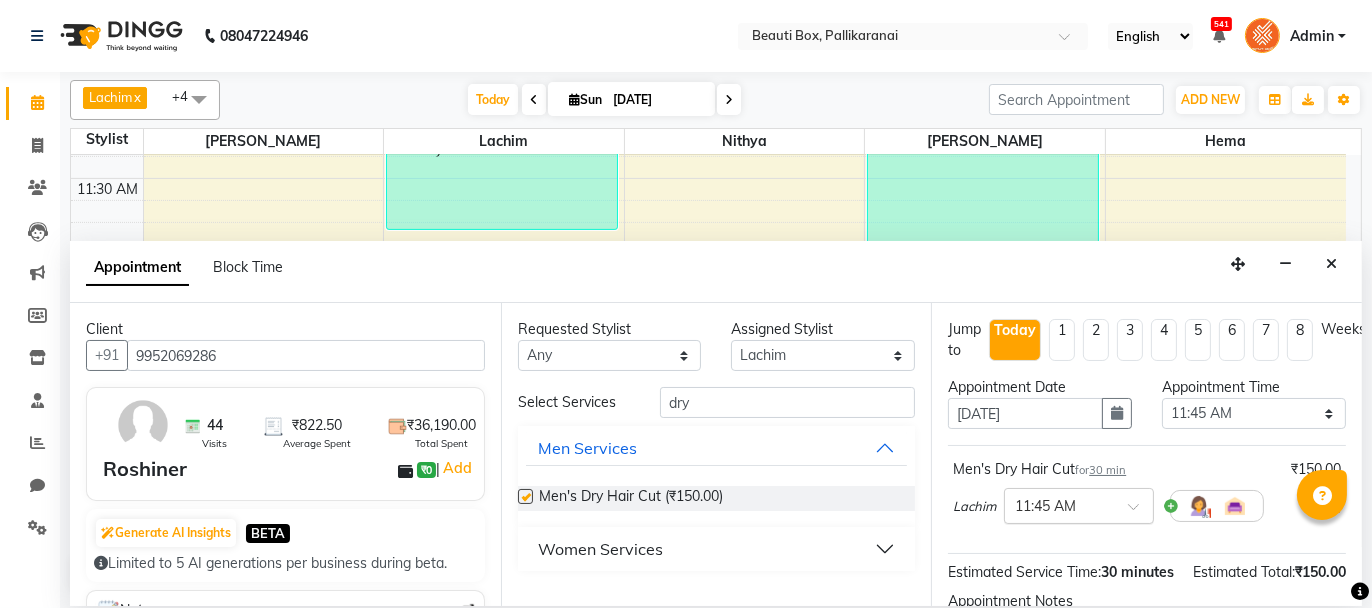 checkbox on "false" 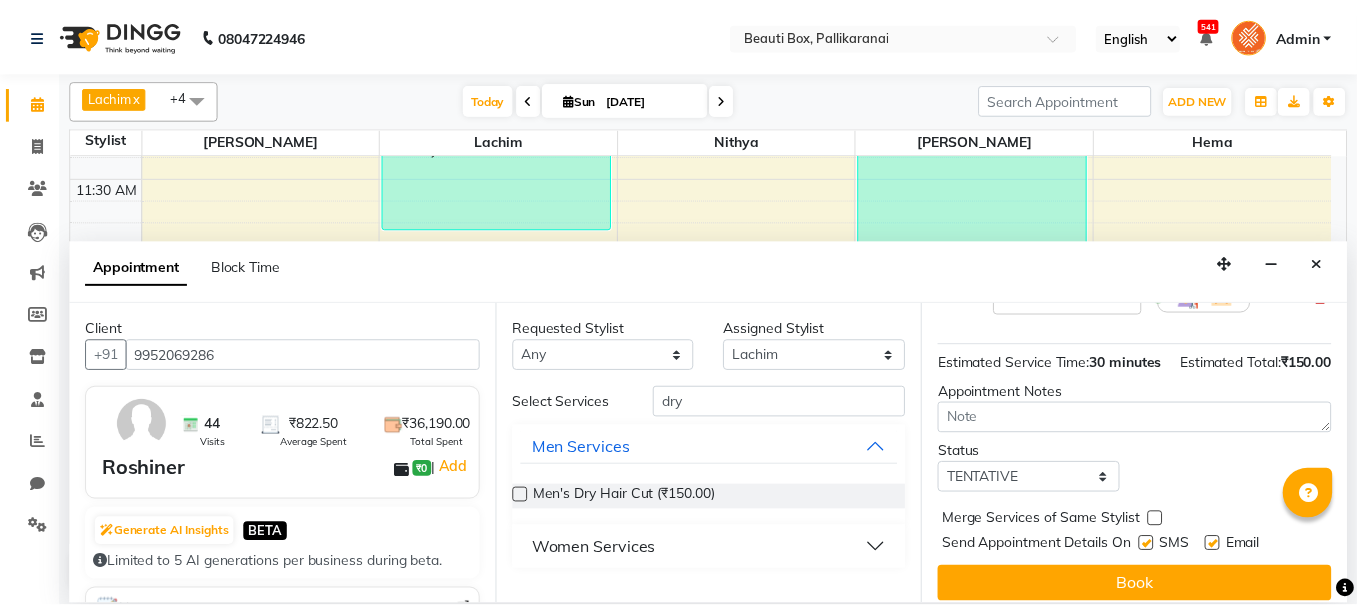 scroll, scrollTop: 242, scrollLeft: 0, axis: vertical 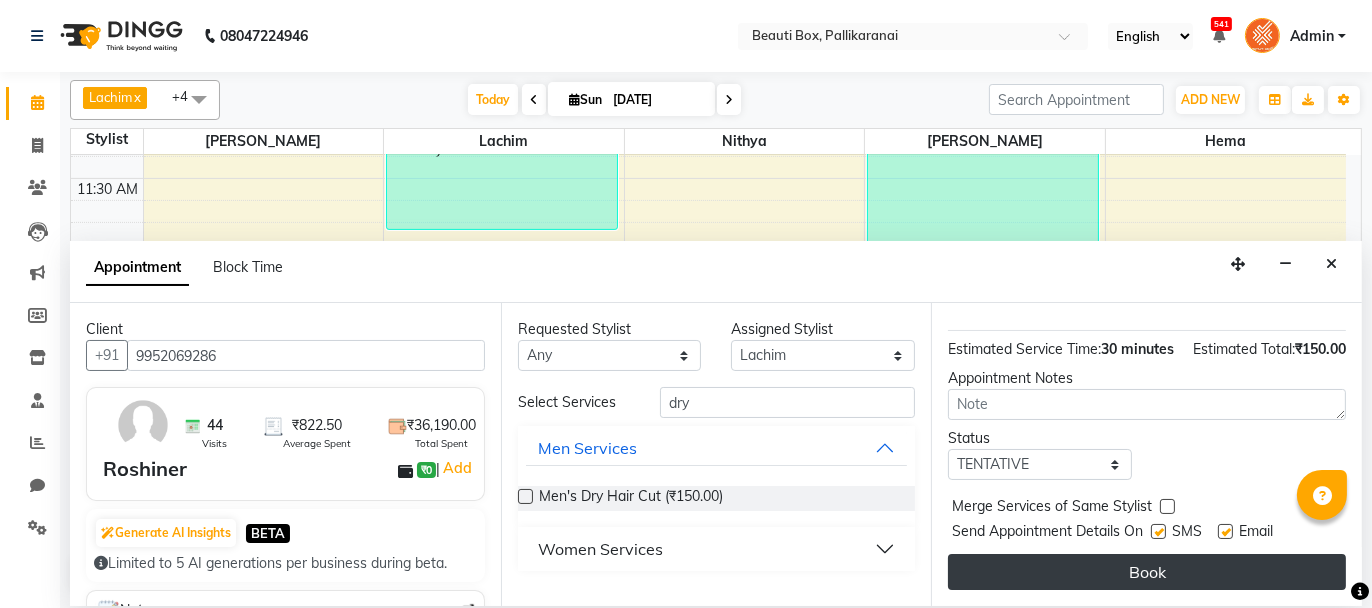 click on "Book" at bounding box center [1147, 572] 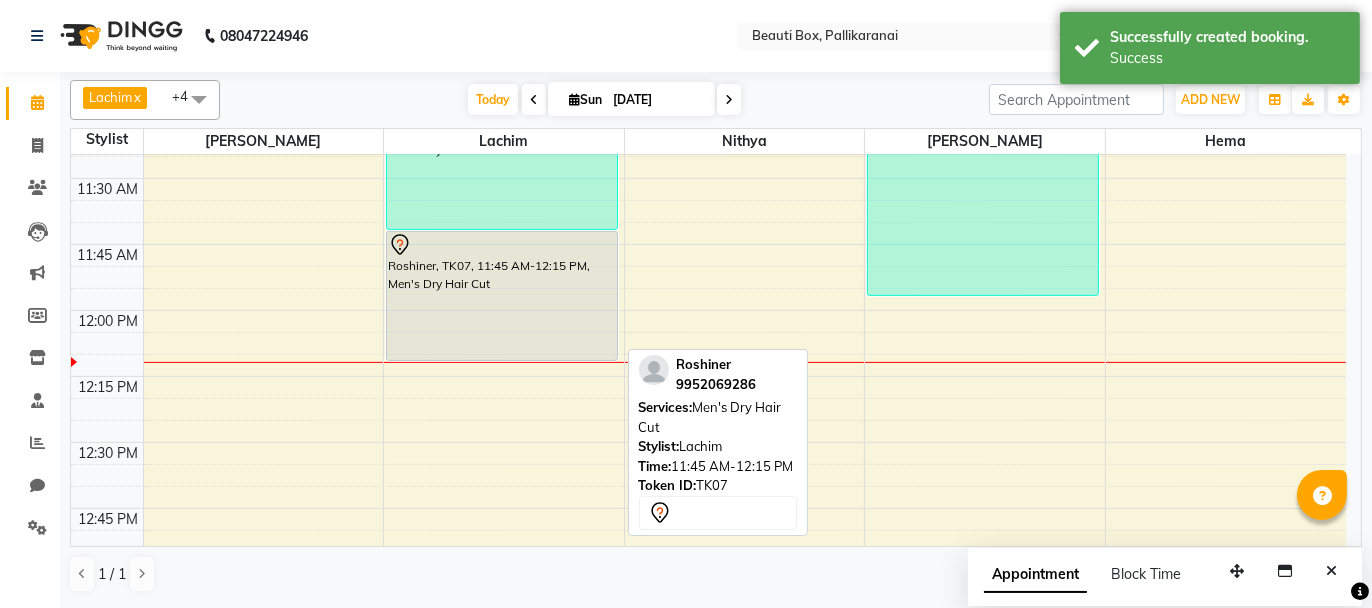 click on "Roshiner, TK07, 11:45 AM-12:15 PM, Men's Dry Hair Cut" at bounding box center [502, 296] 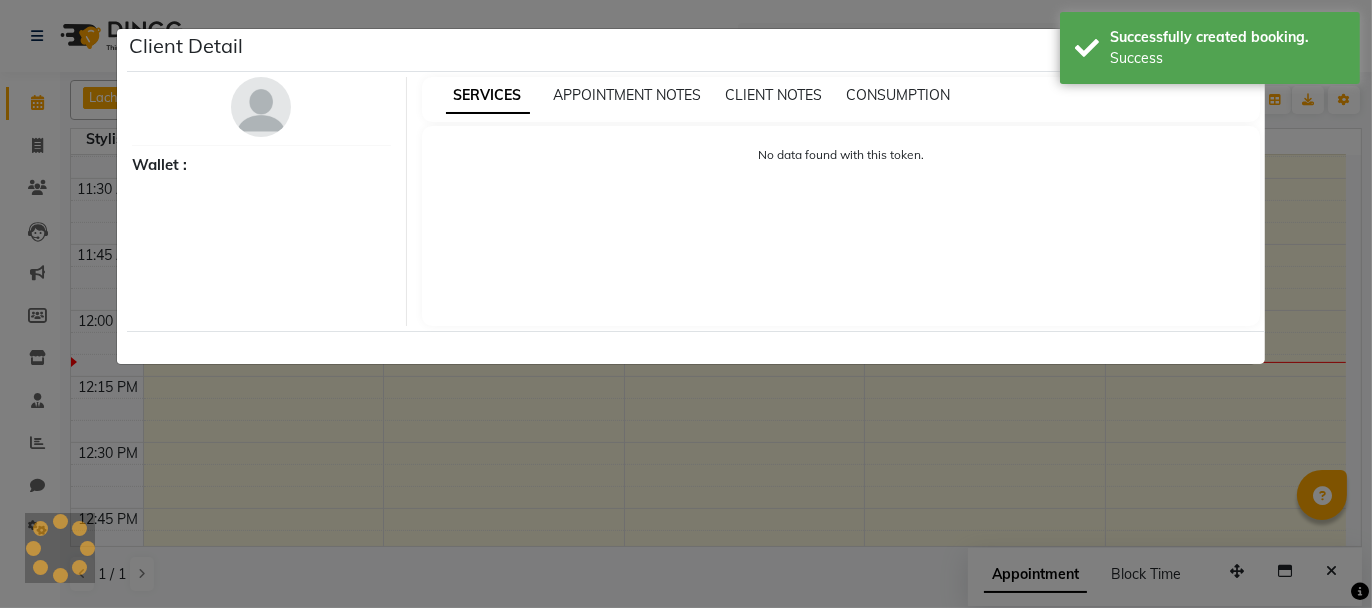 select on "7" 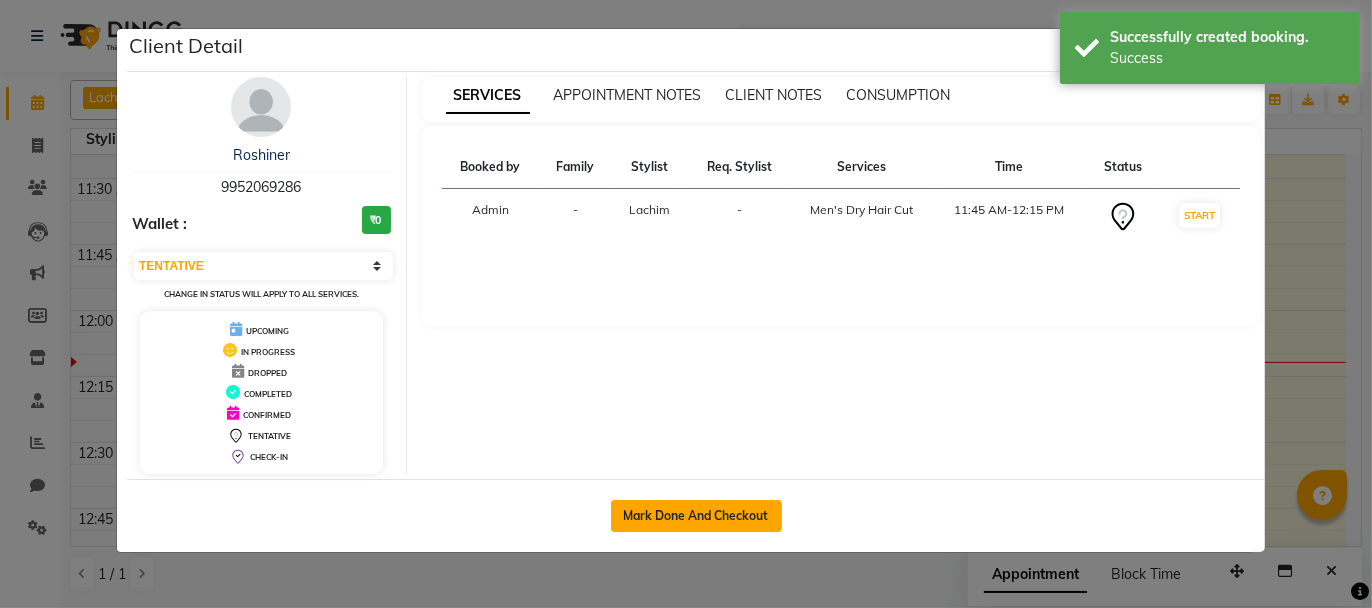 click on "Mark Done And Checkout" 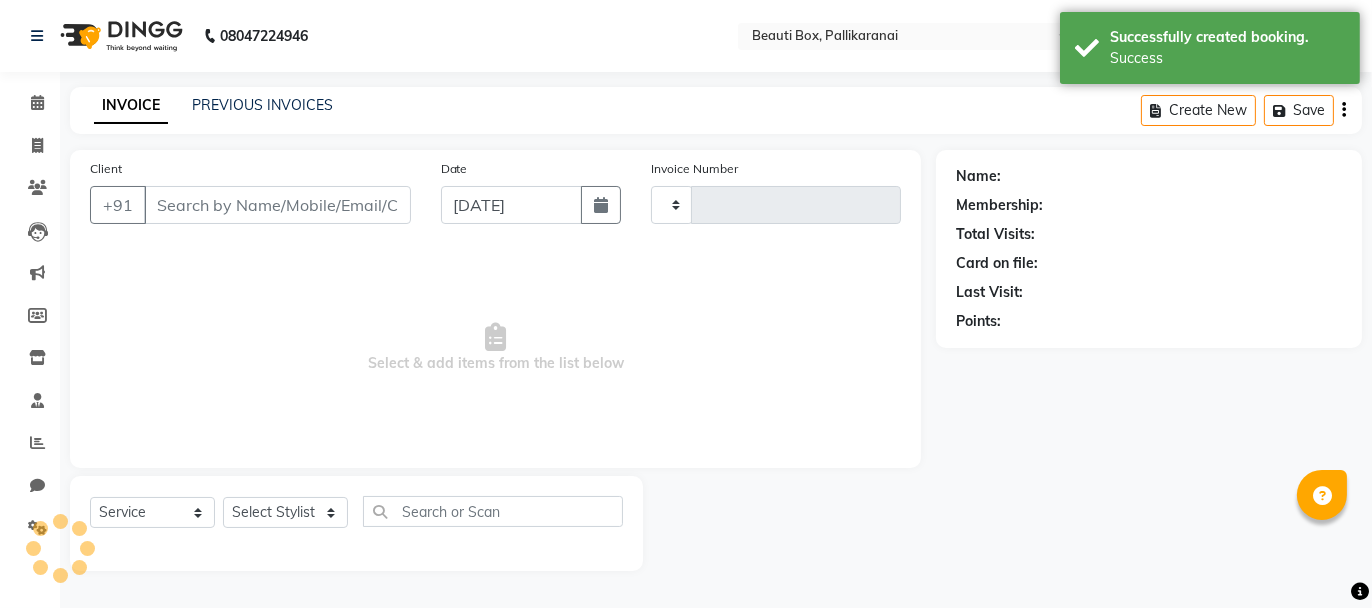 type on "1655" 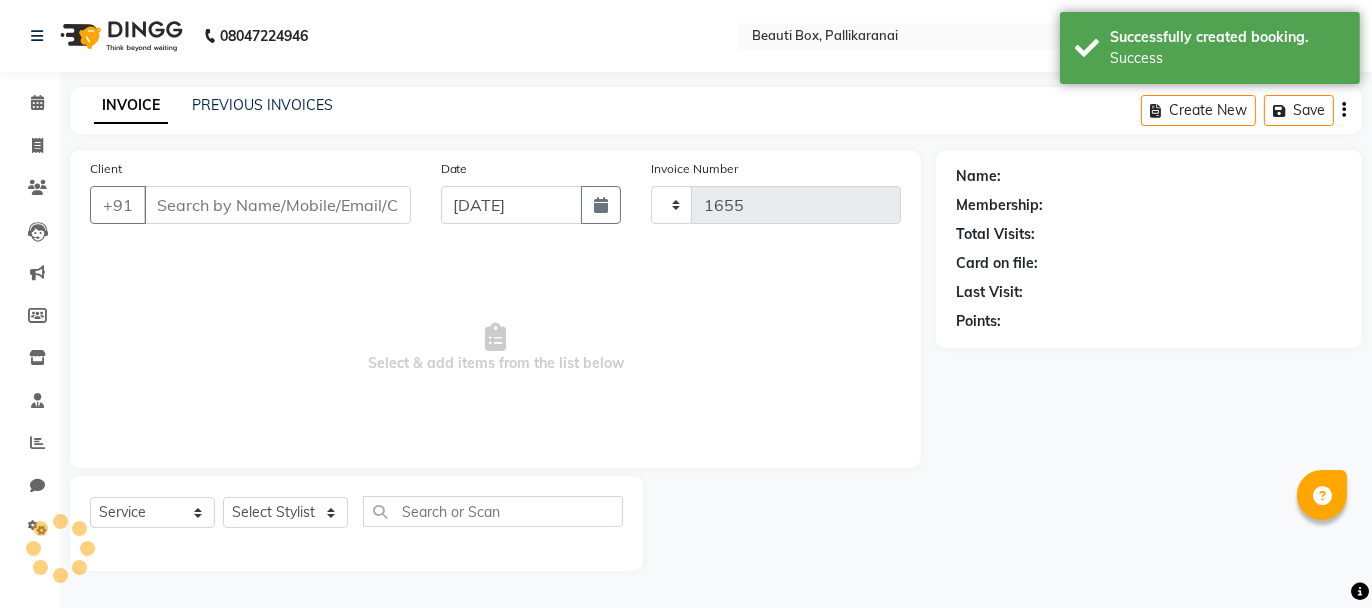 select on "11" 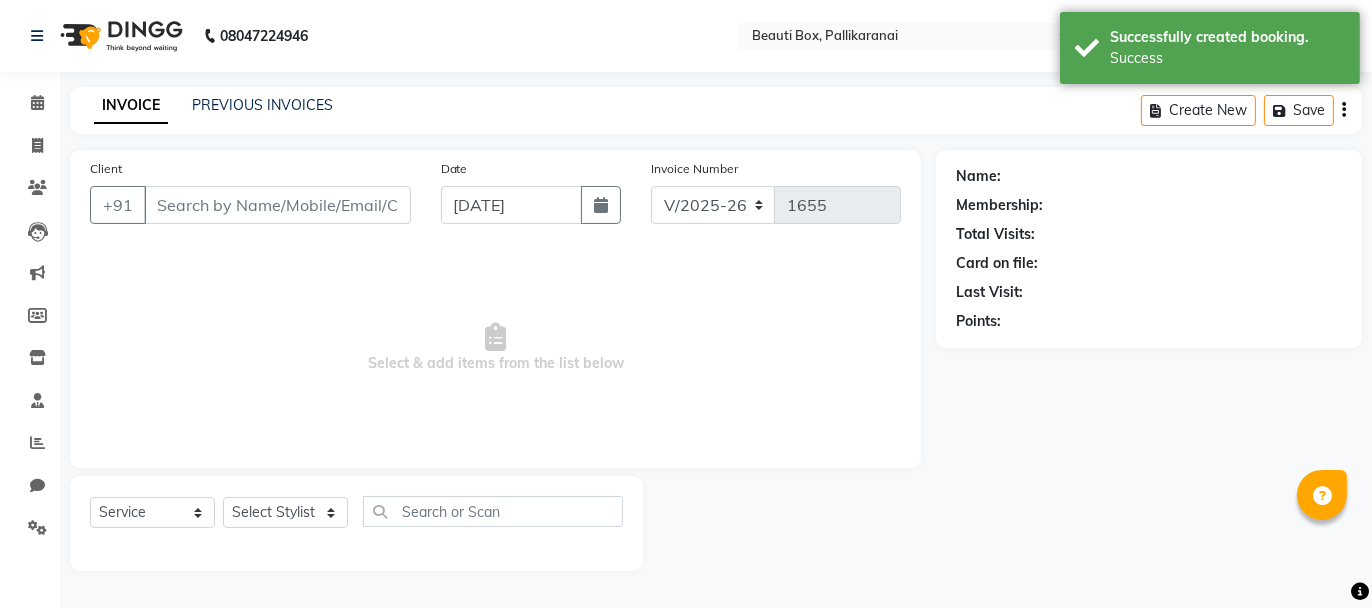 type on "9952069286" 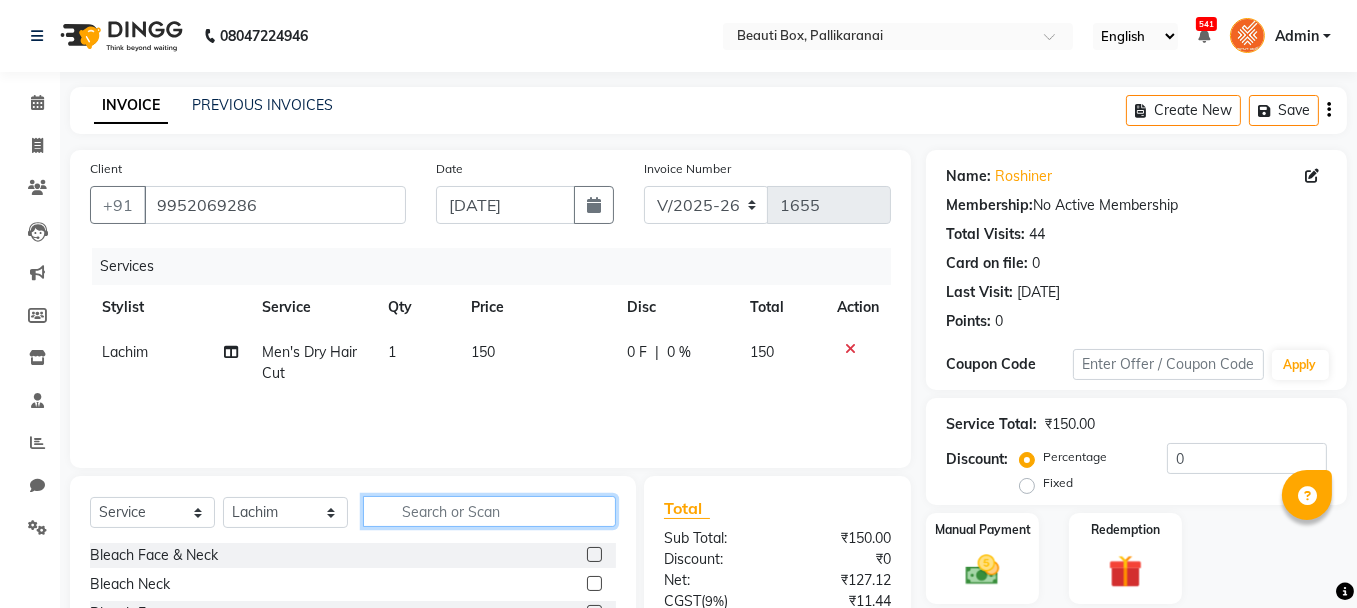 click 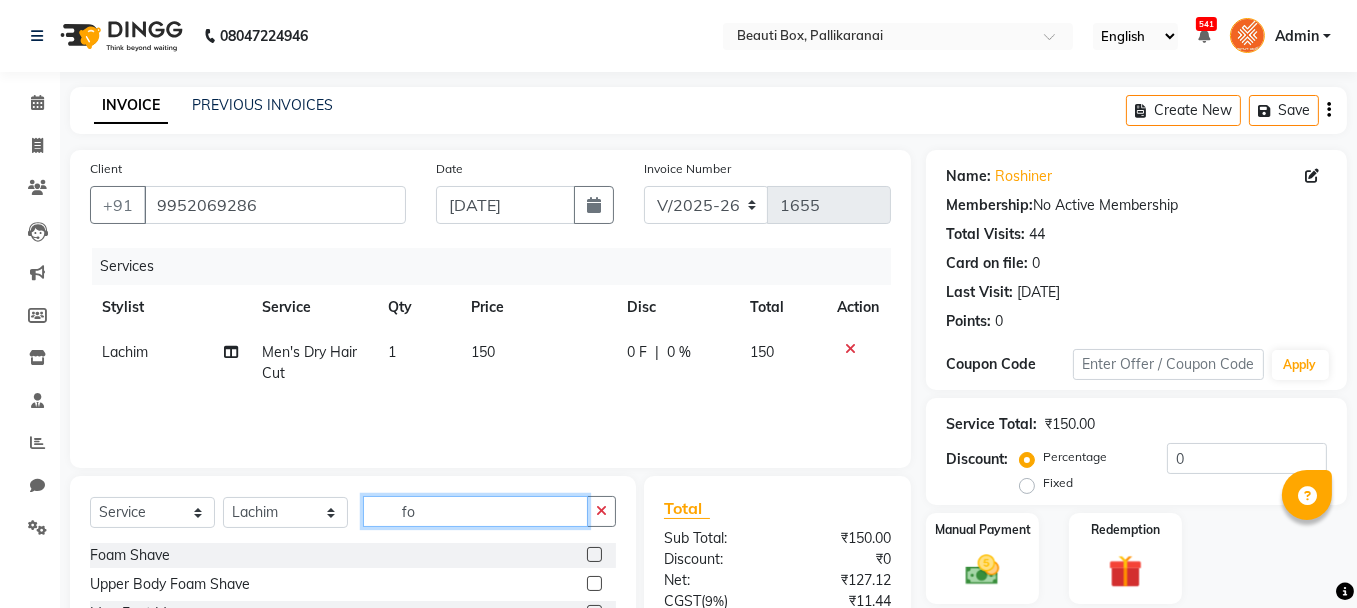 type on "fo" 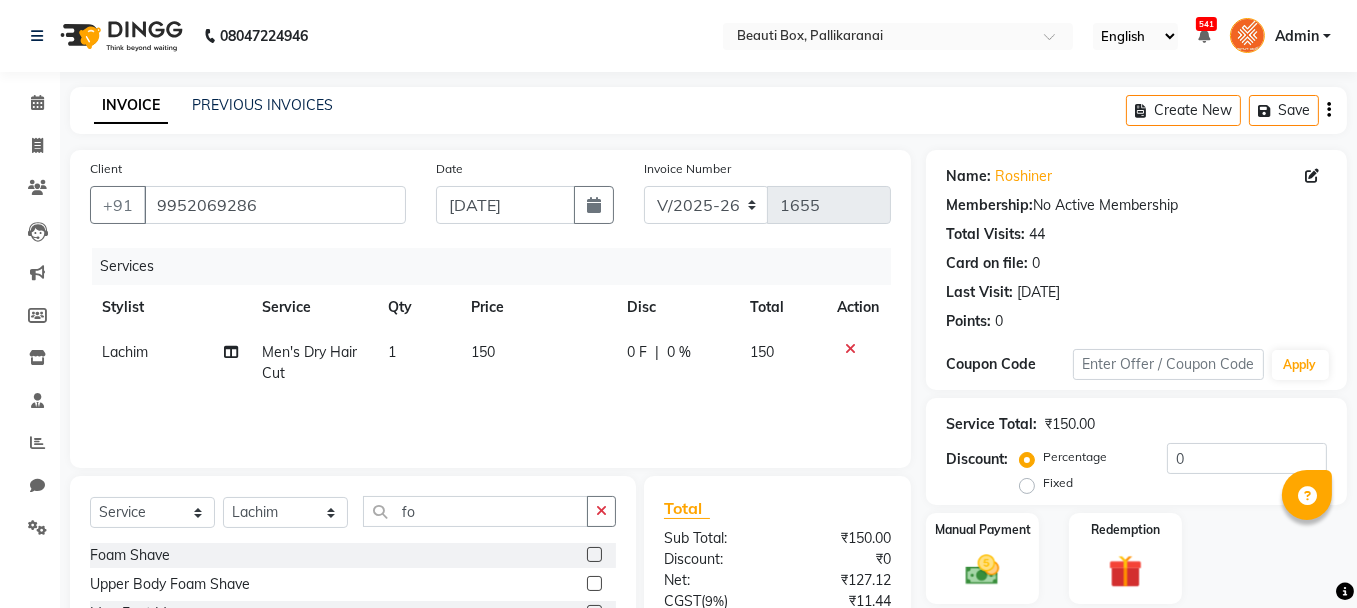 click 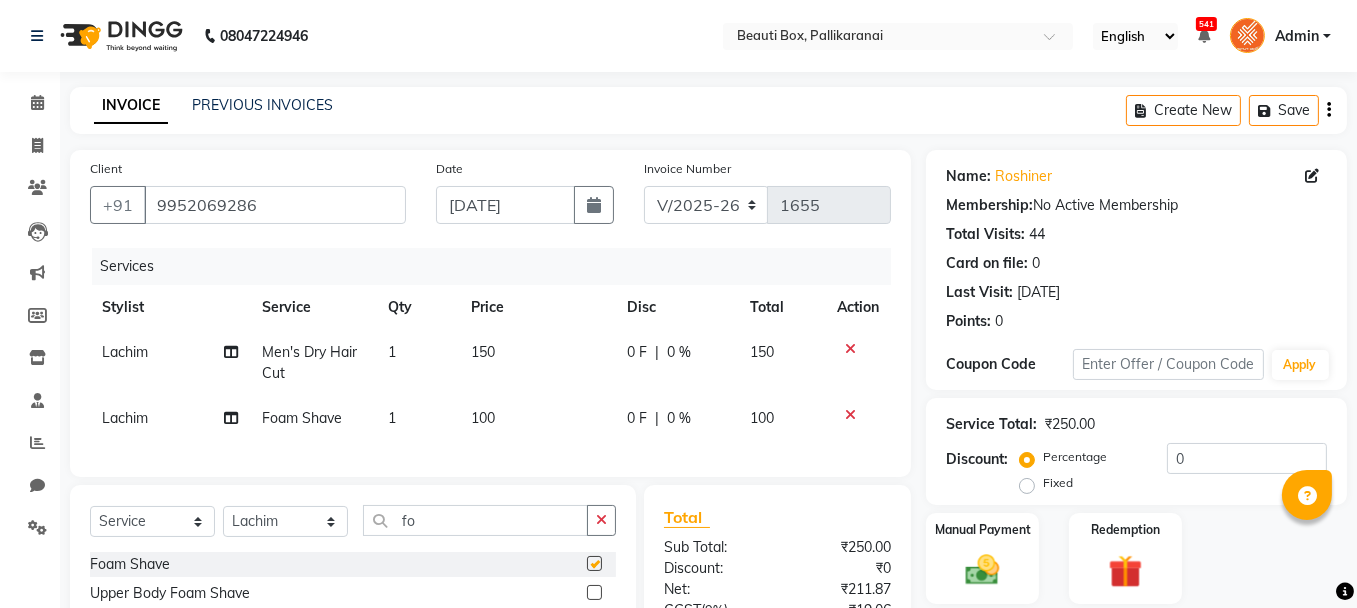 checkbox on "false" 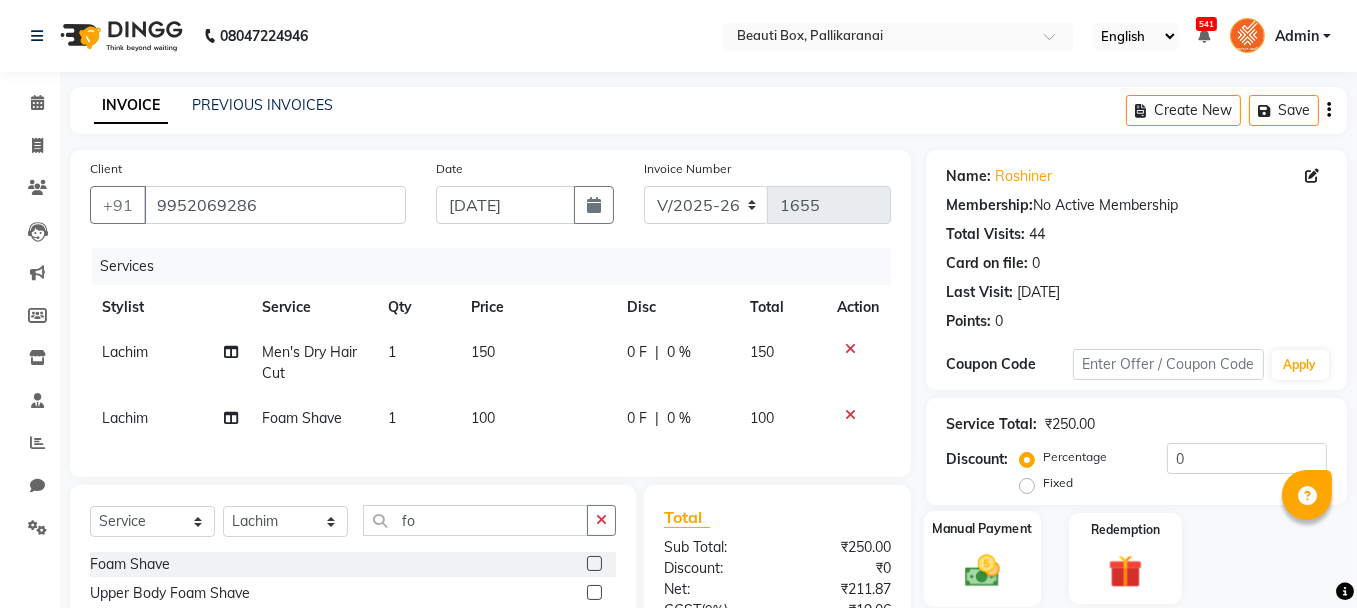 click 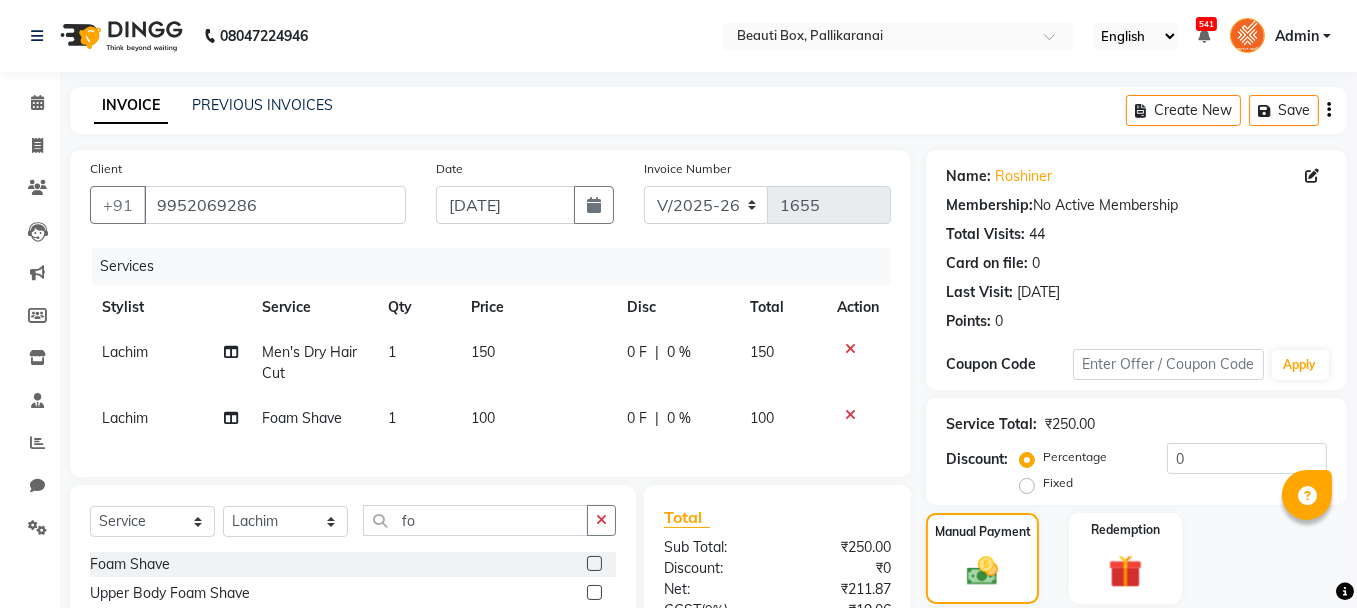 scroll, scrollTop: 214, scrollLeft: 0, axis: vertical 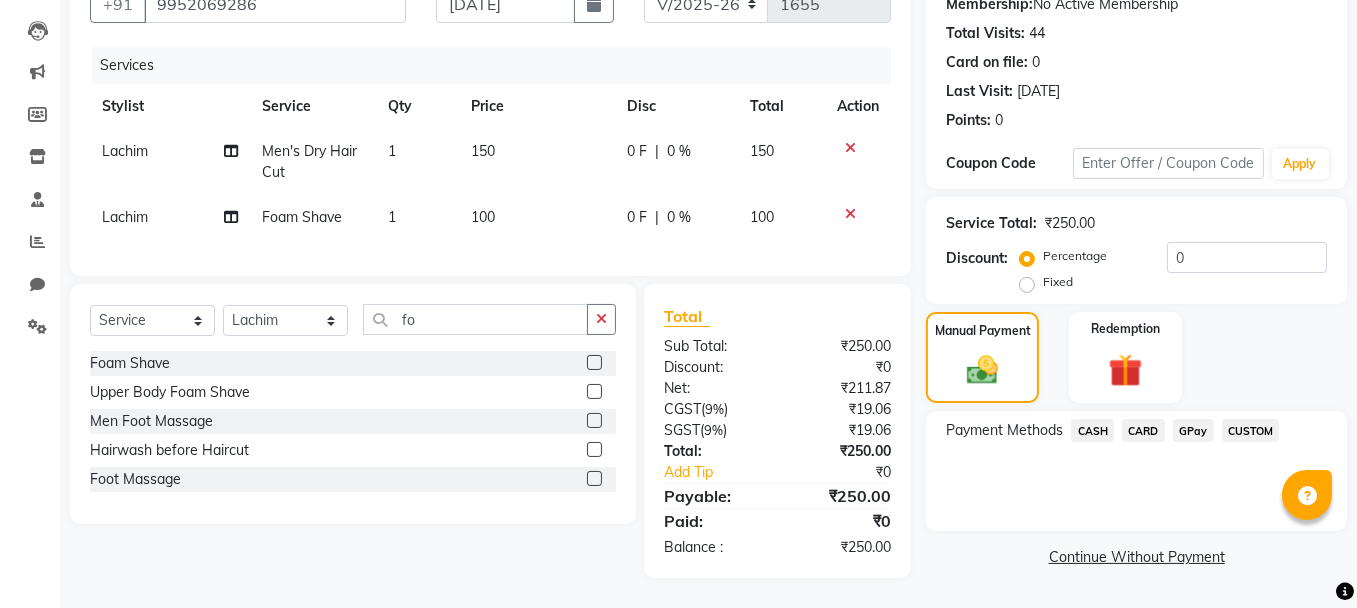 click on "GPay" 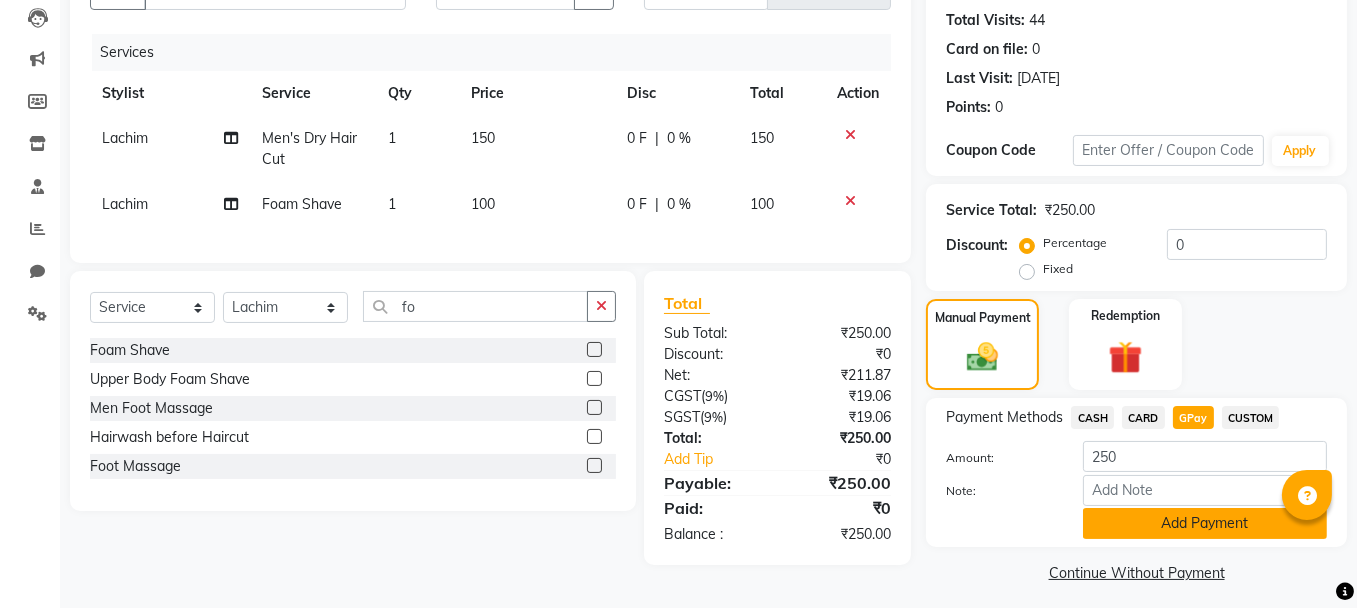 click on "Add Payment" 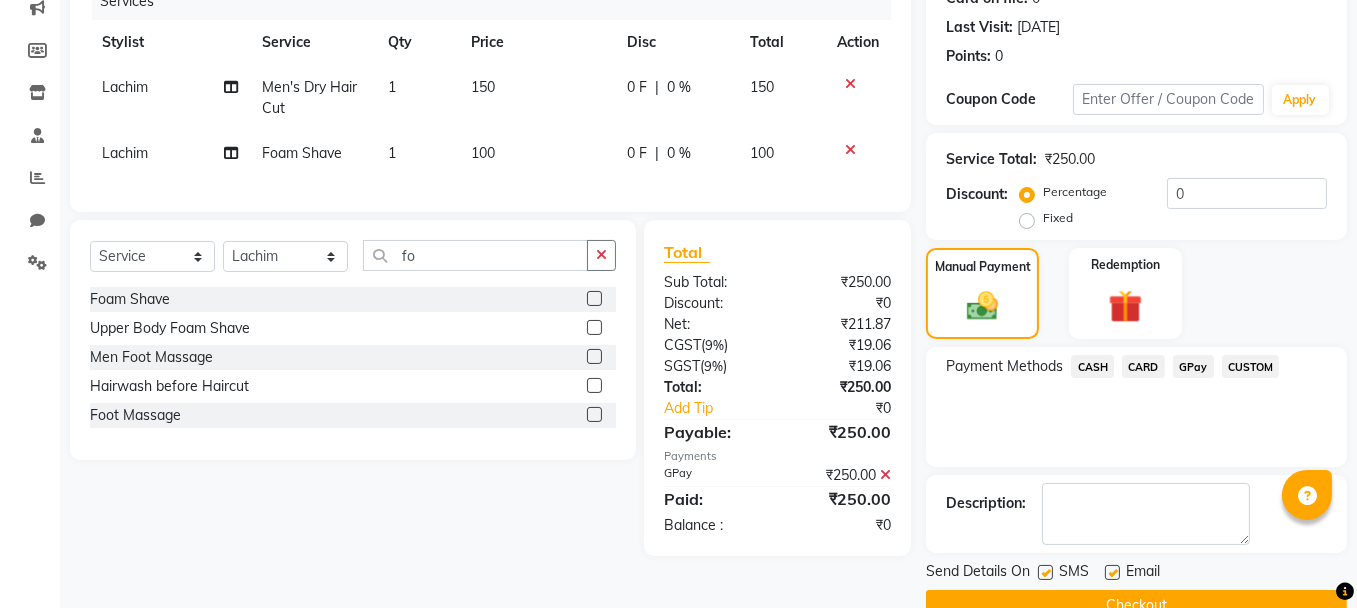 scroll, scrollTop: 305, scrollLeft: 0, axis: vertical 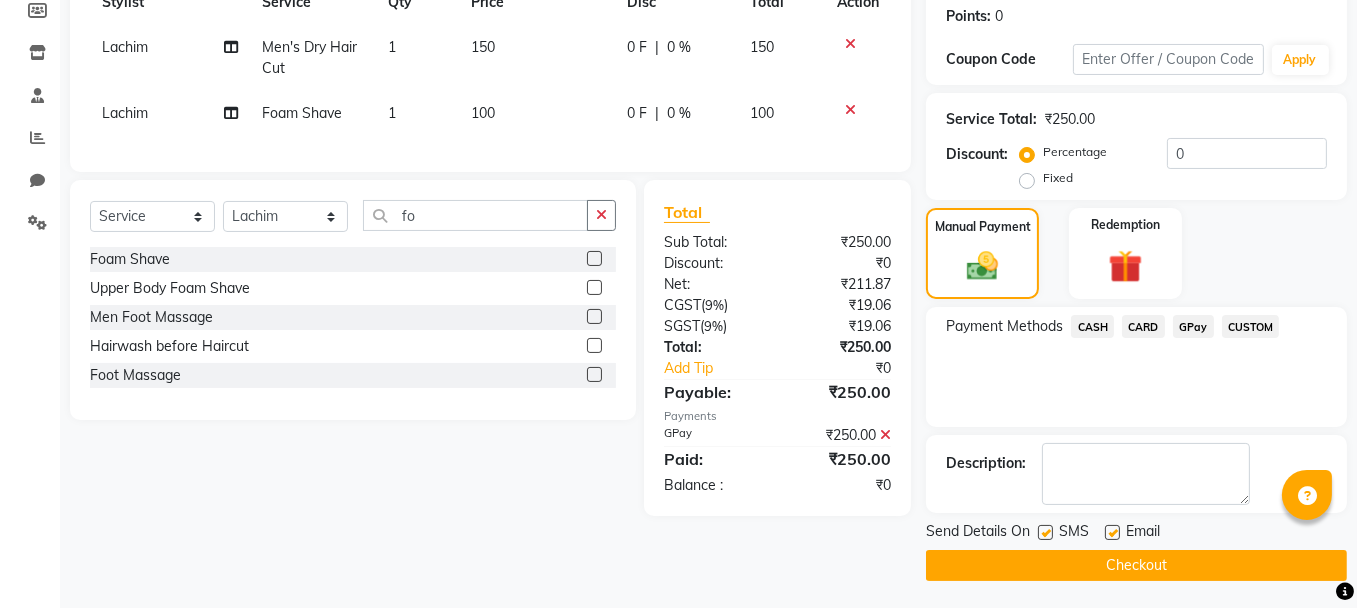 click on "Checkout" 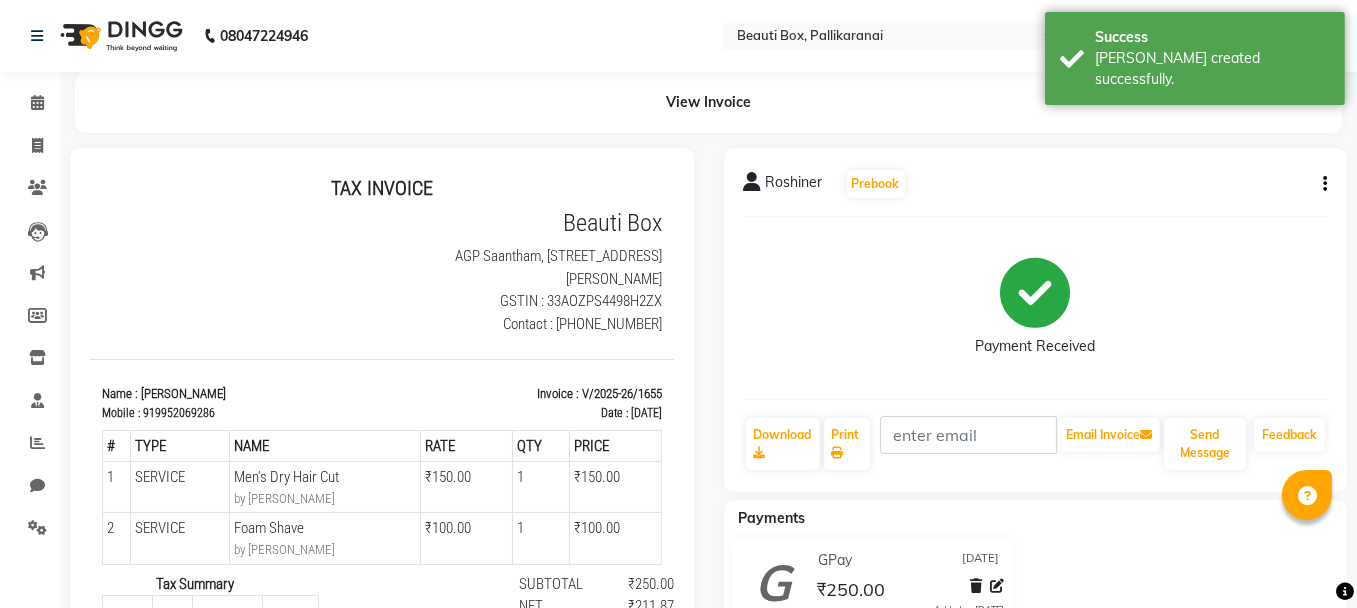 scroll, scrollTop: 0, scrollLeft: 0, axis: both 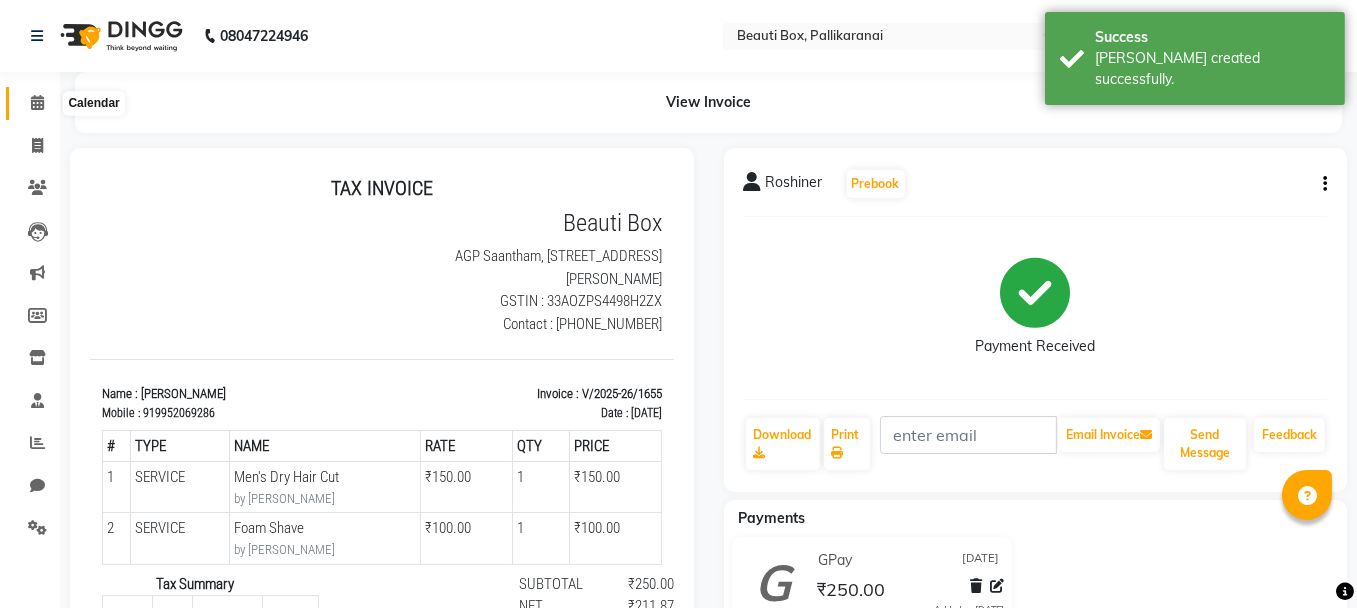 click 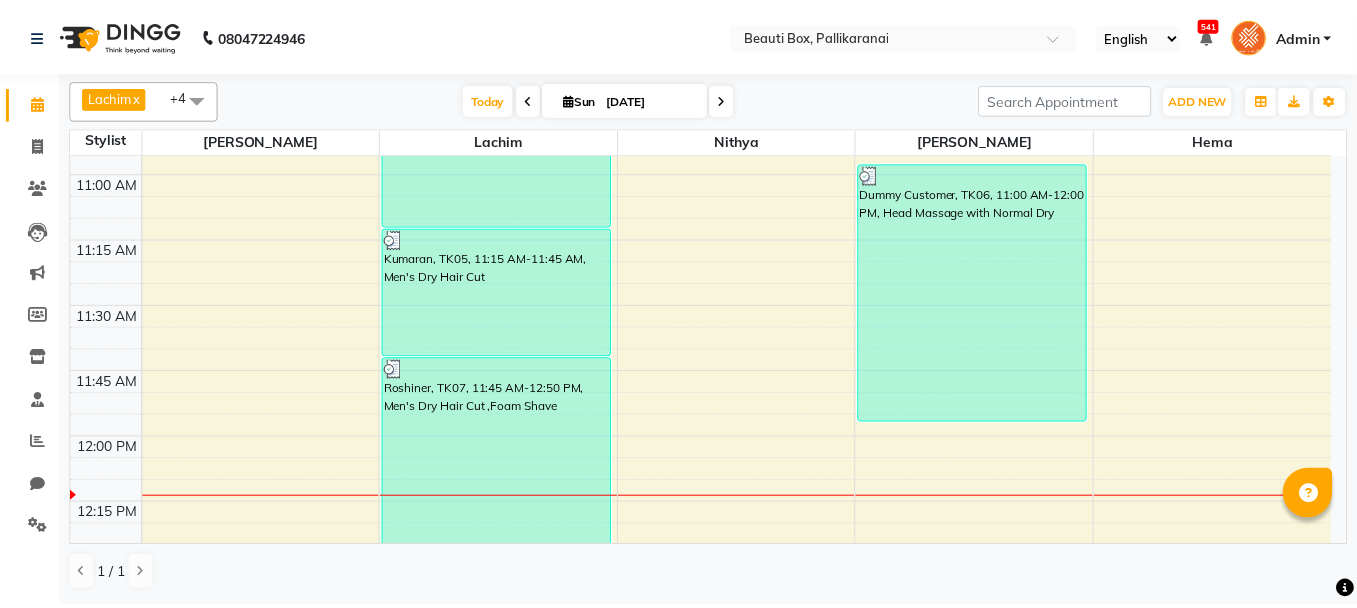 scroll, scrollTop: 800, scrollLeft: 0, axis: vertical 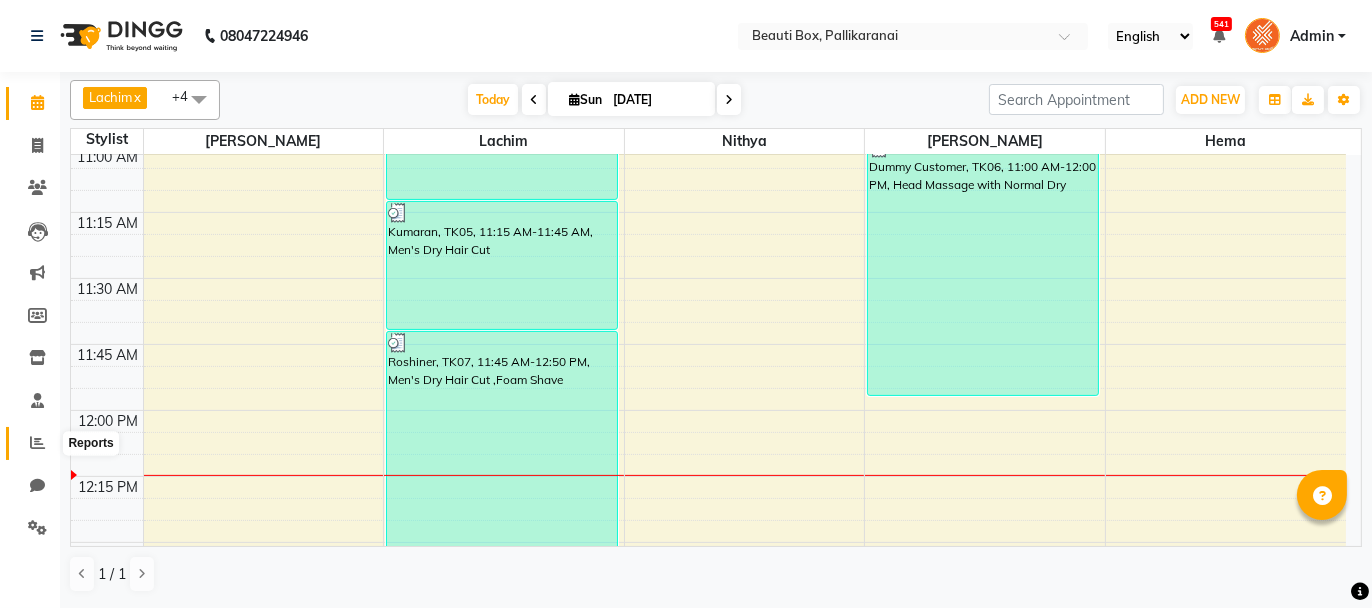 click 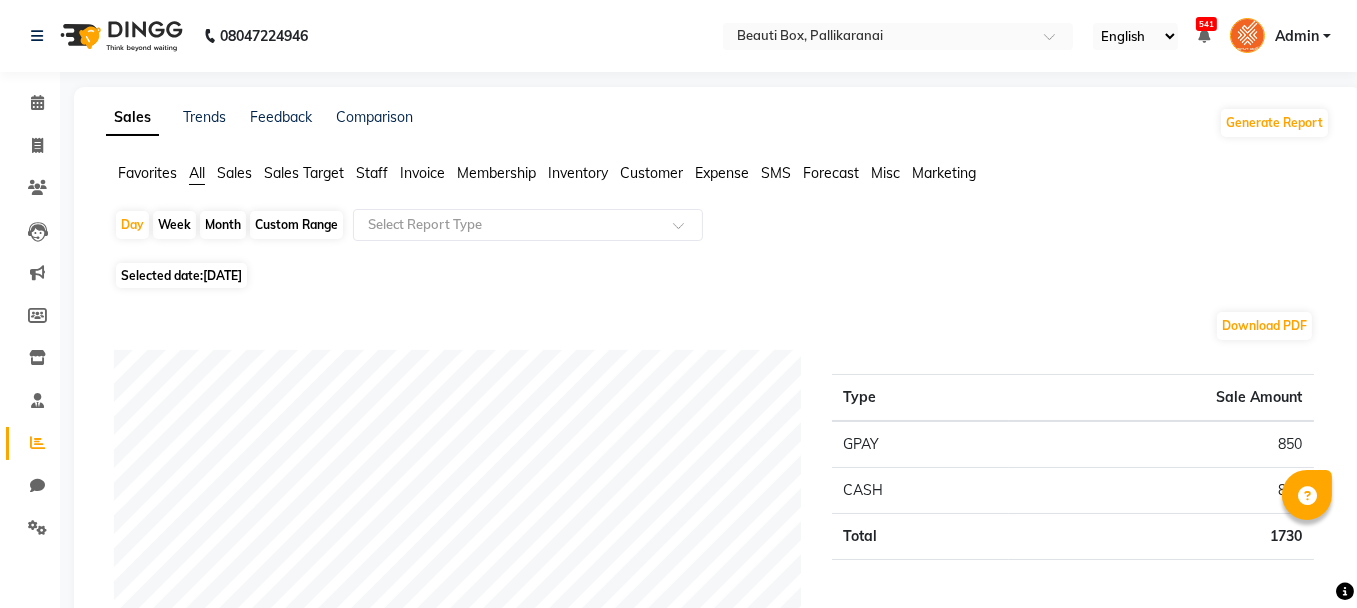 scroll, scrollTop: 532, scrollLeft: 0, axis: vertical 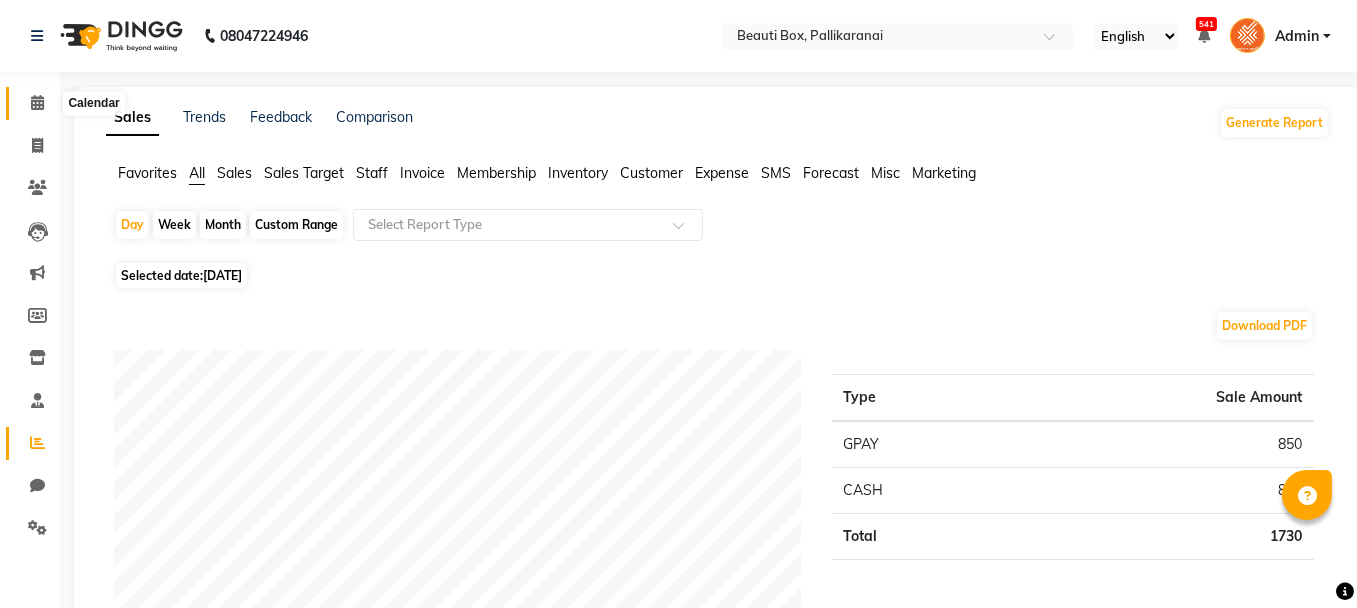 click 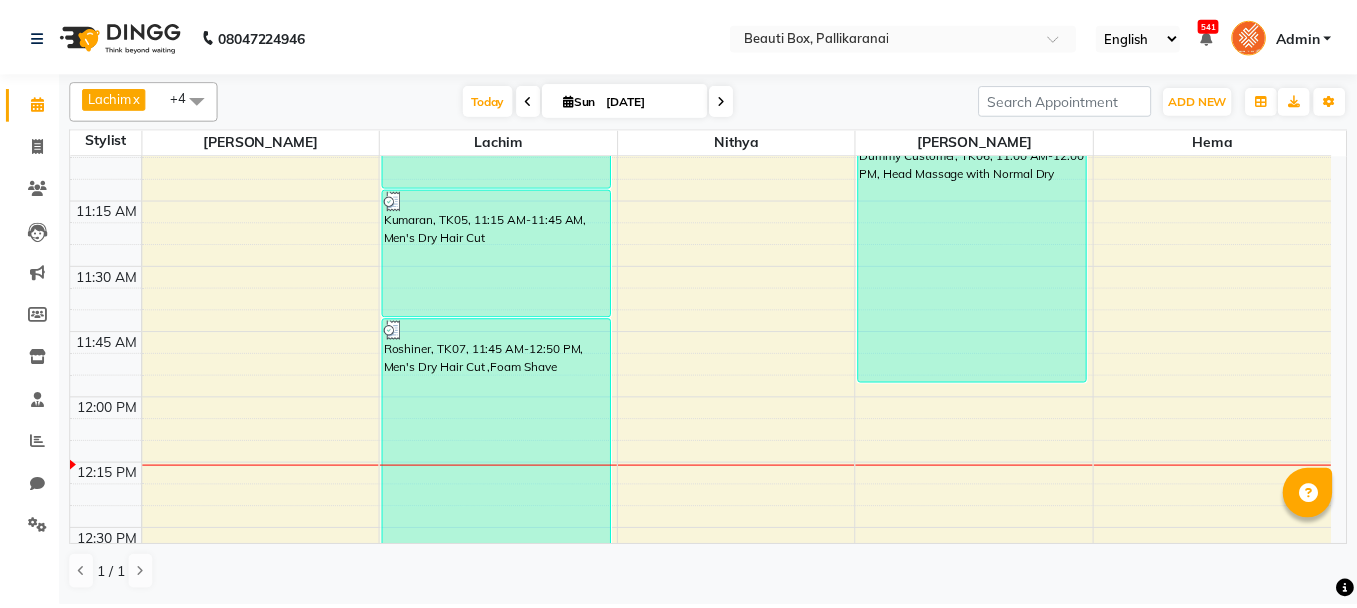 scroll, scrollTop: 942, scrollLeft: 0, axis: vertical 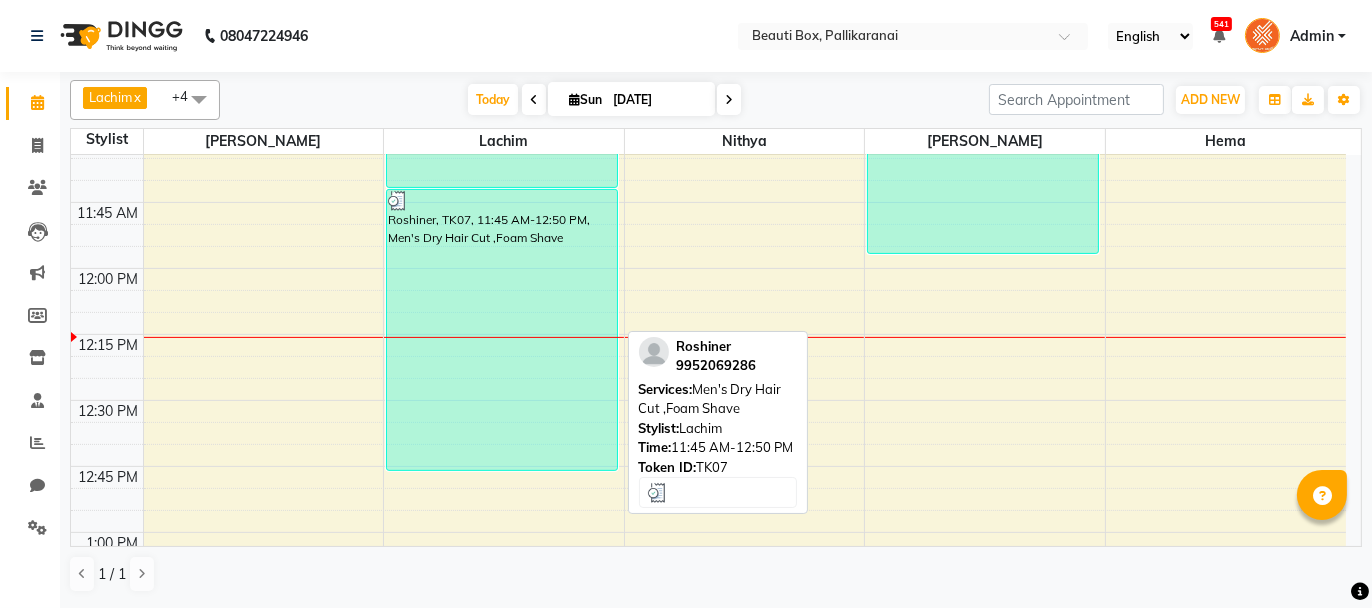 click on "Roshiner, TK07, 11:45 AM-12:50 PM, Men's Dry Hair Cut ,Foam Shave" at bounding box center [502, 330] 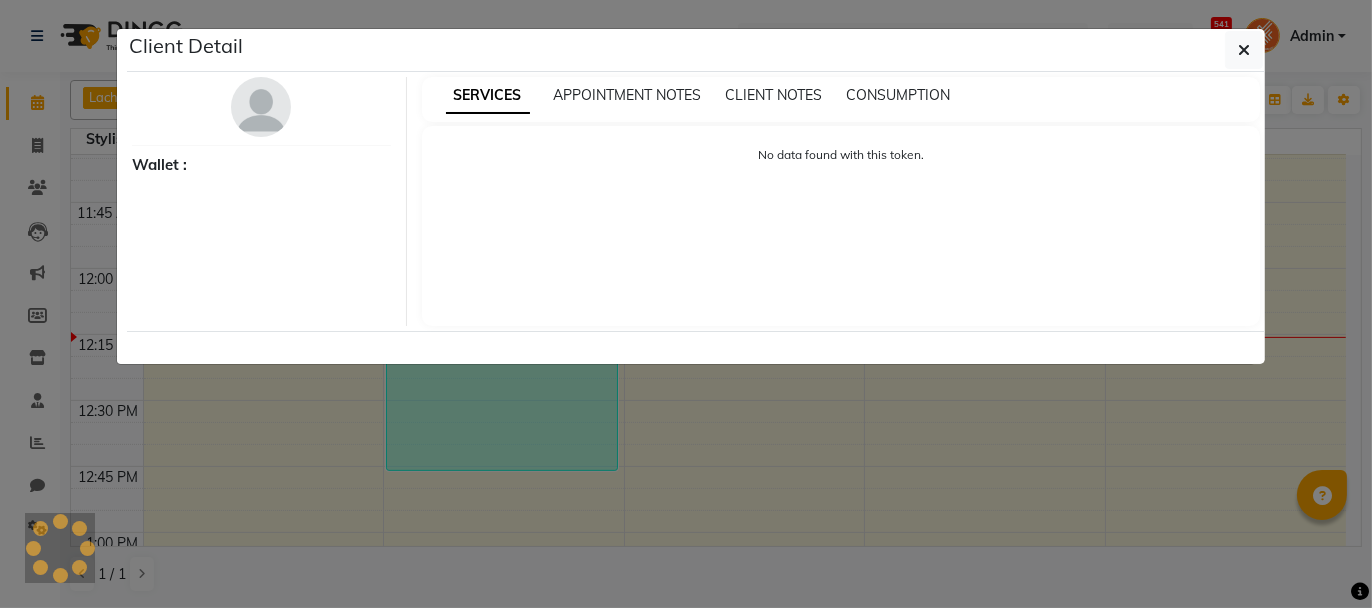 select on "3" 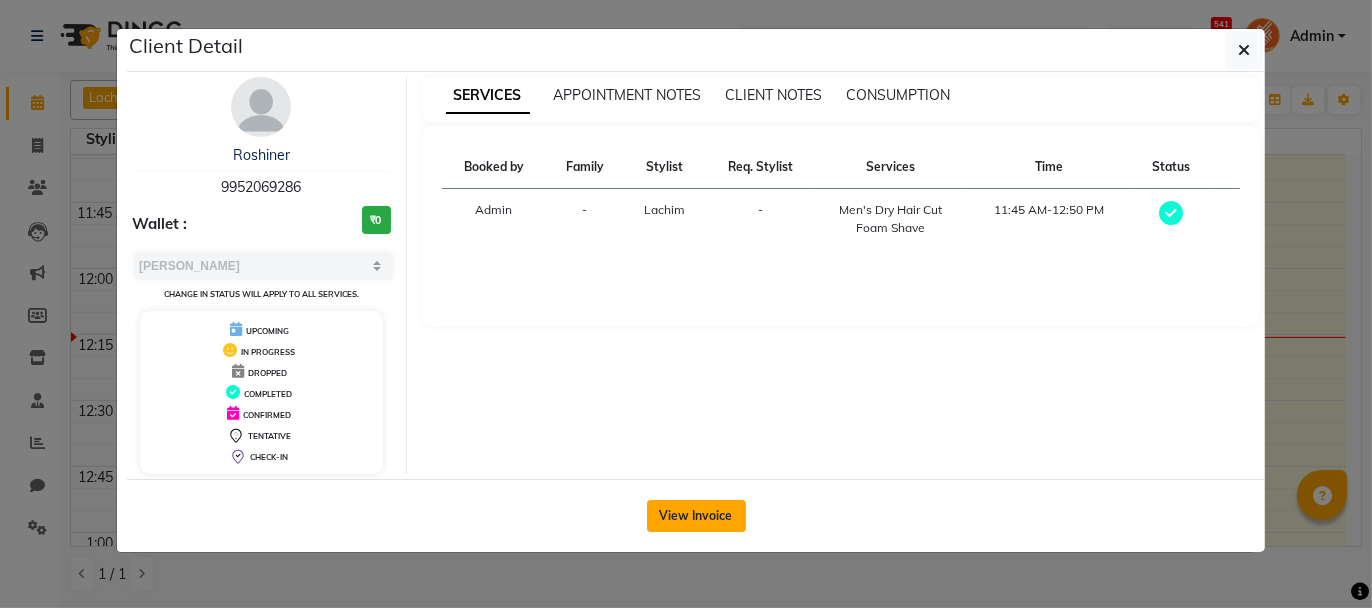 click on "View Invoice" 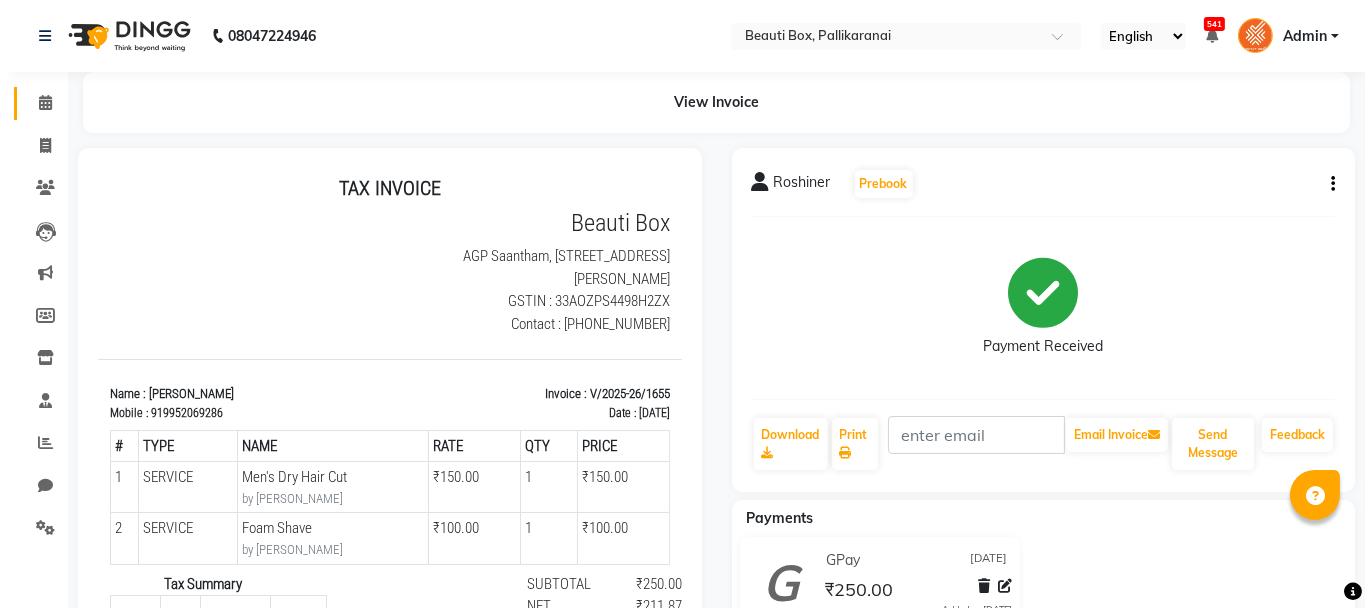 scroll, scrollTop: 0, scrollLeft: 0, axis: both 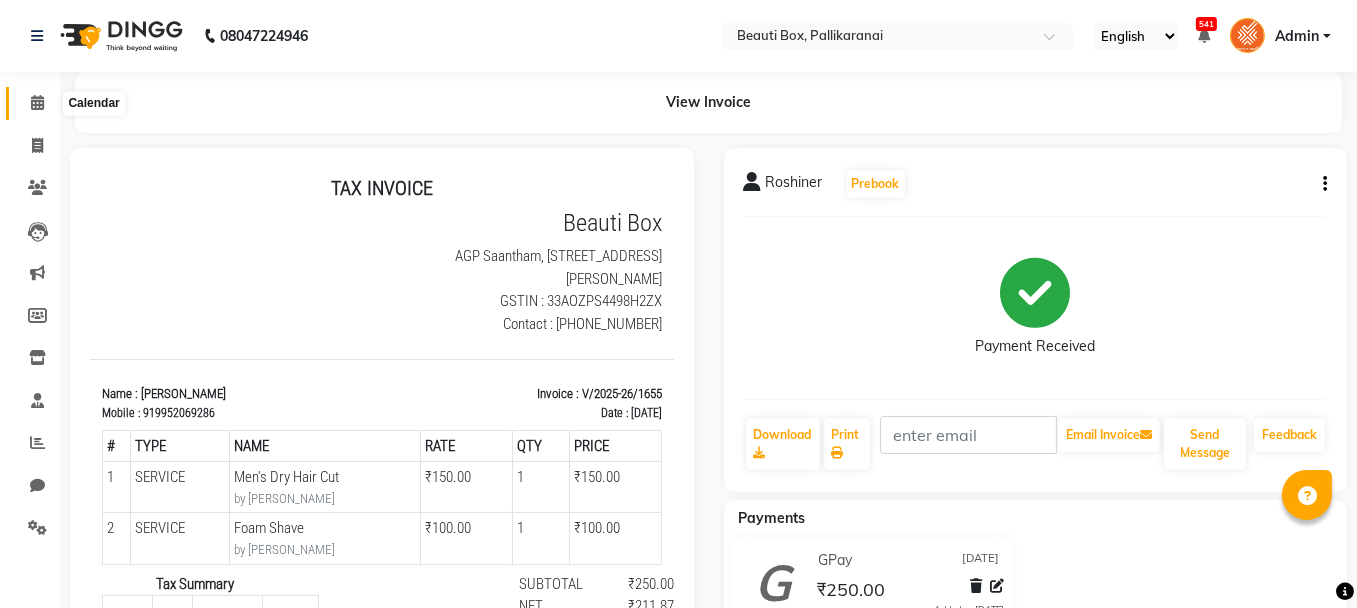 click 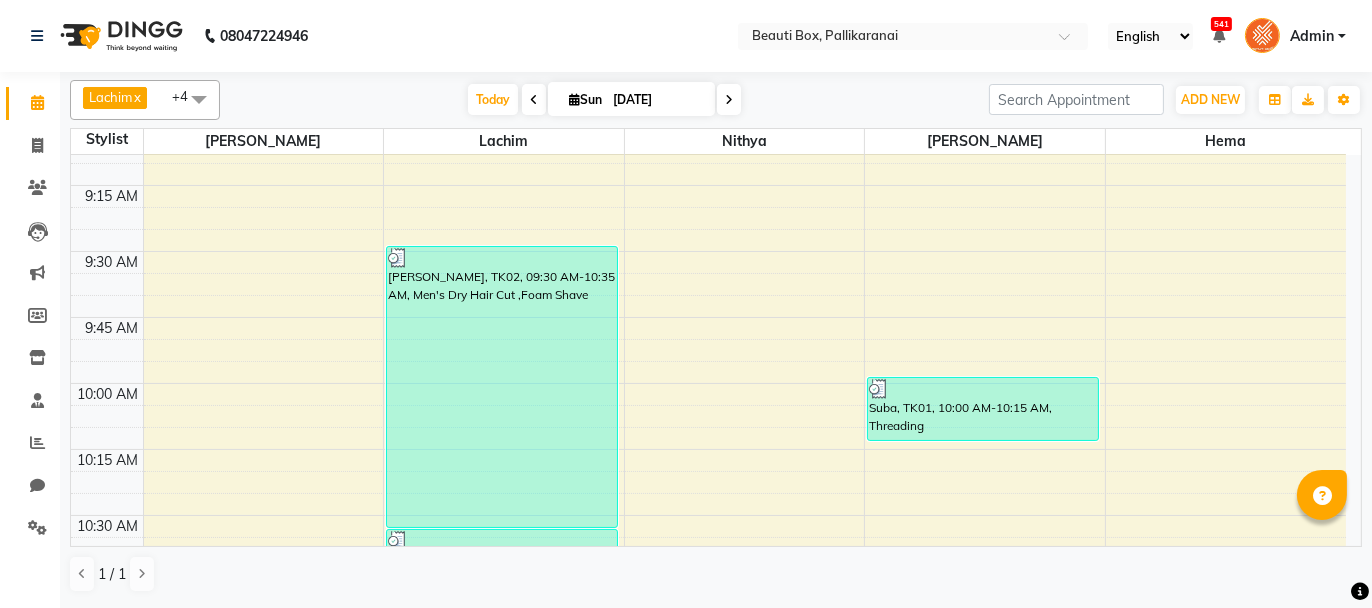 scroll, scrollTop: 300, scrollLeft: 0, axis: vertical 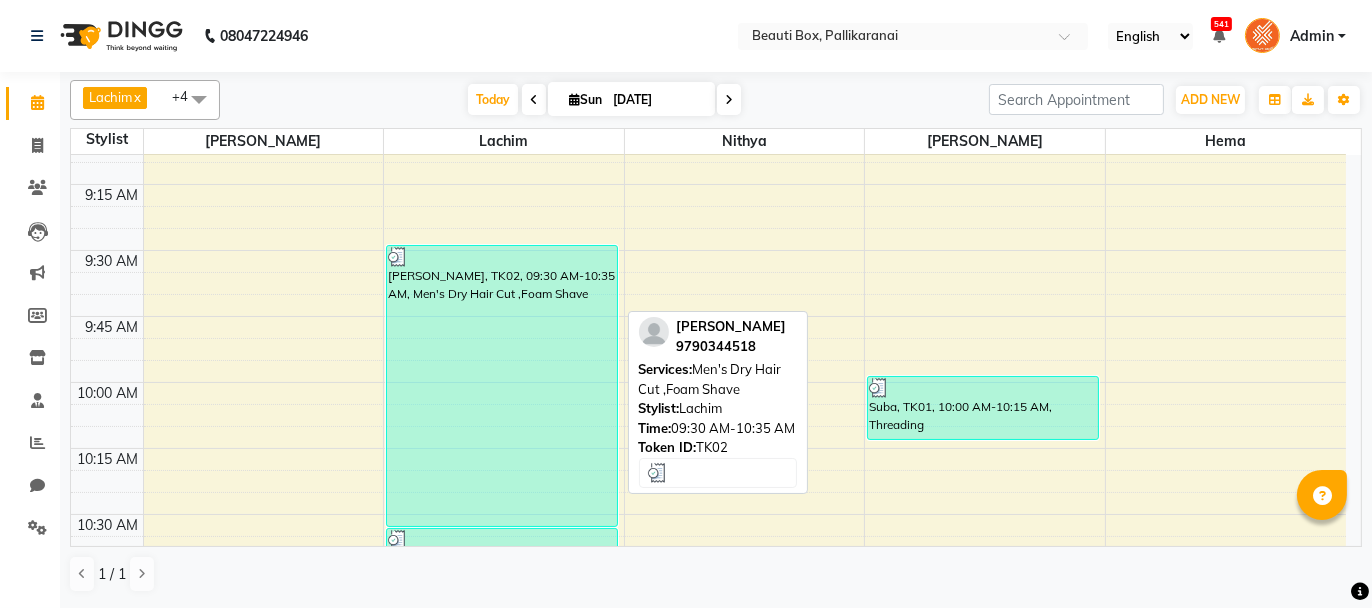 click on "[PERSON_NAME], TK02, 09:30 AM-10:35 AM, Men's Dry Hair Cut ,Foam Shave" at bounding box center [502, 386] 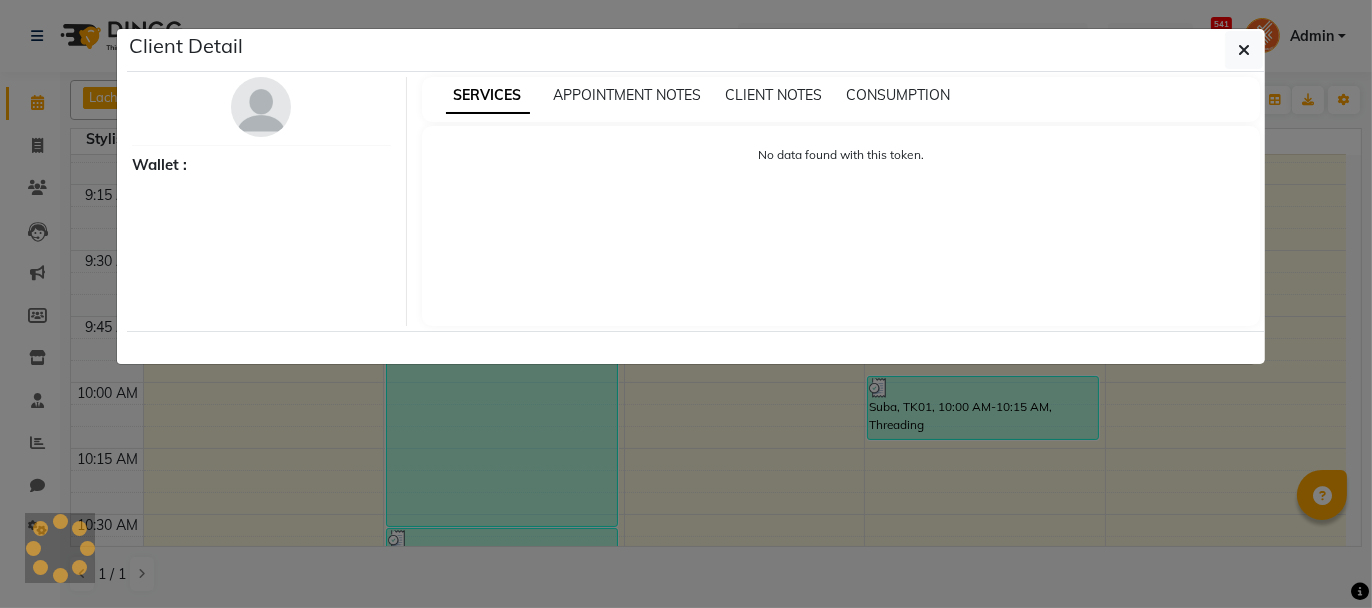 select on "3" 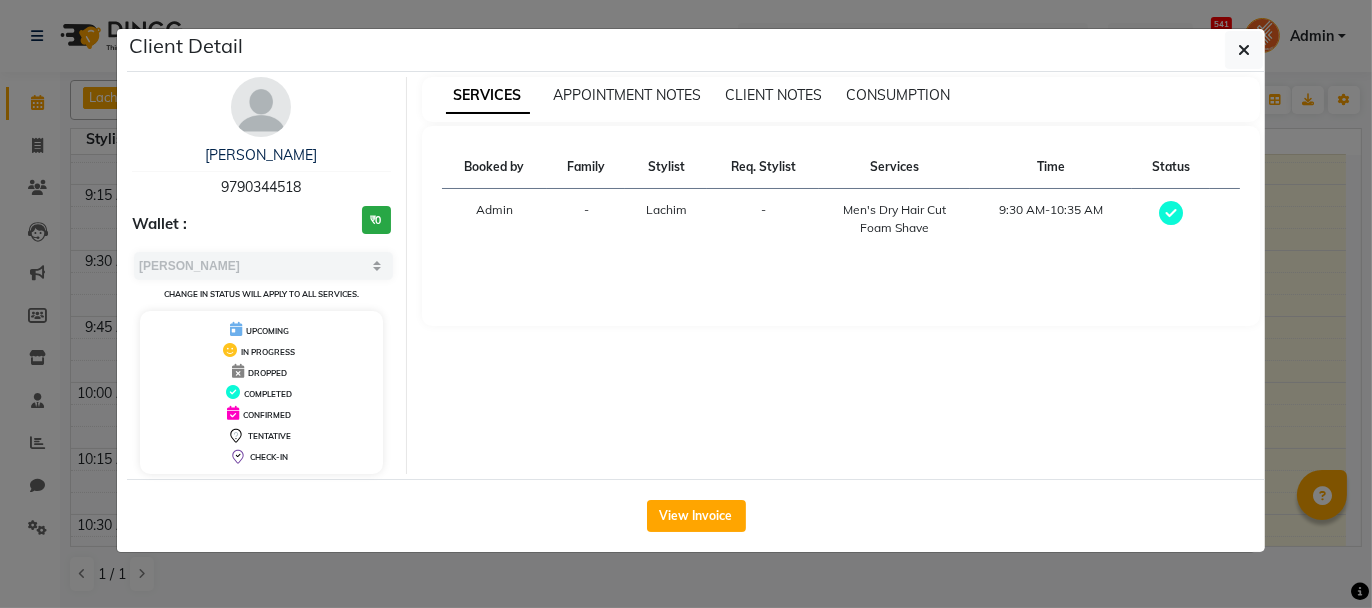 click on "Client Detail  [PERSON_NAME]    9790344518 Wallet : ₹0 Select MARK DONE UPCOMING Change in status will apply to all services. UPCOMING IN PROGRESS DROPPED COMPLETED CONFIRMED TENTATIVE CHECK-IN SERVICES APPOINTMENT NOTES CLIENT NOTES CONSUMPTION Booked by Family Stylist Req. Stylist Services Time Status  Admin  - Lachim -  Men's Dry Hair Cut    Foam Shave    9:30 AM-10:35 AM   View Invoice" 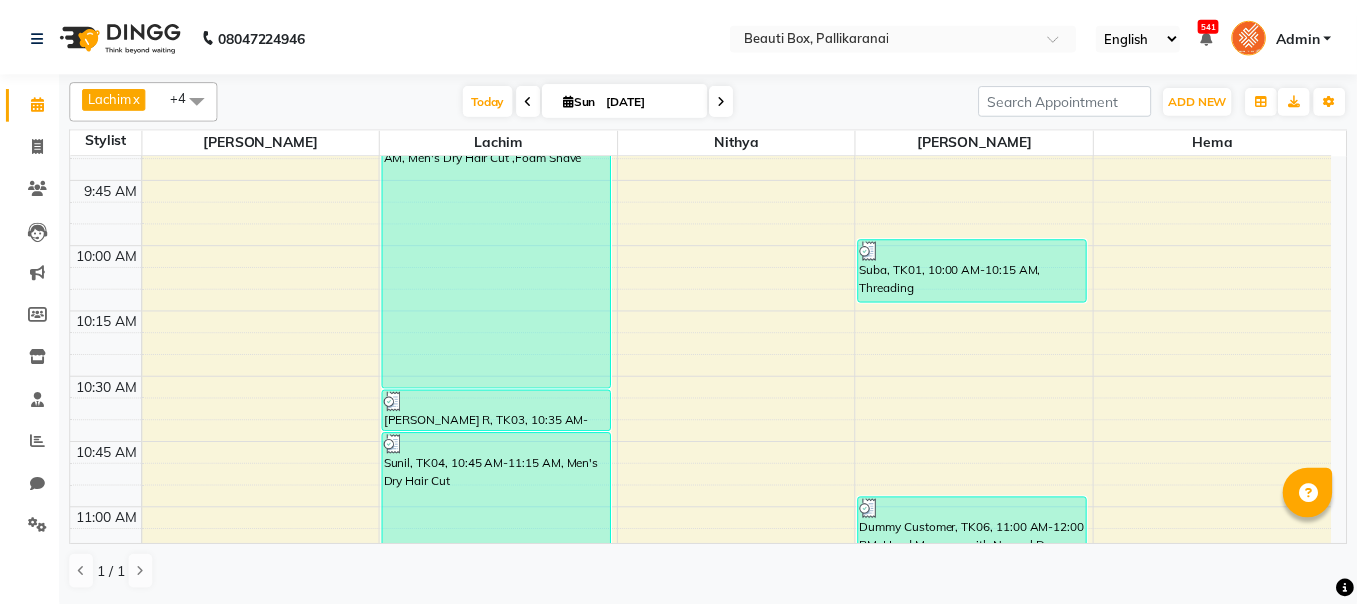 scroll, scrollTop: 500, scrollLeft: 0, axis: vertical 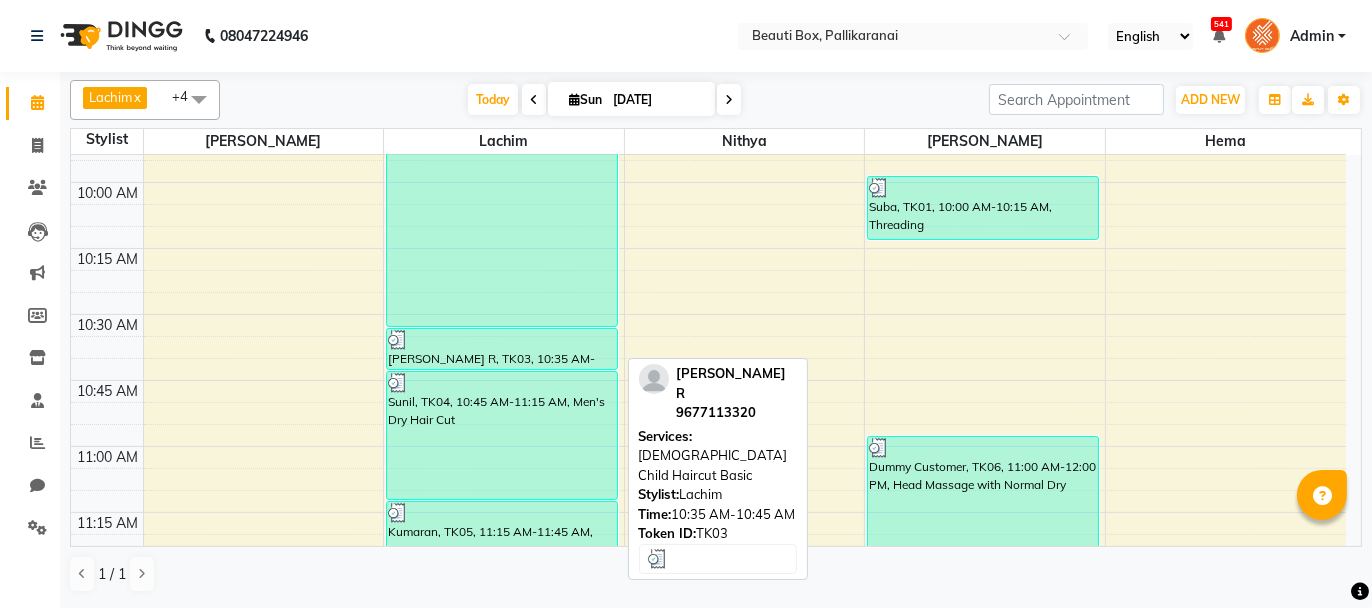 click at bounding box center (502, 340) 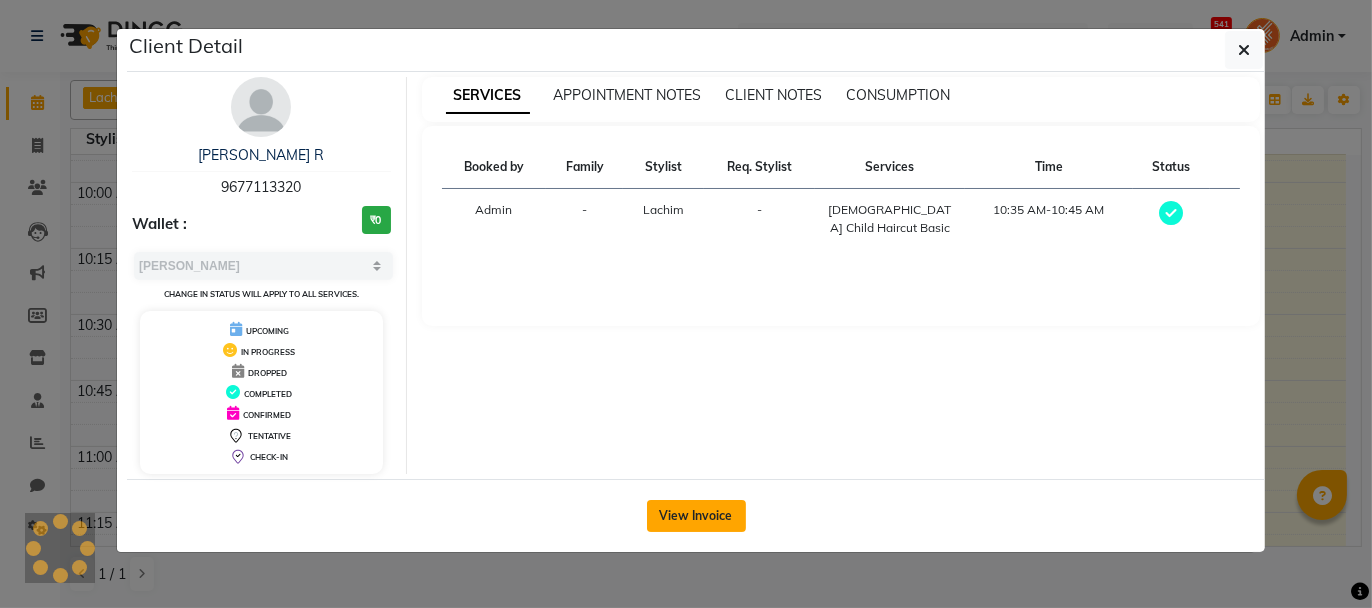 click on "View Invoice" 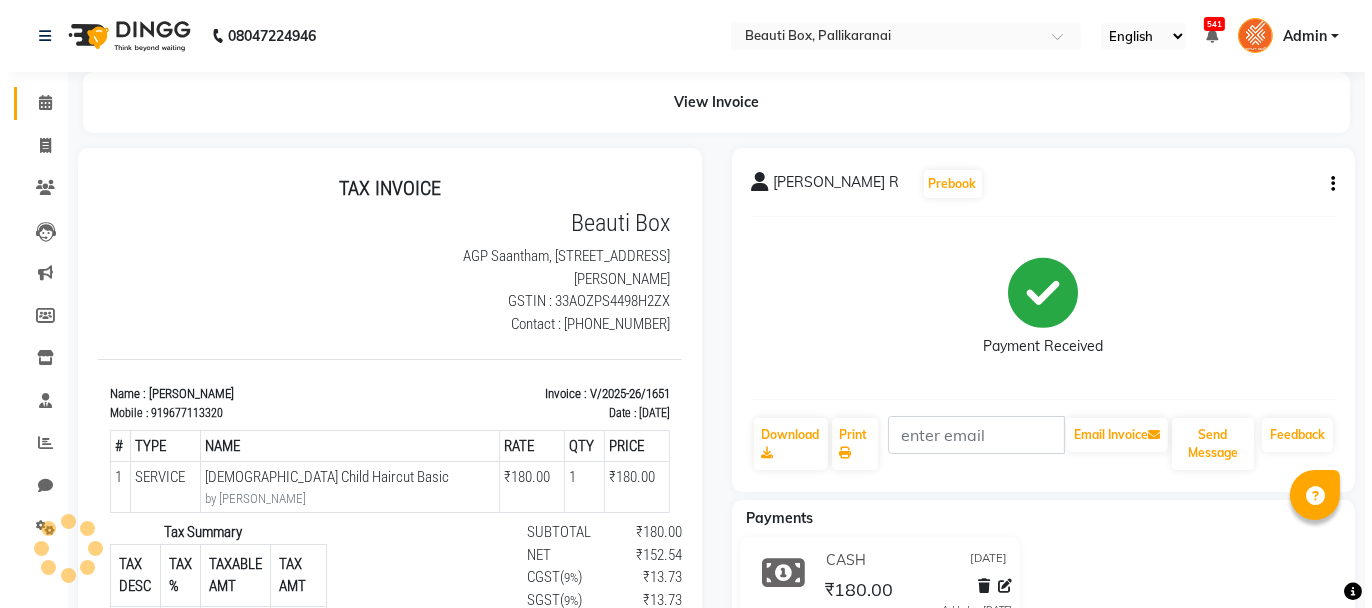scroll, scrollTop: 0, scrollLeft: 0, axis: both 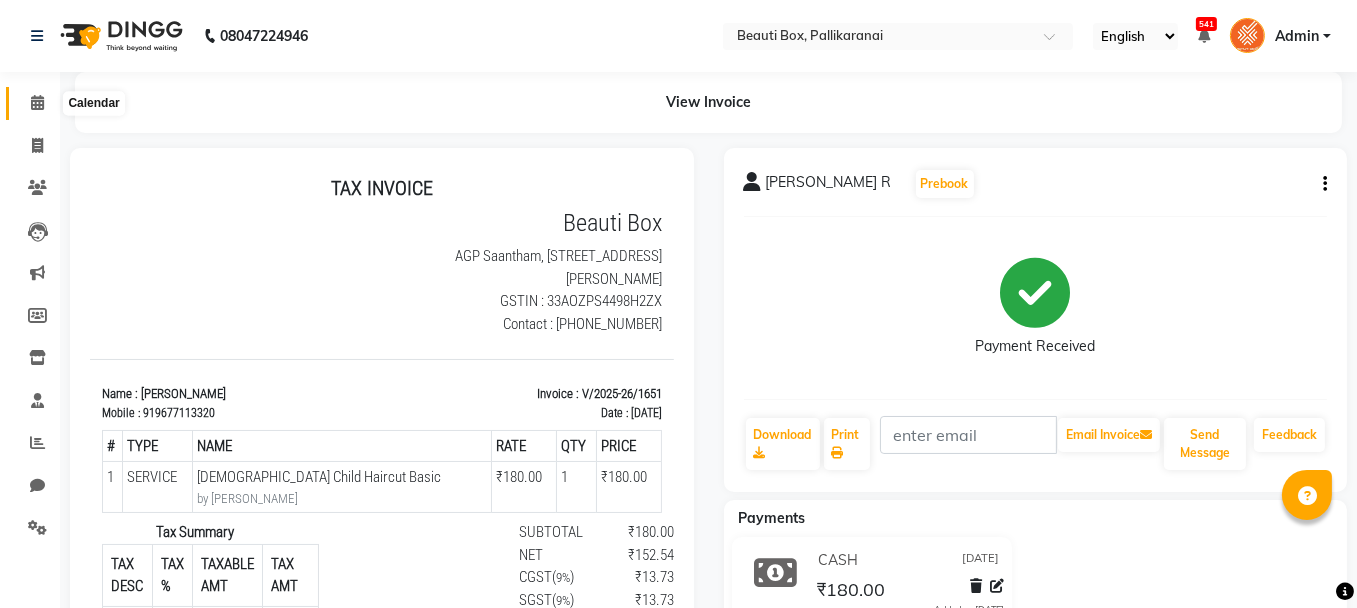 click 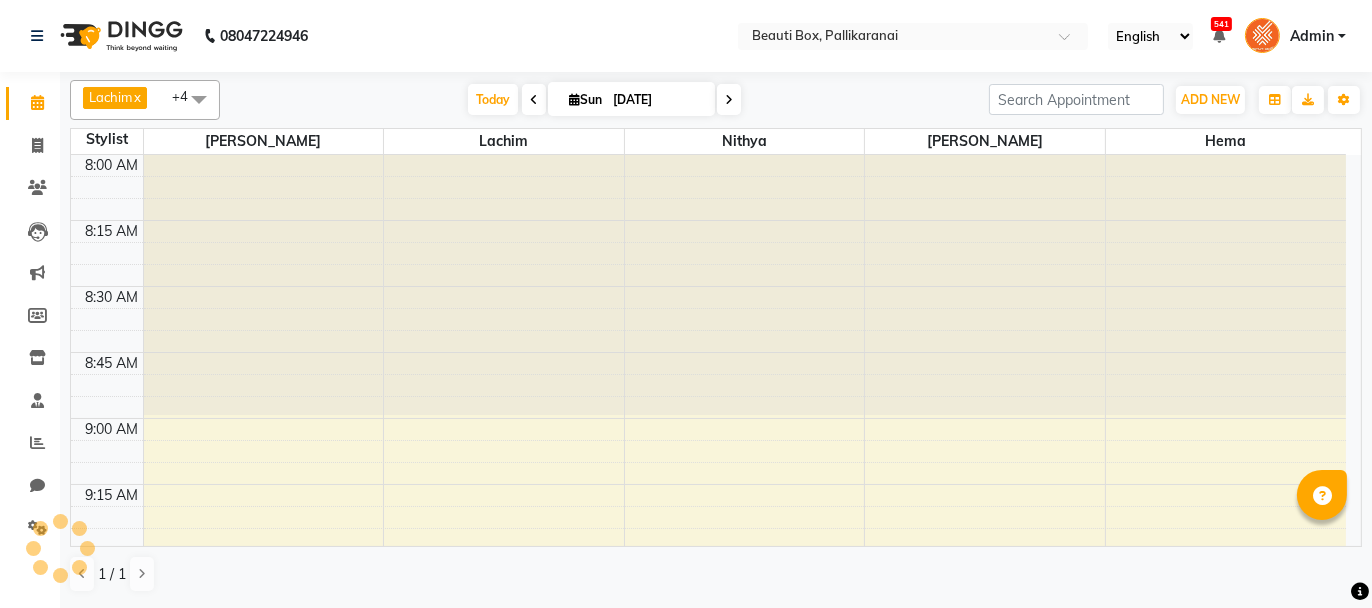 scroll, scrollTop: 0, scrollLeft: 0, axis: both 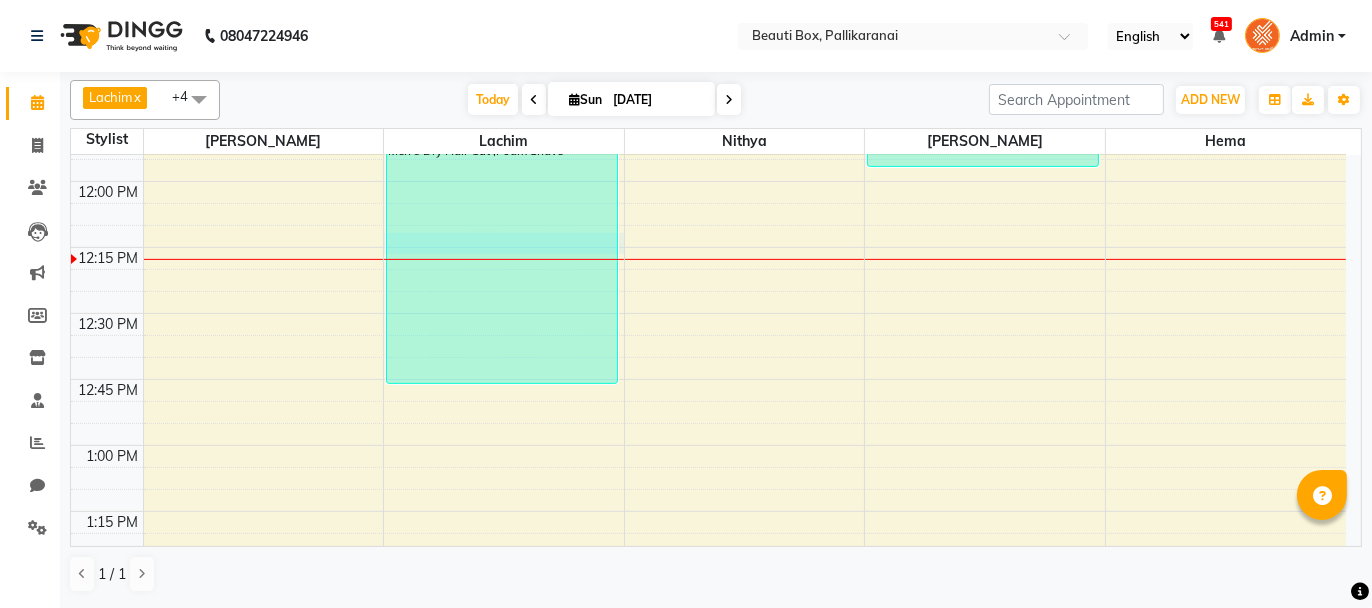 click on "8:00 AM 8:15 AM 8:30 AM 8:45 AM 9:00 AM 9:15 AM 9:30 AM 9:45 AM 10:00 AM 10:15 AM 10:30 AM 10:45 AM 11:00 AM 11:15 AM 11:30 AM 11:45 AM 12:00 PM 12:15 PM 12:30 PM 12:45 PM 1:00 PM 1:15 PM 1:30 PM 1:45 PM 2:00 PM 2:15 PM 2:30 PM 2:45 PM 3:00 PM 3:15 PM 3:30 PM 3:45 PM 4:00 PM 4:15 PM 4:30 PM 4:45 PM 5:00 PM 5:15 PM 5:30 PM 5:45 PM 6:00 PM 6:15 PM 6:30 PM 6:45 PM 7:00 PM 7:15 PM 7:30 PM 7:45 PM 8:00 PM 8:15 PM 8:30 PM 8:45 PM 9:00 PM 9:15 PM 9:30 PM 9:45 PM     [PERSON_NAME], TK02, 09:30 AM-10:35 AM, Men's Dry Hair Cut ,Foam Shave      [PERSON_NAME] R, TK03, 10:35 AM-10:45 AM, [DEMOGRAPHIC_DATA] Child Haircut Basic      Sunil, TK04, 10:45 AM-11:15 AM, Men's Dry Hair Cut      Kumaran, TK05, 11:15 AM-11:45 AM, Men's Dry Hair Cut      Roshiner, TK07, 11:45 AM-12:50 PM, Men's Dry Hair Cut ,Foam Shave      Suba, TK01, 10:00 AM-10:15 AM, Threading     Dummy Customer, TK06, 11:00 AM-12:00 PM, Head Massage with Normal Dry" at bounding box center (708, 973) 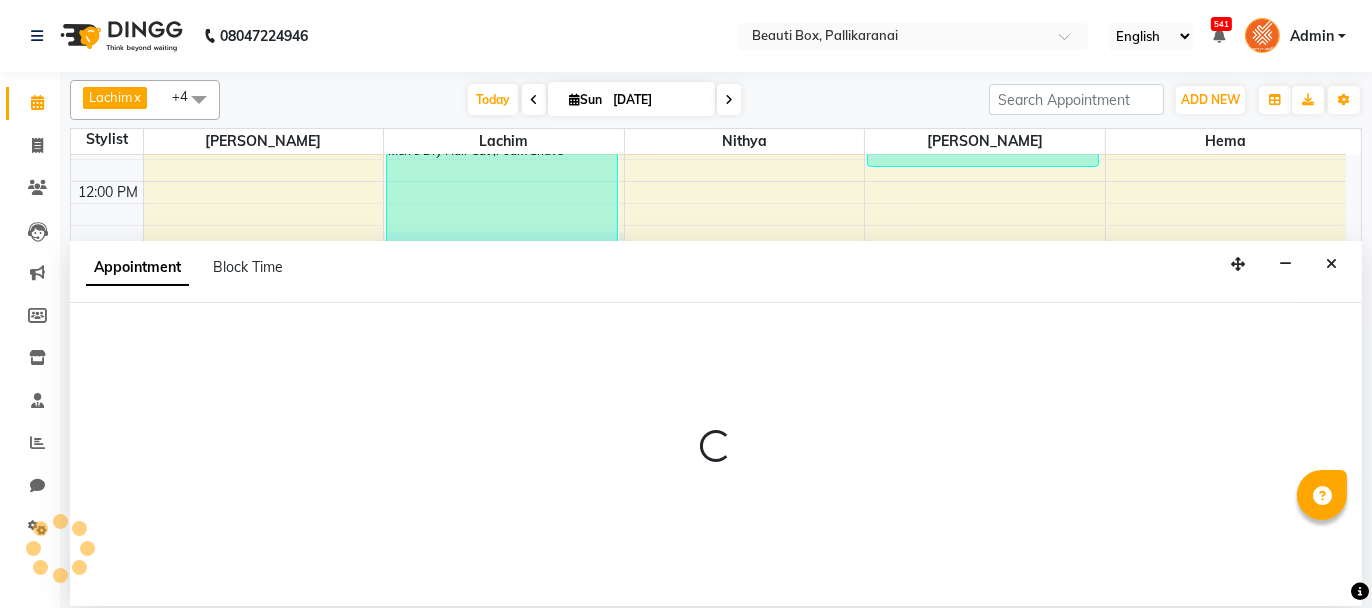 select on "9763" 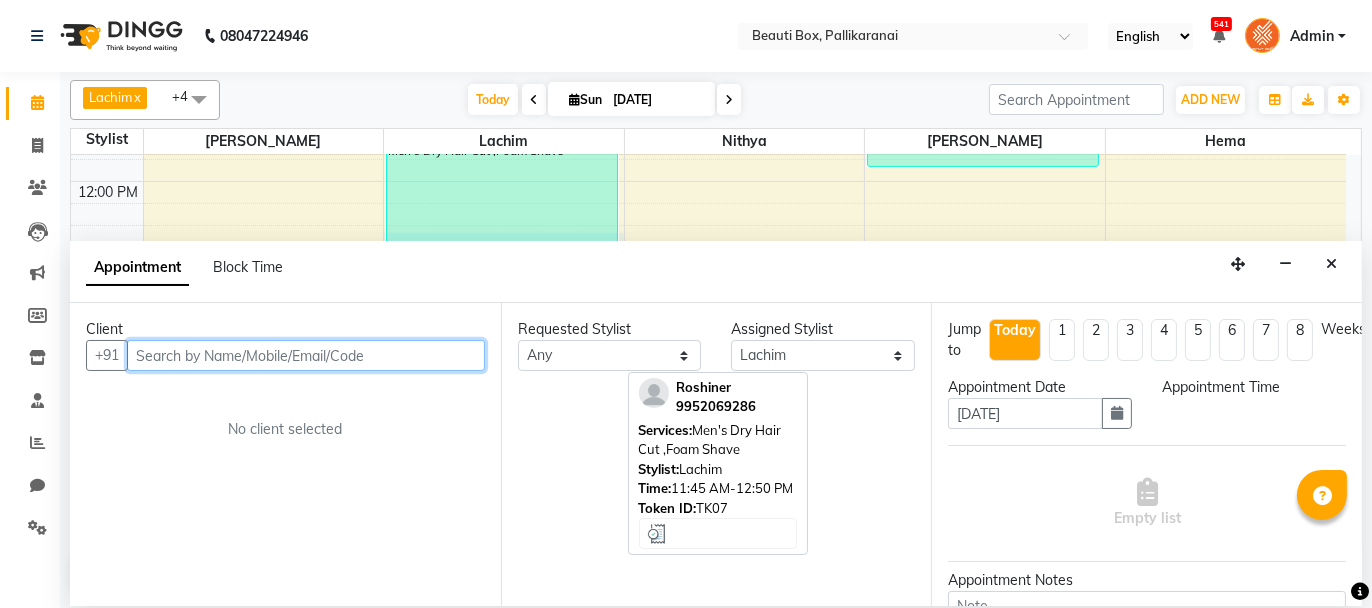 select on "735" 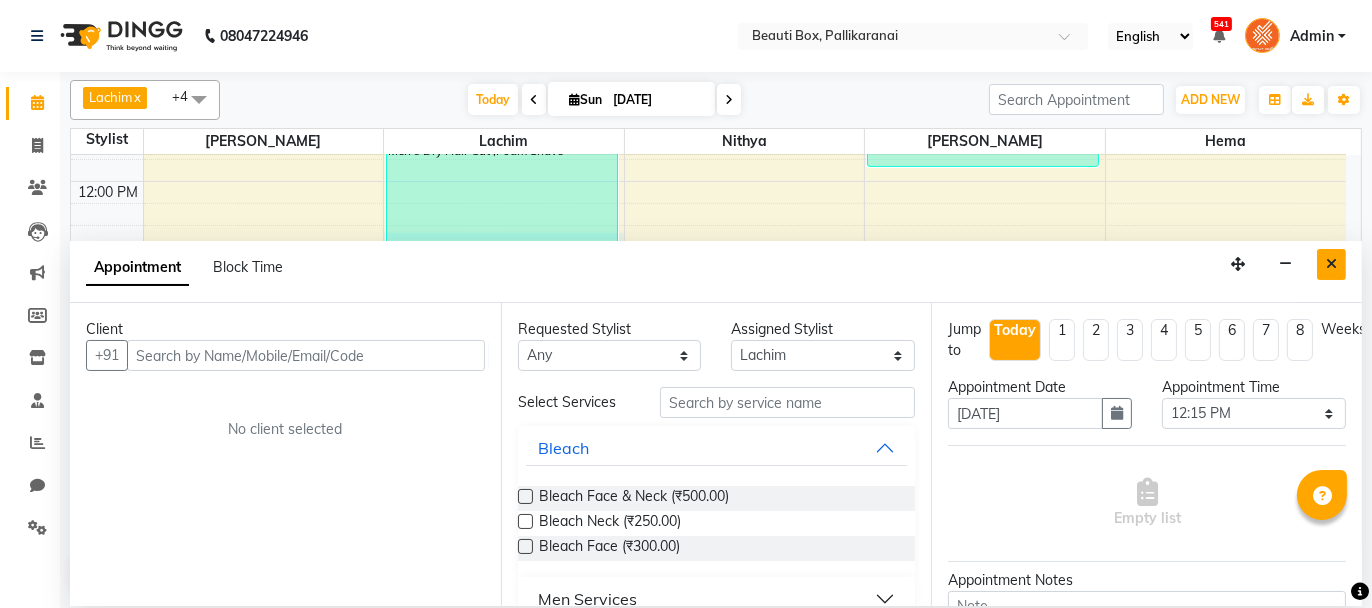 click at bounding box center [1331, 264] 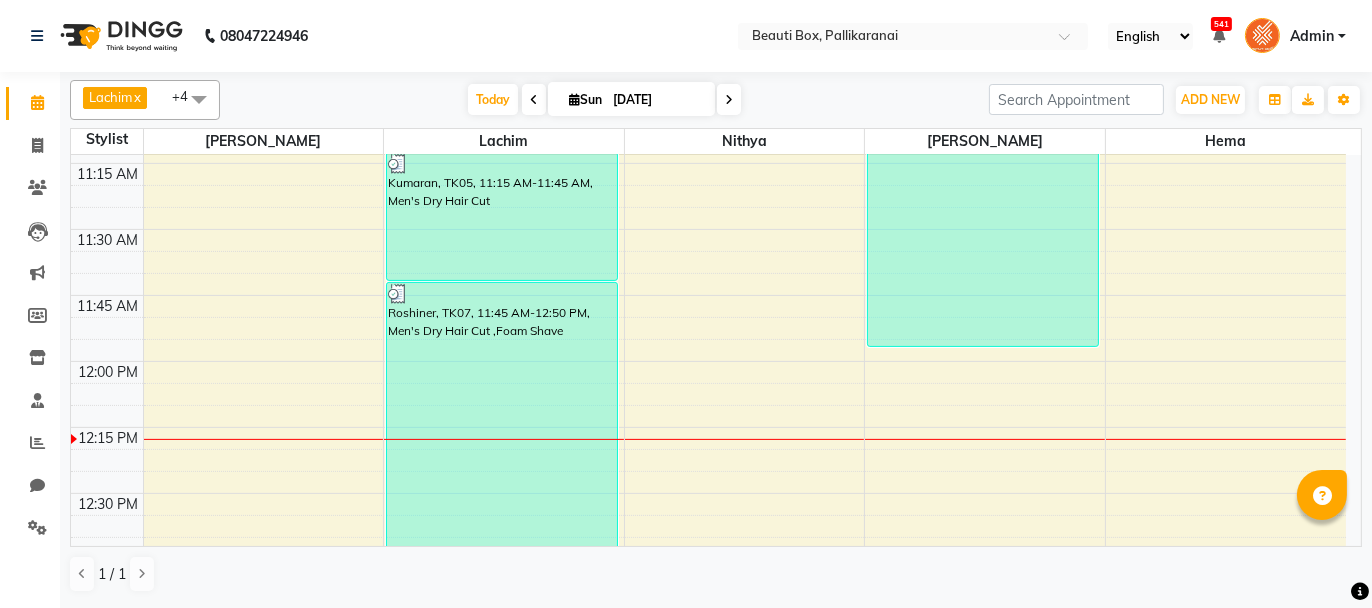 scroll, scrollTop: 829, scrollLeft: 0, axis: vertical 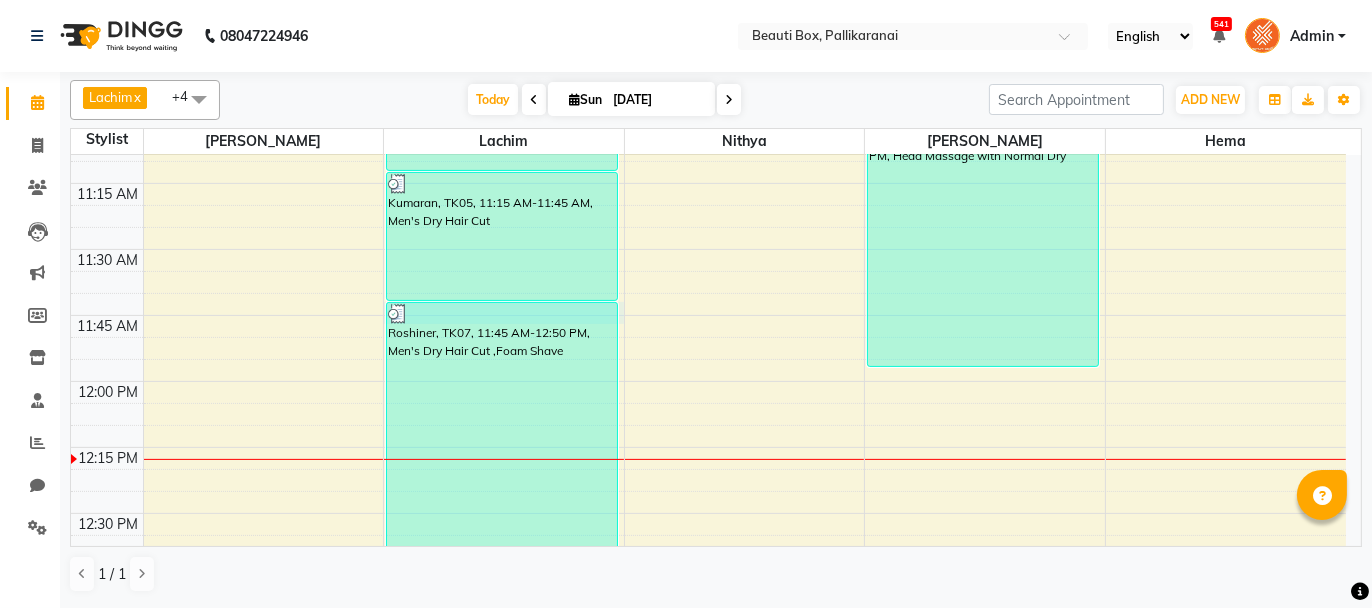click on "8:00 AM 8:15 AM 8:30 AM 8:45 AM 9:00 AM 9:15 AM 9:30 AM 9:45 AM 10:00 AM 10:15 AM 10:30 AM 10:45 AM 11:00 AM 11:15 AM 11:30 AM 11:45 AM 12:00 PM 12:15 PM 12:30 PM 12:45 PM 1:00 PM 1:15 PM 1:30 PM 1:45 PM 2:00 PM 2:15 PM 2:30 PM 2:45 PM 3:00 PM 3:15 PM 3:30 PM 3:45 PM 4:00 PM 4:15 PM 4:30 PM 4:45 PM 5:00 PM 5:15 PM 5:30 PM 5:45 PM 6:00 PM 6:15 PM 6:30 PM 6:45 PM 7:00 PM 7:15 PM 7:30 PM 7:45 PM 8:00 PM 8:15 PM 8:30 PM 8:45 PM 9:00 PM 9:15 PM 9:30 PM 9:45 PM     [PERSON_NAME], TK02, 09:30 AM-10:35 AM, Men's Dry Hair Cut ,Foam Shave      [PERSON_NAME] R, TK03, 10:35 AM-10:45 AM, [DEMOGRAPHIC_DATA] Child Haircut Basic      Sunil, TK04, 10:45 AM-11:15 AM, Men's Dry Hair Cut      Kumaran, TK05, 11:15 AM-11:45 AM, Men's Dry Hair Cut      Roshiner, TK07, 11:45 AM-12:50 PM, Men's Dry Hair Cut ,Foam Shave      Suba, TK01, 10:00 AM-10:15 AM, Threading     Dummy Customer, TK06, 11:00 AM-12:00 PM, Head Massage with Normal Dry" at bounding box center [708, 1173] 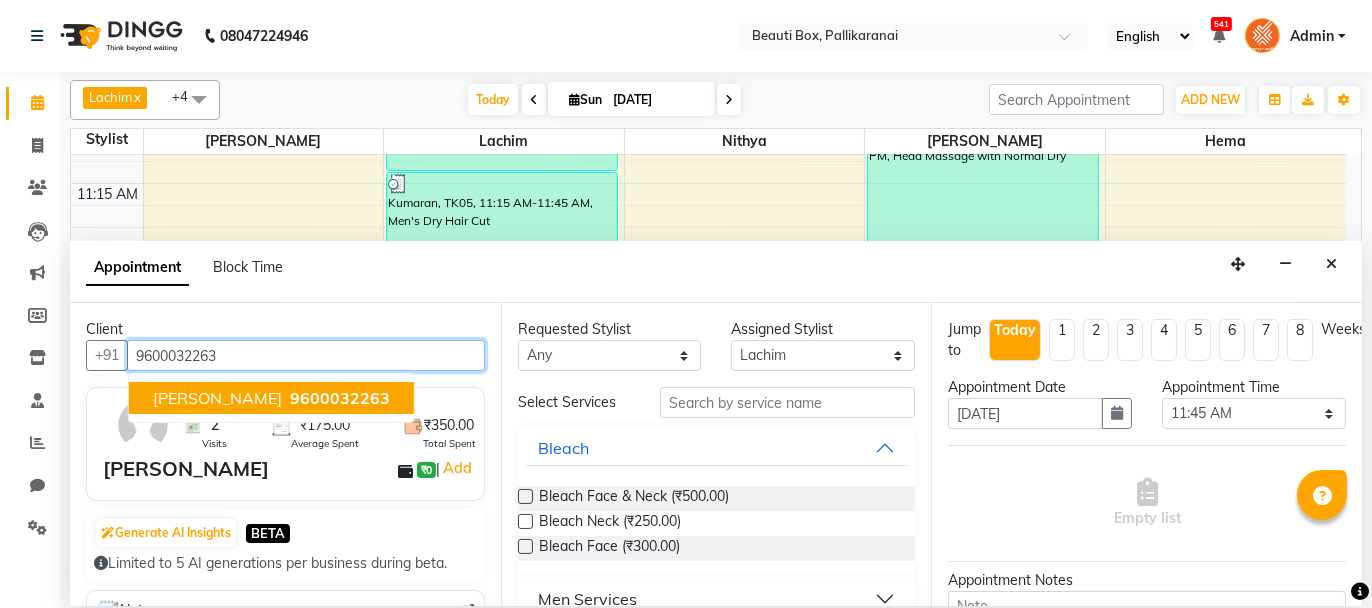 click on "9600032263" at bounding box center [340, 398] 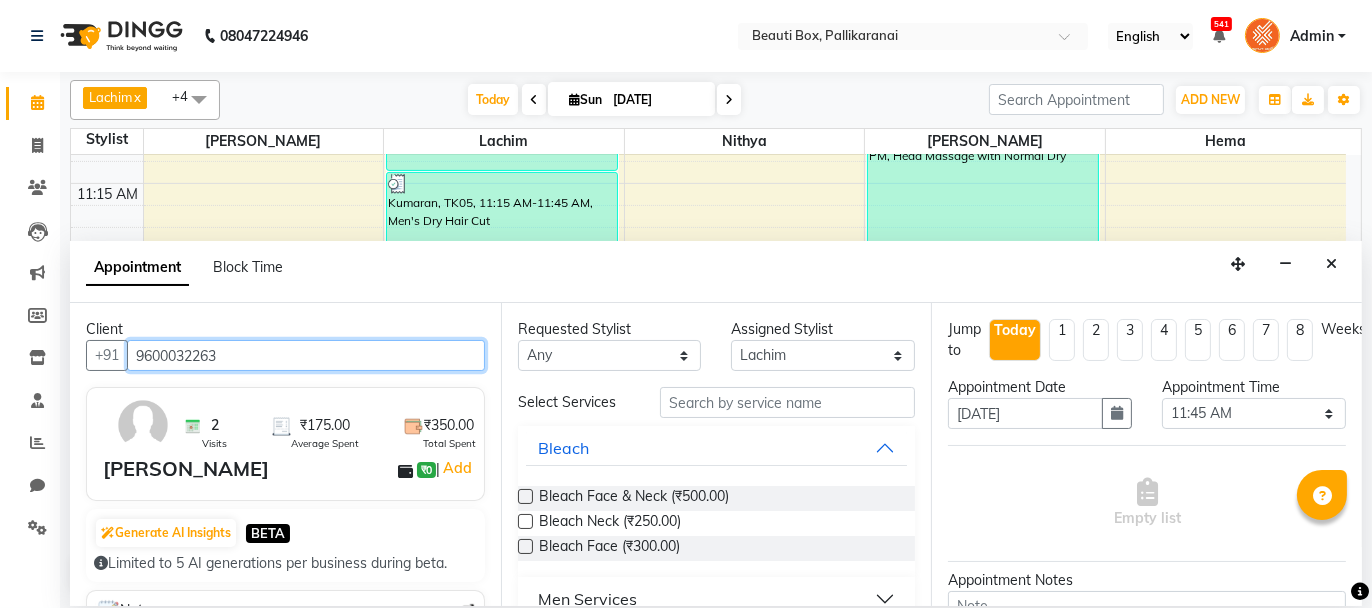 type on "9600032263" 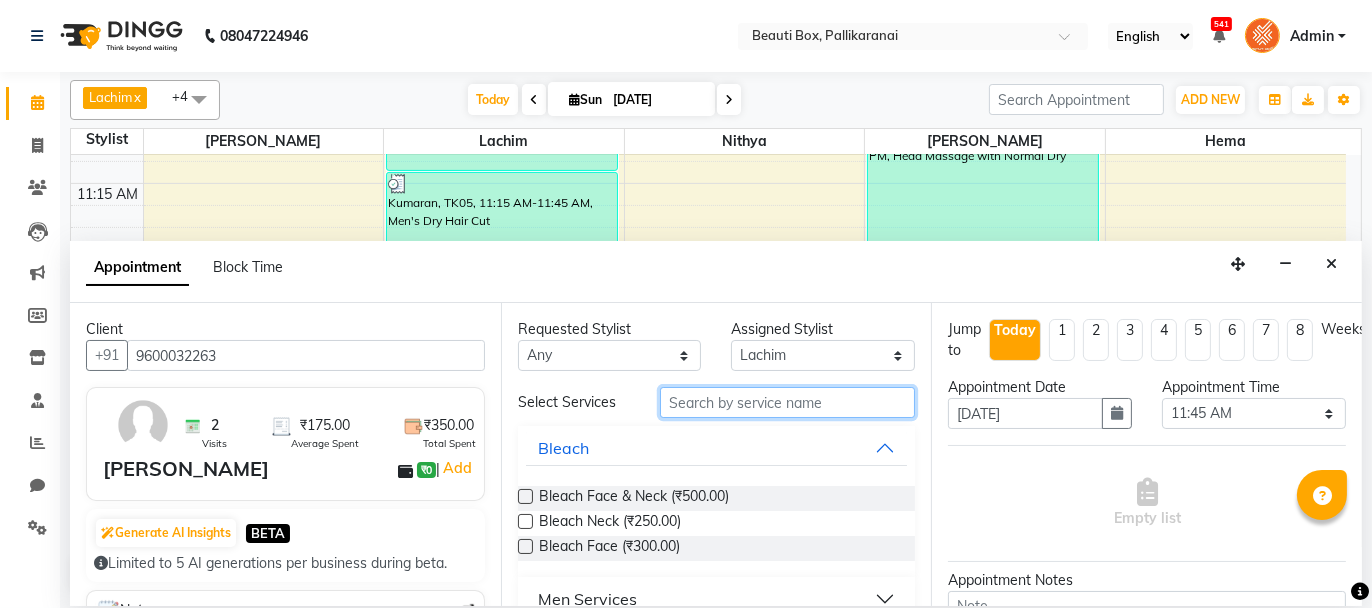 click at bounding box center (787, 402) 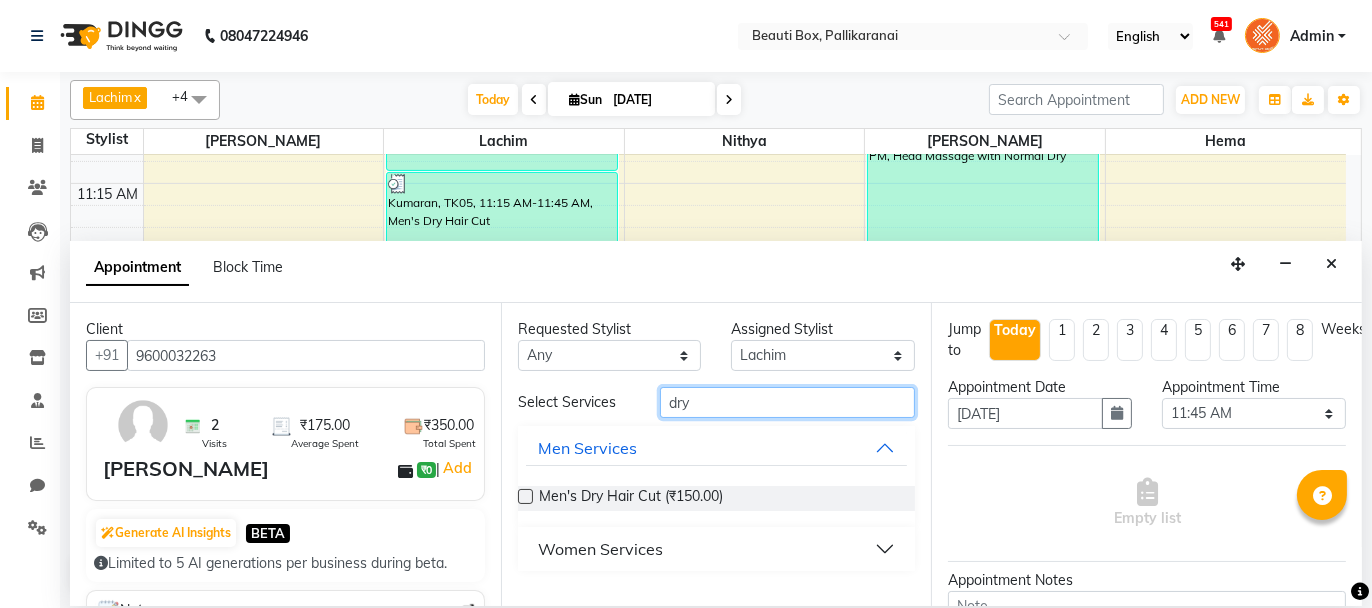 type on "dry" 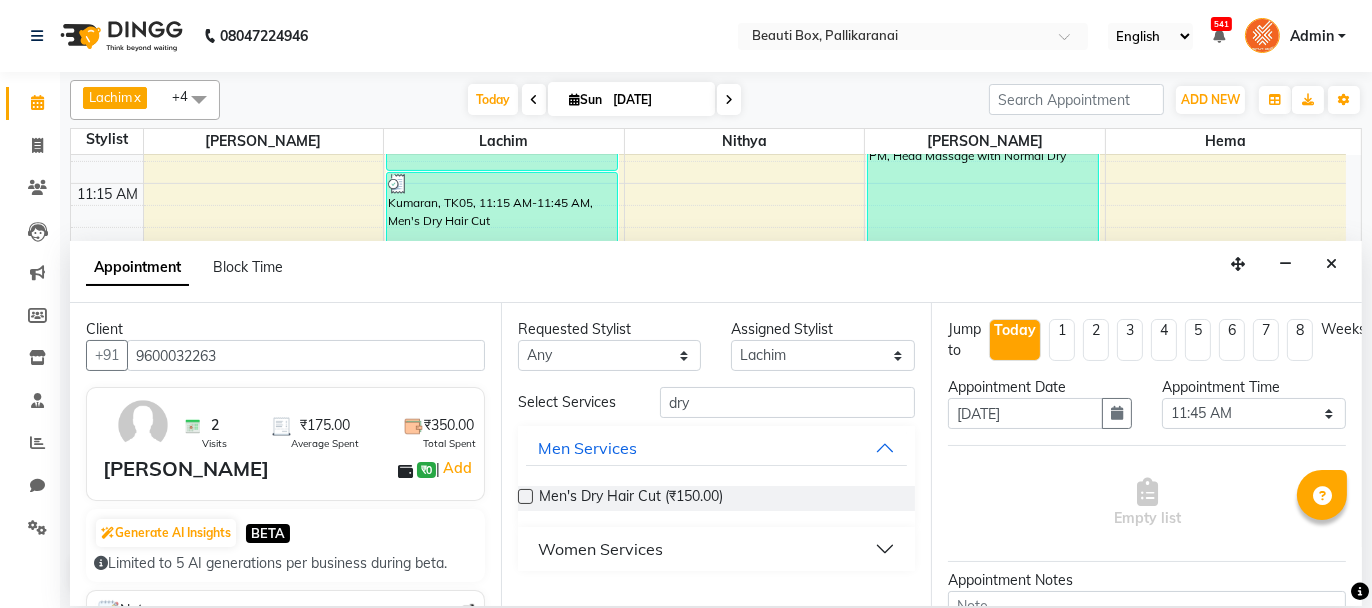 click at bounding box center [525, 496] 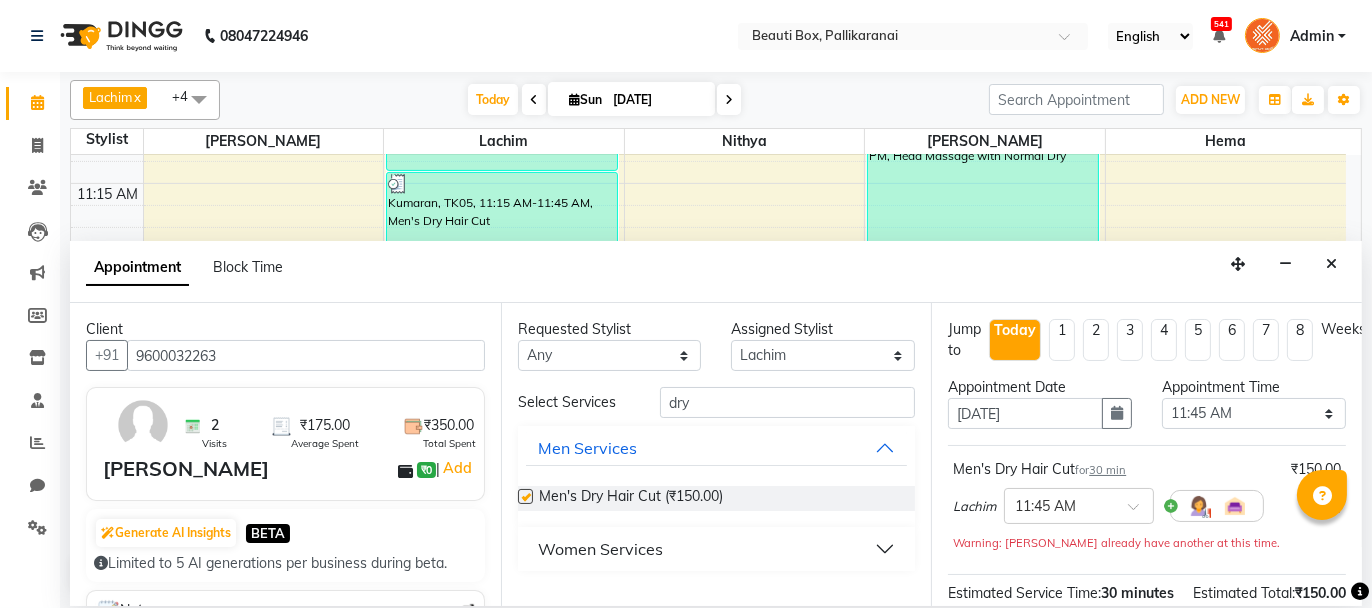 checkbox on "false" 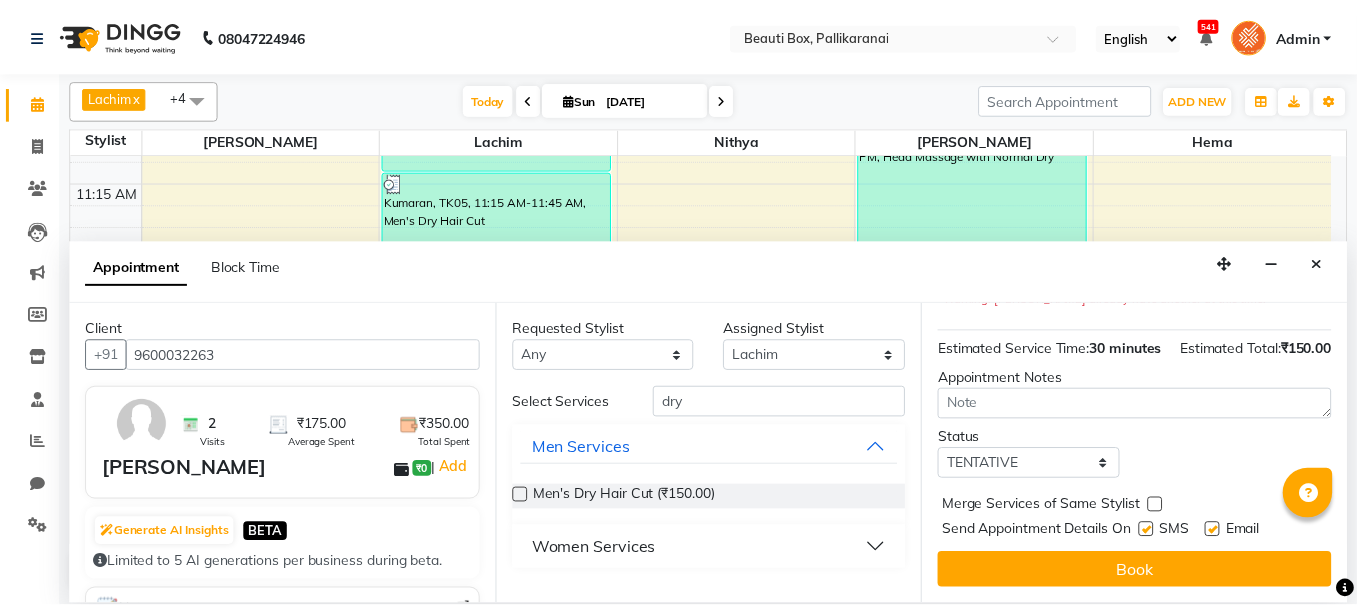 scroll, scrollTop: 263, scrollLeft: 0, axis: vertical 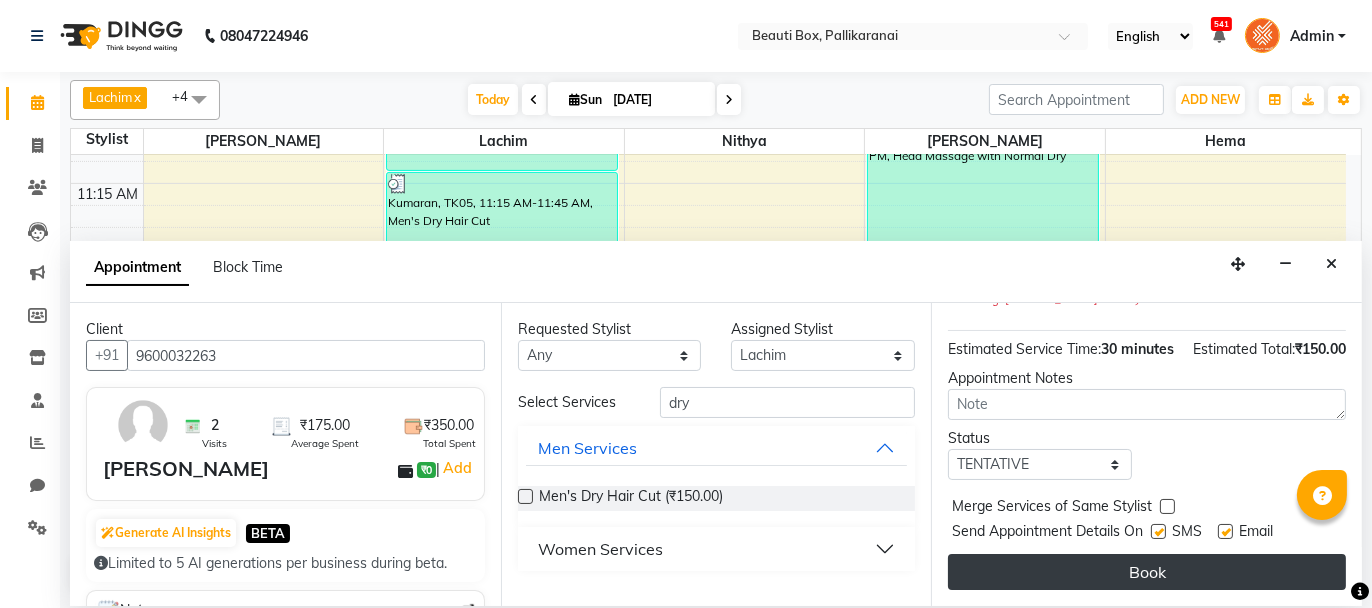 click on "Book" at bounding box center (1147, 572) 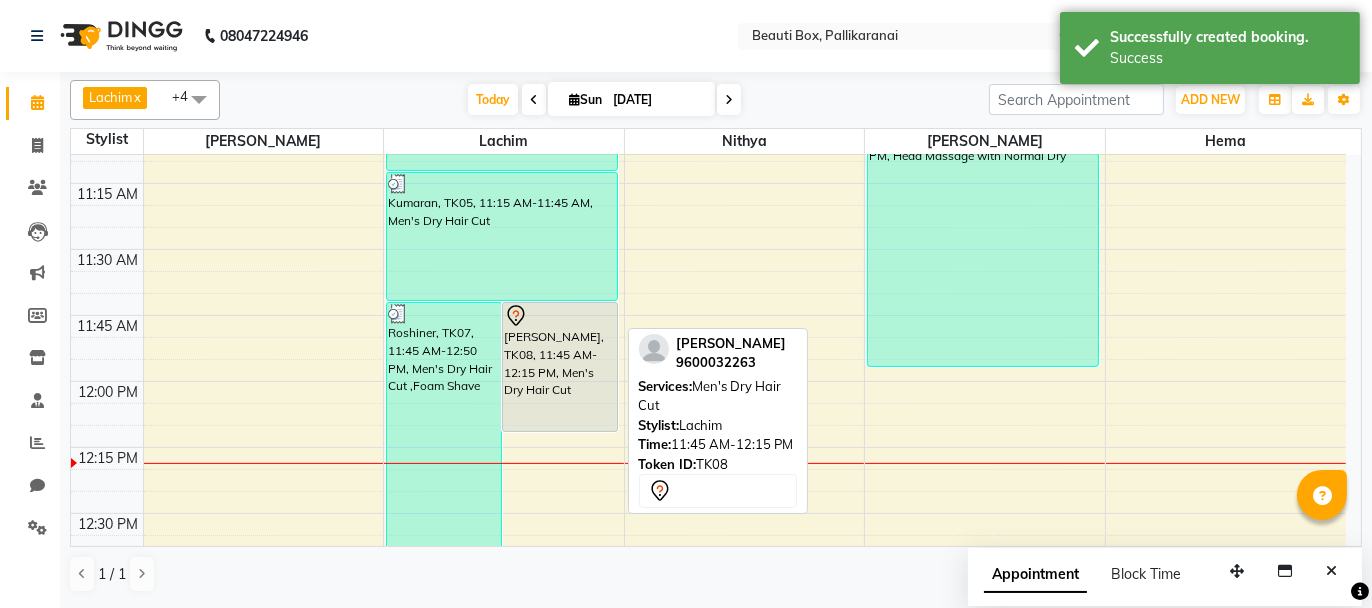 click on "[PERSON_NAME], TK08, 11:45 AM-12:15 PM, Men's Dry Hair Cut" at bounding box center (560, 367) 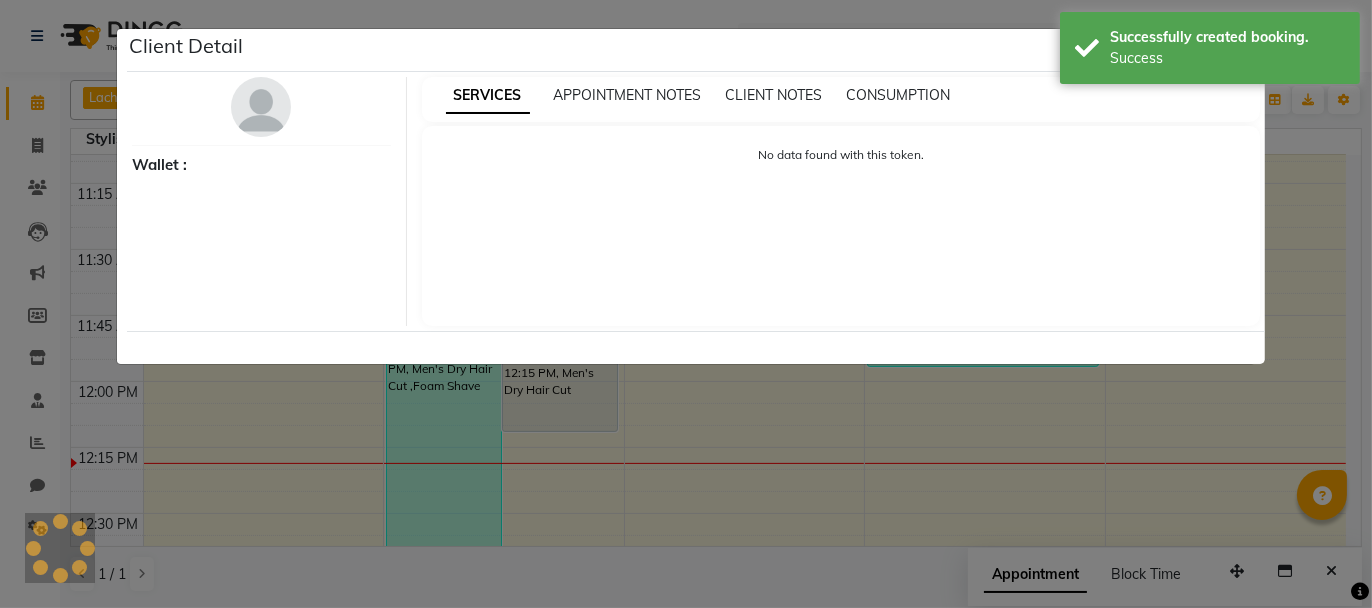 select on "7" 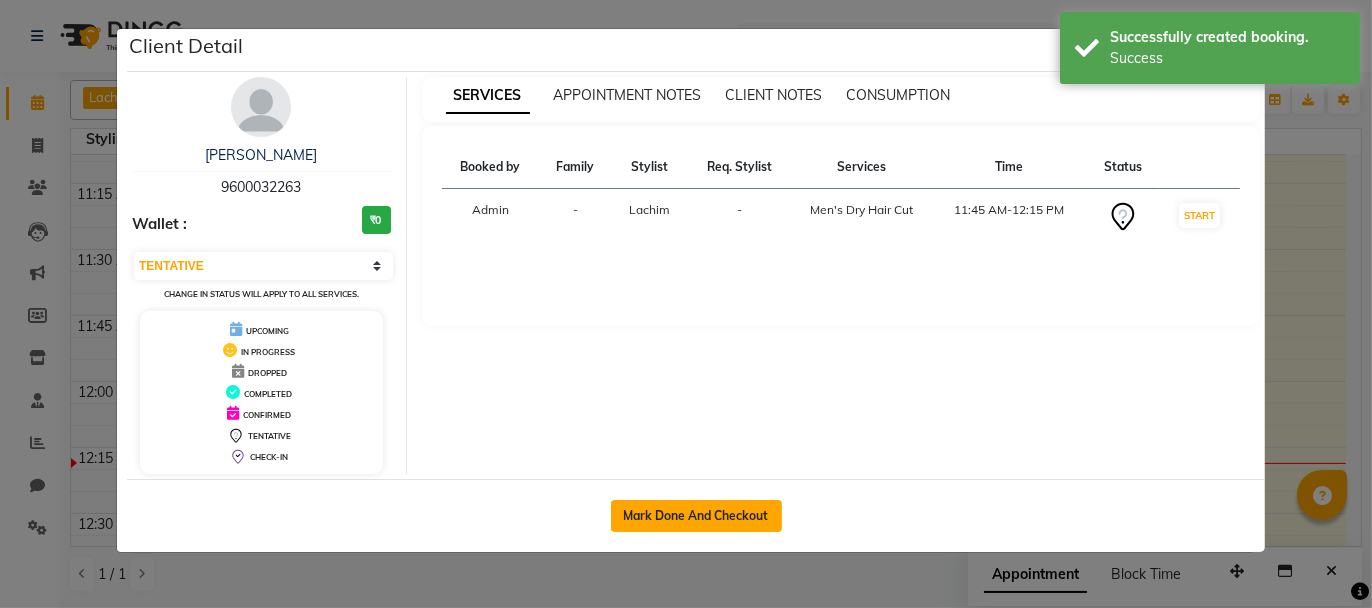 click on "Mark Done And Checkout" 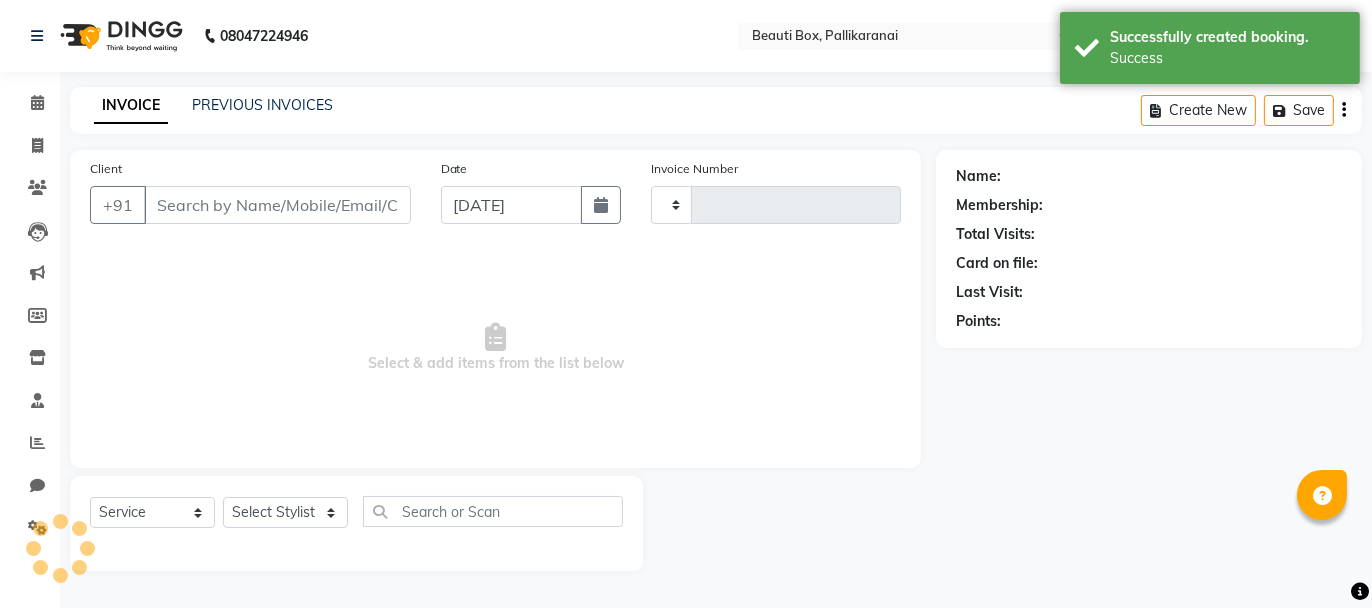 type on "1656" 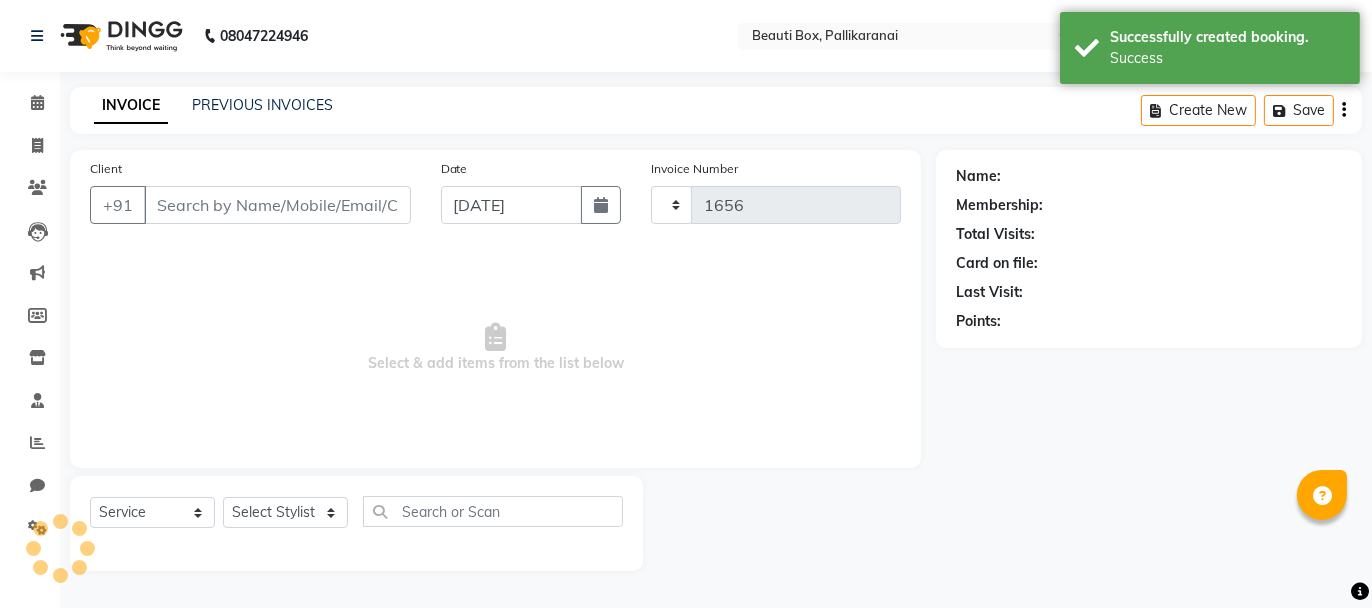 select on "11" 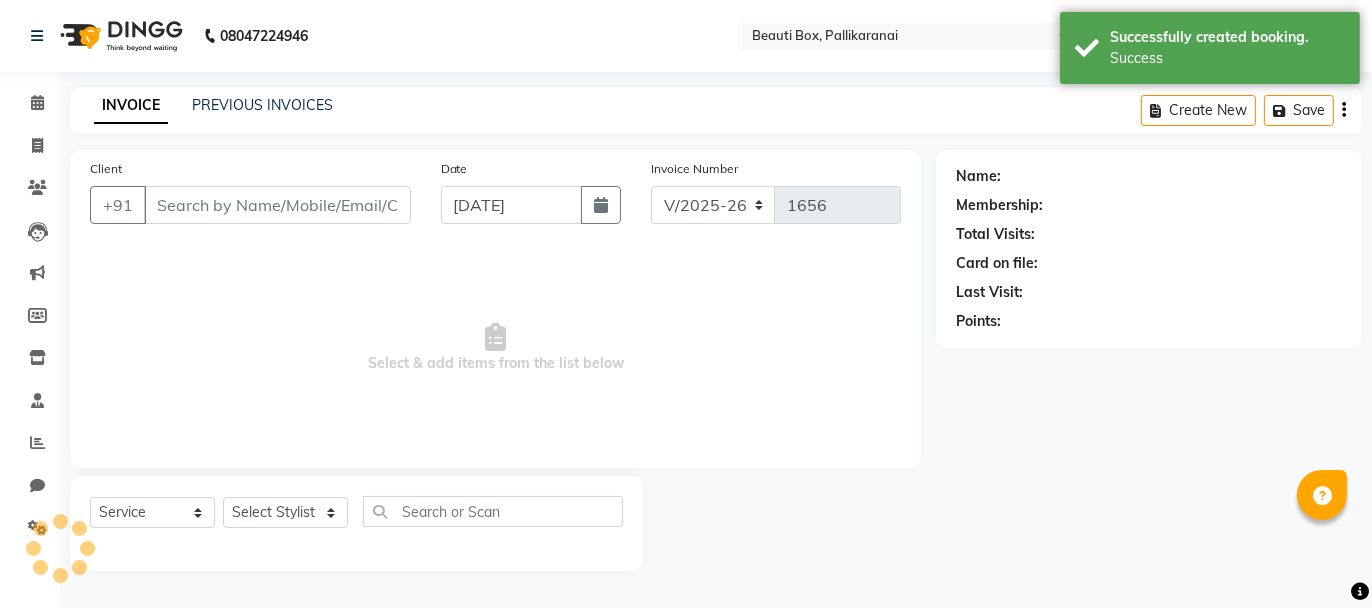 type on "9600032263" 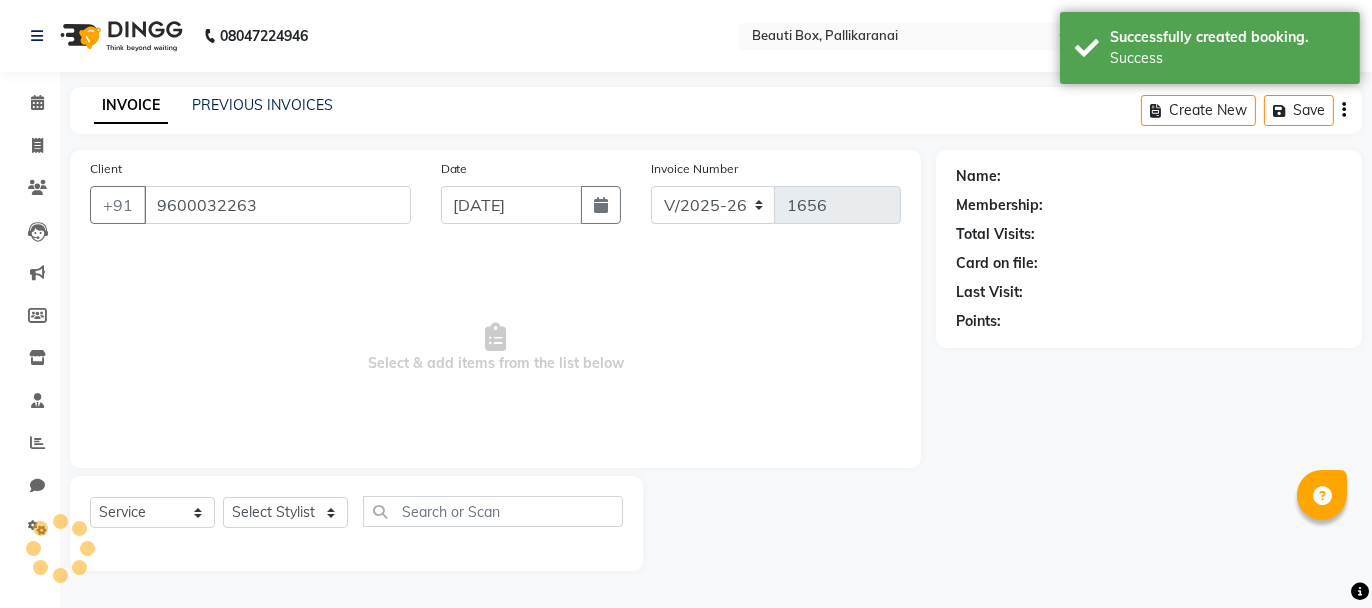 select on "9763" 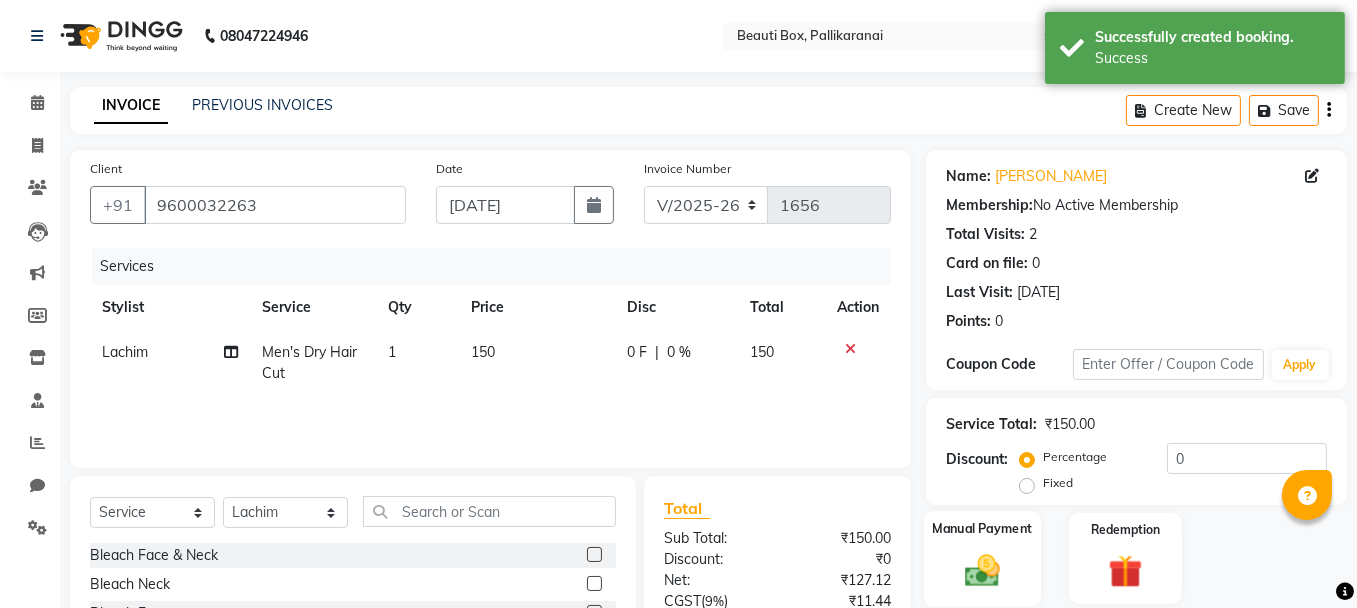 click 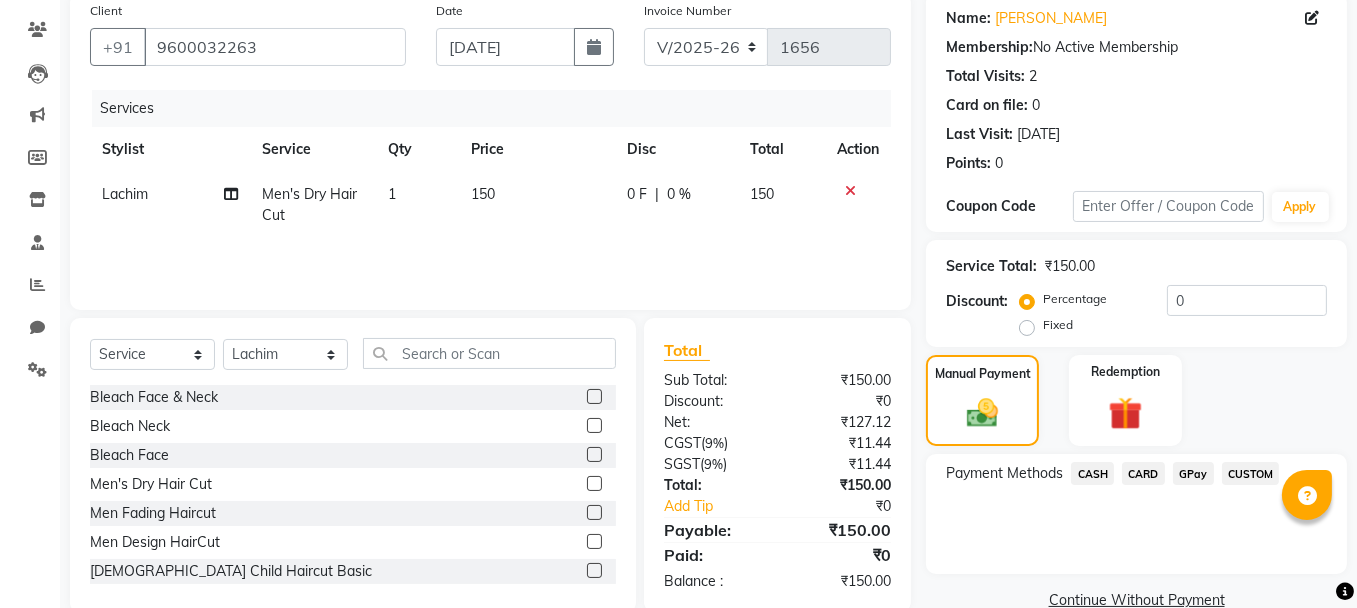 scroll, scrollTop: 194, scrollLeft: 0, axis: vertical 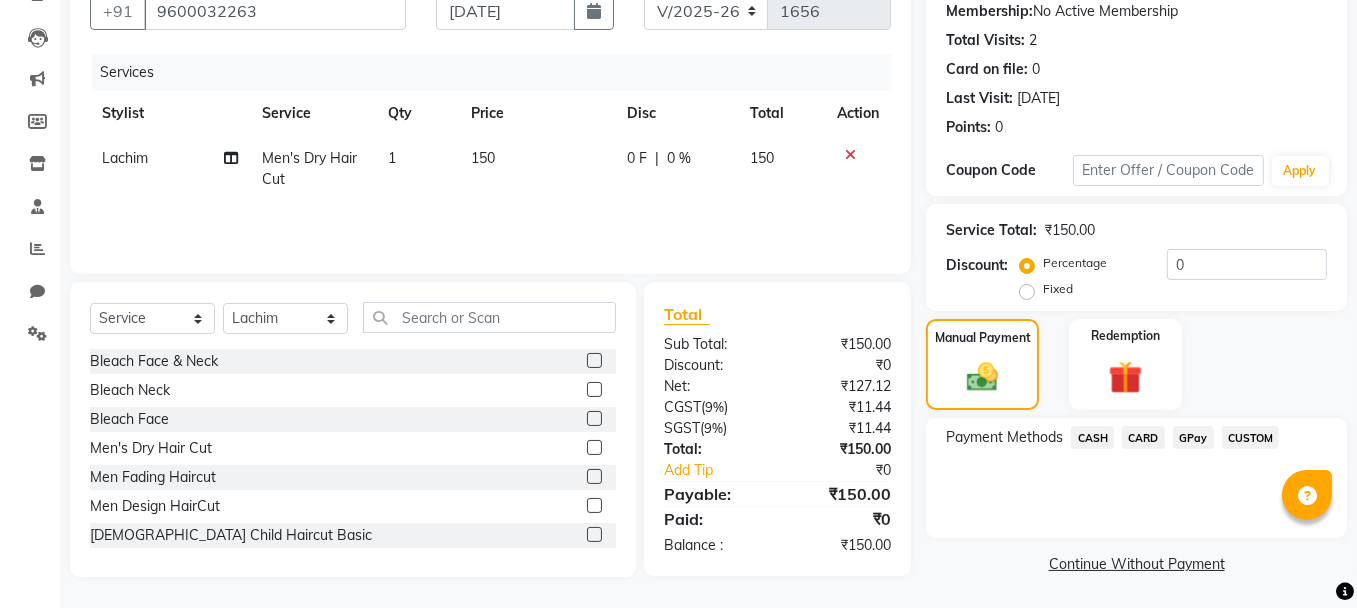 click on "GPay" 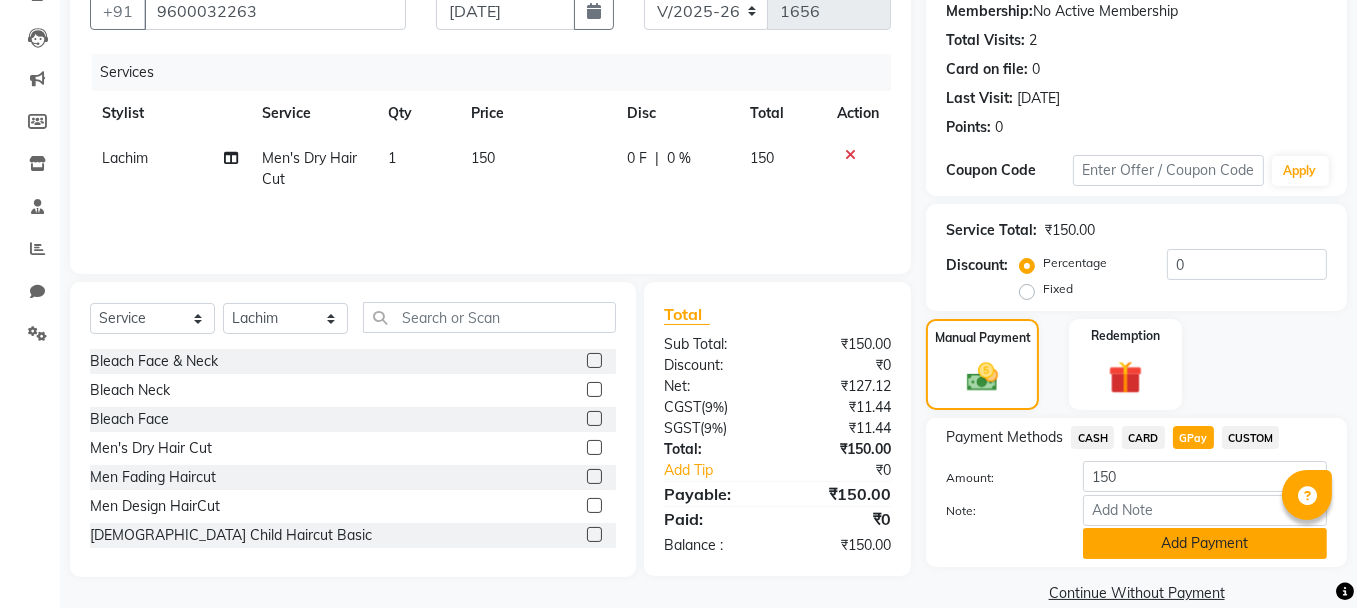 click on "Add Payment" 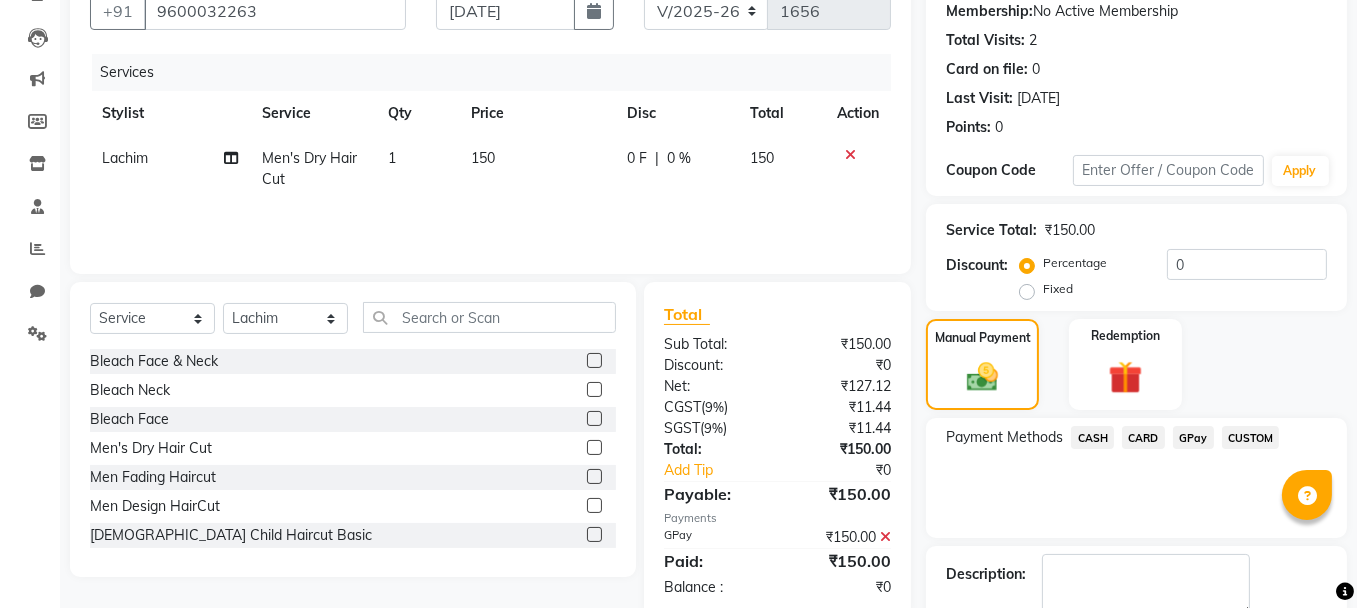 scroll, scrollTop: 305, scrollLeft: 0, axis: vertical 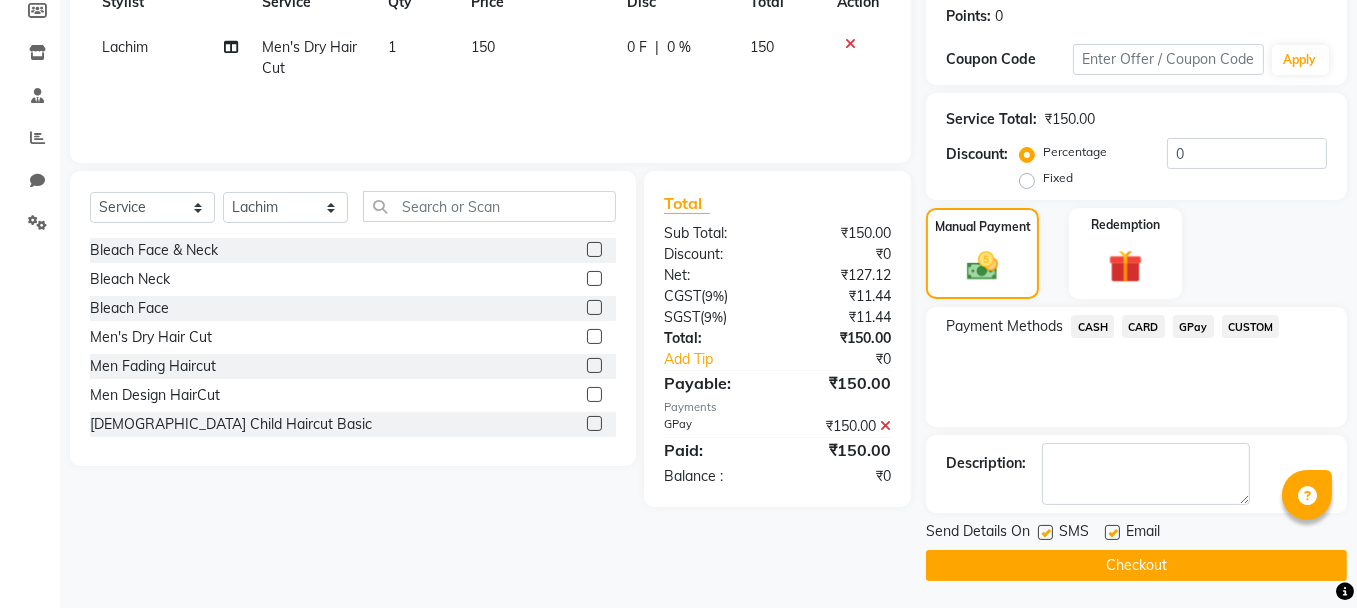 click on "Checkout" 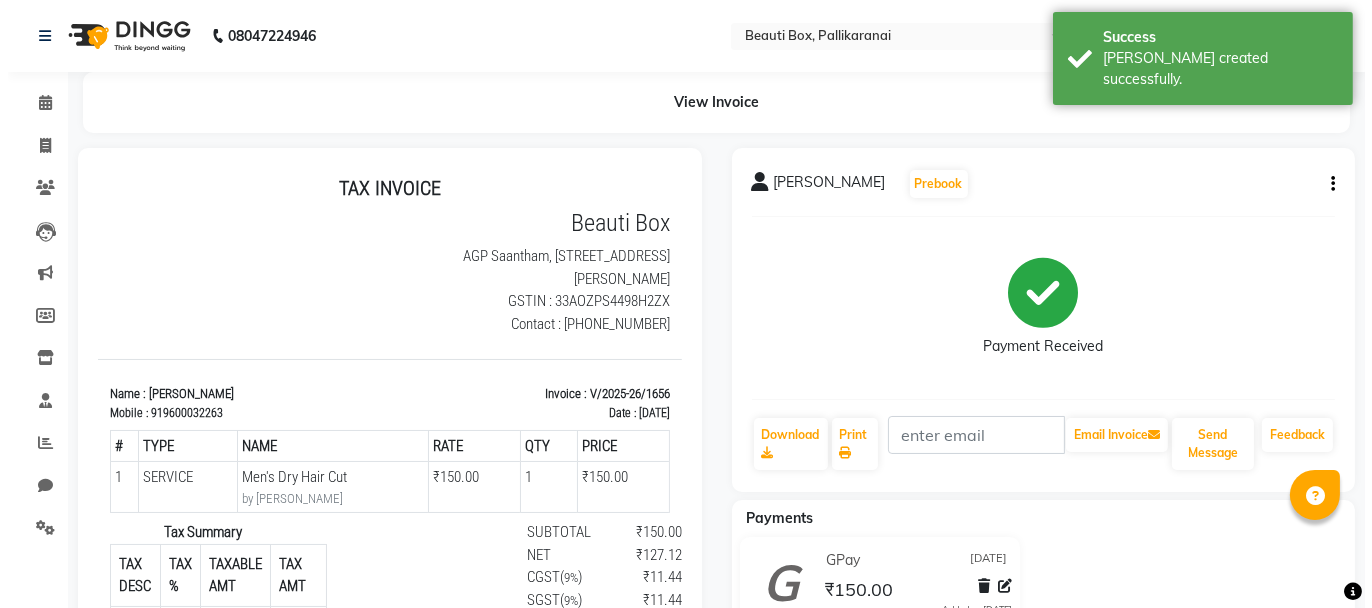scroll, scrollTop: 0, scrollLeft: 0, axis: both 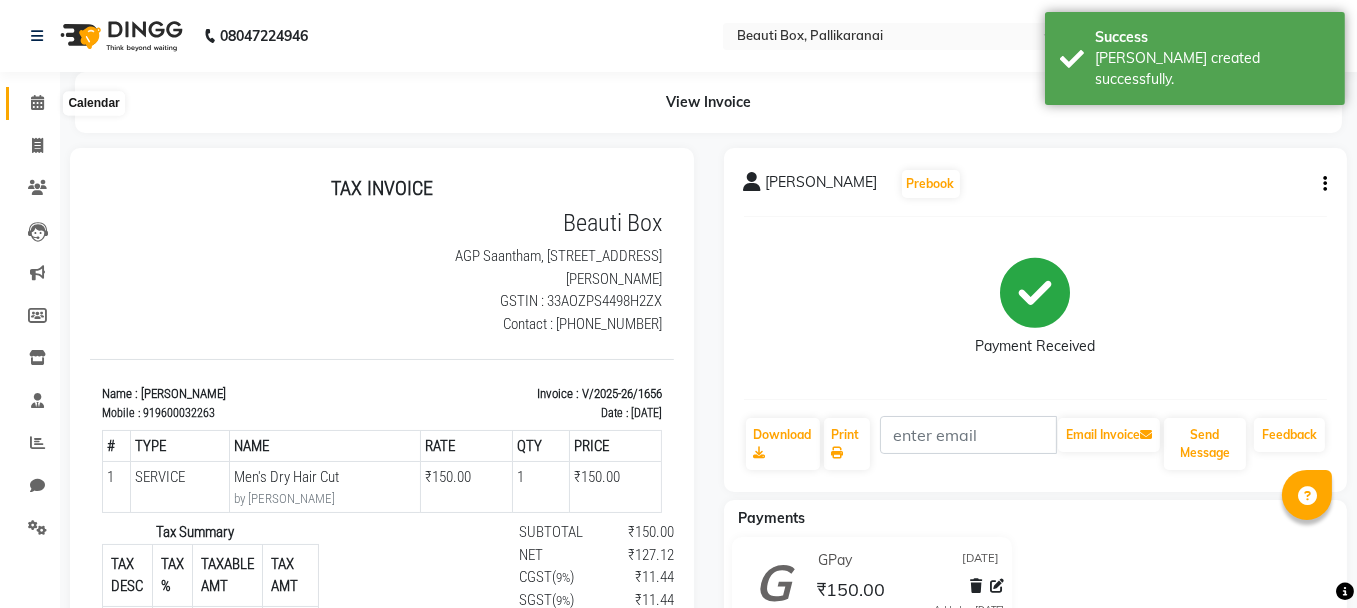 click 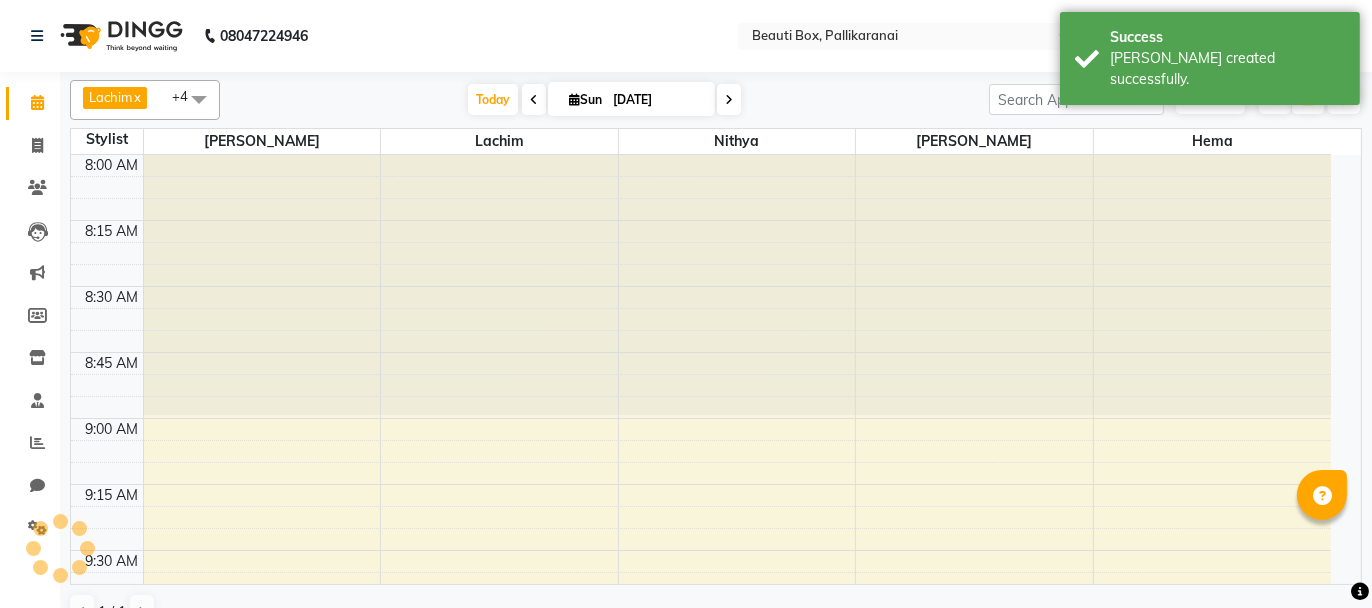 scroll, scrollTop: 0, scrollLeft: 0, axis: both 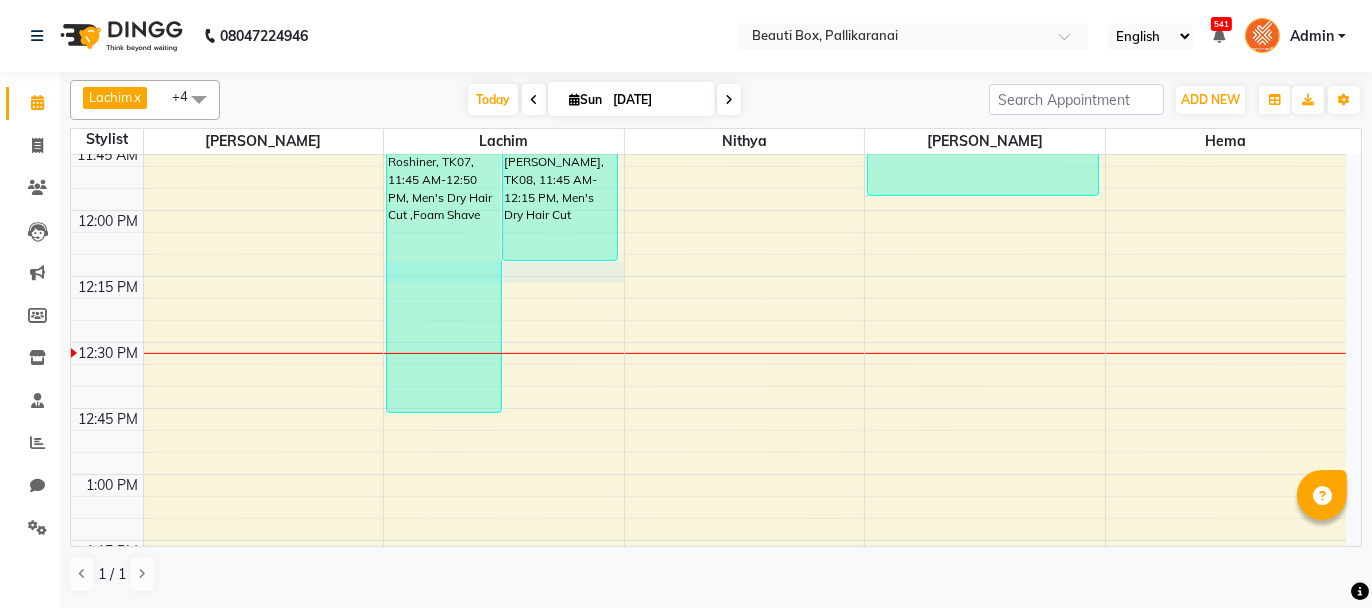 click on "8:00 AM 8:15 AM 8:30 AM 8:45 AM 9:00 AM 9:15 AM 9:30 AM 9:45 AM 10:00 AM 10:15 AM 10:30 AM 10:45 AM 11:00 AM 11:15 AM 11:30 AM 11:45 AM 12:00 PM 12:15 PM 12:30 PM 12:45 PM 1:00 PM 1:15 PM 1:30 PM 1:45 PM 2:00 PM 2:15 PM 2:30 PM 2:45 PM 3:00 PM 3:15 PM 3:30 PM 3:45 PM 4:00 PM 4:15 PM 4:30 PM 4:45 PM 5:00 PM 5:15 PM 5:30 PM 5:45 PM 6:00 PM 6:15 PM 6:30 PM 6:45 PM 7:00 PM 7:15 PM 7:30 PM 7:45 PM 8:00 PM 8:15 PM 8:30 PM 8:45 PM 9:00 PM 9:15 PM 9:30 PM 9:45 PM     Roshiner, TK07, 11:45 AM-12:50 PM, Men's Dry Hair Cut ,Foam Shave      Hari, TK08, 11:45 AM-12:15 PM, Men's Dry Hair Cut      [PERSON_NAME], TK02, 09:30 AM-10:35 AM, Men's Dry Hair Cut ,Foam Shave      [PERSON_NAME] R, TK03, 10:35 AM-10:45 AM, [DEMOGRAPHIC_DATA] Child Haircut Basic      Sunil, TK04, 10:45 AM-11:15 AM, Men's Dry Hair Cut      Kumaran, TK05, 11:15 AM-11:45 AM, Men's Dry Hair Cut      Suba, TK01, 10:00 AM-10:15 AM, Threading     Dummy Customer, TK06, 11:00 AM-12:00 PM, Head Massage with Normal Dry" at bounding box center [708, 1002] 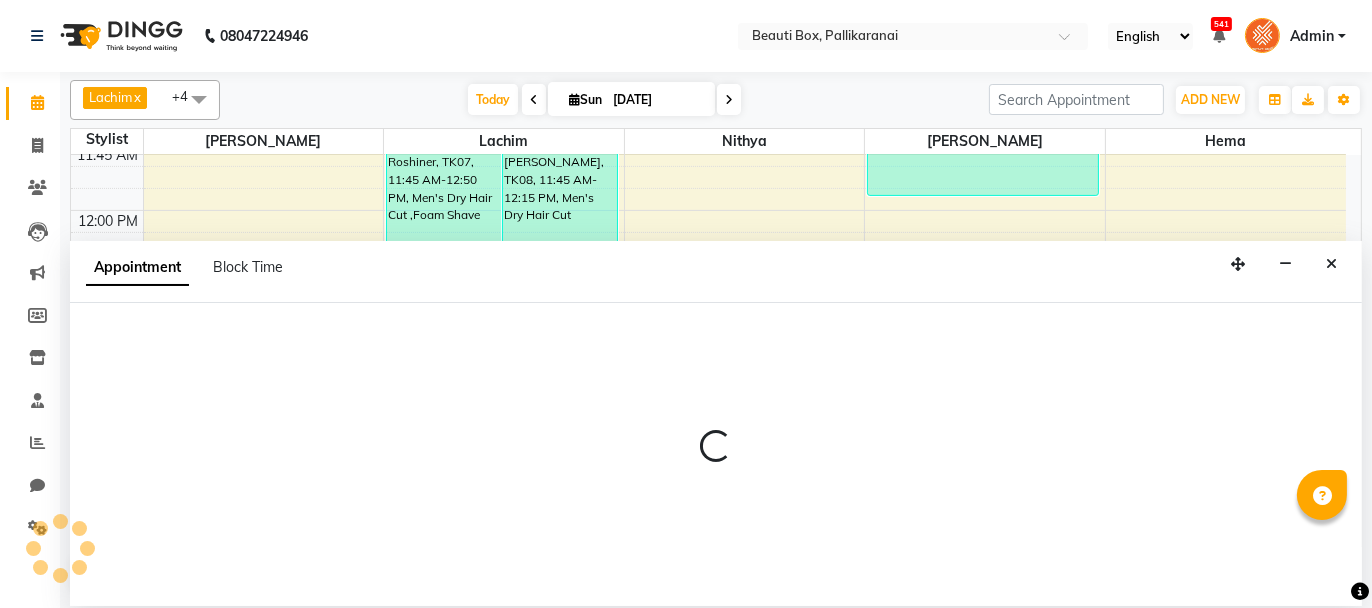 select on "9763" 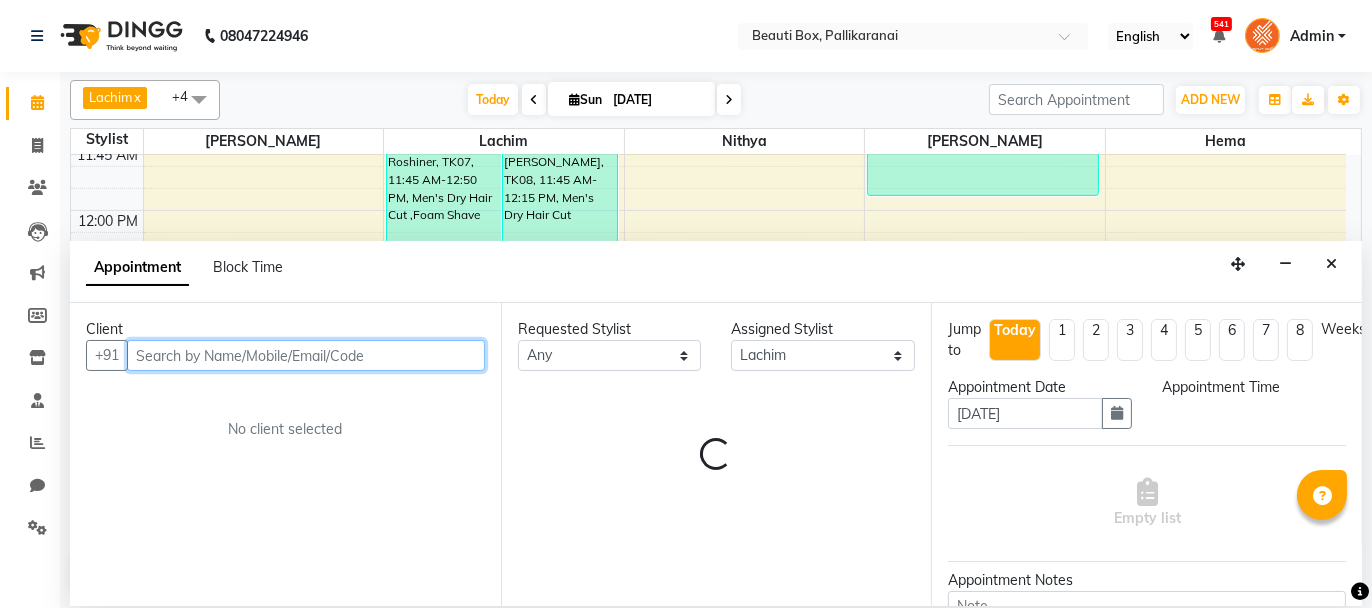 select on "735" 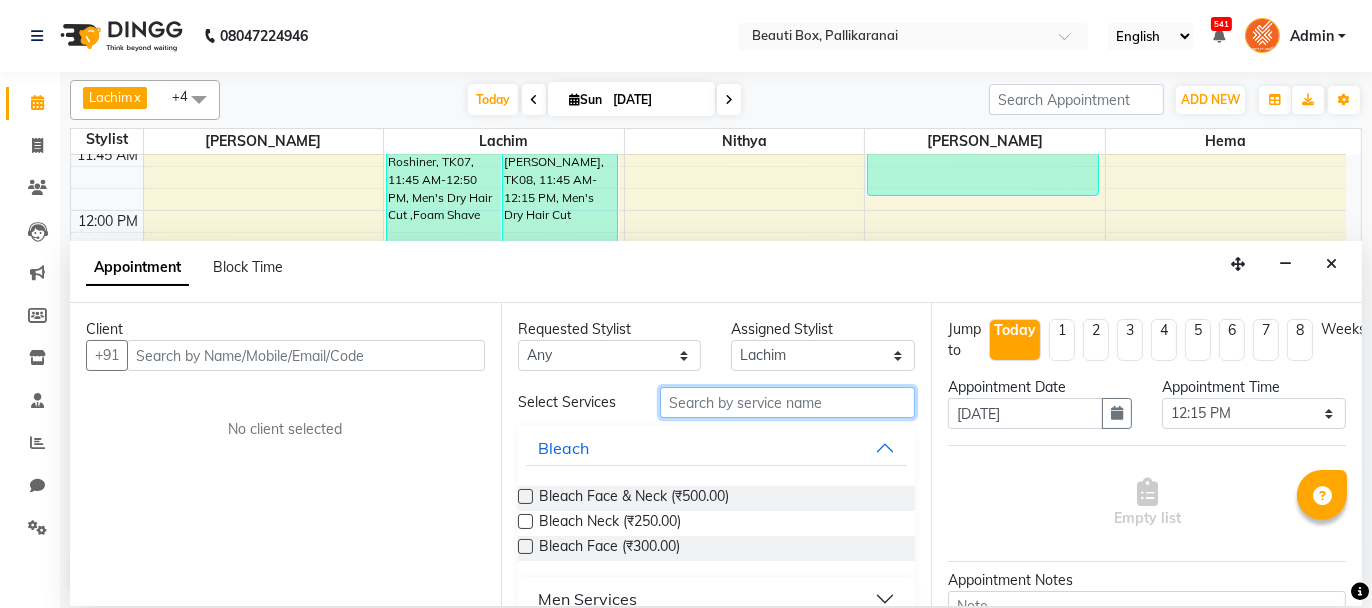 click at bounding box center (787, 402) 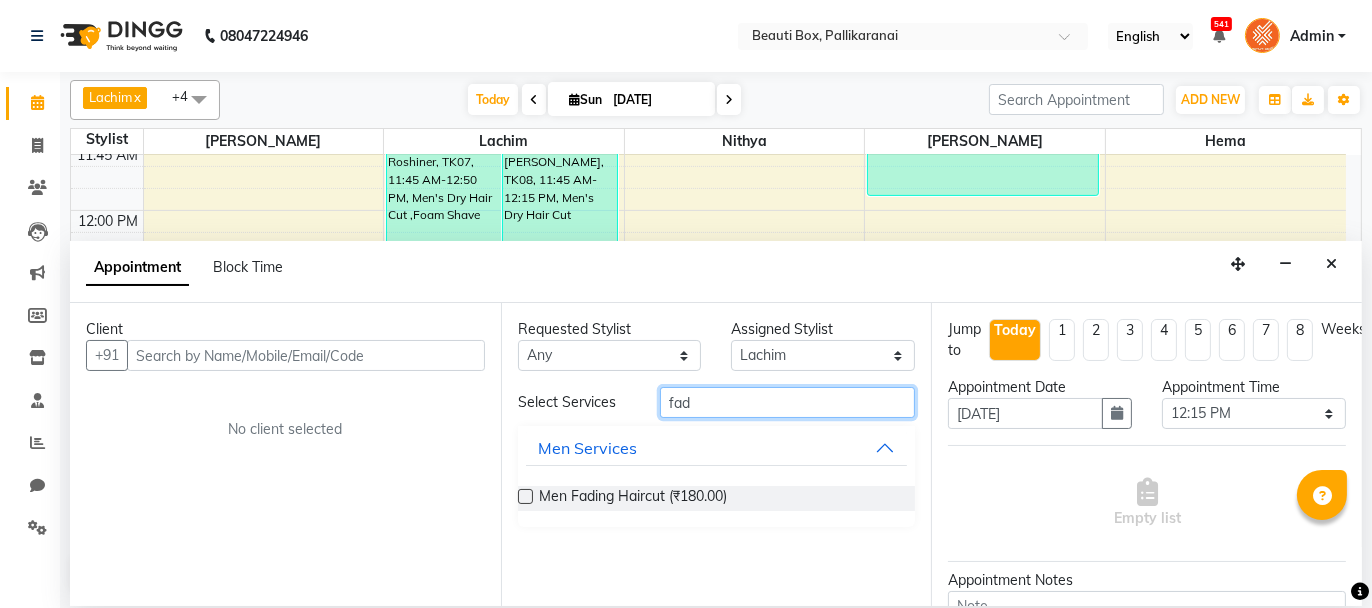 type on "fad" 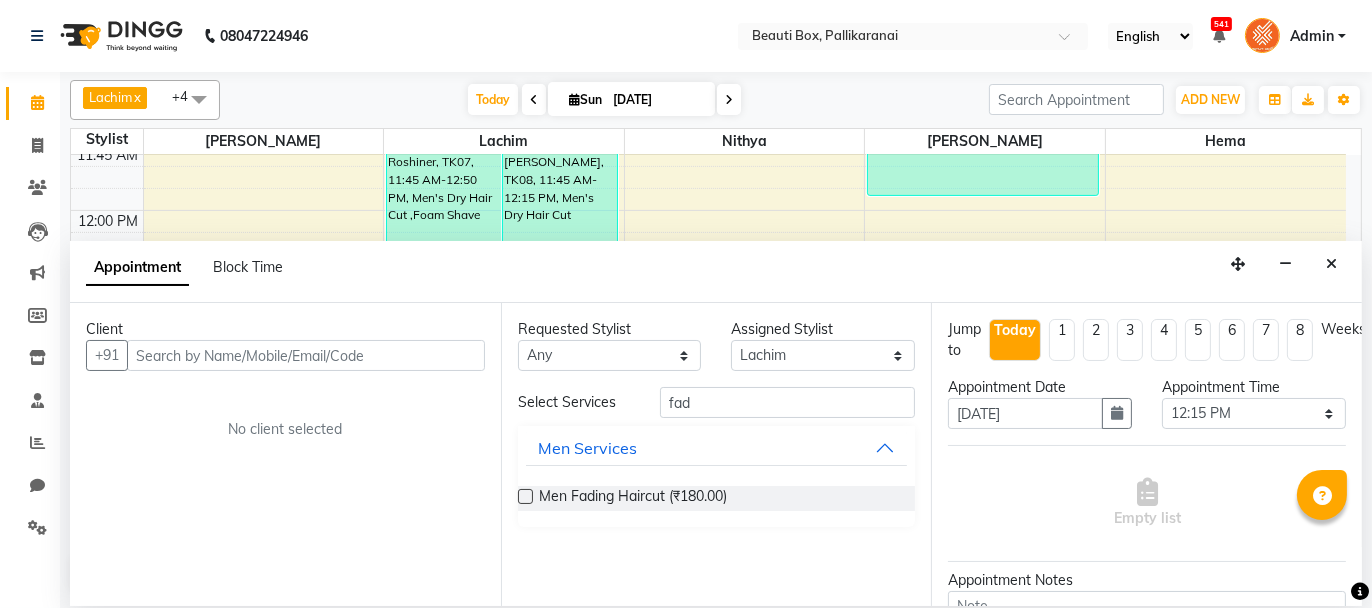 click at bounding box center [525, 496] 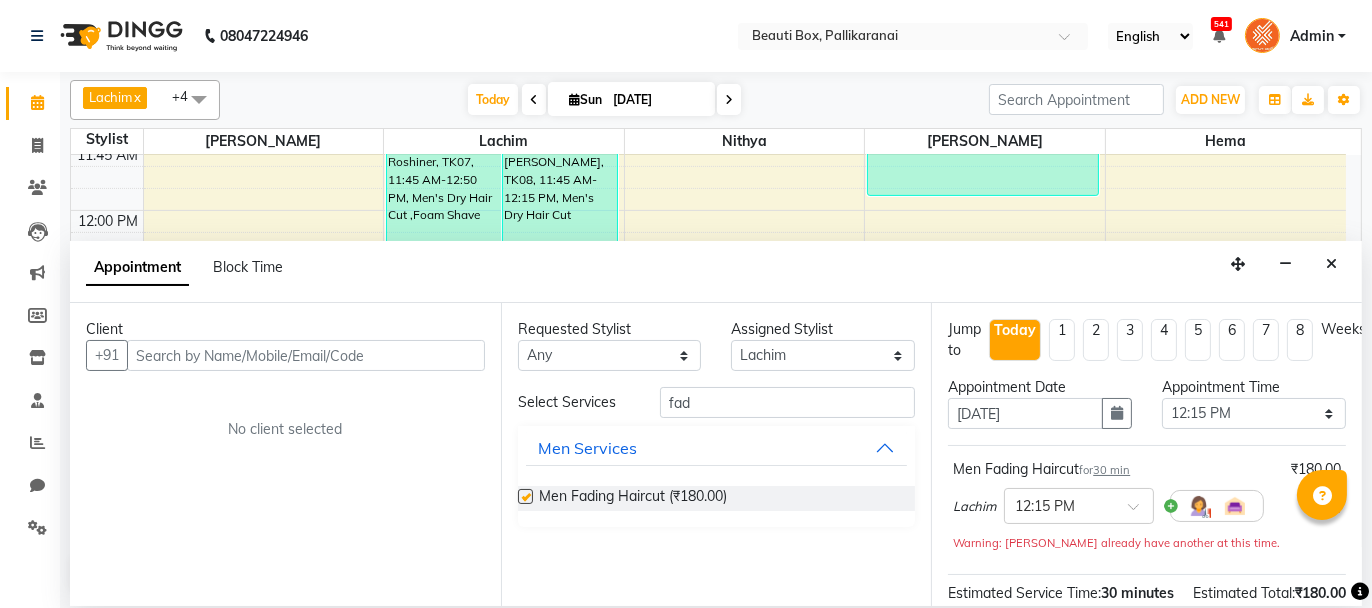 checkbox on "false" 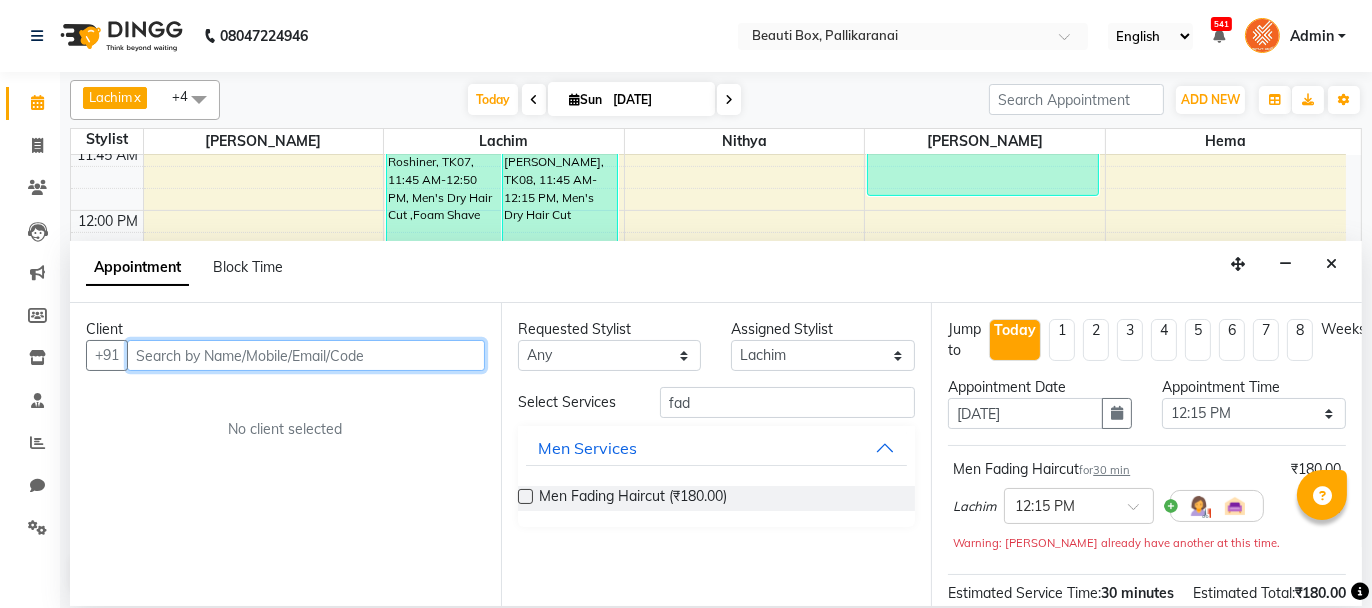 click at bounding box center [306, 355] 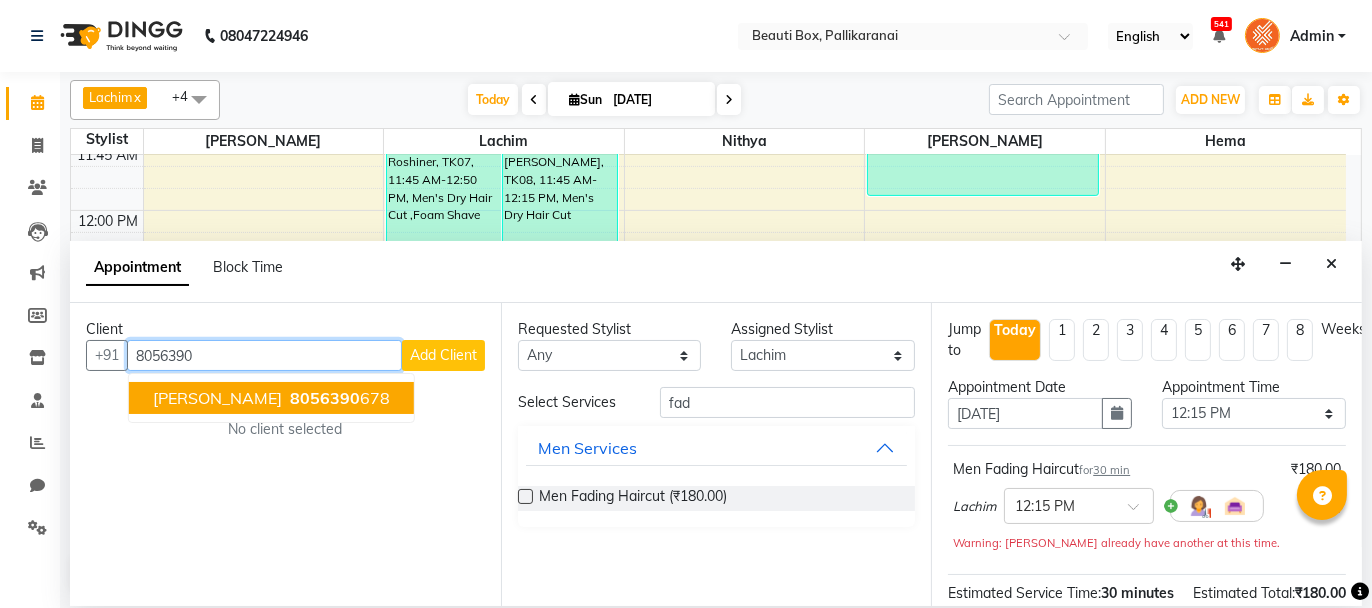 click on "8056390" at bounding box center [325, 398] 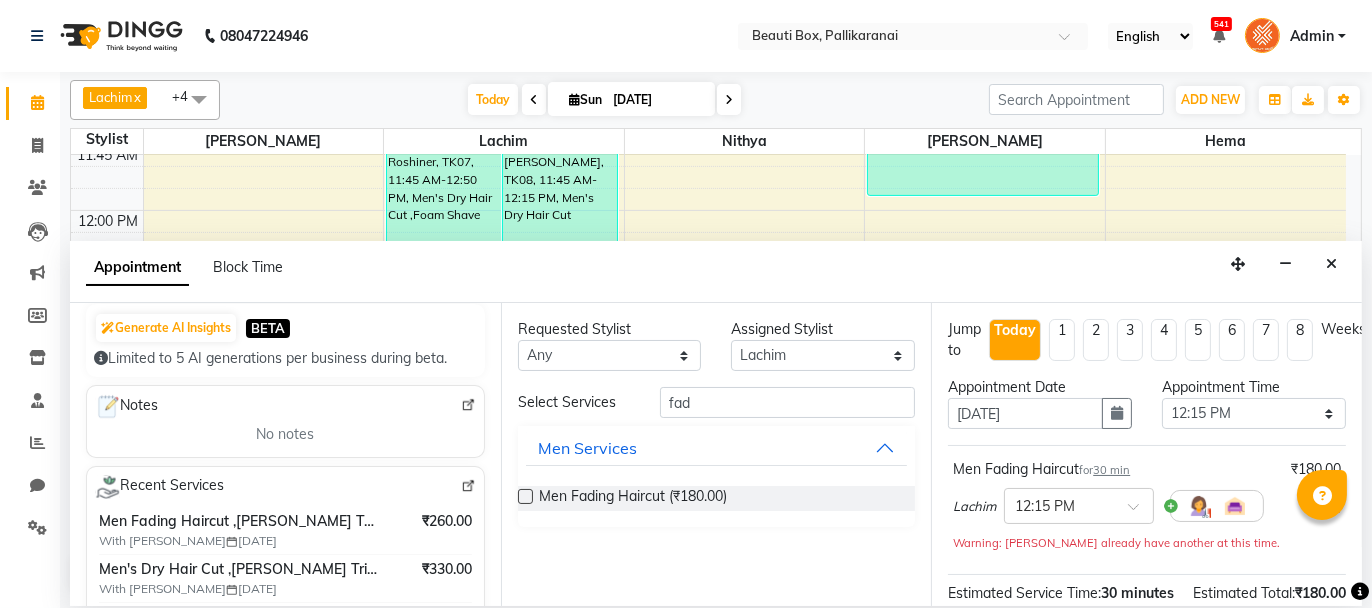 scroll, scrollTop: 300, scrollLeft: 0, axis: vertical 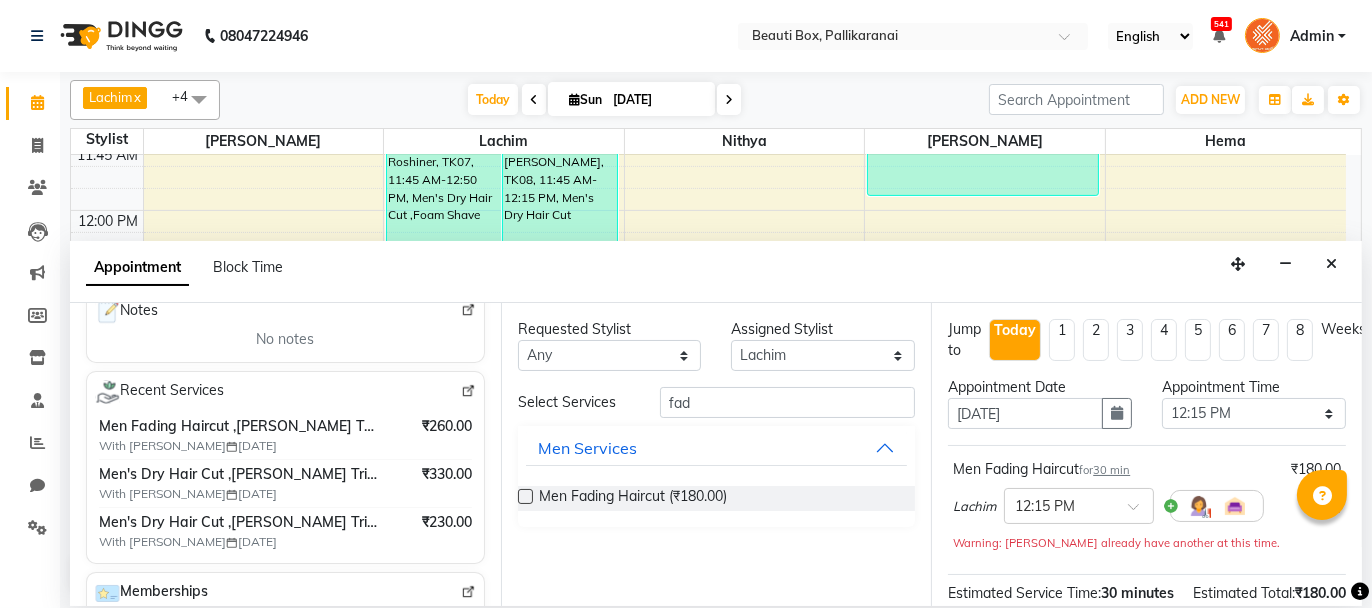 type on "8056390678" 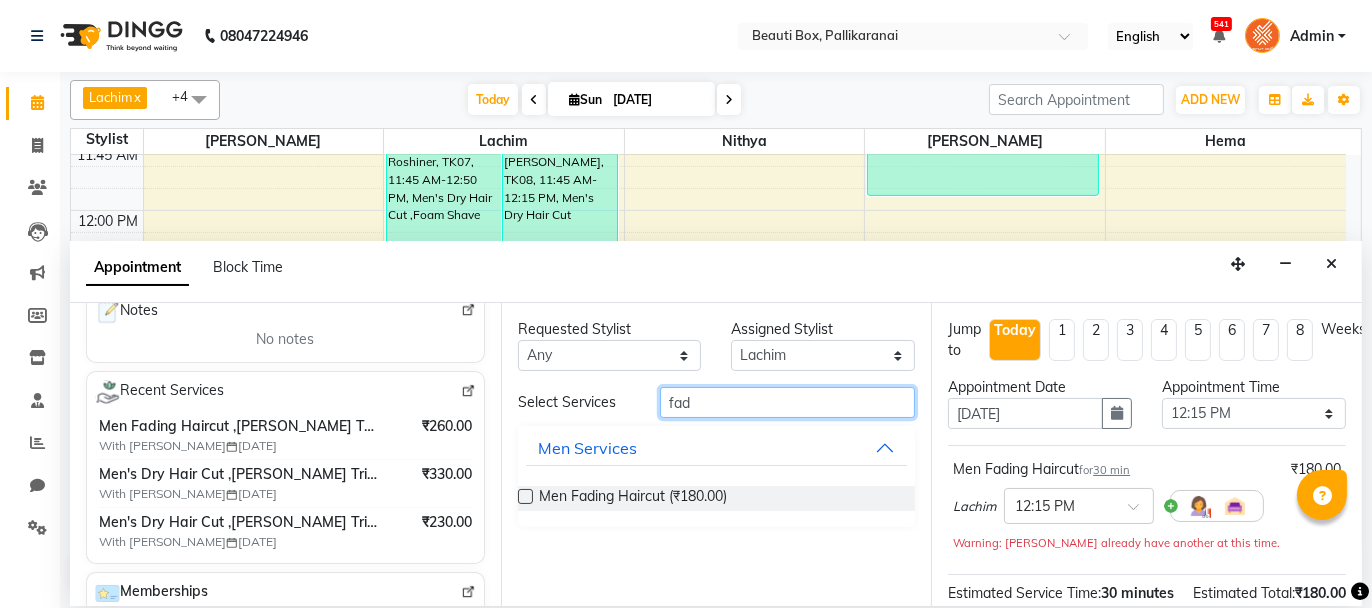 click on "fad" at bounding box center [787, 402] 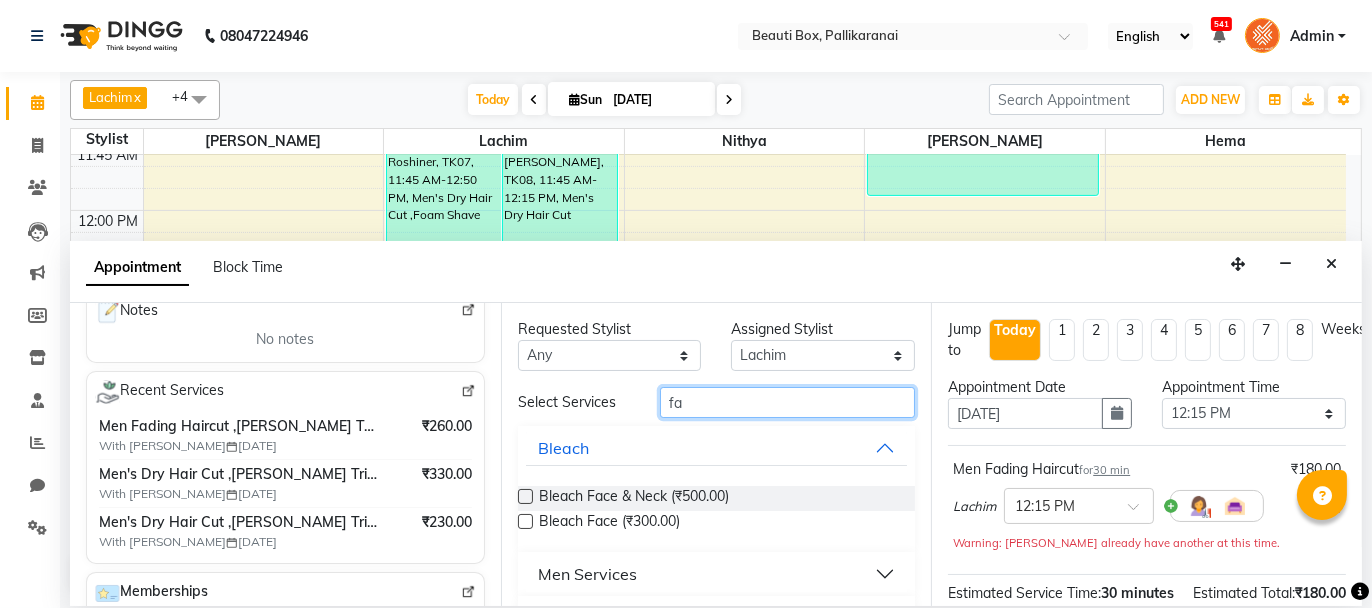 type on "f" 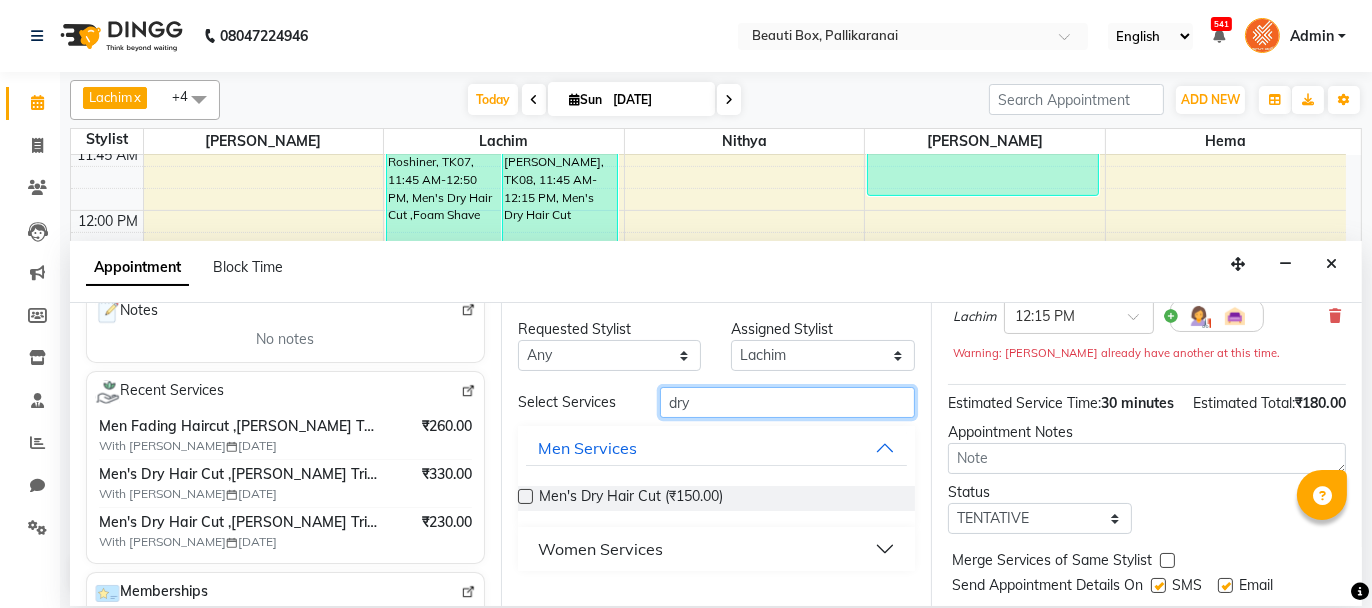 scroll, scrollTop: 200, scrollLeft: 0, axis: vertical 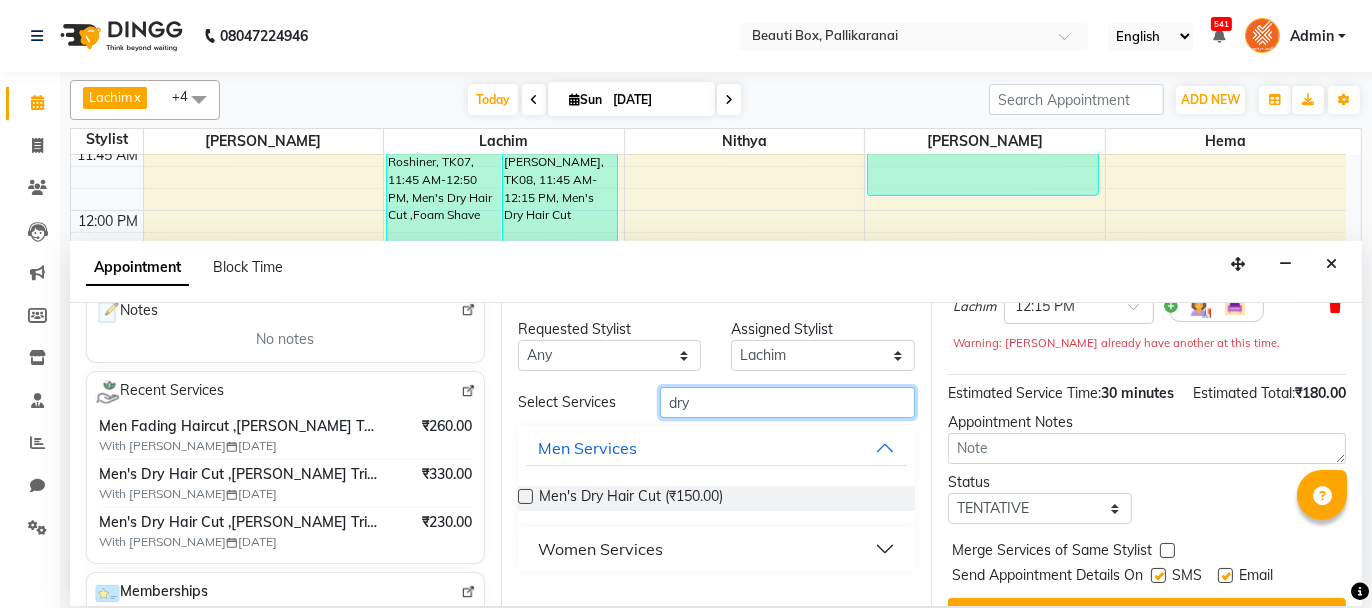 type on "dry" 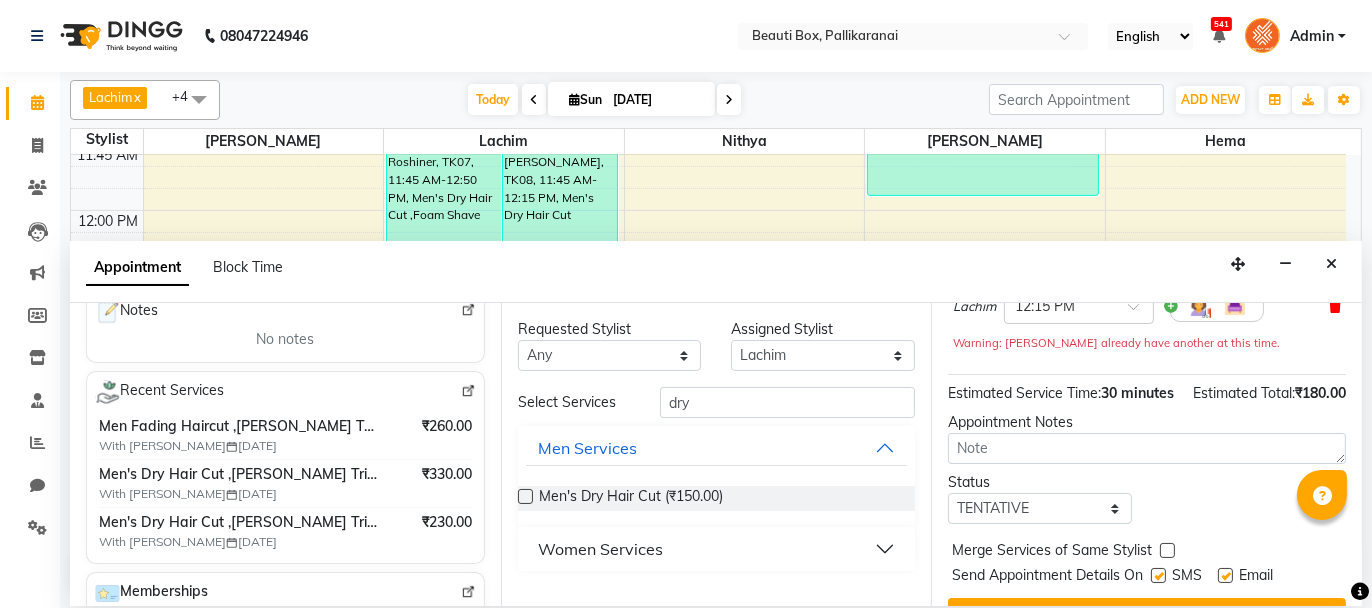 click at bounding box center (1335, 306) 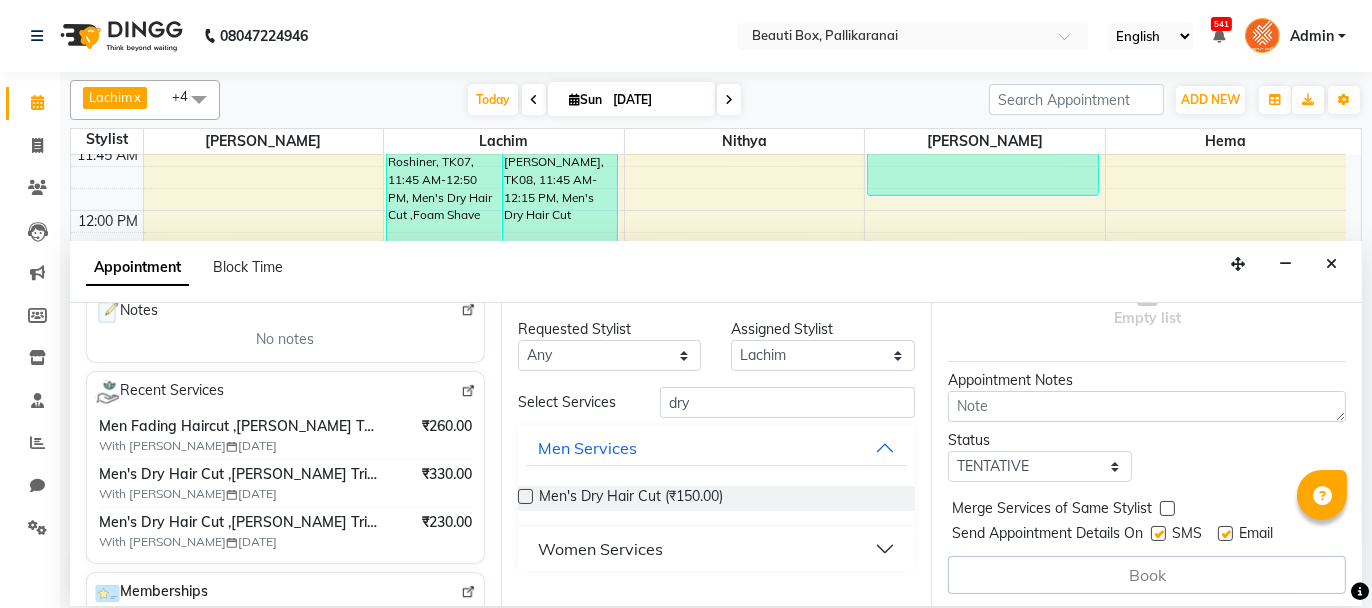 click at bounding box center [525, 496] 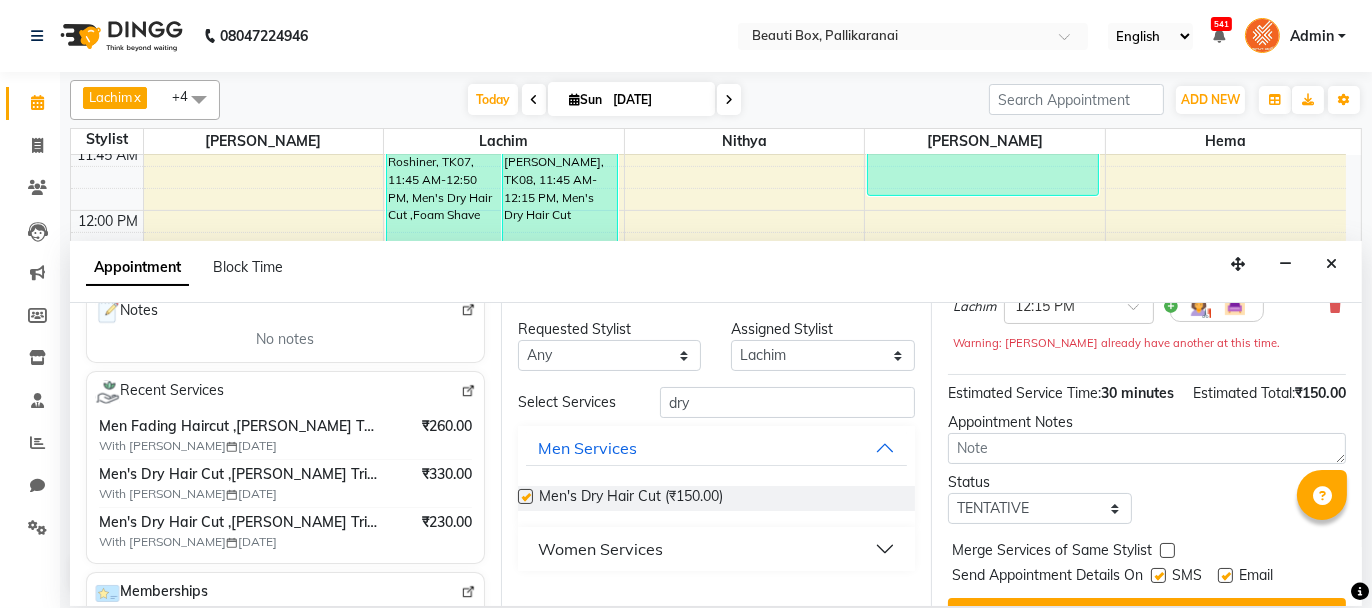 checkbox on "false" 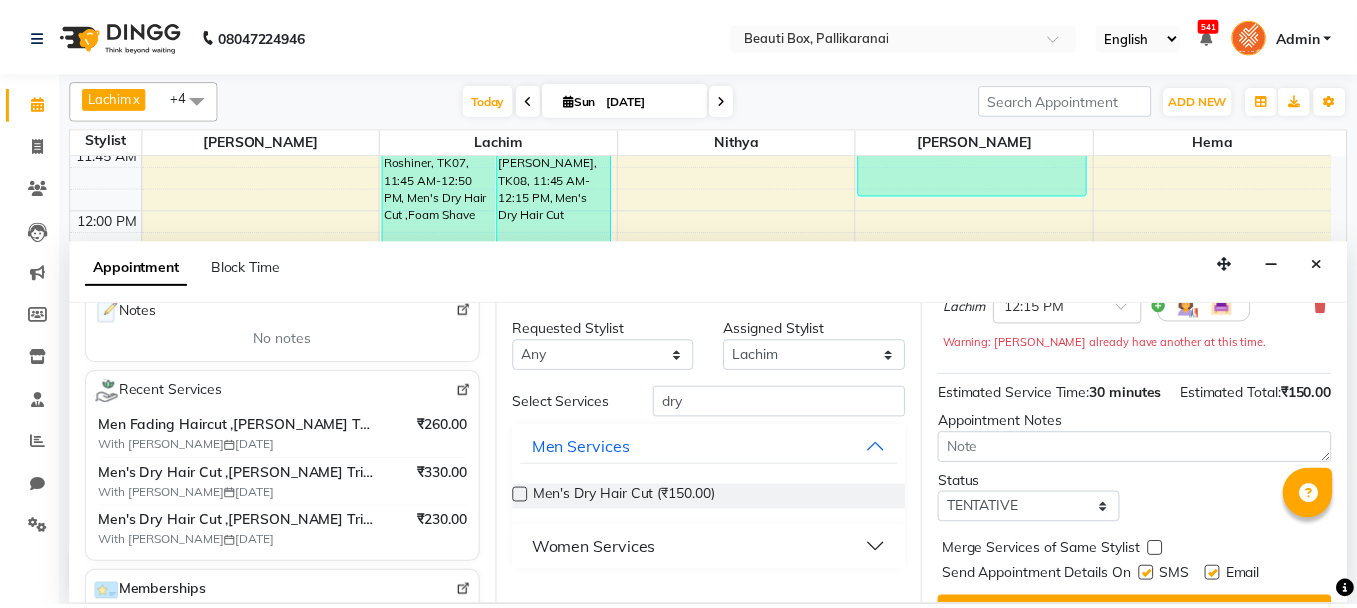 scroll, scrollTop: 263, scrollLeft: 0, axis: vertical 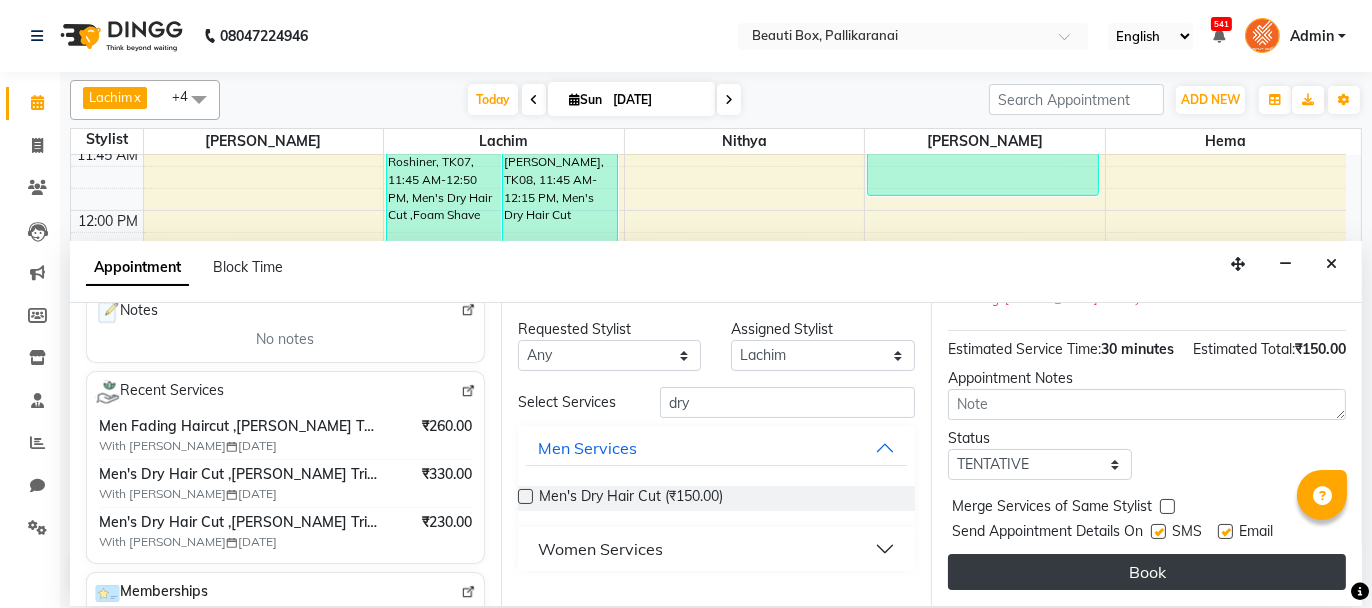 click on "Book" at bounding box center [1147, 572] 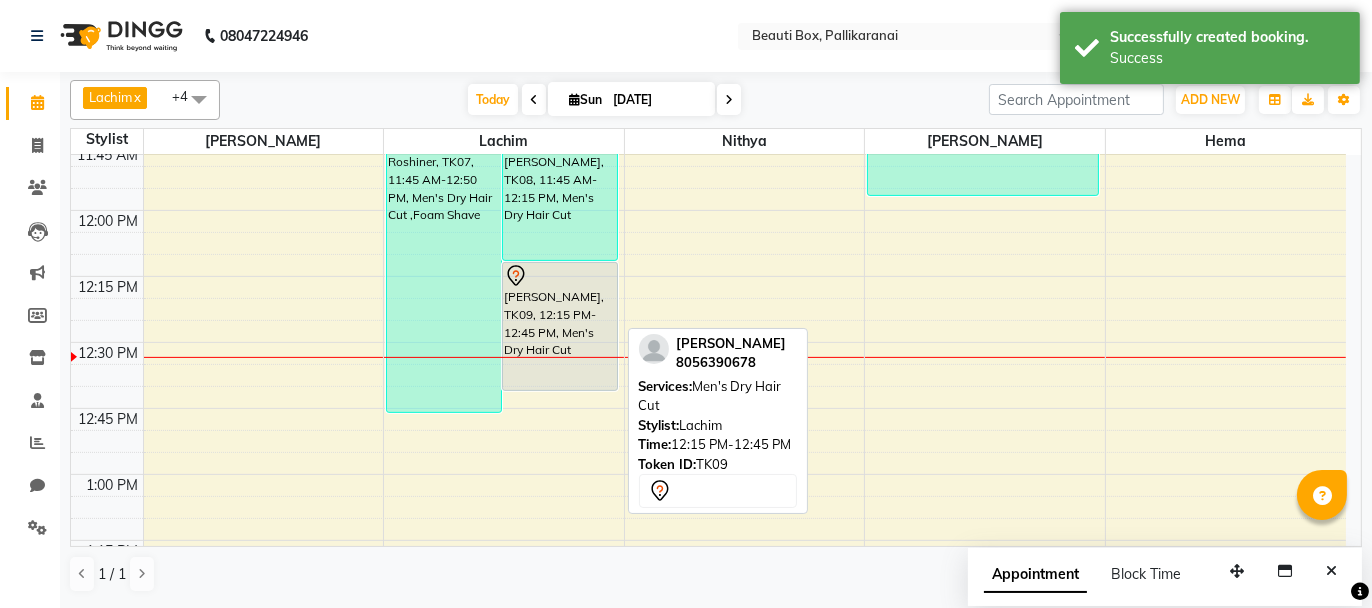 click on "[PERSON_NAME], TK09, 12:15 PM-12:45 PM, Men's Dry Hair Cut" at bounding box center [560, 326] 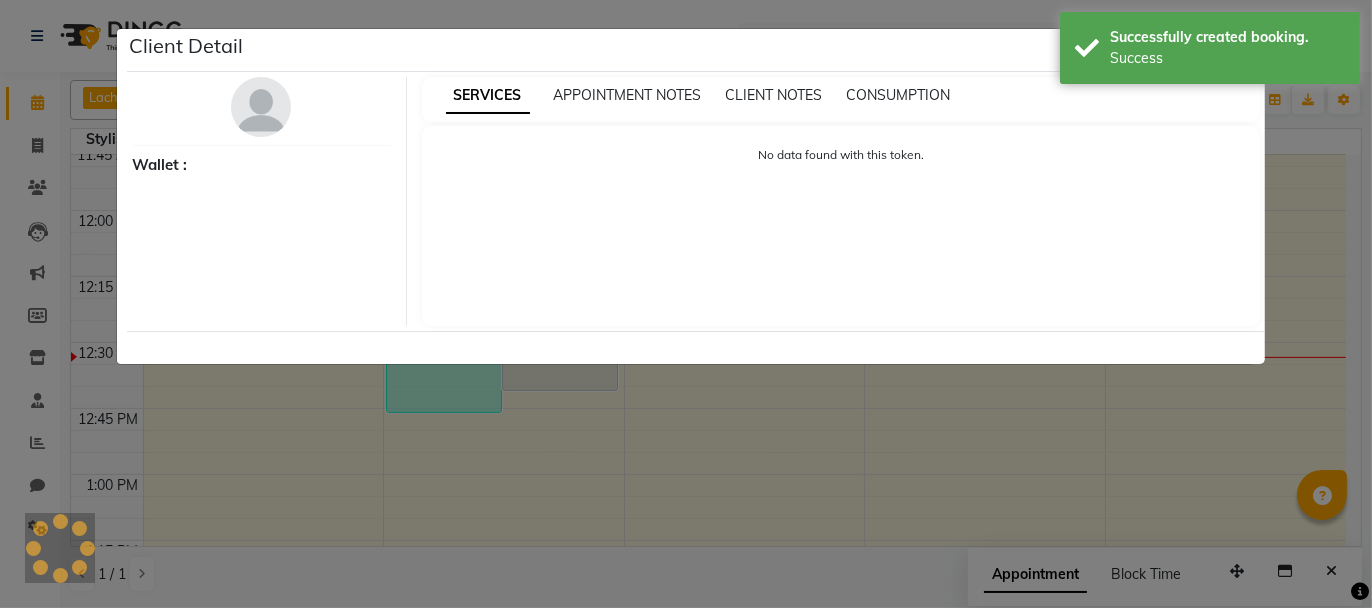 select on "7" 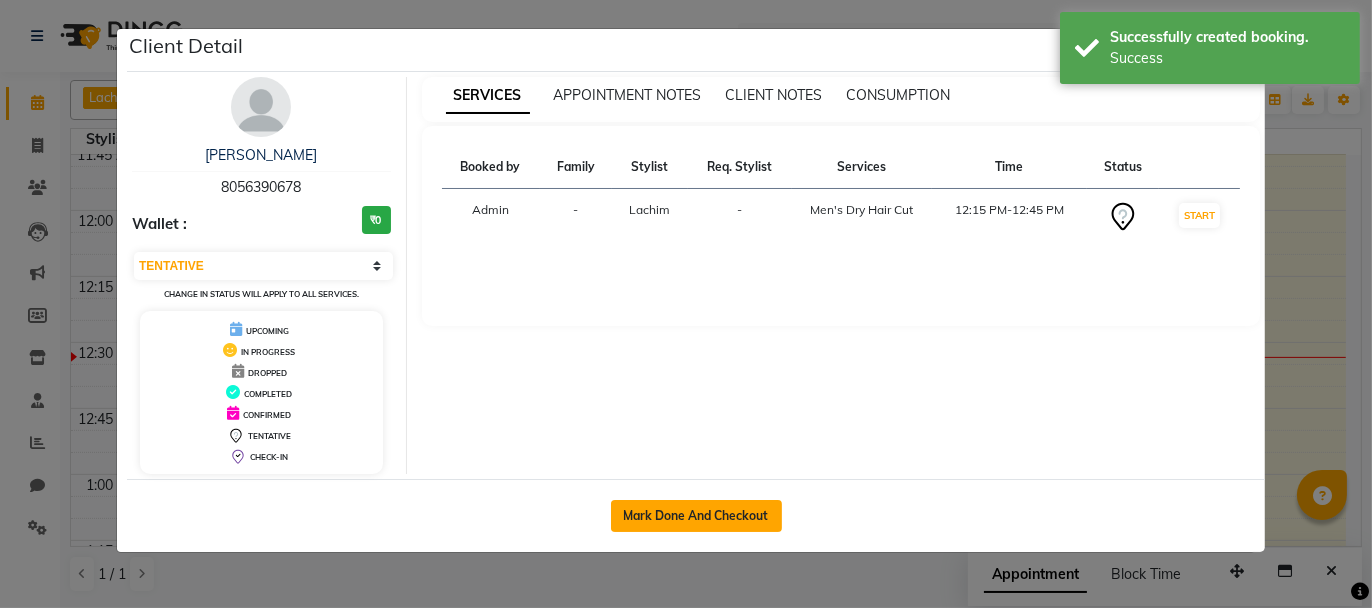 click on "Mark Done And Checkout" 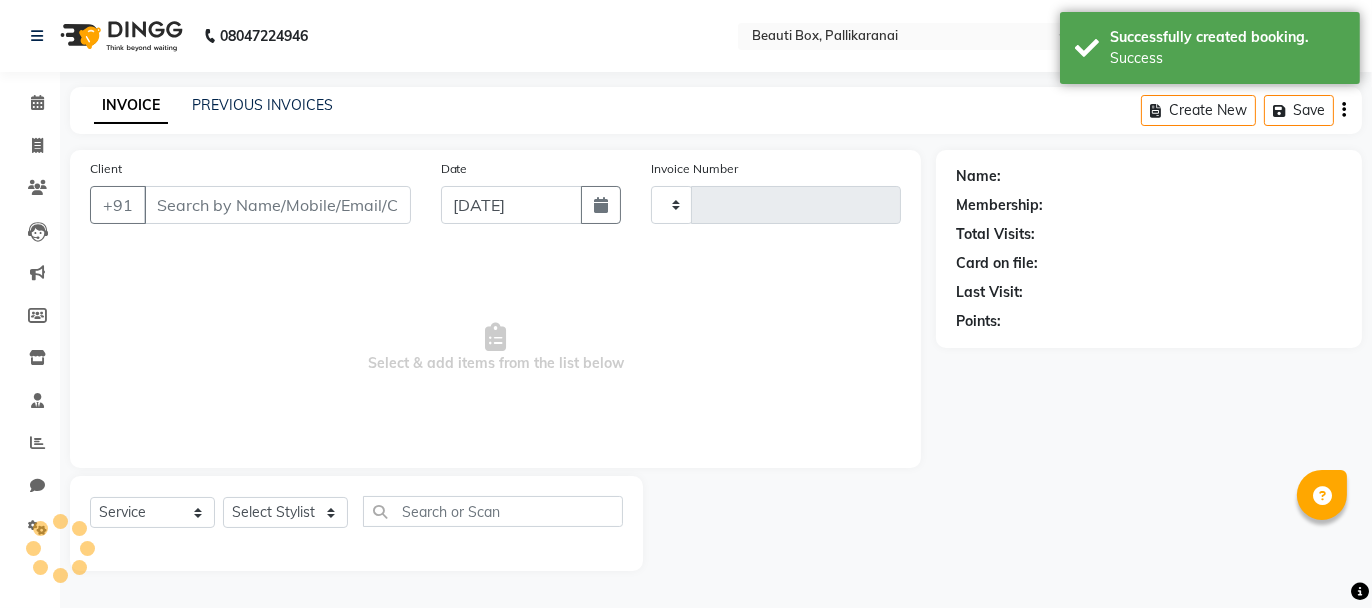 type on "1657" 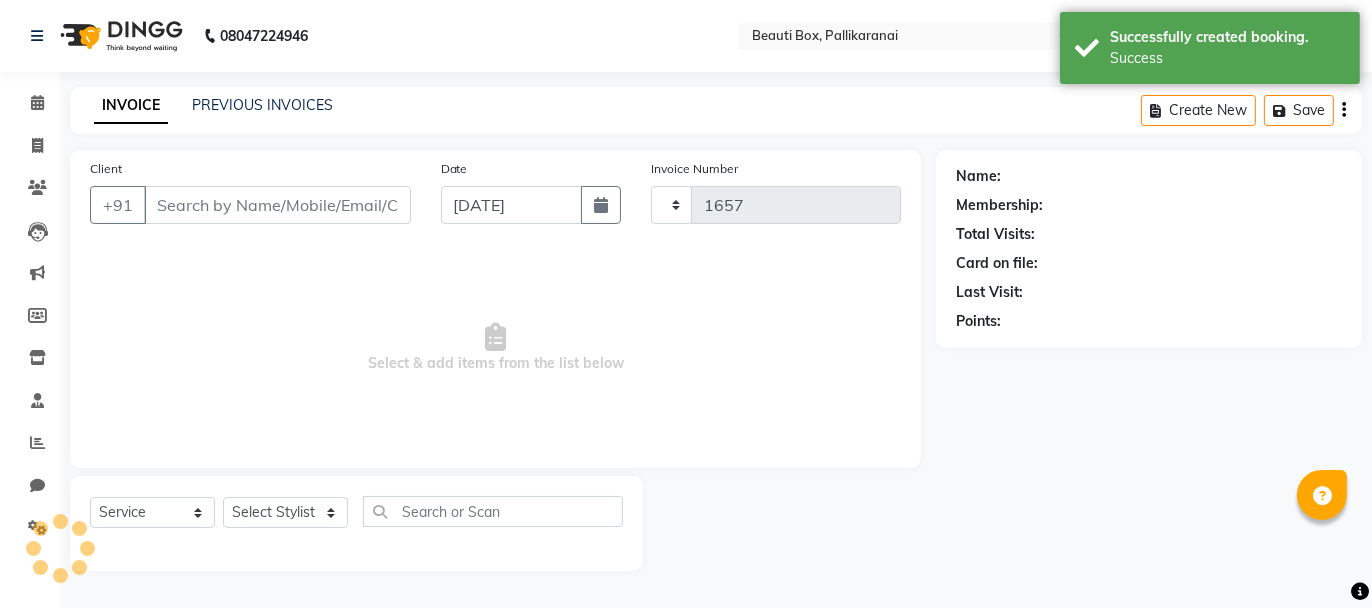 select on "11" 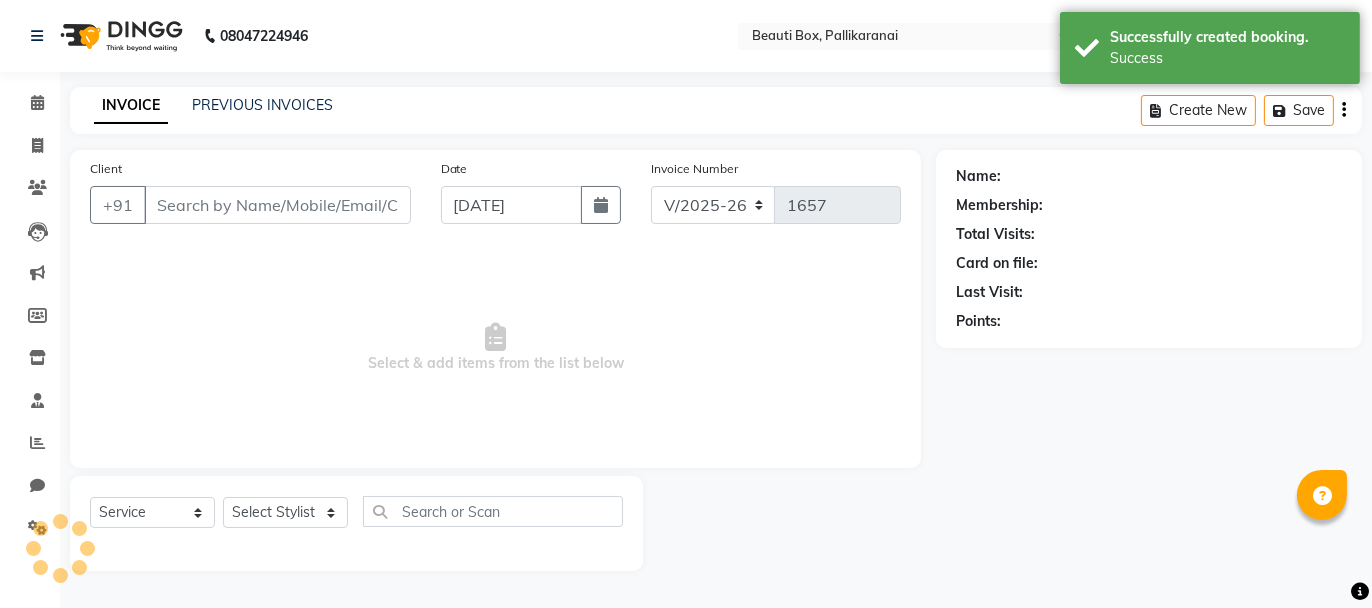 type on "8056390678" 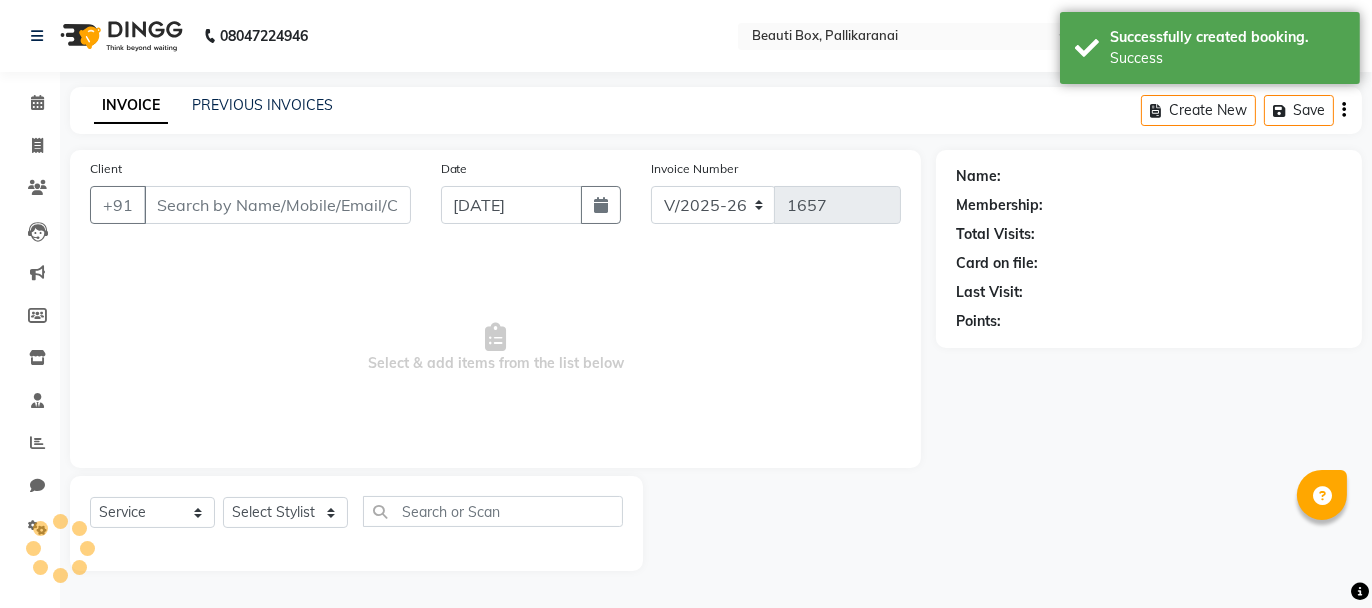 select on "9763" 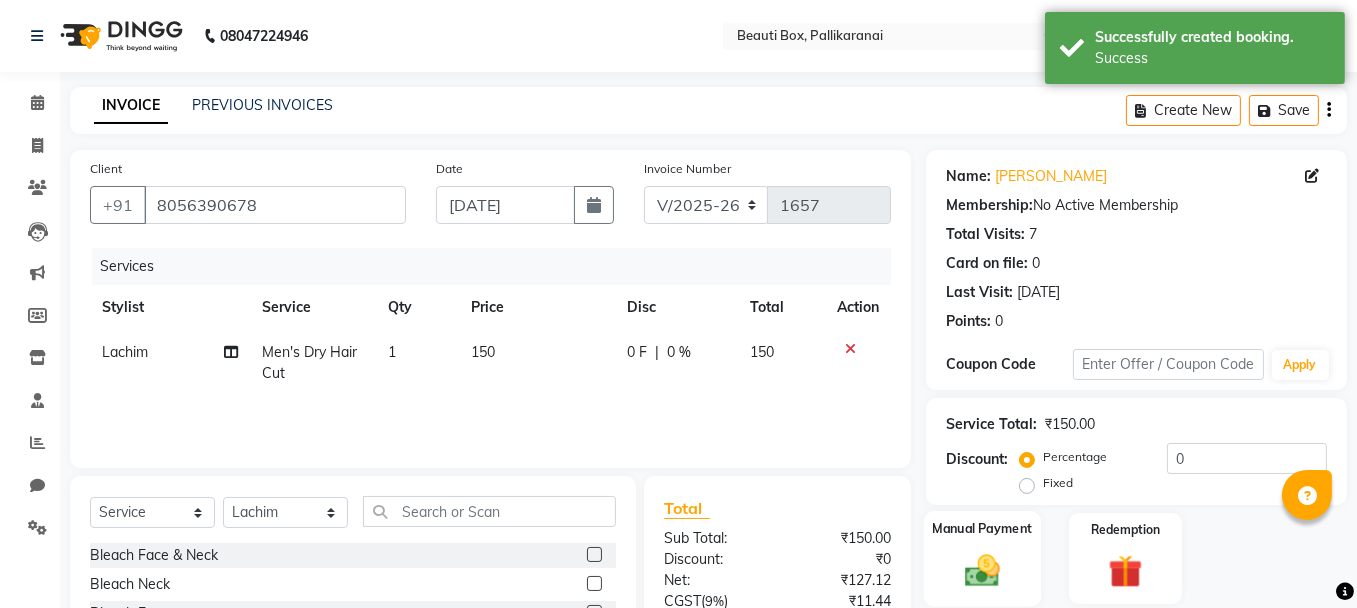 click 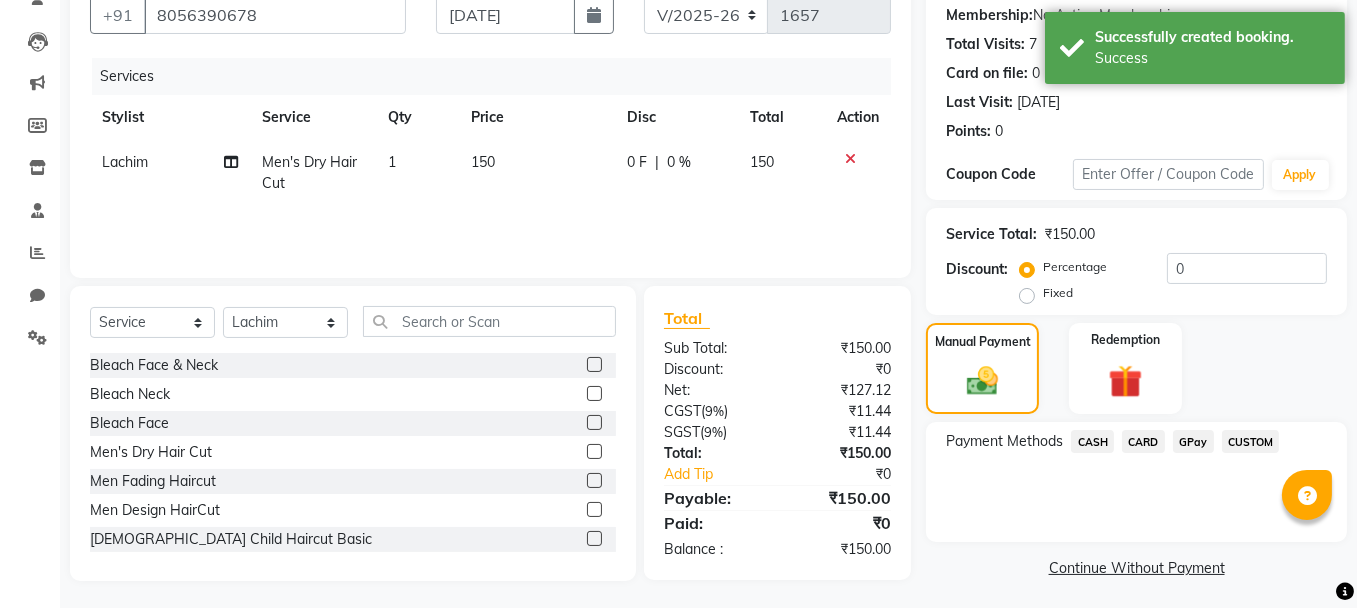 scroll, scrollTop: 194, scrollLeft: 0, axis: vertical 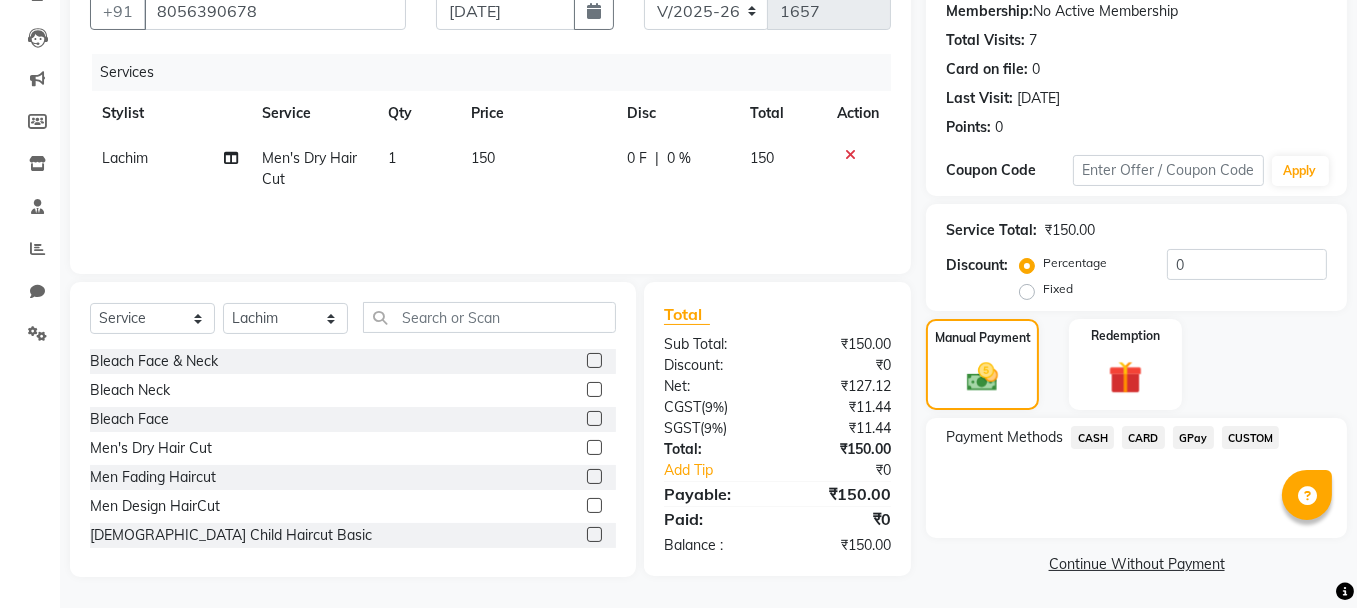 click on "GPay" 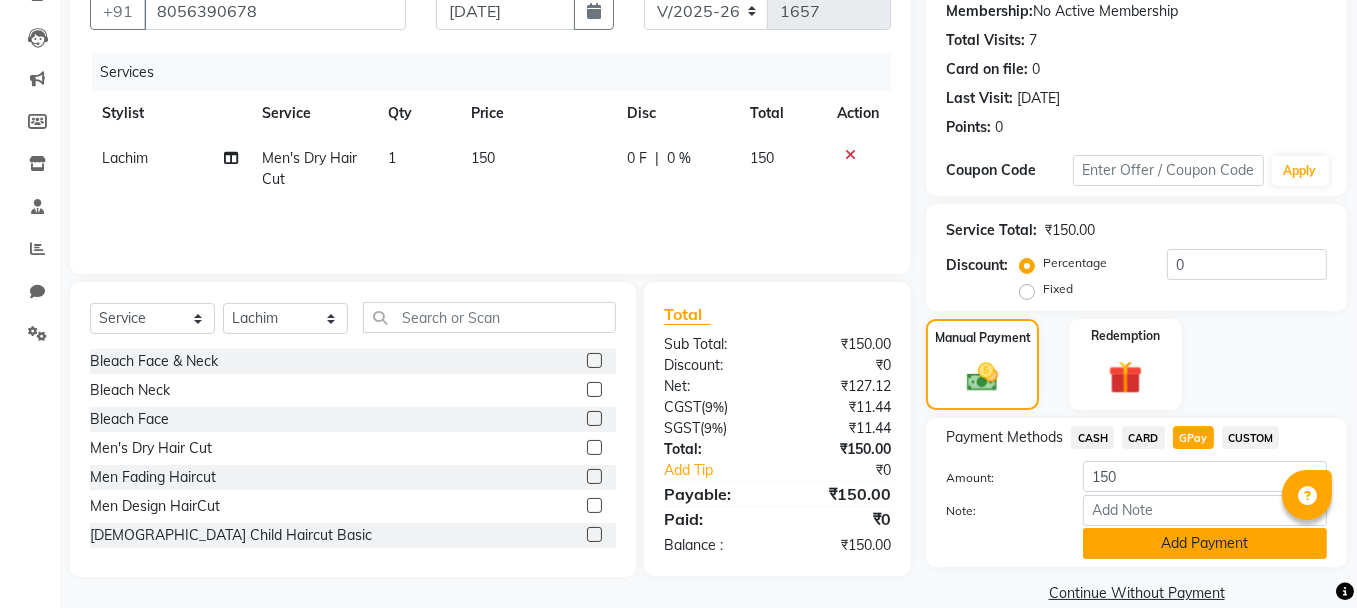 click on "Add Payment" 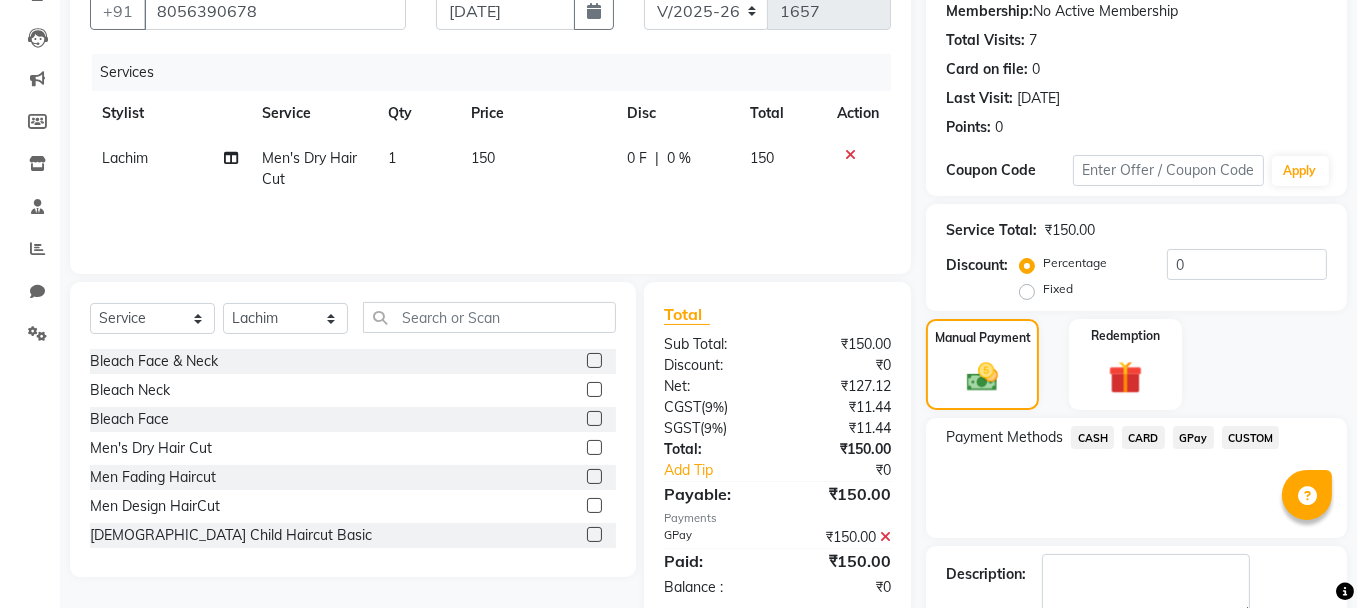 scroll, scrollTop: 305, scrollLeft: 0, axis: vertical 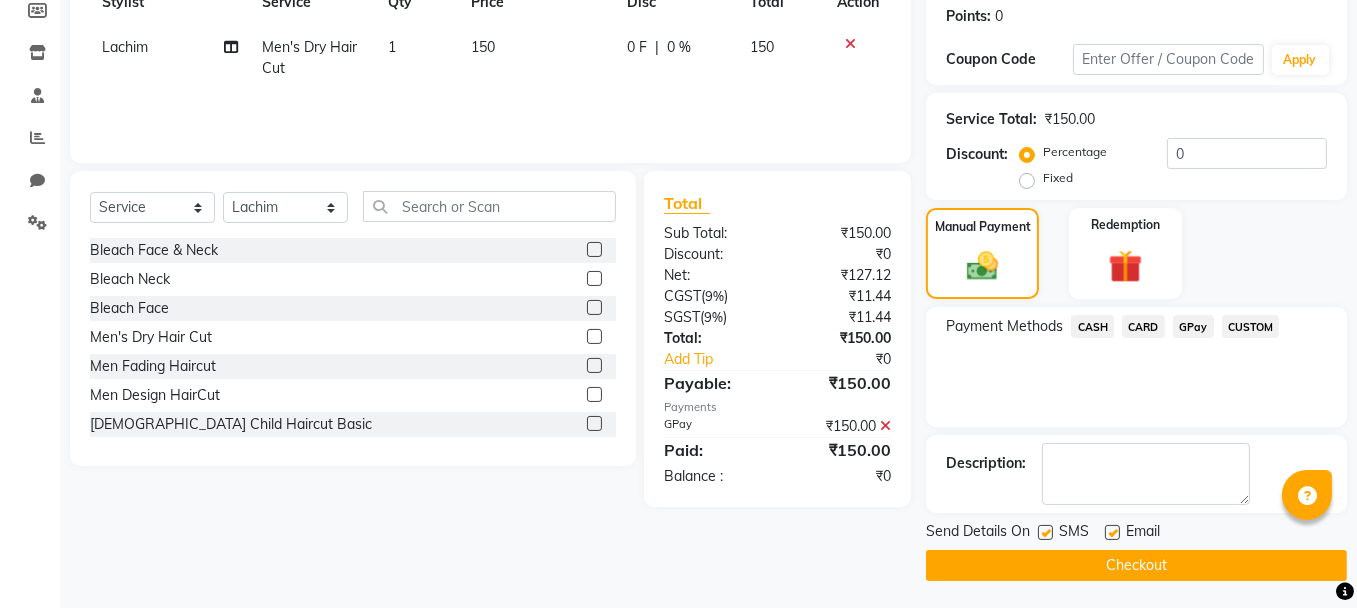 click on "Checkout" 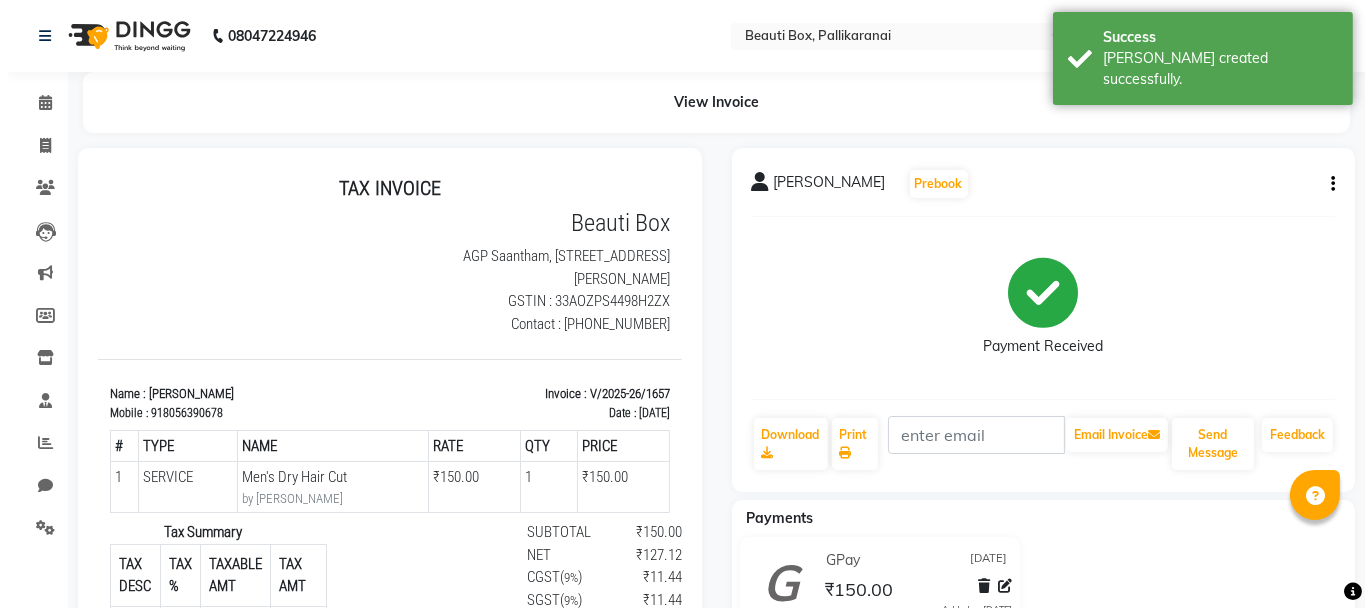 scroll, scrollTop: 0, scrollLeft: 0, axis: both 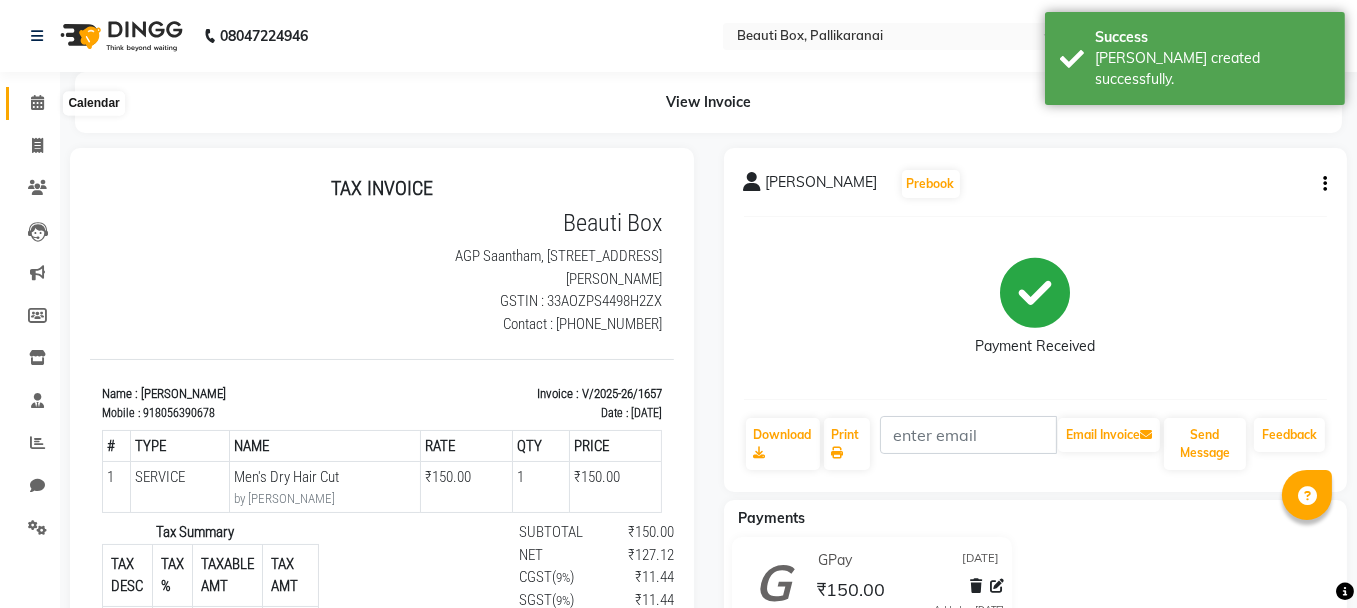 click 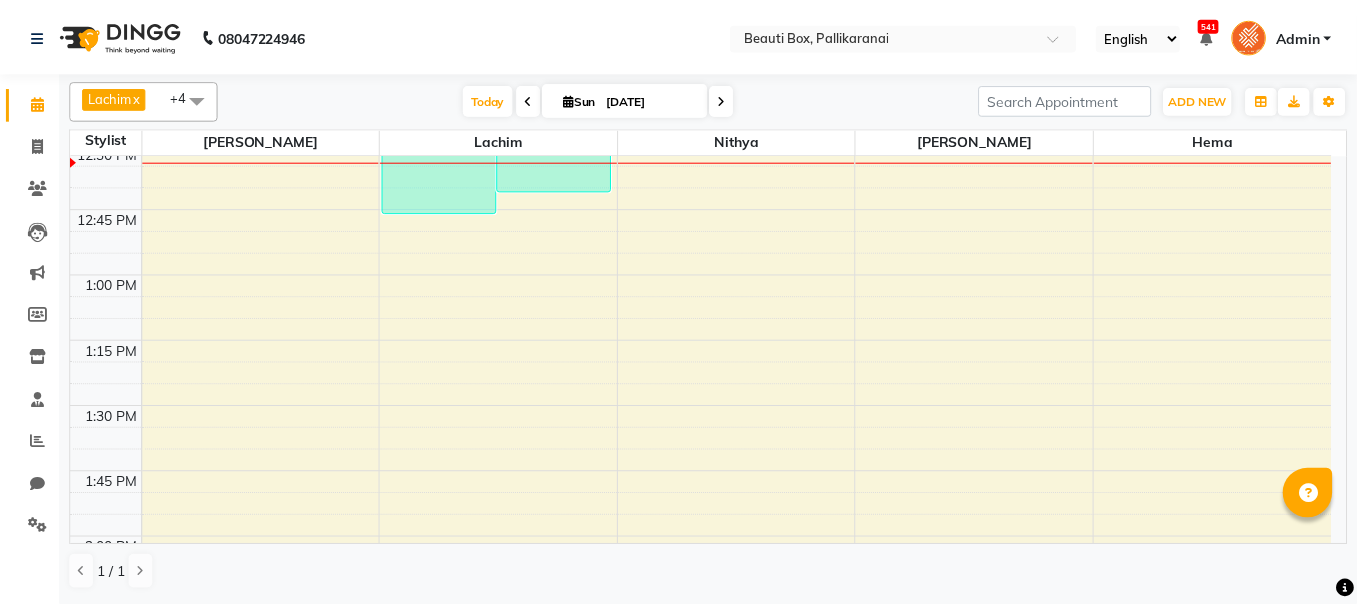 scroll, scrollTop: 1000, scrollLeft: 0, axis: vertical 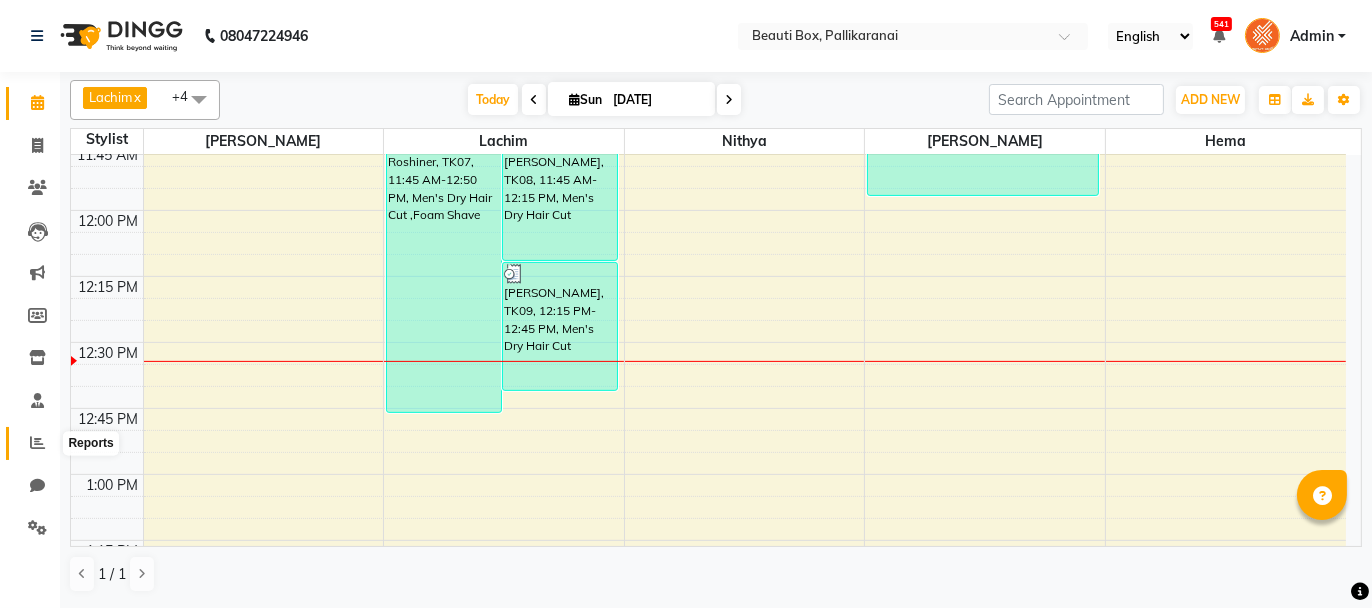 click 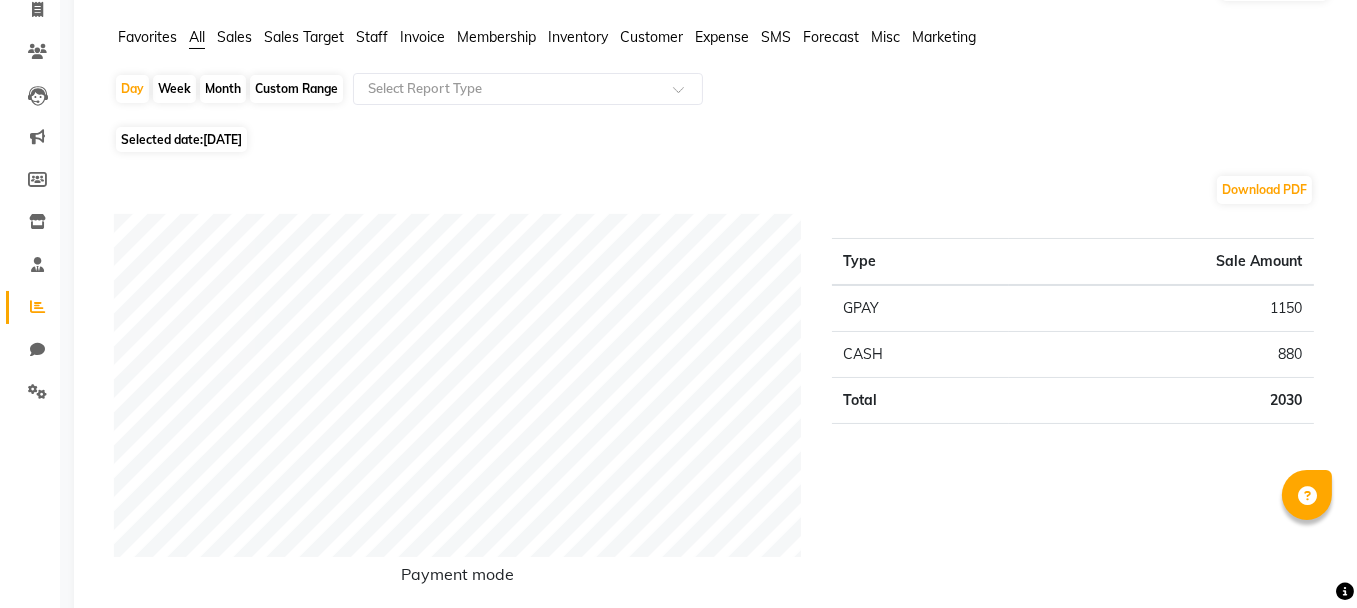 scroll, scrollTop: 200, scrollLeft: 0, axis: vertical 